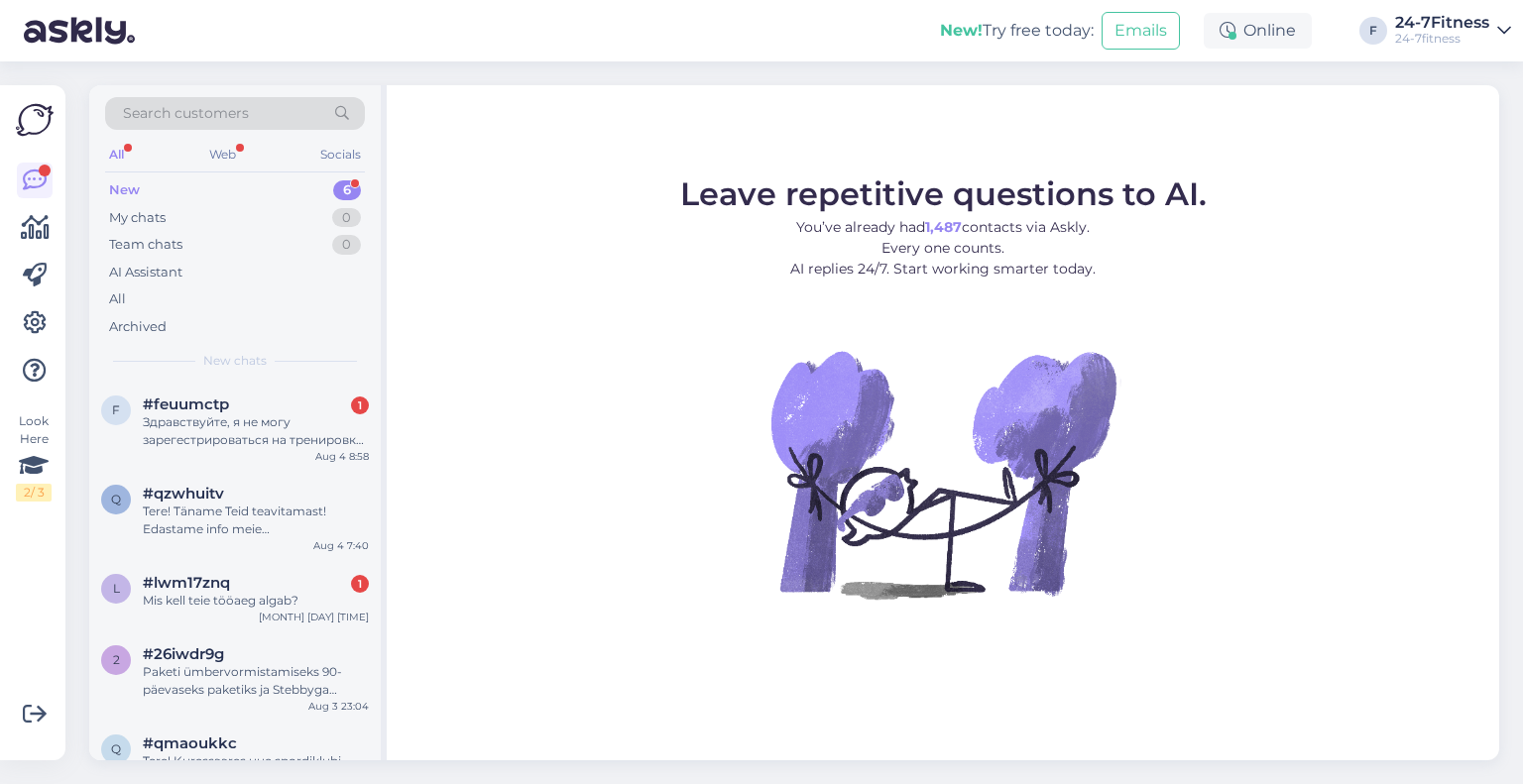 scroll, scrollTop: 0, scrollLeft: 0, axis: both 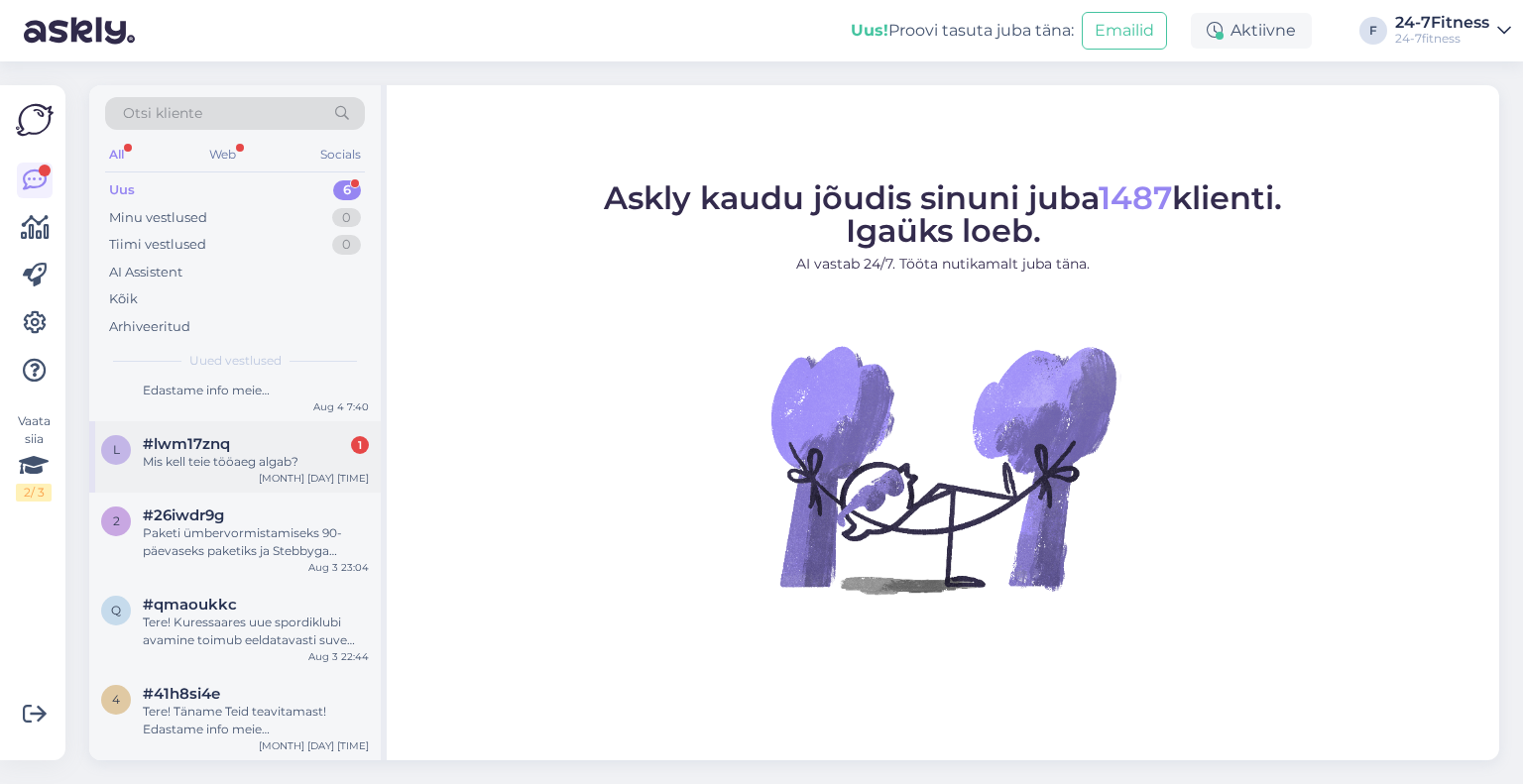 click on "Mis kell teie tööaeg algab?" at bounding box center (256, 462) 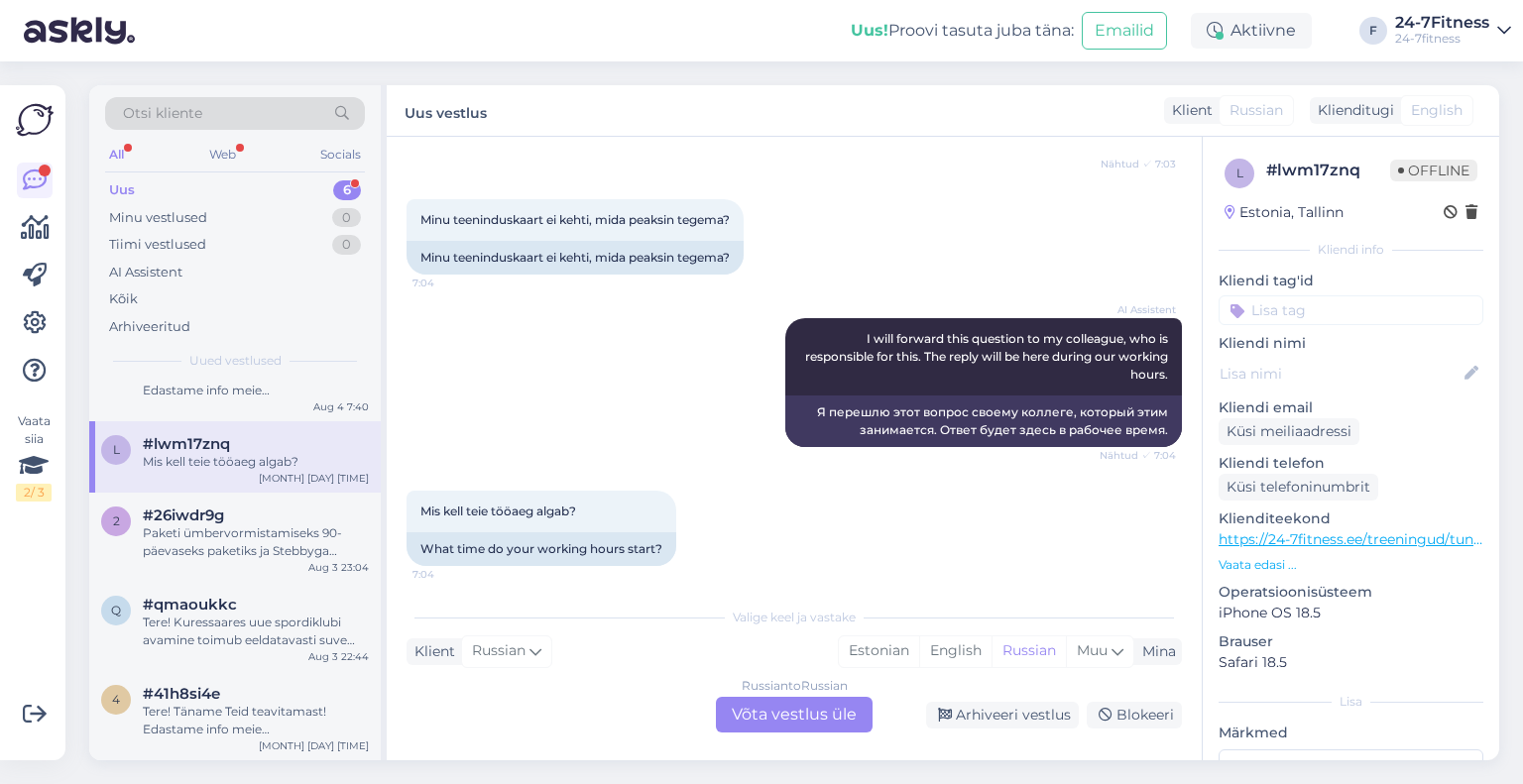 scroll, scrollTop: 293, scrollLeft: 0, axis: vertical 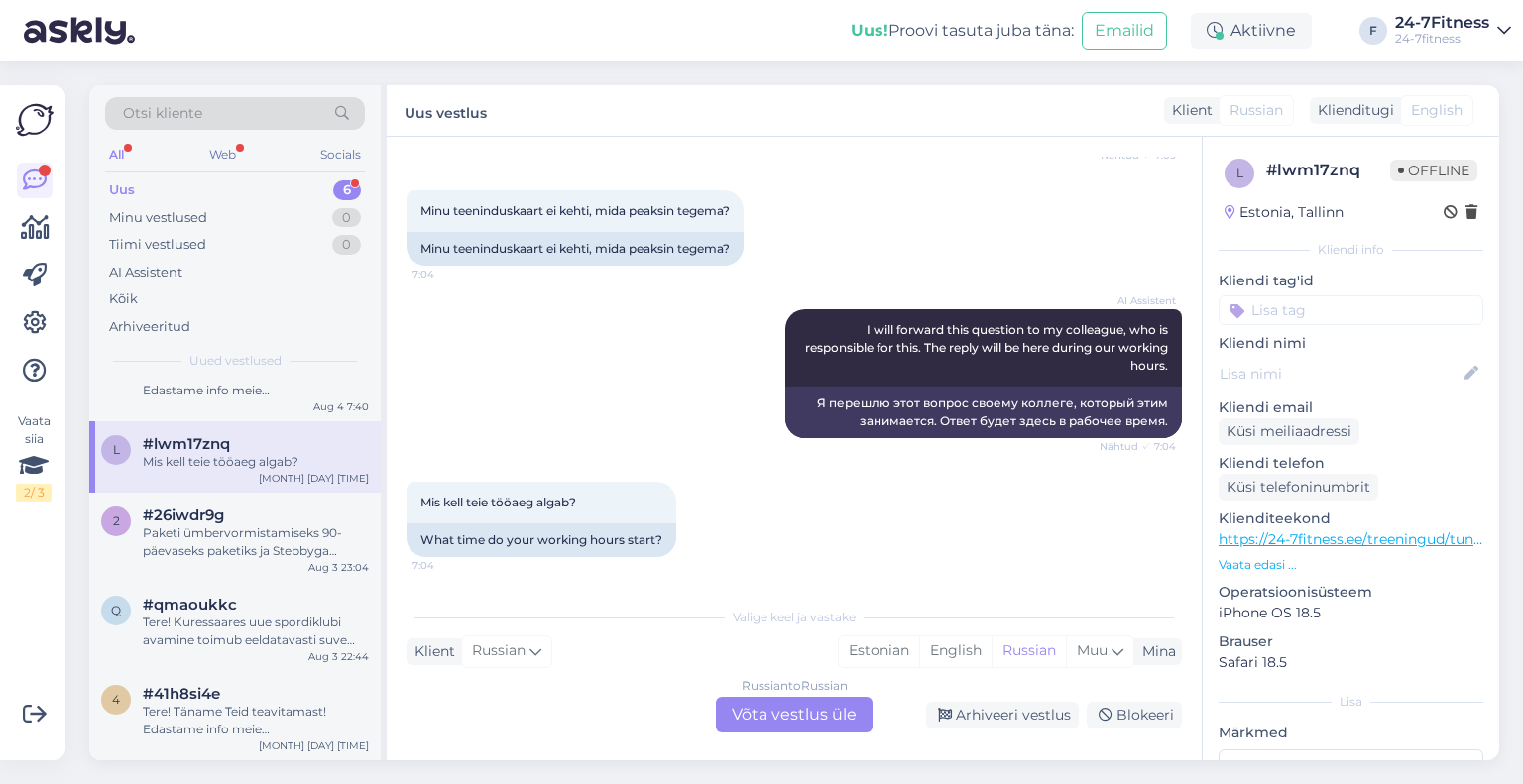 click on "Russian  to  Russian Võta vestlus üle" at bounding box center (794, 715) 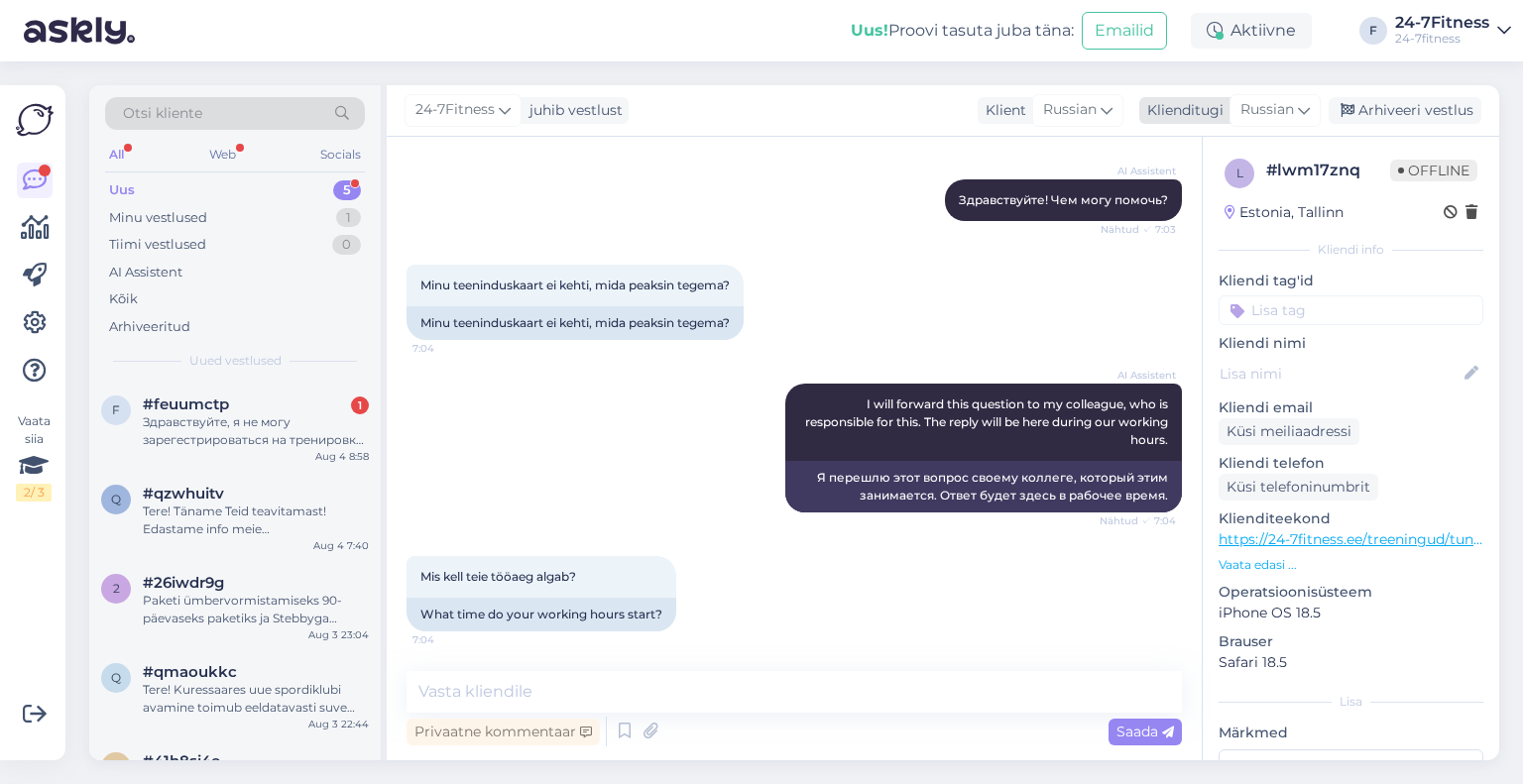 click on "Russian" at bounding box center [1267, 110] 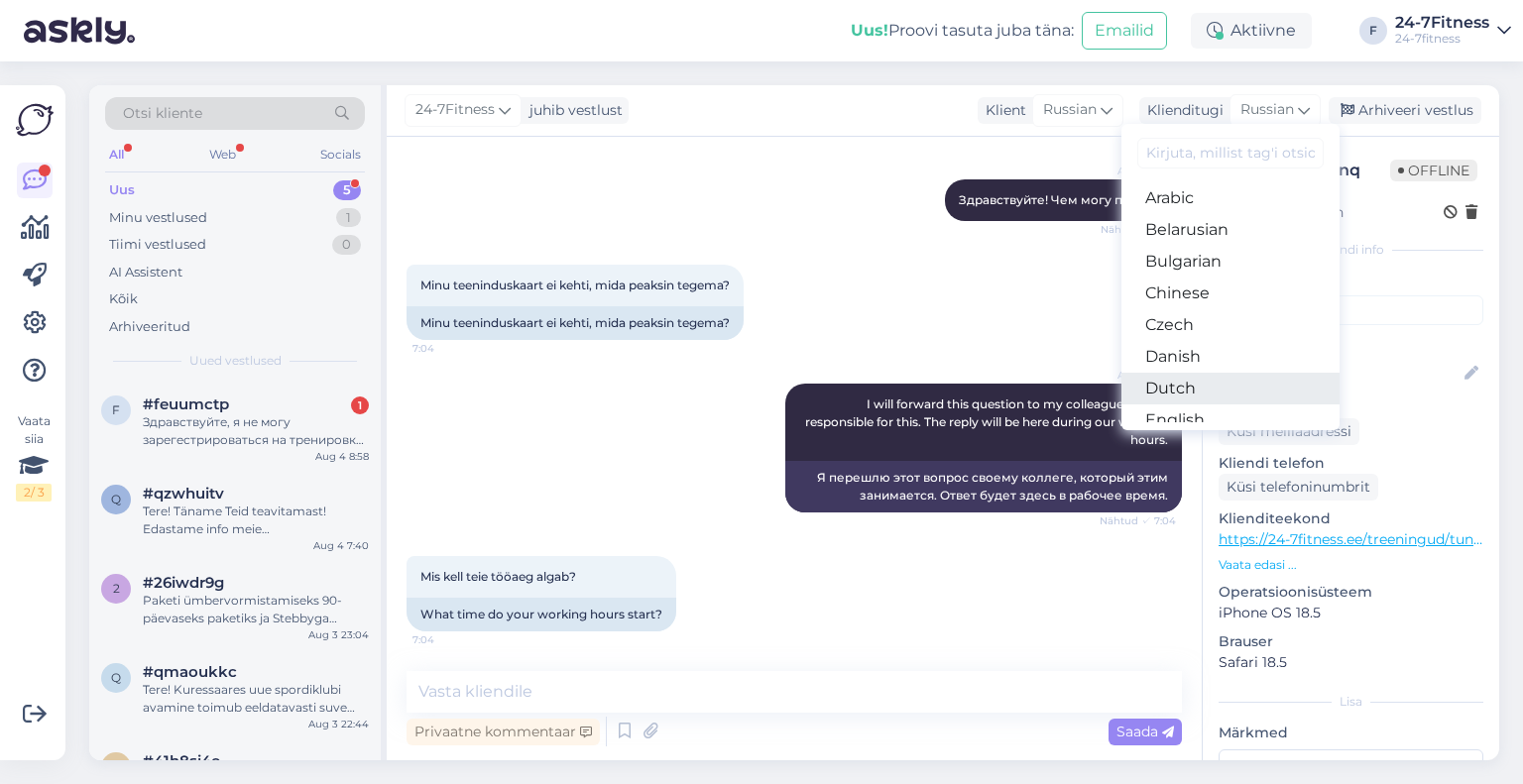 scroll, scrollTop: 99, scrollLeft: 0, axis: vertical 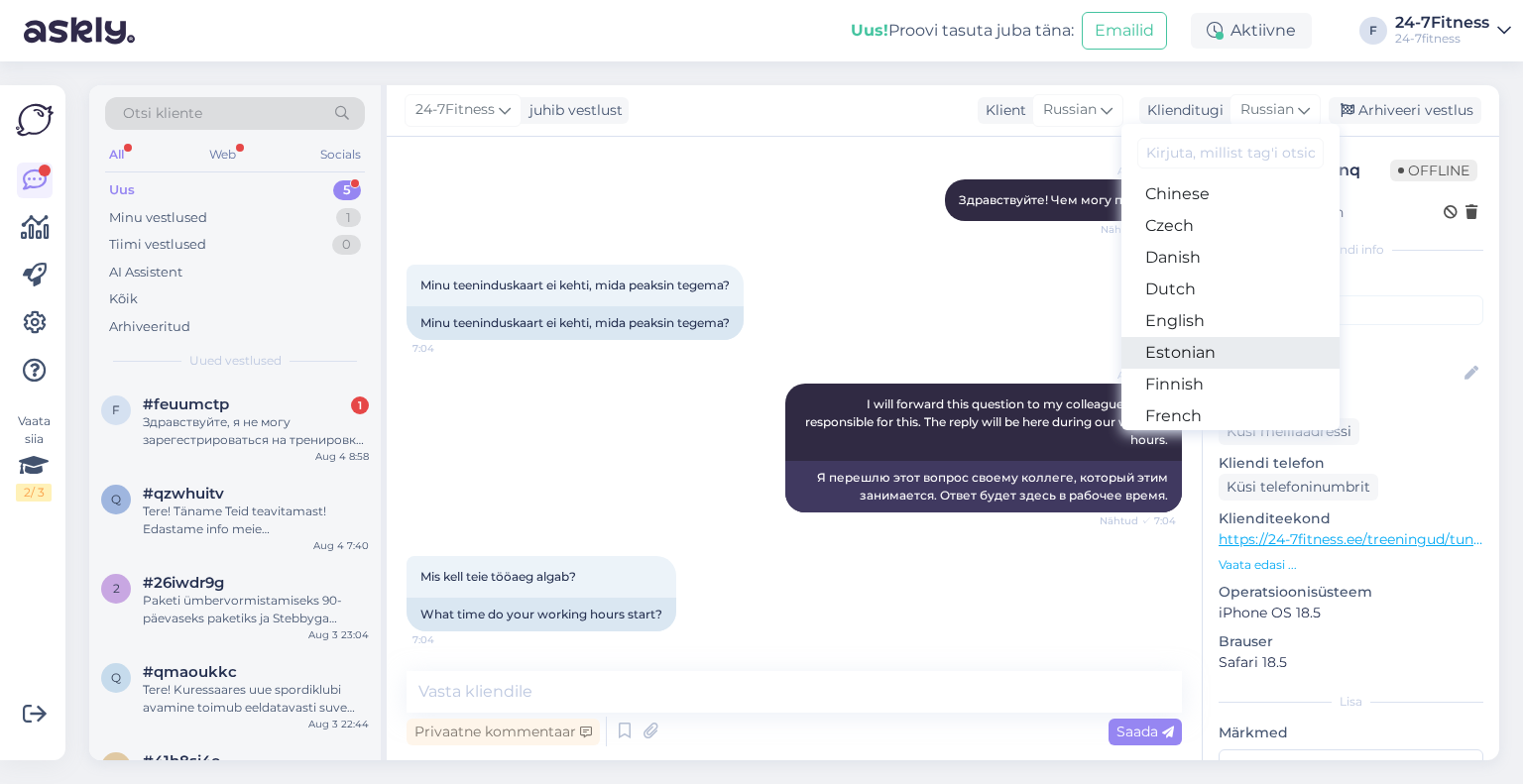 click on "Estonian" at bounding box center [1230, 353] 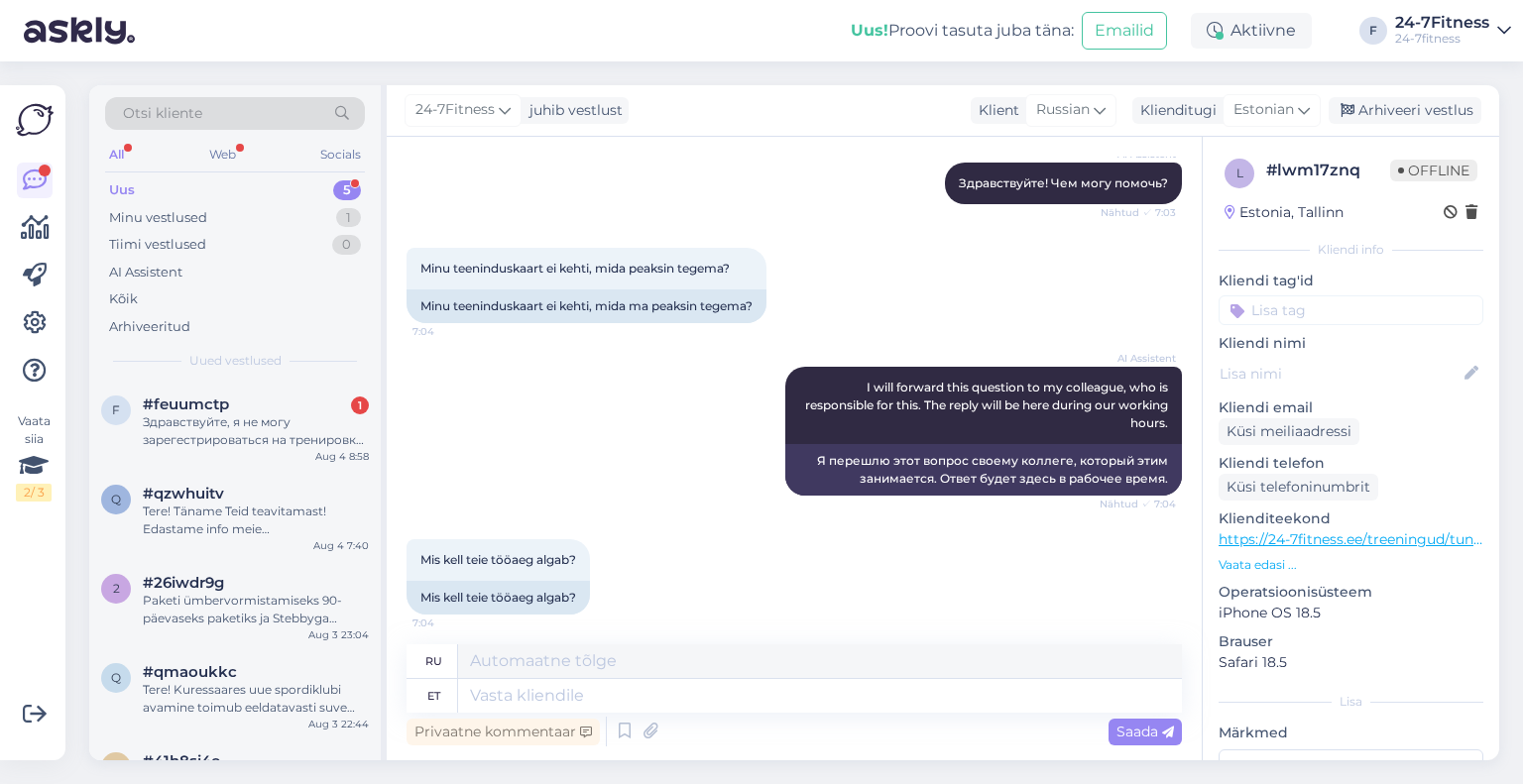 scroll, scrollTop: 246, scrollLeft: 0, axis: vertical 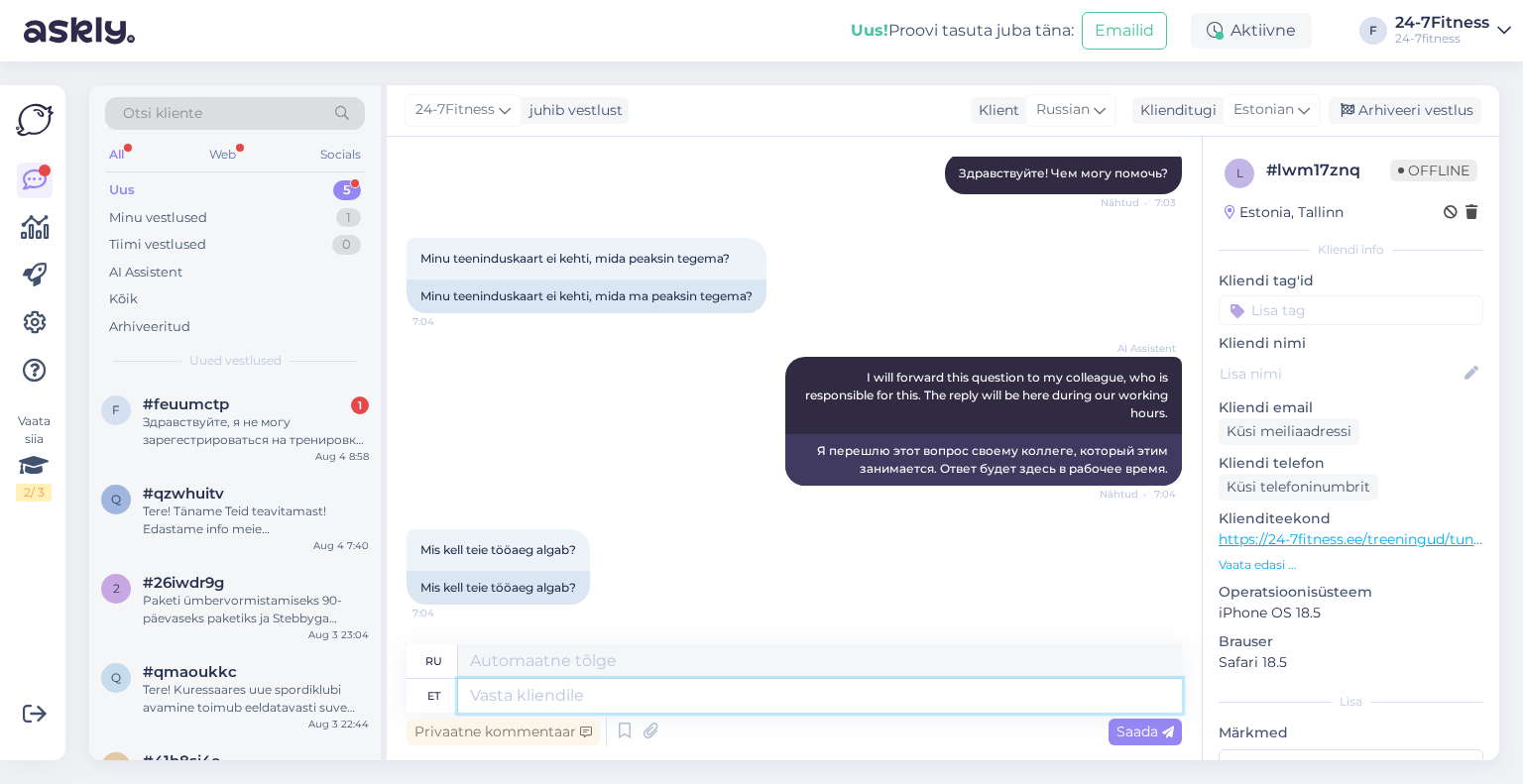click at bounding box center (820, 696) 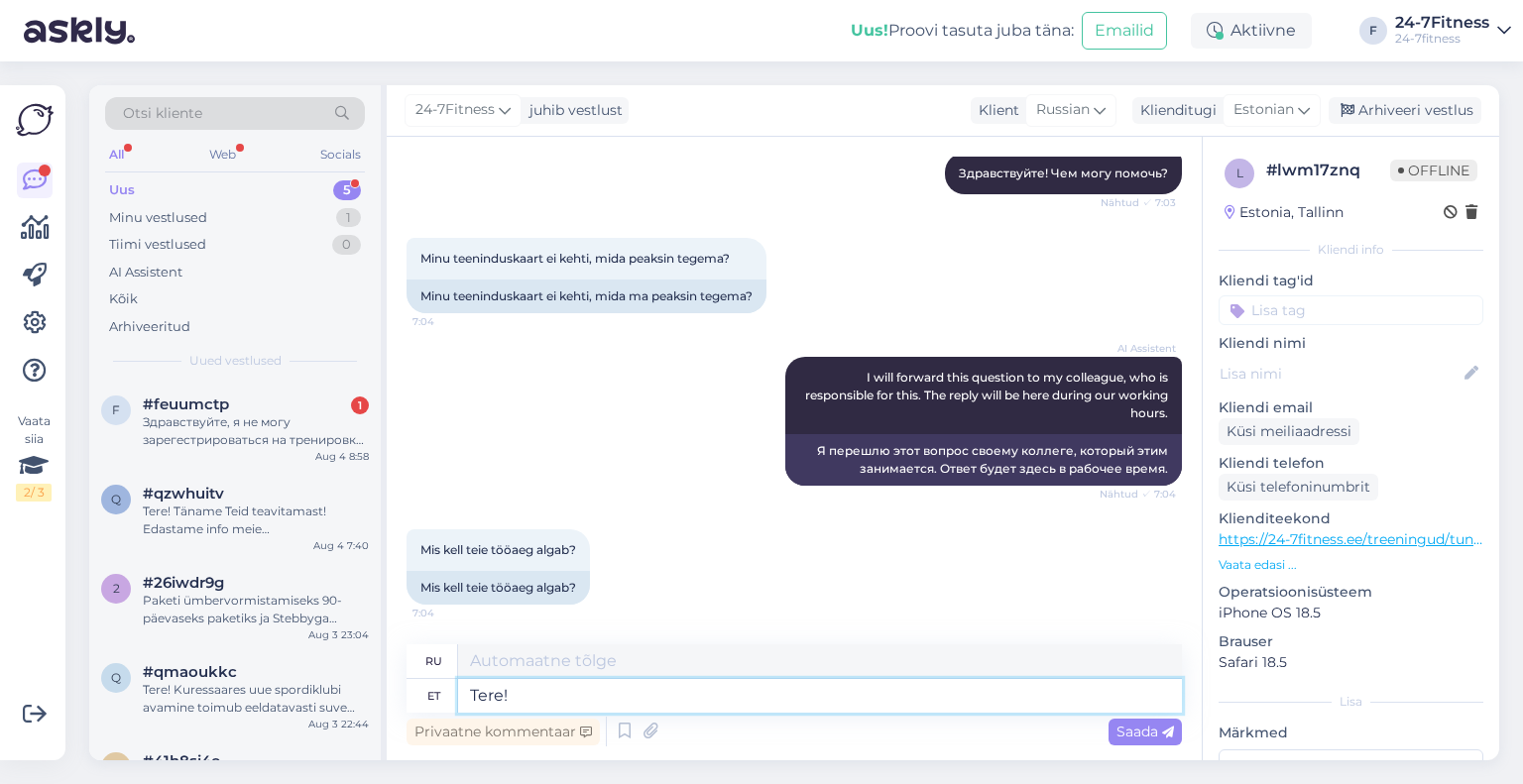 type on "Tere!" 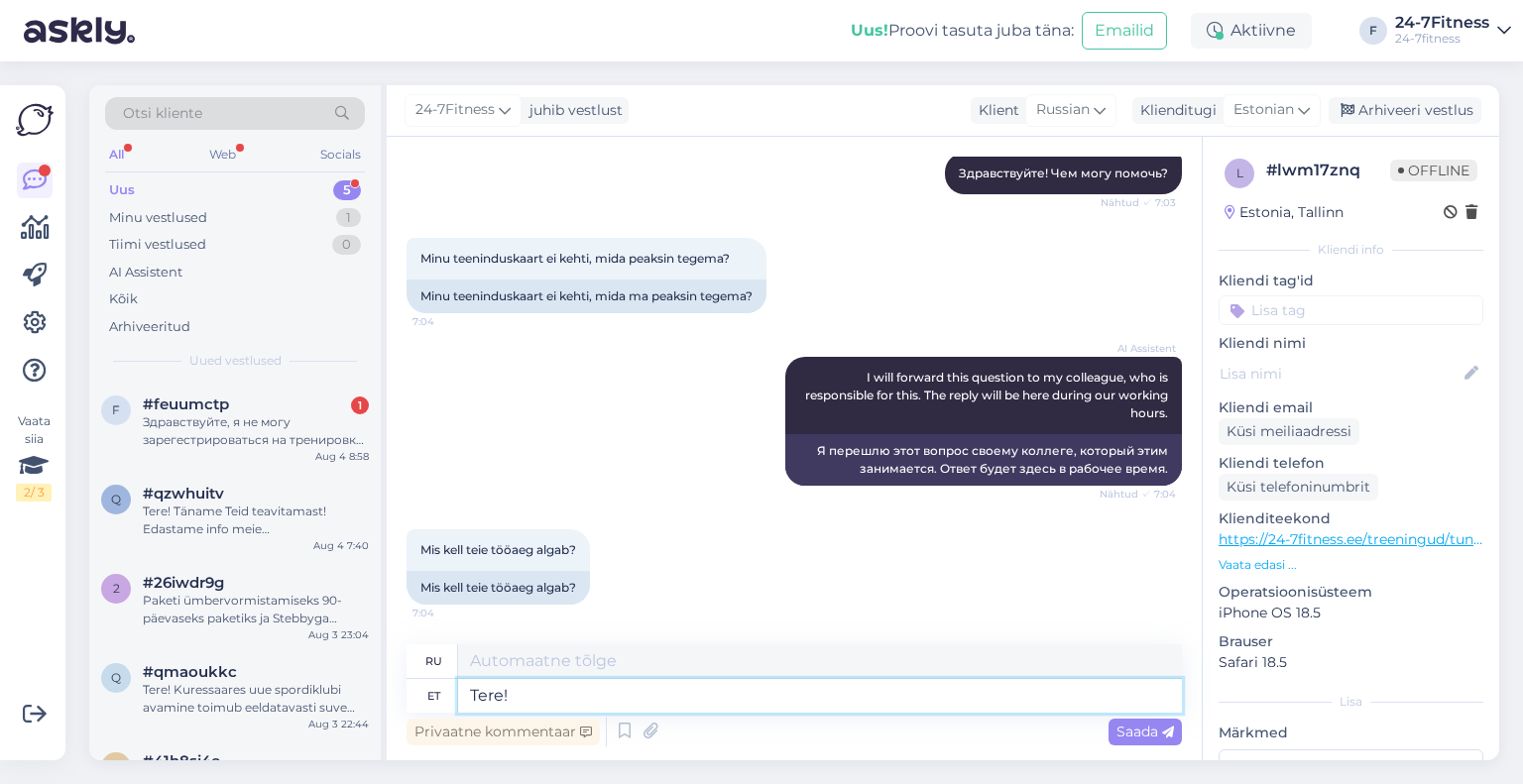 type on "Привет!" 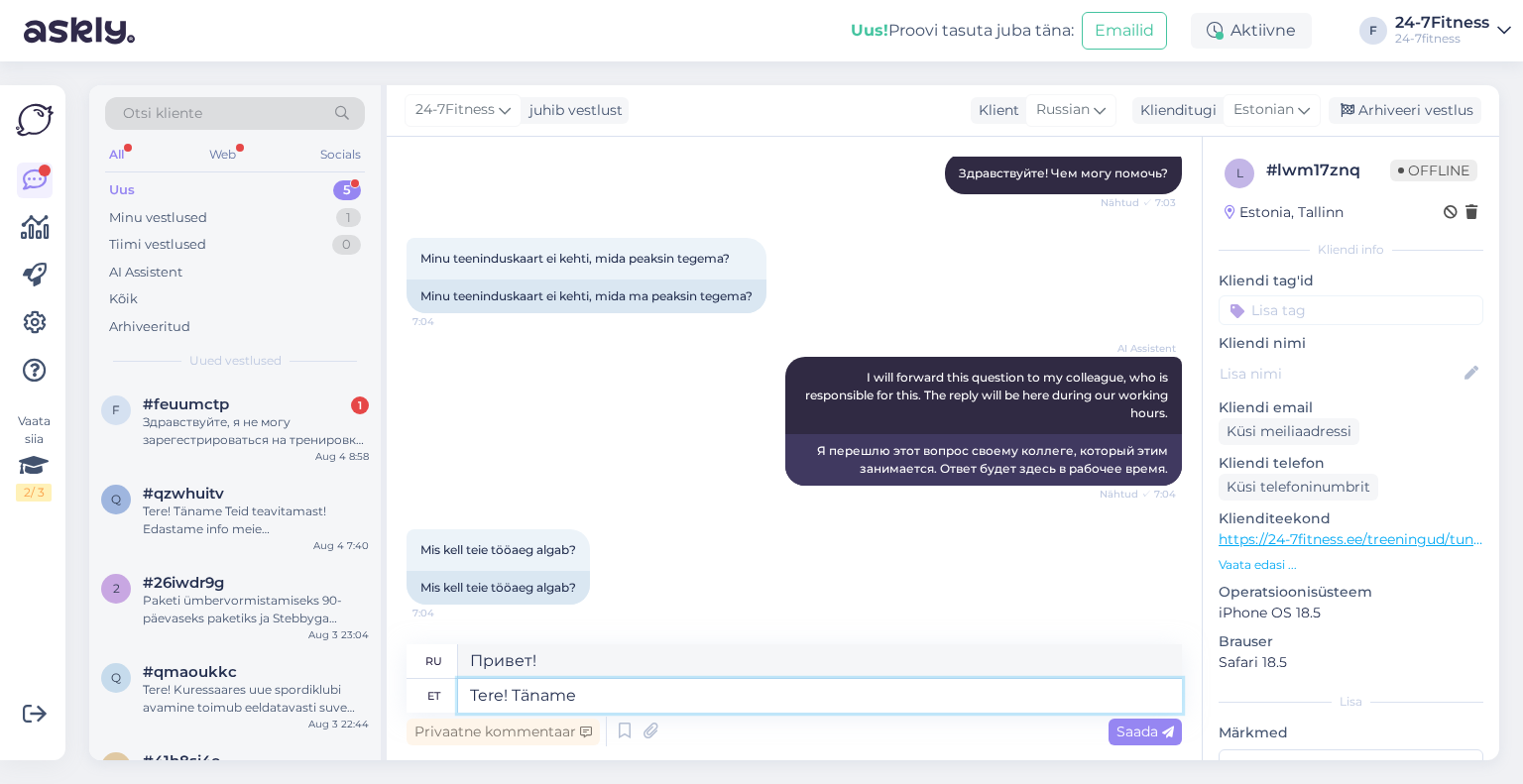 type on "Tere! Täname T" 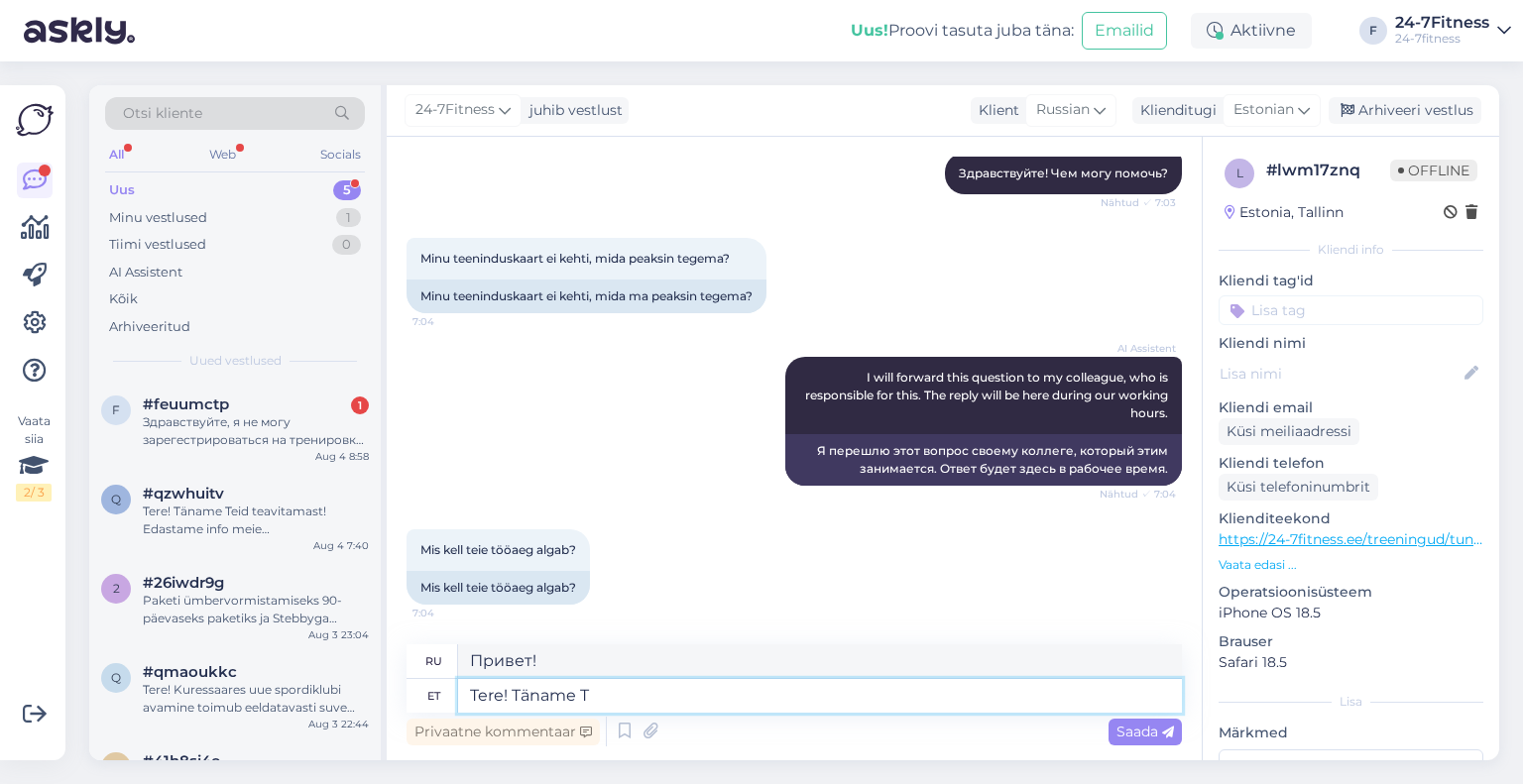 type on "Привет! Спасибо." 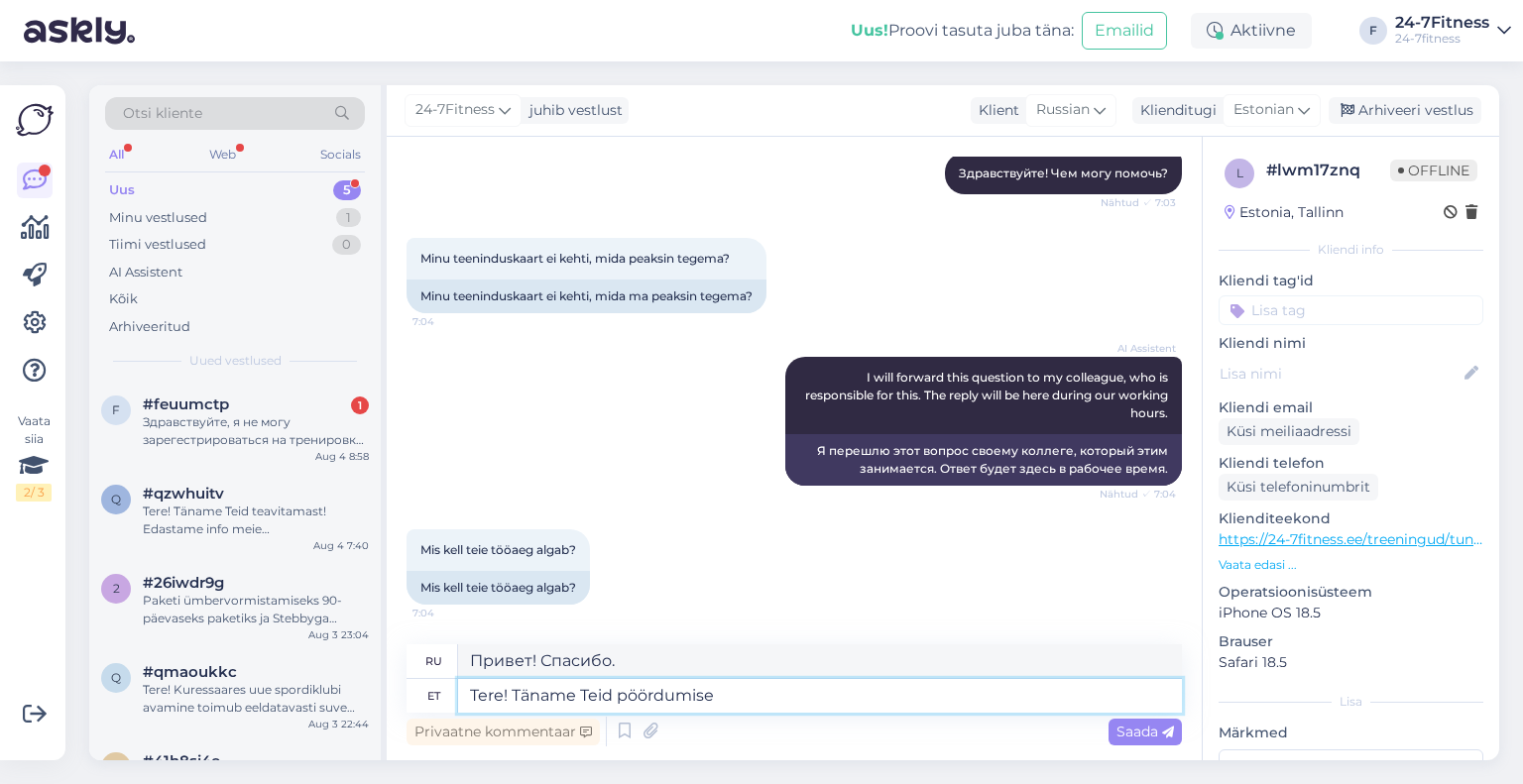 type on "Tere! Täname Teid pöördumise e" 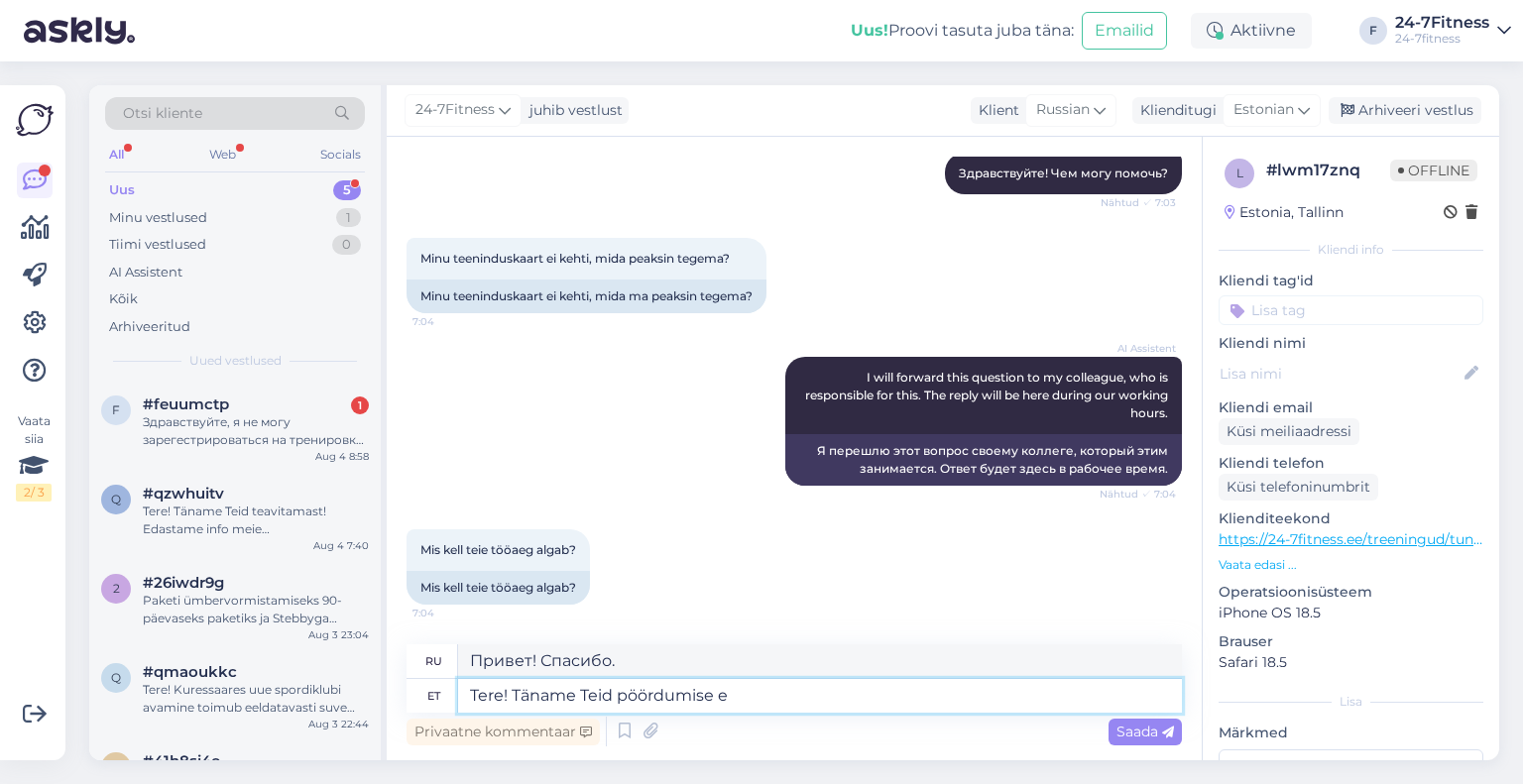 type on "Здравствуйте! Спасибо, что обратились к нам." 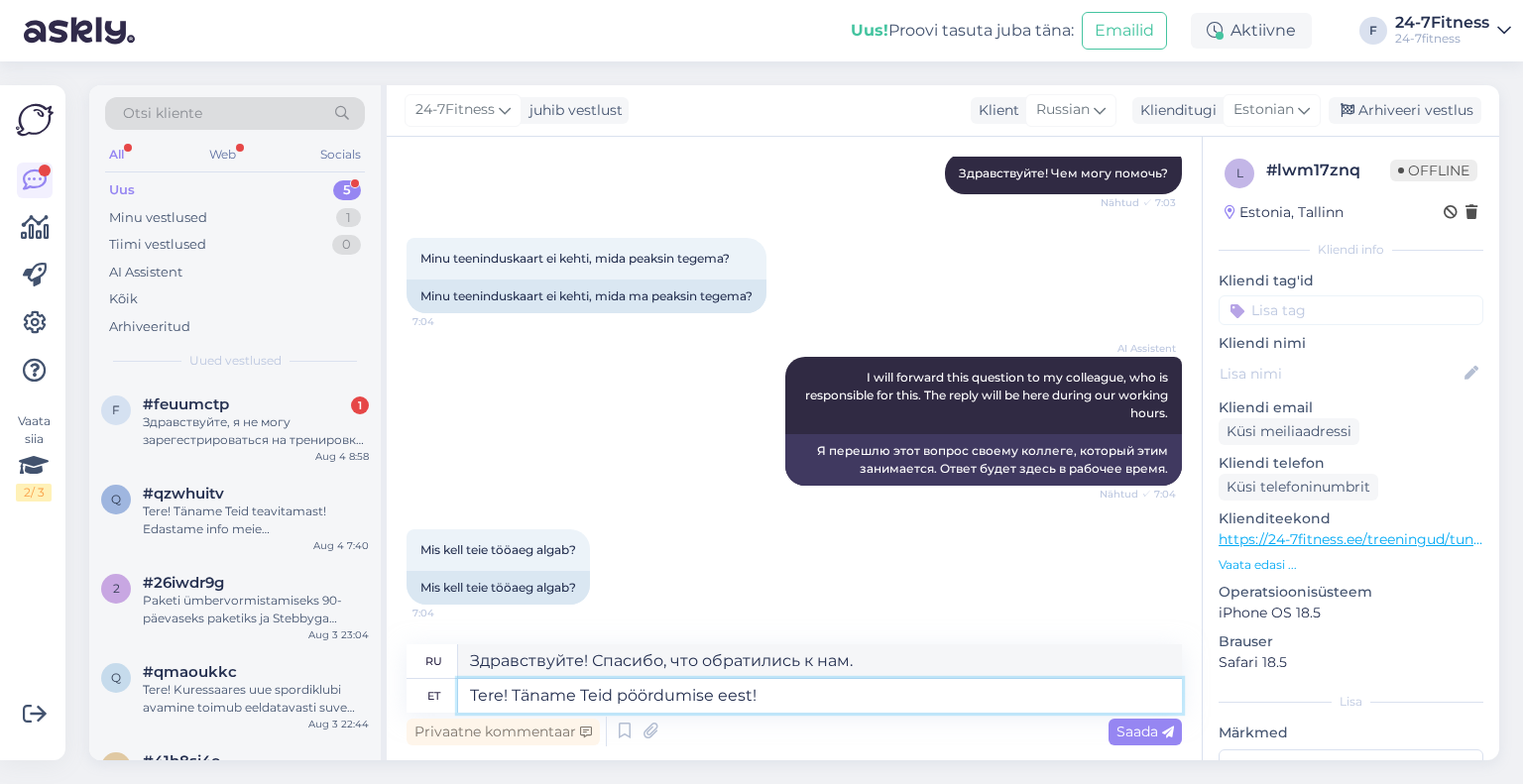 type on "Tere! Täname Teid pöördumise eest!" 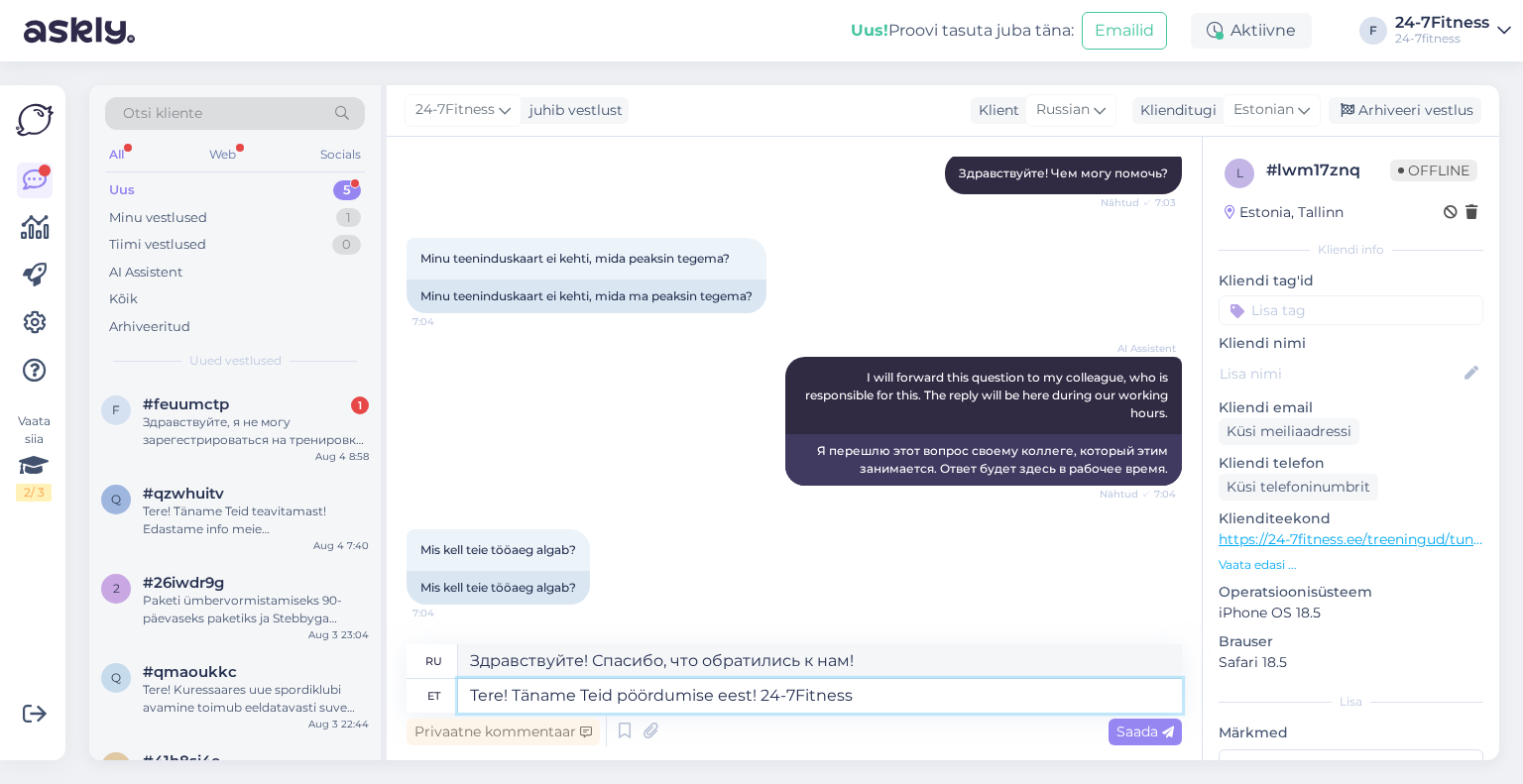 type on "Tere! Täname Teid pöördumise eest! 24-7Fitness s" 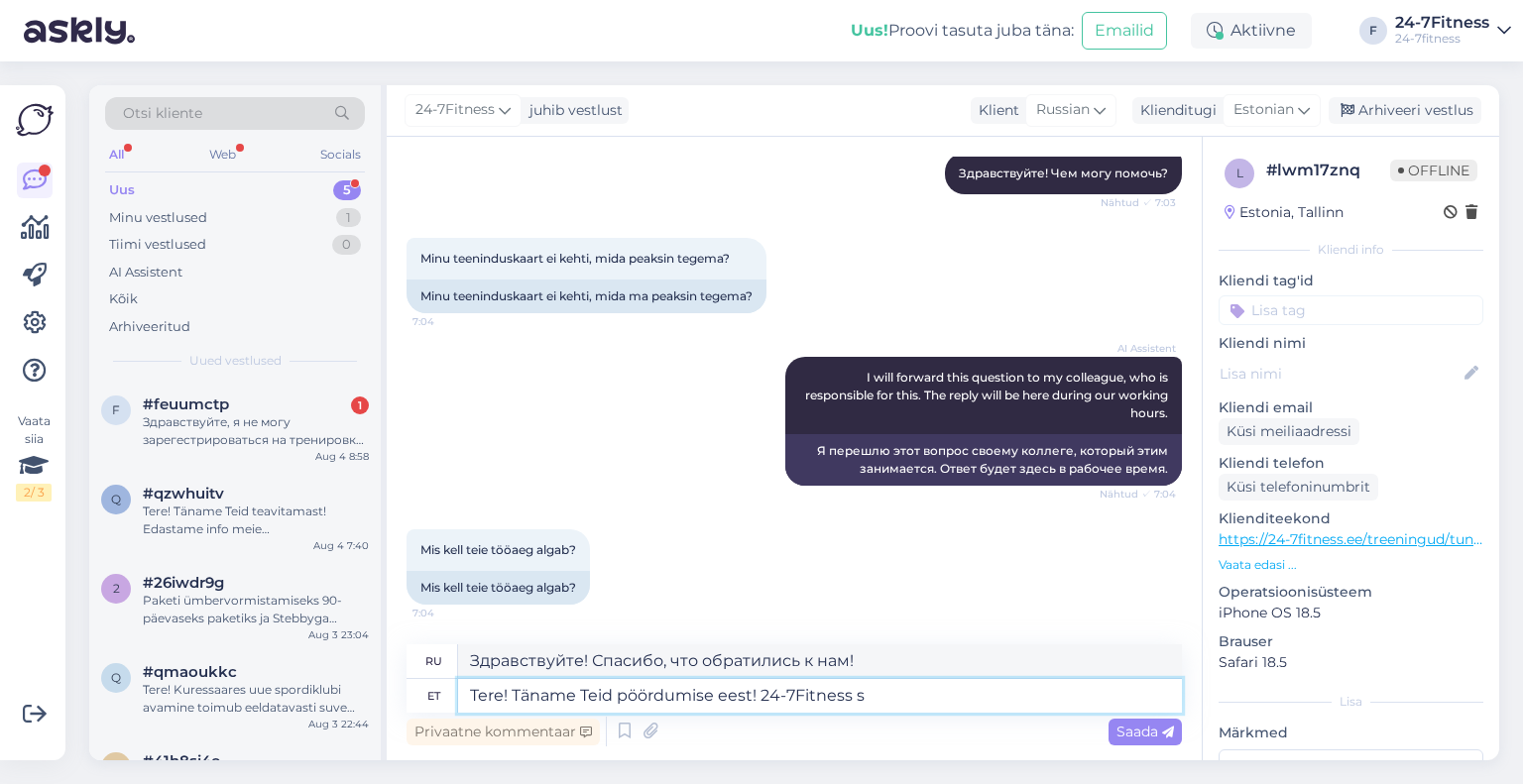 type on "Здравствуйте! Спасибо, что обратились к нам! 24-7Fitness" 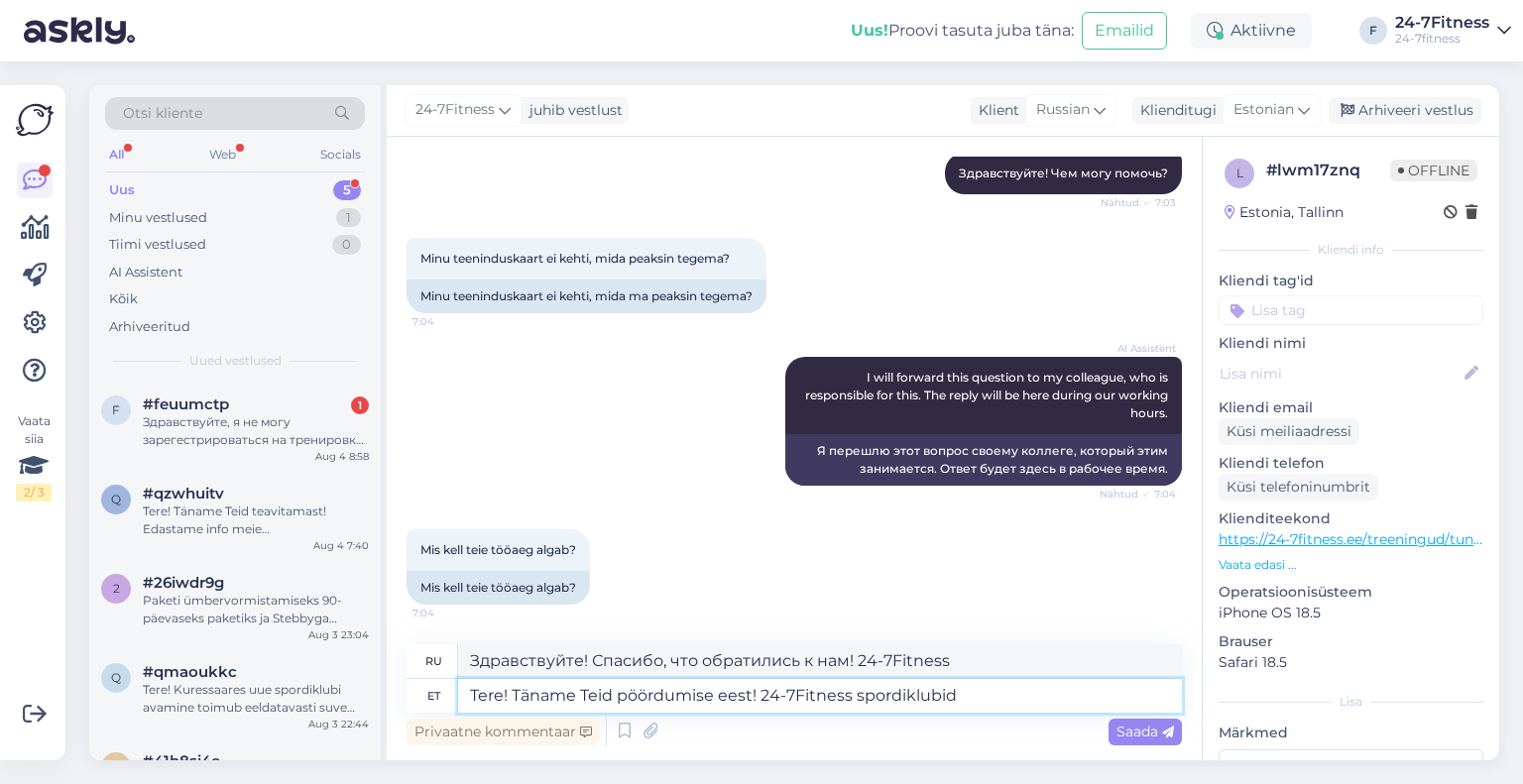 type on "Tere! Täname Teid pöördumise eest! 24-7Fitness spordiklubid" 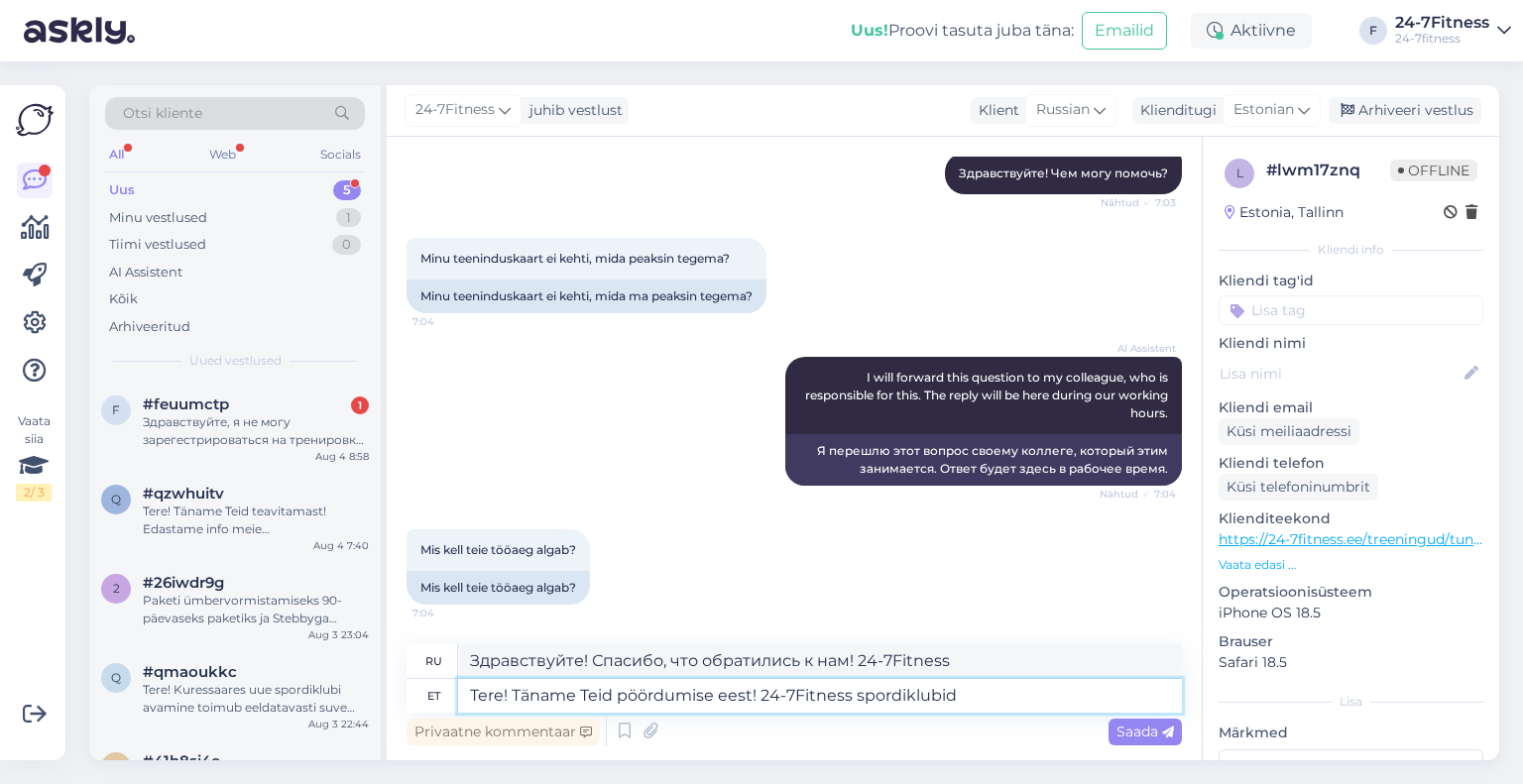 type on "Здравствуйте! Спасибо, что обратились к нам! Спортивный клуб 24-7Fitness" 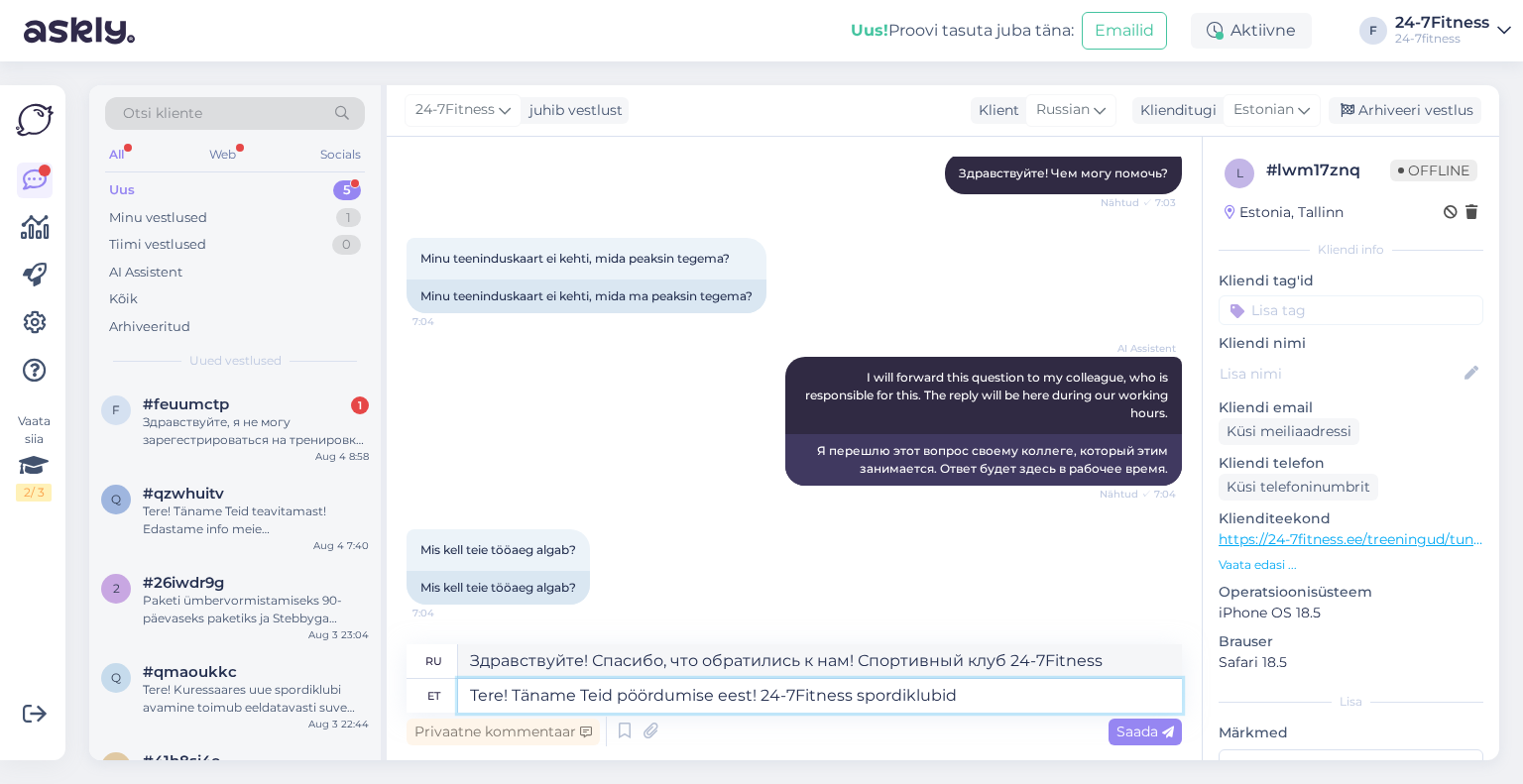 type on "Tere! Täname Teid pöördumise eest! 24-7Fitness spordiklubid o" 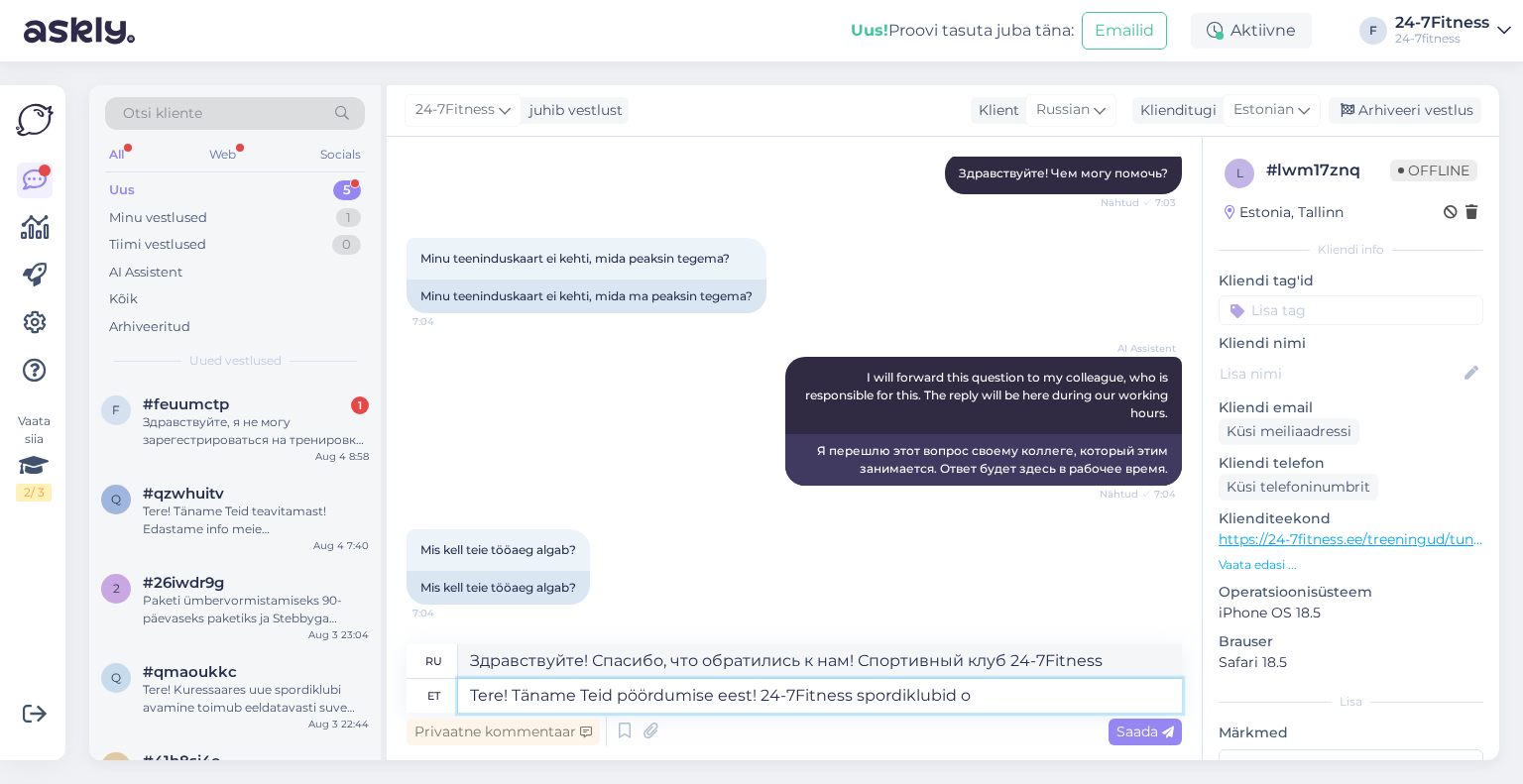 type on "Здравствуйте! Спасибо, что обратились к нам! Спортивные клубы 24-7Fitness" 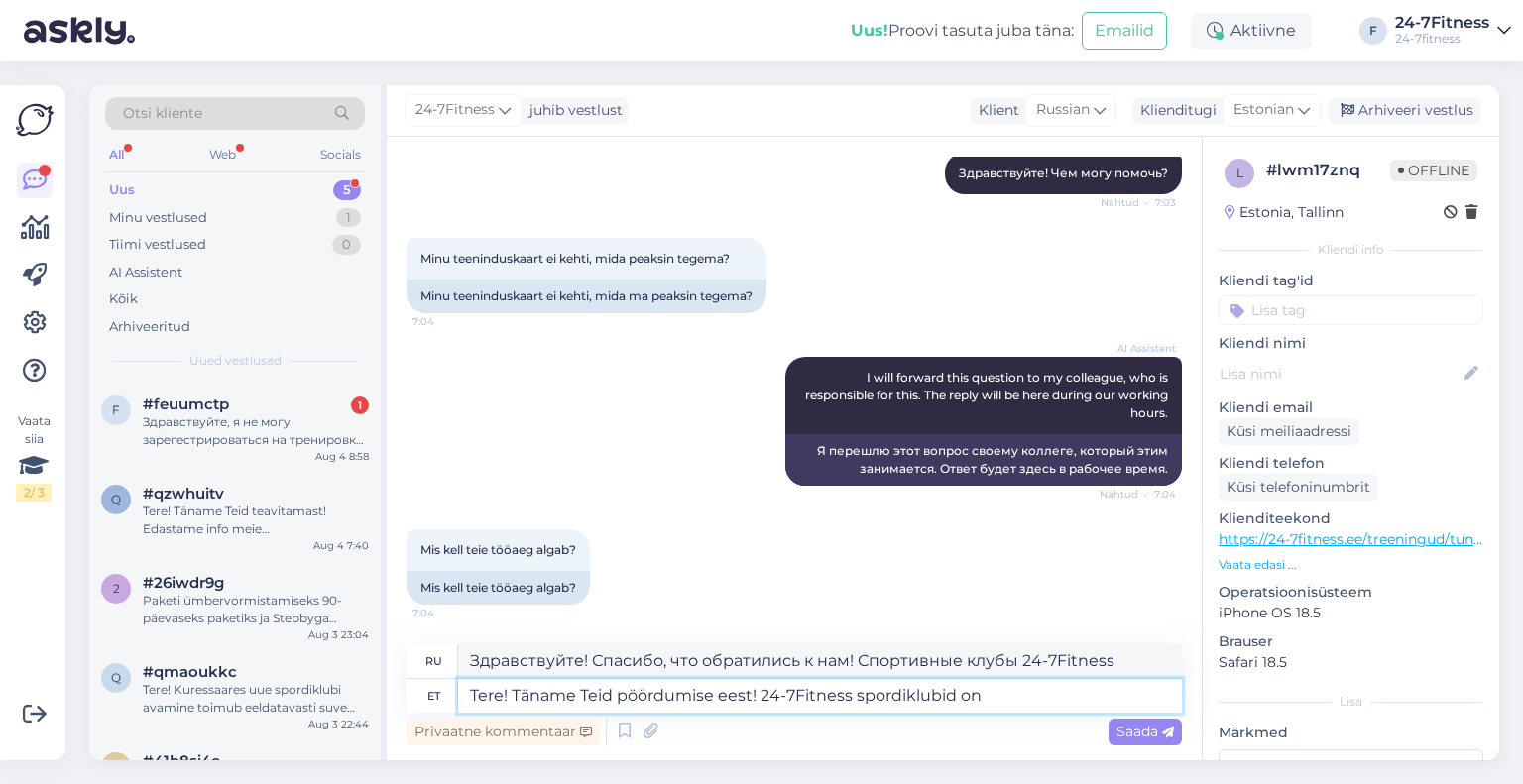 type on "Tere! Täname Teid pöördumise eest! 24-7Fitness spordiklubid on a" 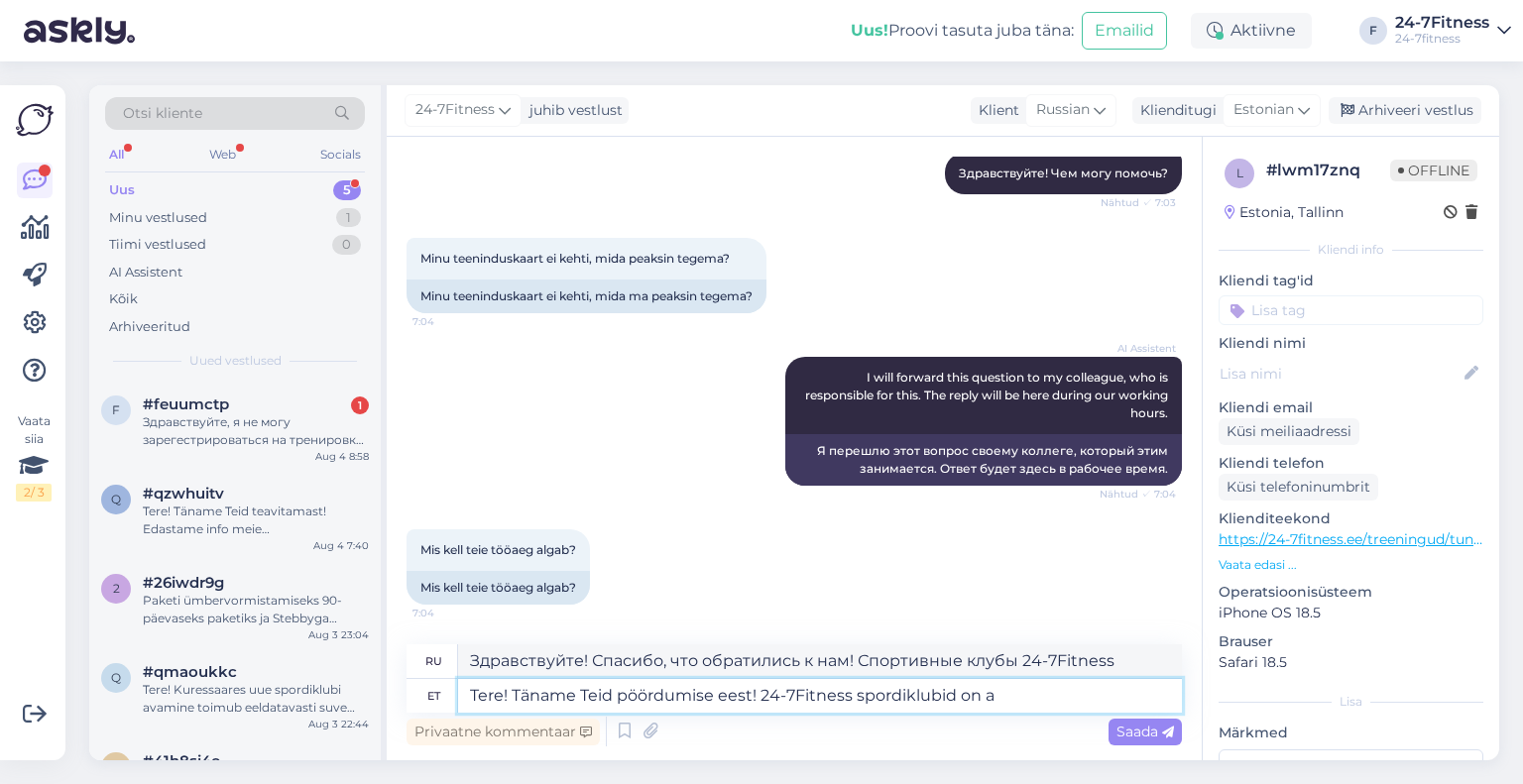 type on "Здравствуйте! Спасибо, что обратились к нам! Спортивные клубы 24-7Fitness — это" 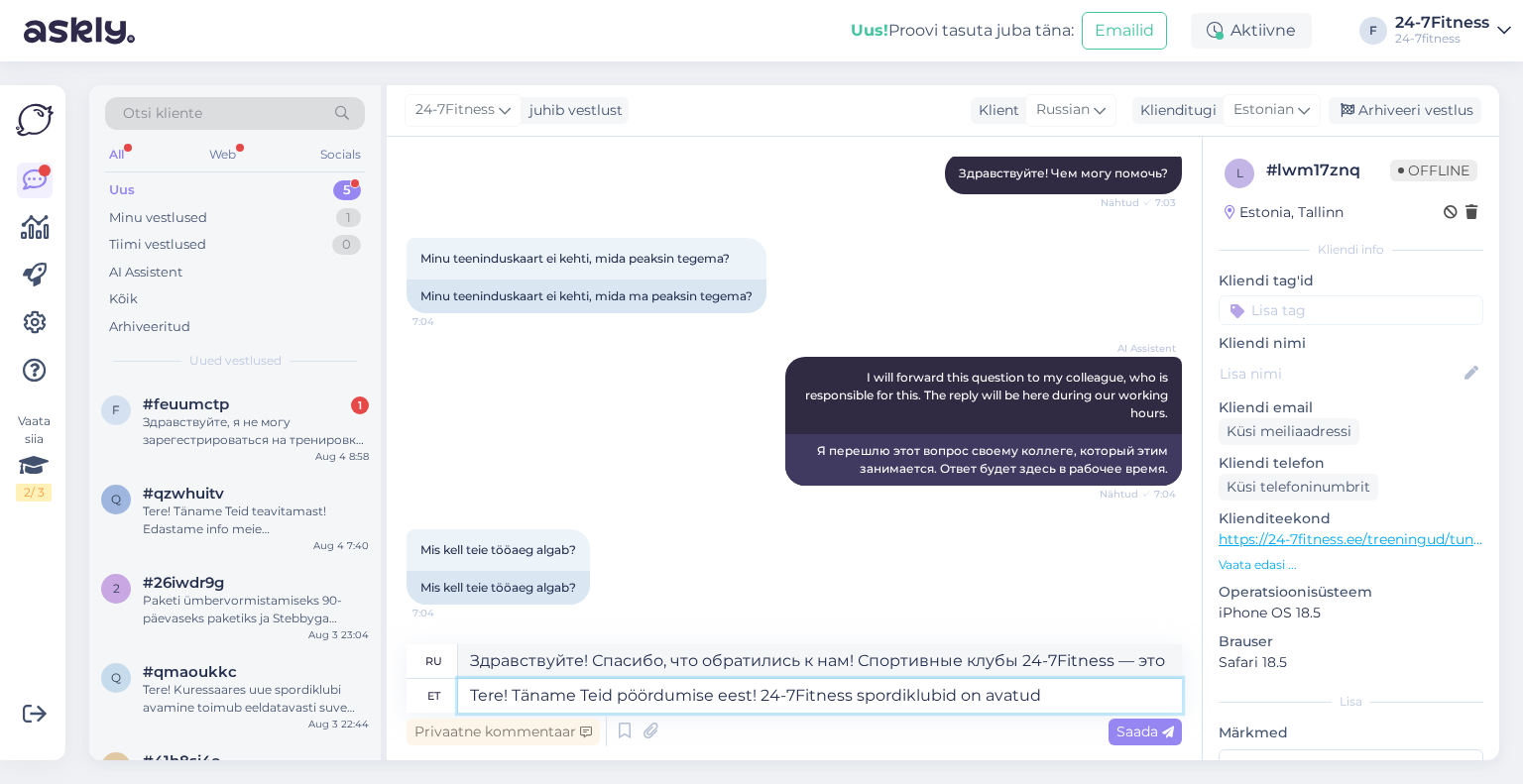 type on "Tere! Täname Teid pöördumise eest! 24-7Fitness spordiklubid on avatud" 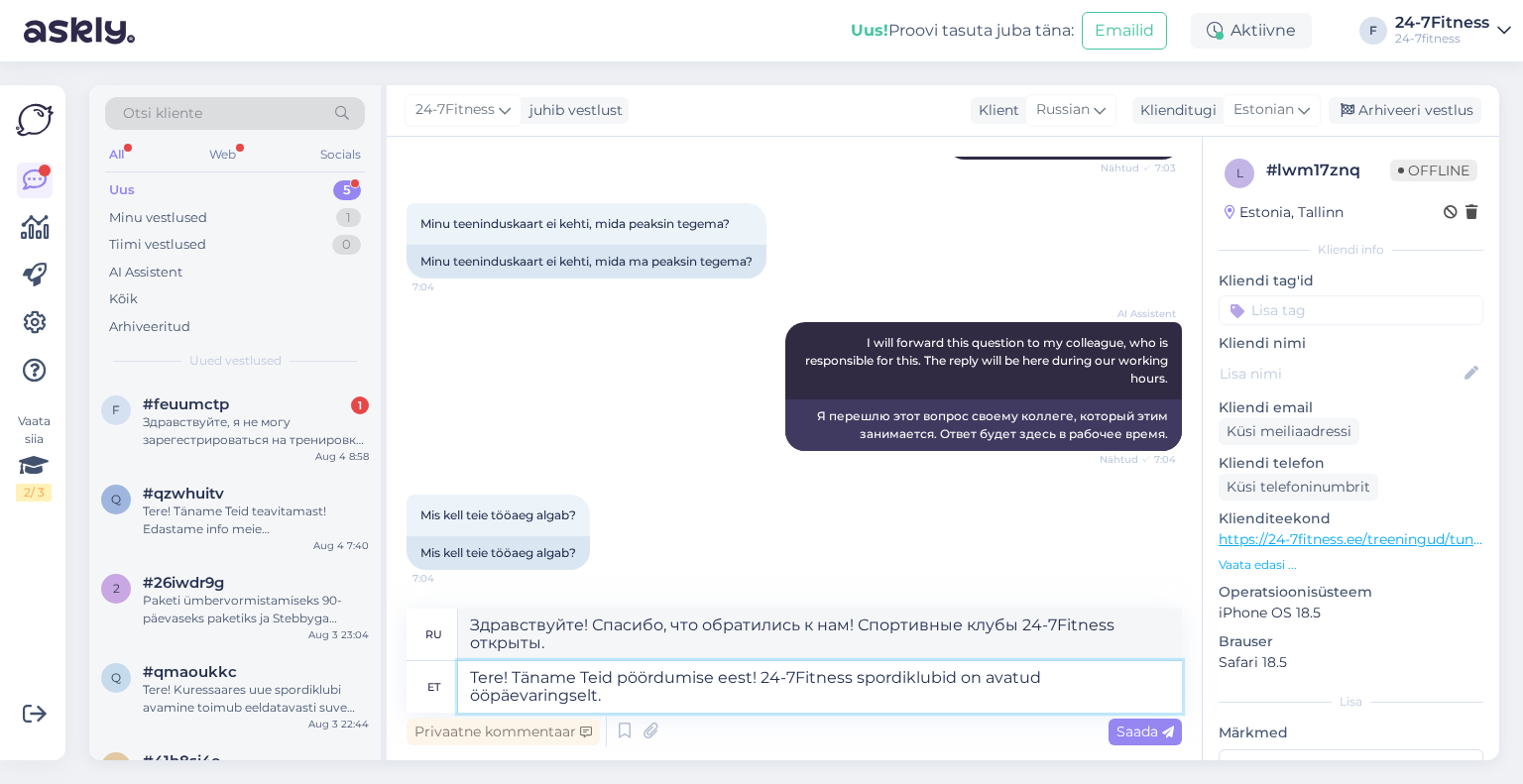scroll, scrollTop: 281, scrollLeft: 0, axis: vertical 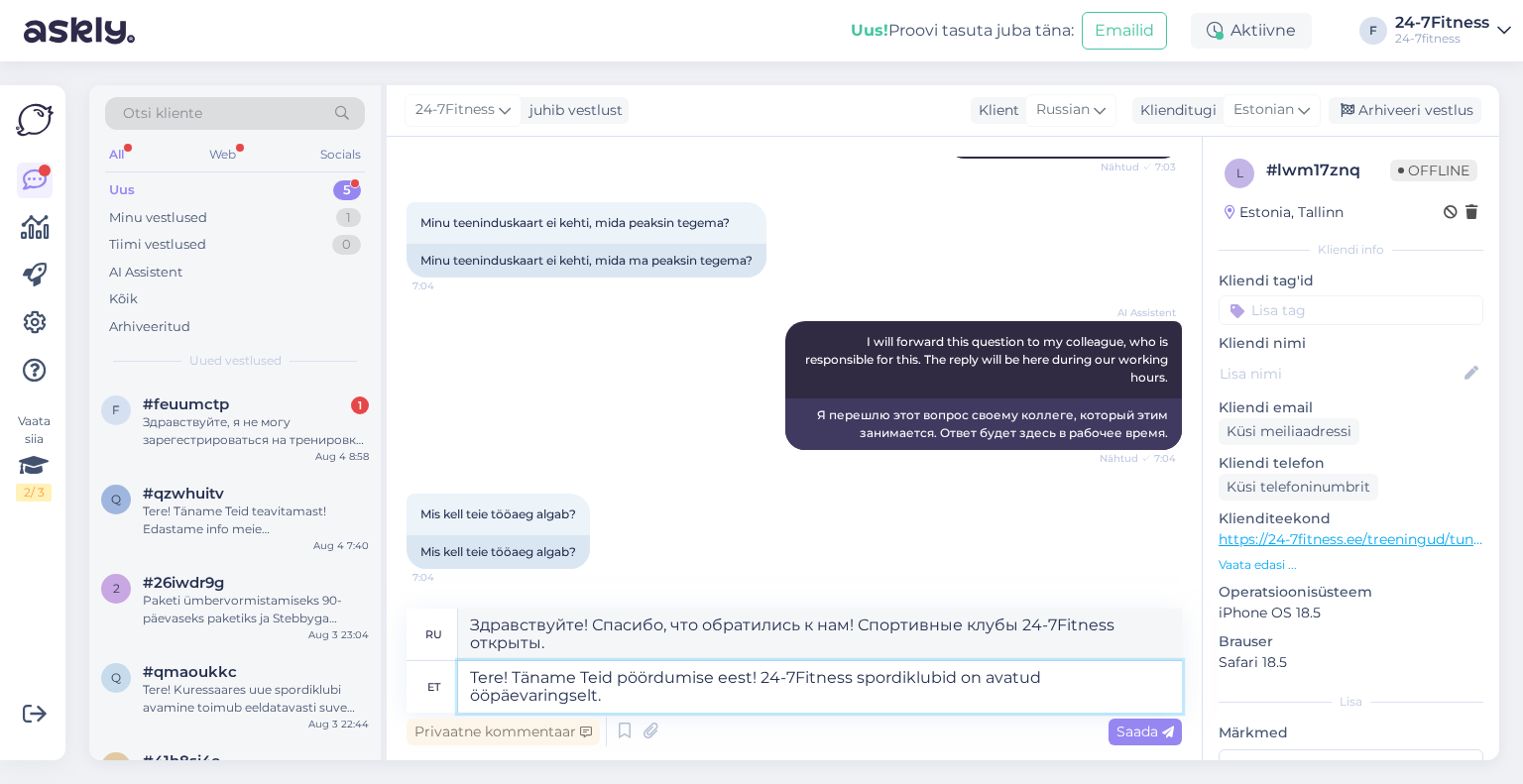 type on "Tere! Täname Teid pöördumise eest! 24-7Fitness spordiklubid on avatud ööpäevaringselt. M" 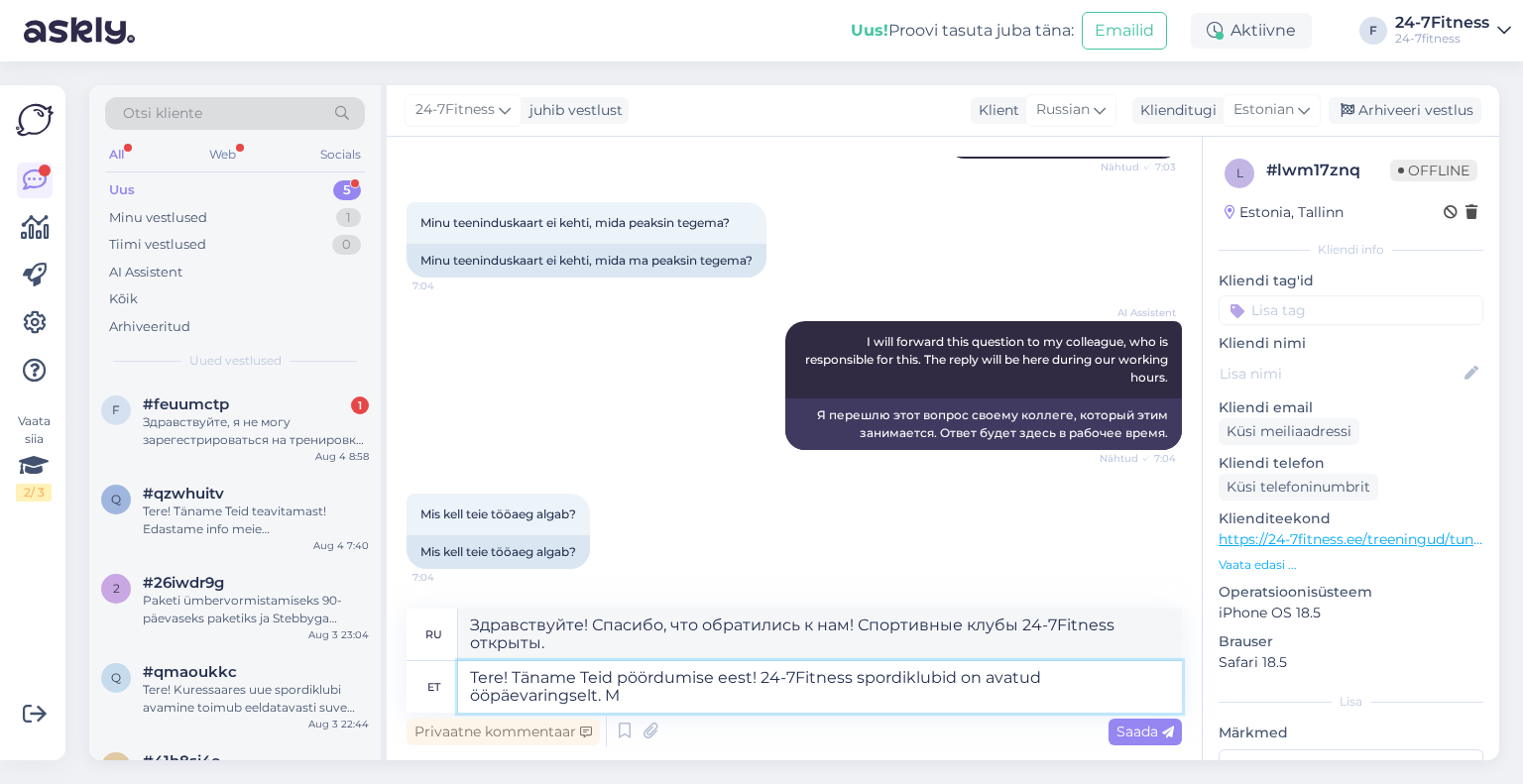 type on "Здравствуйте! Спасибо, что обратились к нам! Спортивные клубы 24-7Fitness работают круглосуточно." 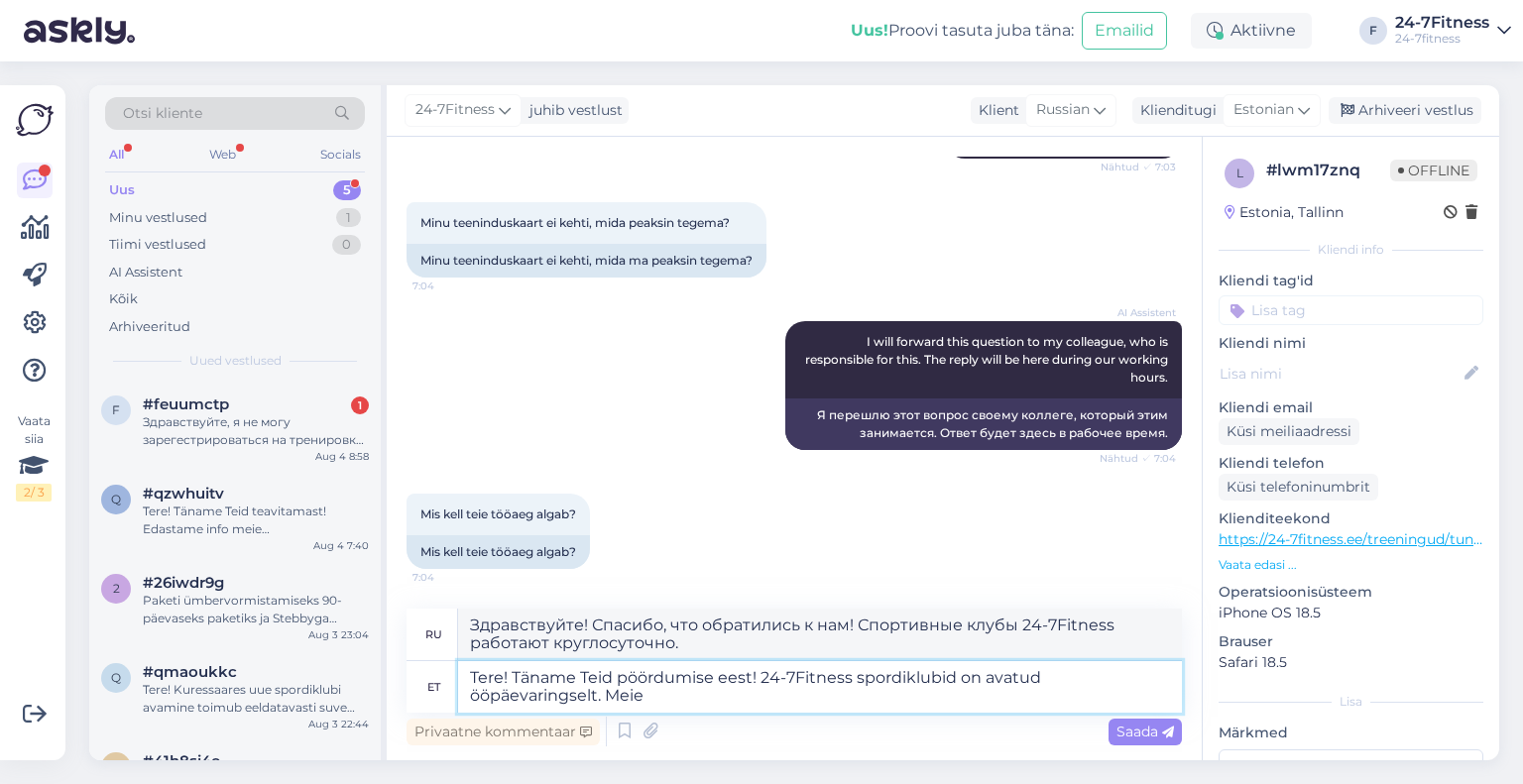 type on "Tere! Täname Teid pöördumise eest! 24-7Fitness spordiklubid on avatud ööpäevaringselt. Meie" 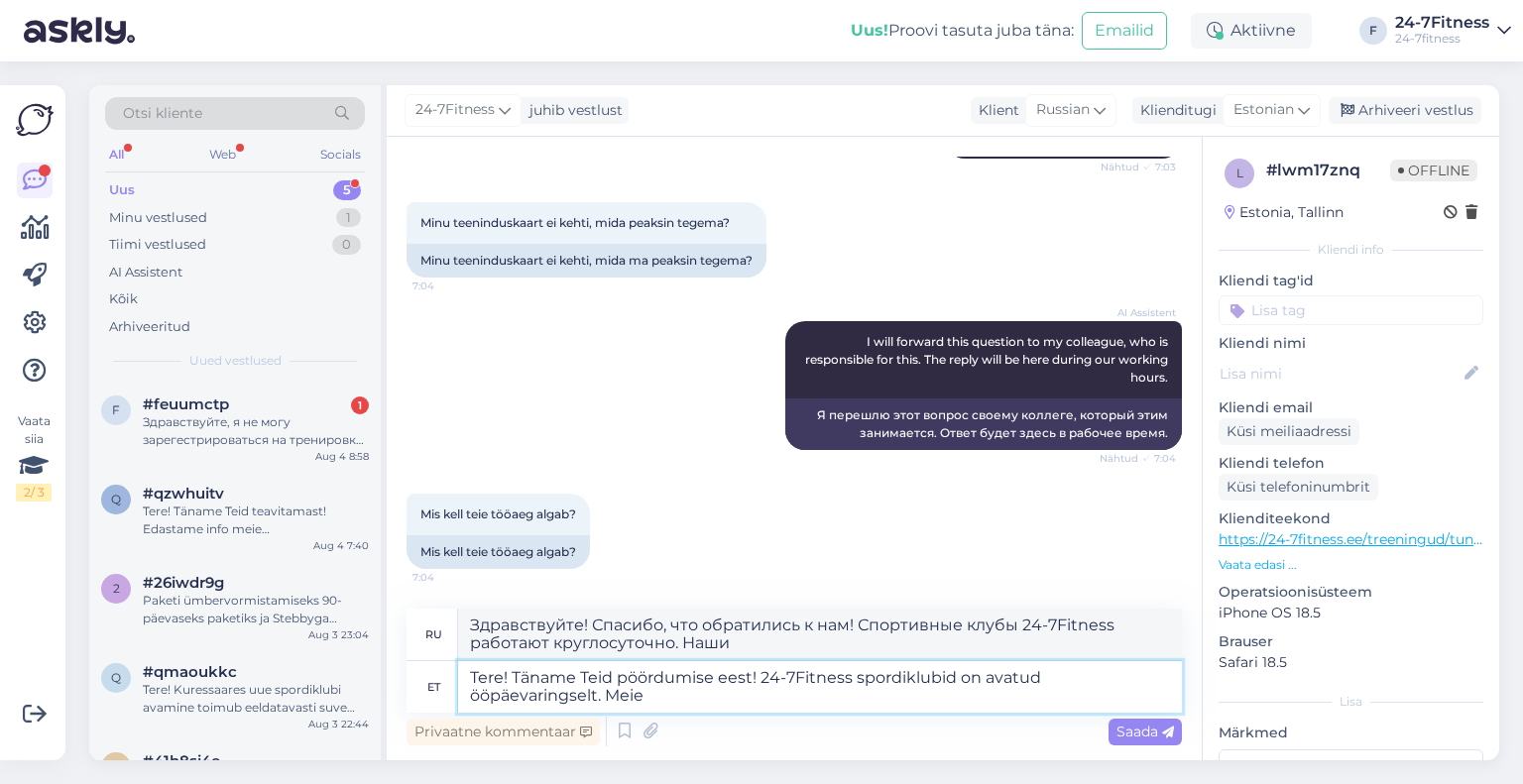 paste on ". Klienditeenindus on avatud E-P 9.00-21.00. Telefon +372 53 096 707." 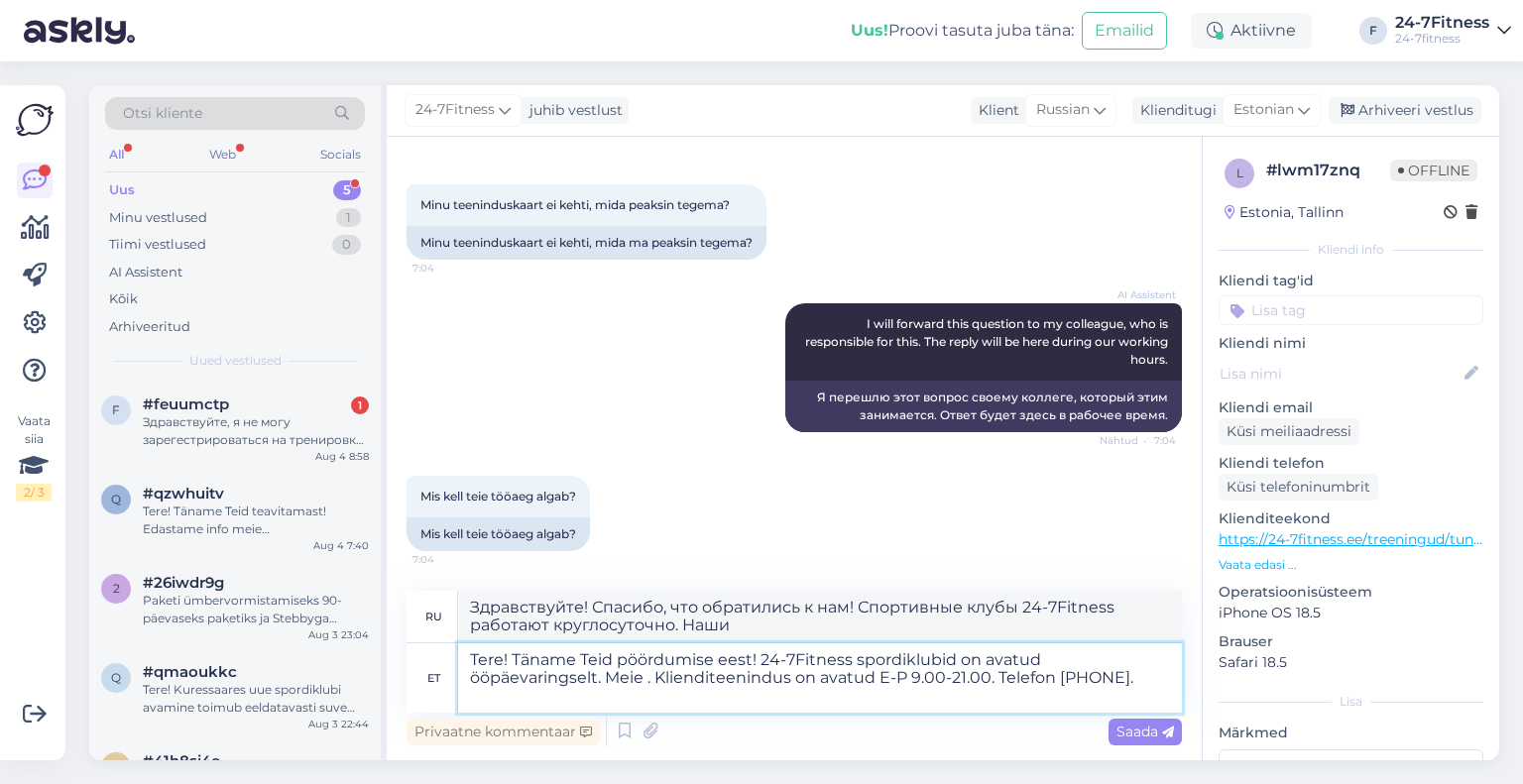 scroll, scrollTop: 293, scrollLeft: 0, axis: vertical 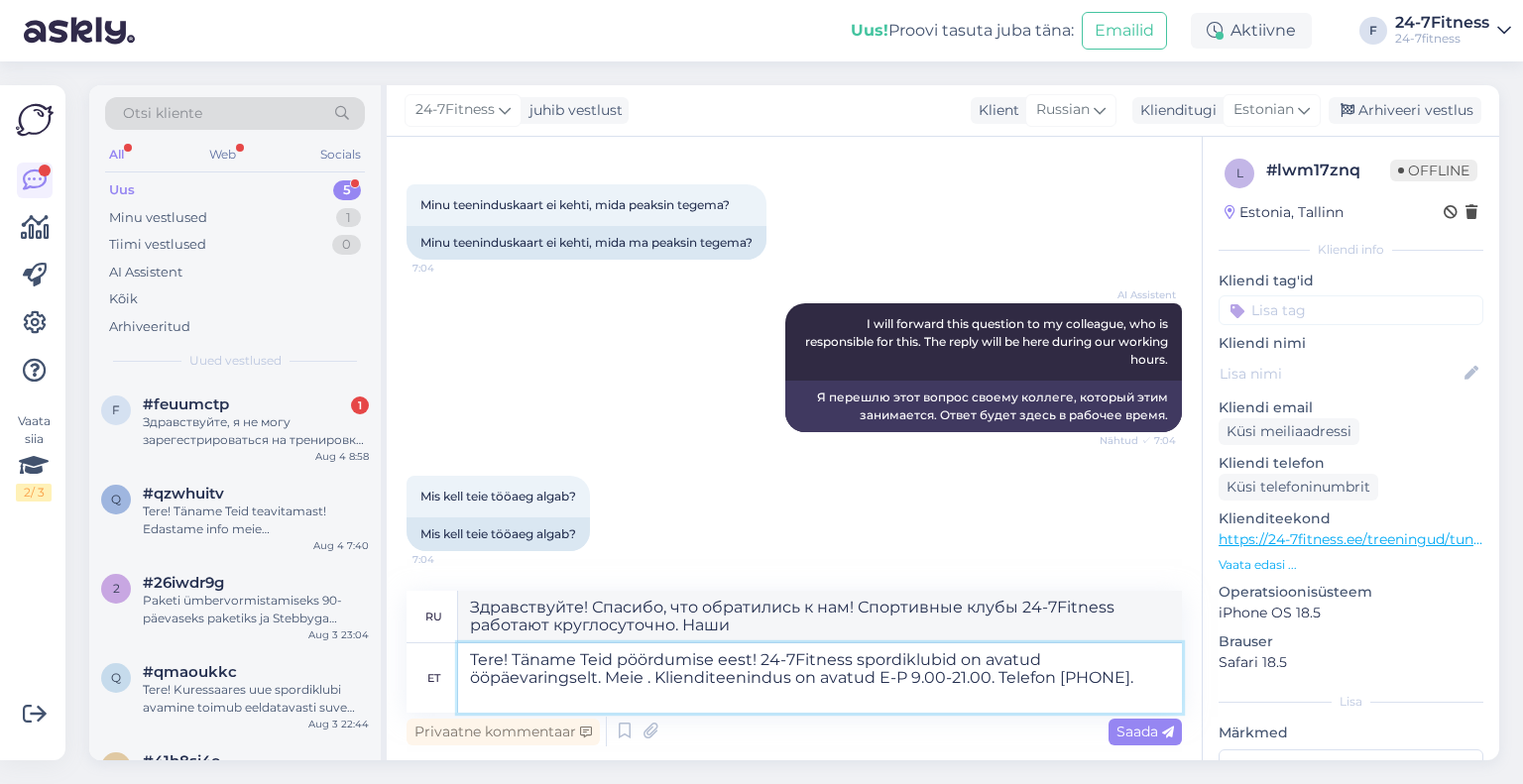 type on "Здравствуйте! Спасибо, что обратились к нам! Спортивные клубы 24-7Fitness работают круглосуточно. Служба поддержки клиентов работает с понедельника по пятницу 9.00-21.00. Телефон: +372 53 096 707." 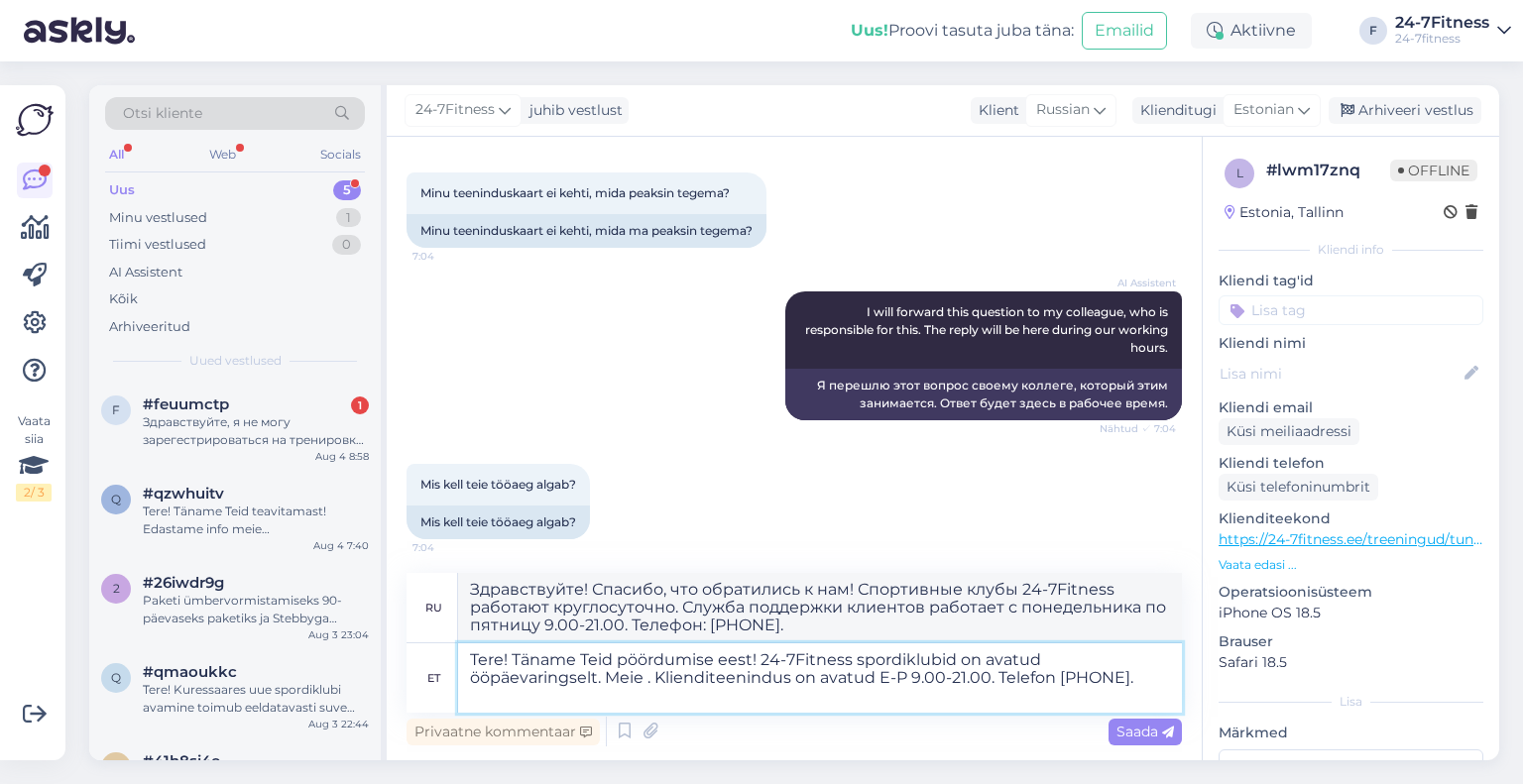 click on "Tere! Täname Teid pöördumise eest! 24-7Fitness spordiklubid on avatud ööpäevaringselt. Meie . Klienditeenindus on avatud E-P 9.00-21.00. Telefon +372 53 096 707." at bounding box center (820, 678) 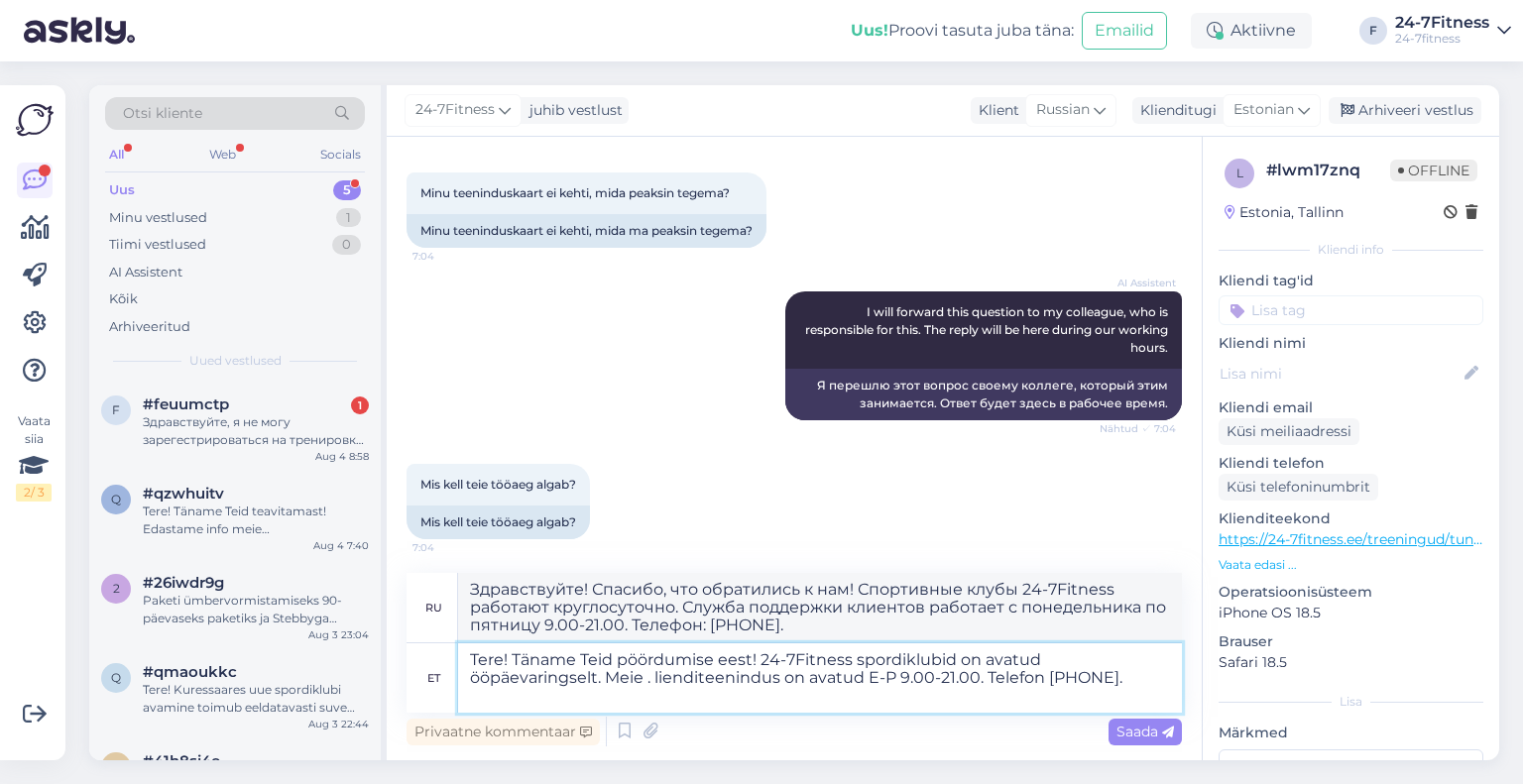 type on "Tere! Täname Teid pöördumise eest! 24-7Fitness spordiklubid on avatud ööpäevaringselt. Meie .lienditeenindus on avatud E-P 9.00-21.00. Telefon +372 53 096 707." 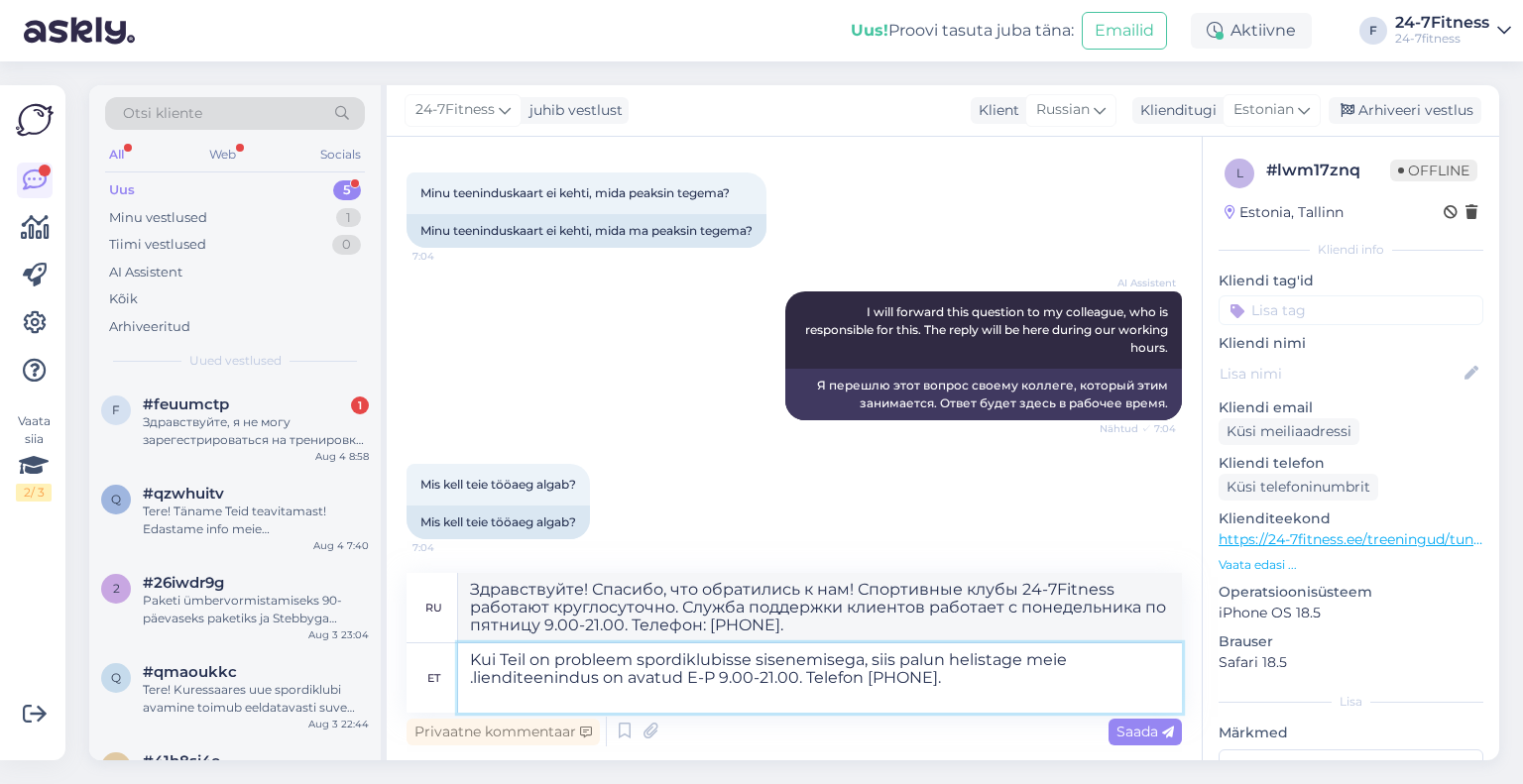 type on "Здравствуйте! Спасибо, что обратились к нам! Спортивные клубы 24-7Fitness работают круглосуточно. Наша служба поддержки клиентов работает с понедельника по пятницу 9.00-21.00. Телефон: +372 53 096 707." 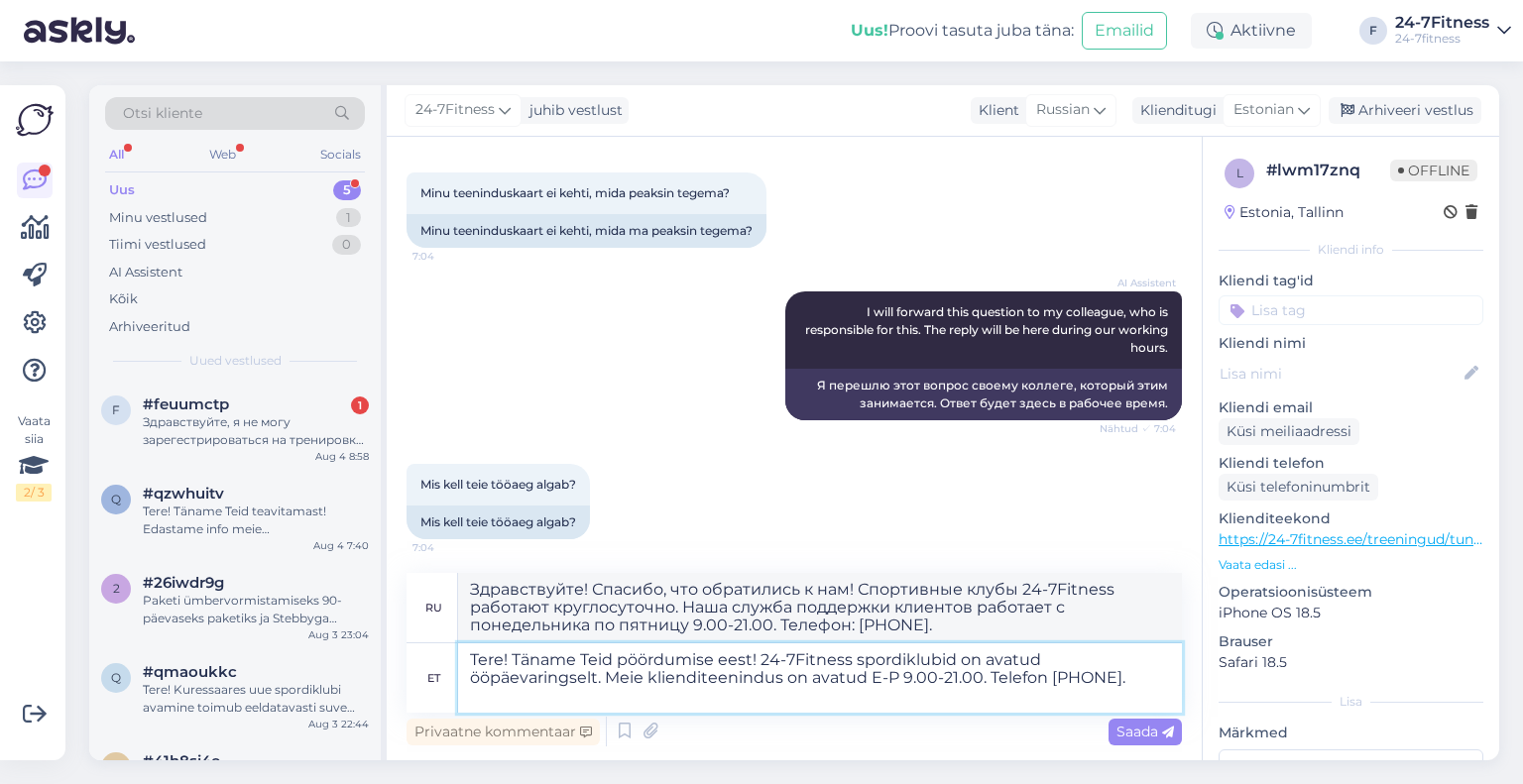 click on "Tere! Täname Teid pöördumise eest! 24-7Fitness spordiklubid on avatud ööpäevaringselt. Meie klienditeenindus on avatud E-P 9.00-21.00. Telefon +372 53 096 707." at bounding box center [820, 678] 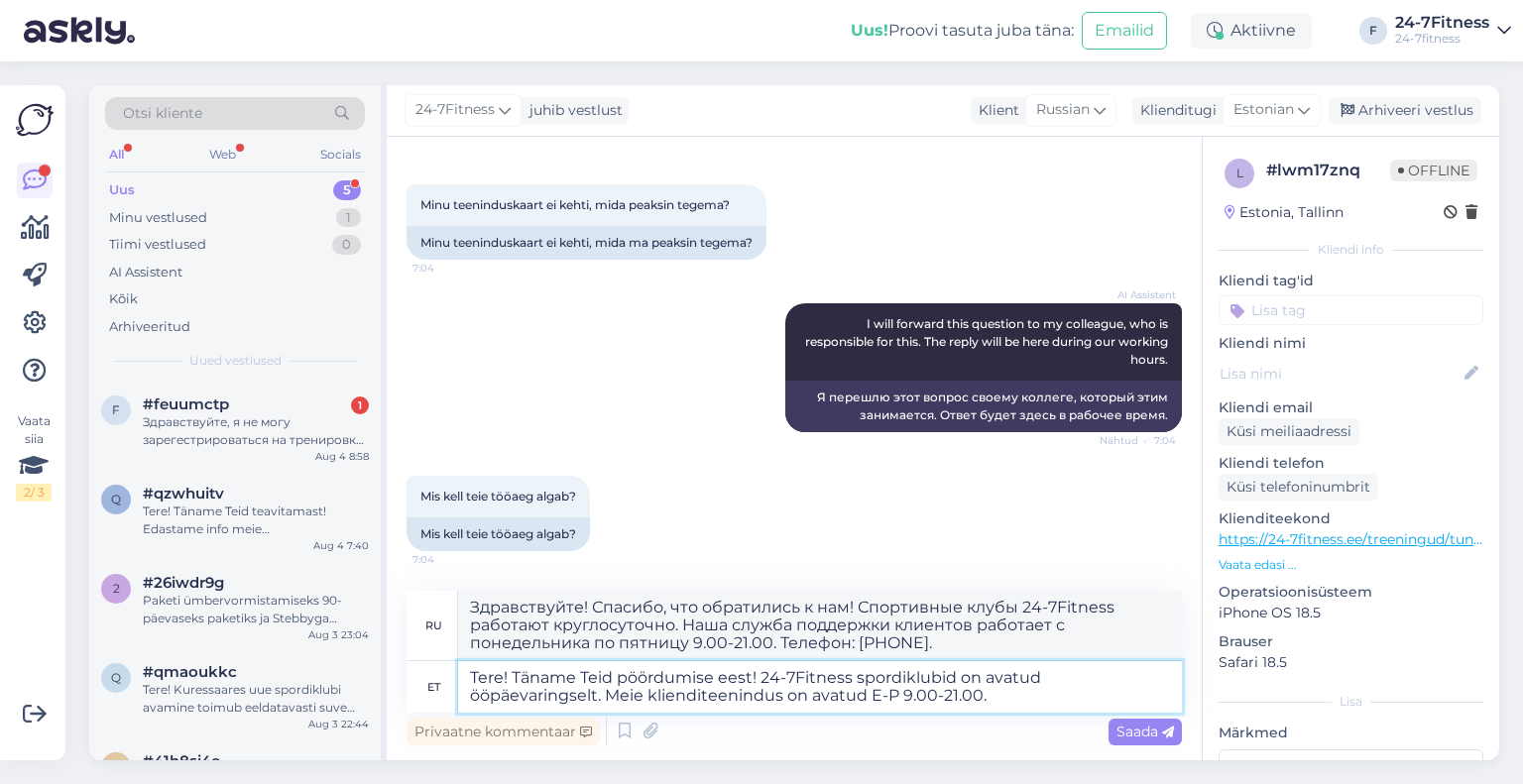 type on "Здравствуйте! Спасибо, что обратились к нам! Спортивные клубы 24-7Fitness работают круглосуточно. Наша служба поддержки клиентов работает с понедельника по пятницу 9.00-21.00." 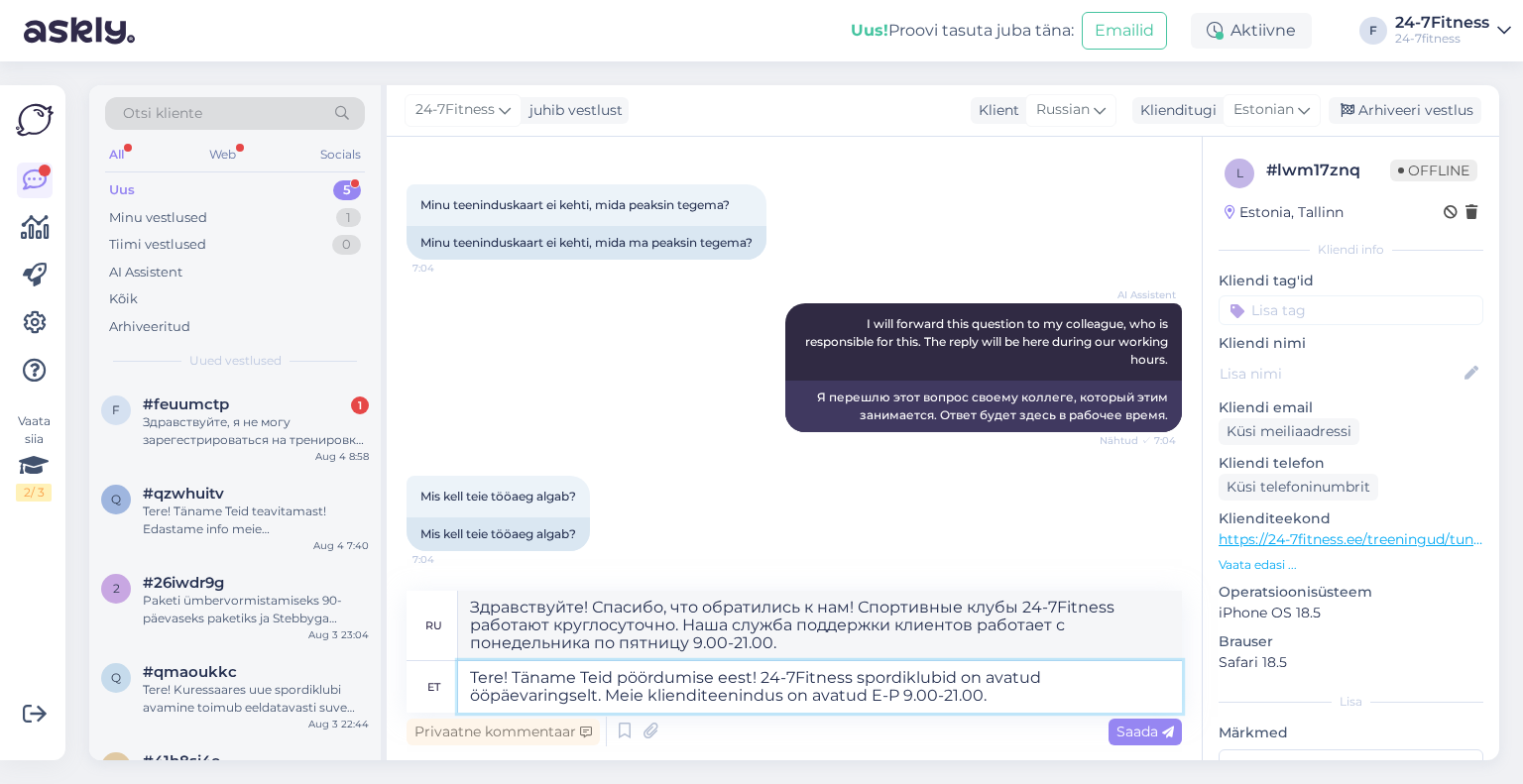 click on "Tere! Täname Teid pöördumise eest! 24-7Fitness spordiklubid on avatud ööpäevaringselt. Meie klienditeenindus on avatud E-P 9.00-21.00." at bounding box center (820, 687) 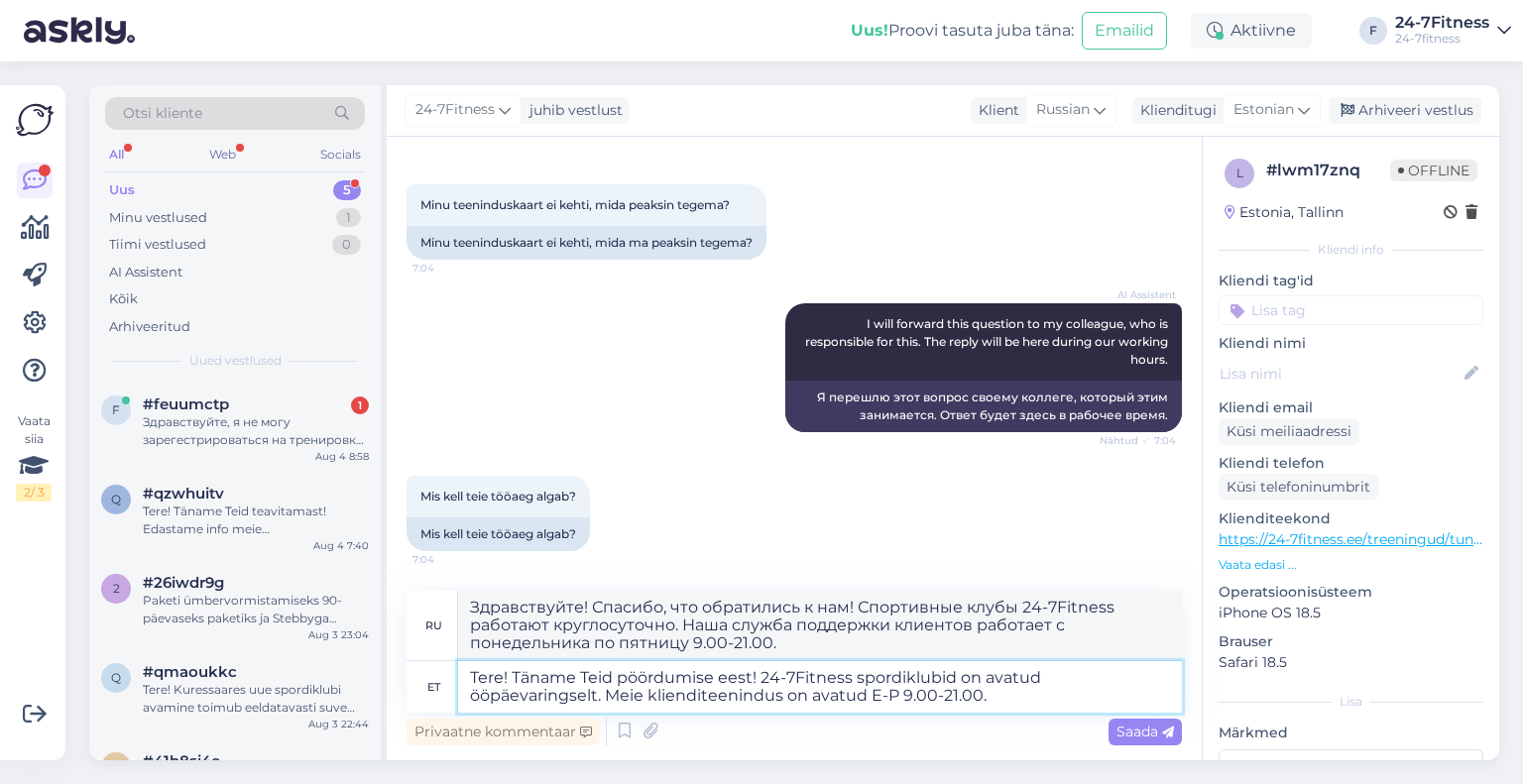 drag, startPoint x: 897, startPoint y: 695, endPoint x: 878, endPoint y: 693, distance: 19.10497 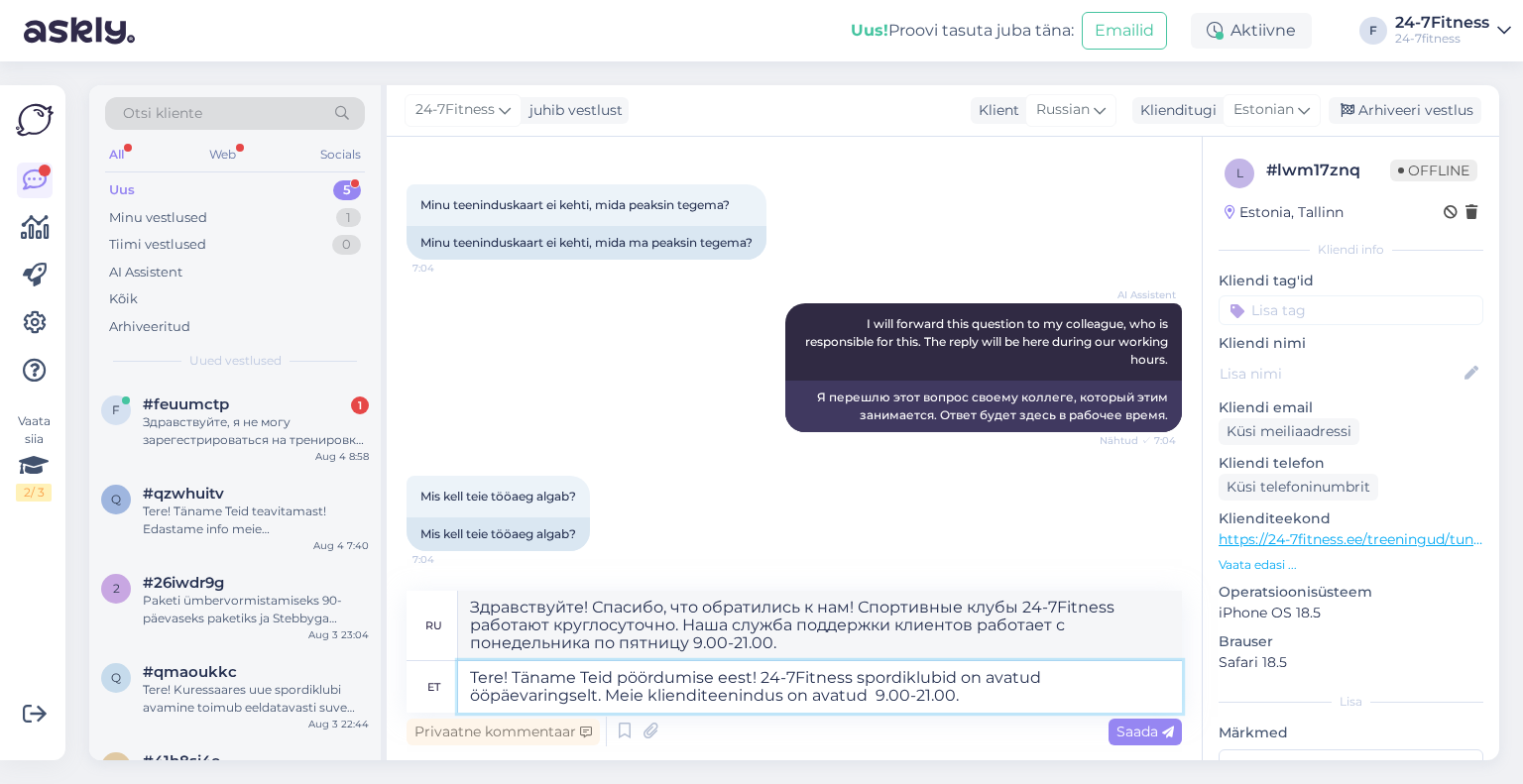 type on "Tere! Täname Teid pöördumise eest! 24-7Fitness spordiklubid on avatud ööpäevaringselt. Meie klienditeenindus on avatud i 9.00-21.00." 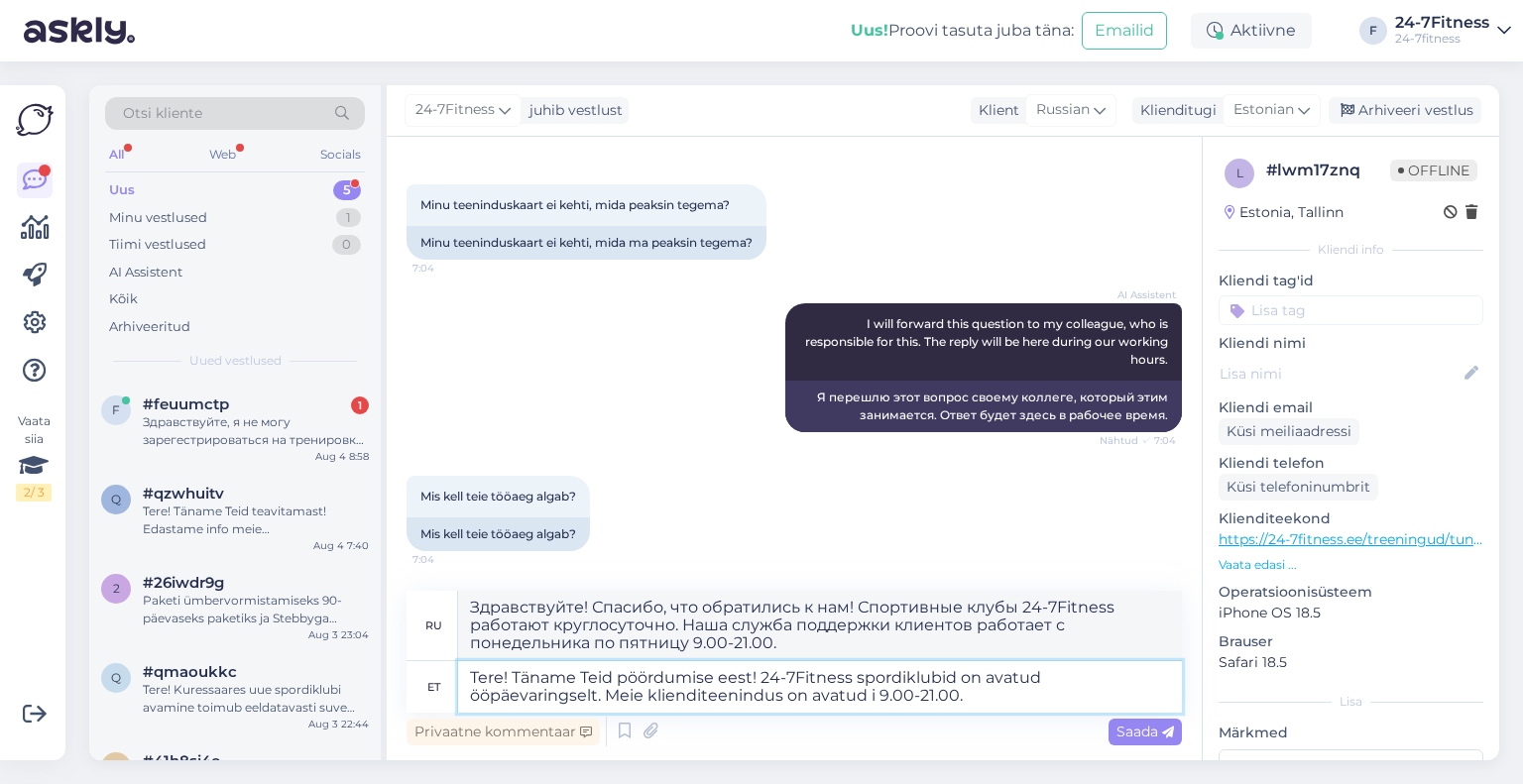 type on "Здравствуйте! Спасибо, что обратились к нам! Спортивные клубы 24-7Fitness работают круглосуточно. Наша служба поддержки клиентов работает 9.00-21.00." 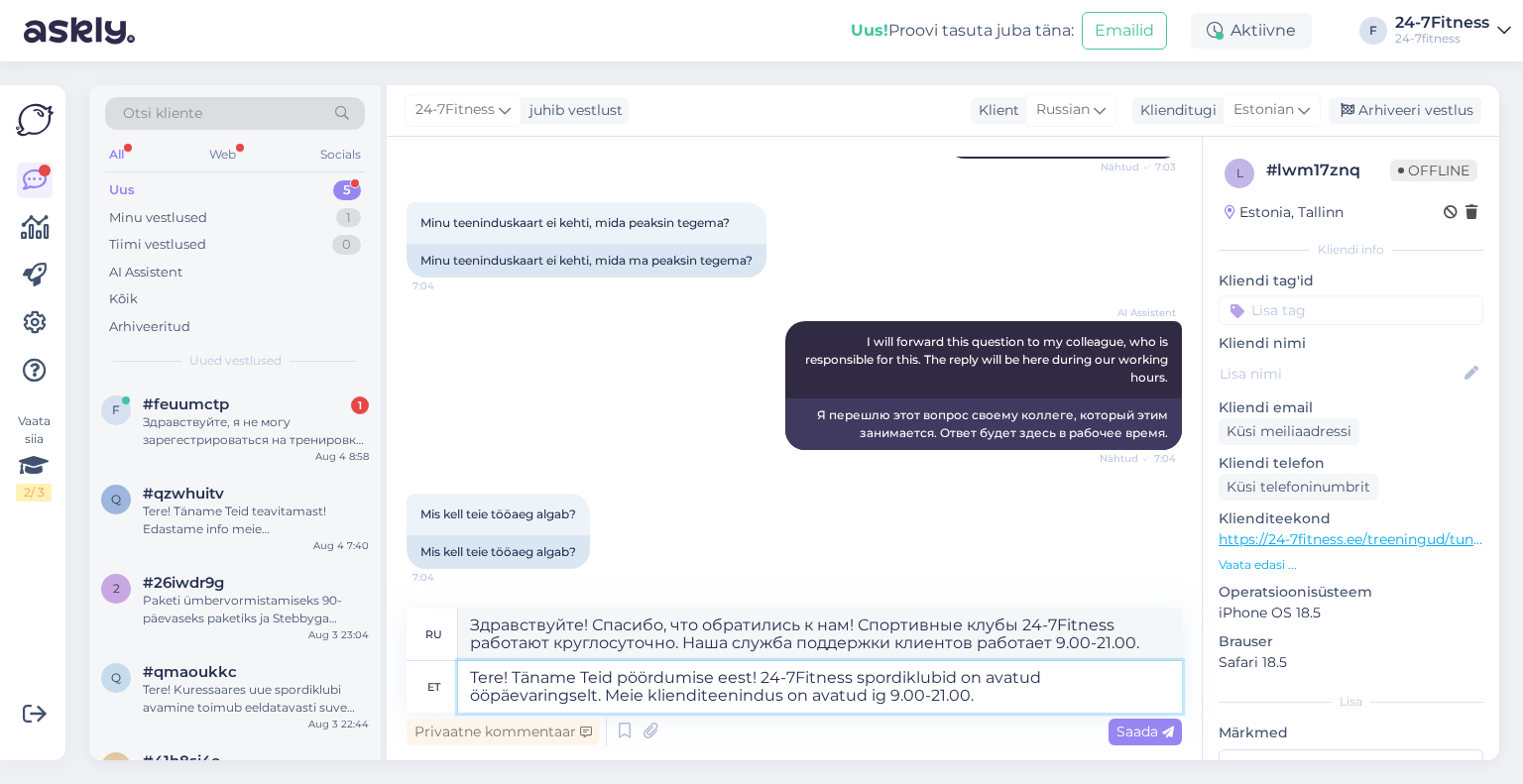 scroll, scrollTop: 281, scrollLeft: 0, axis: vertical 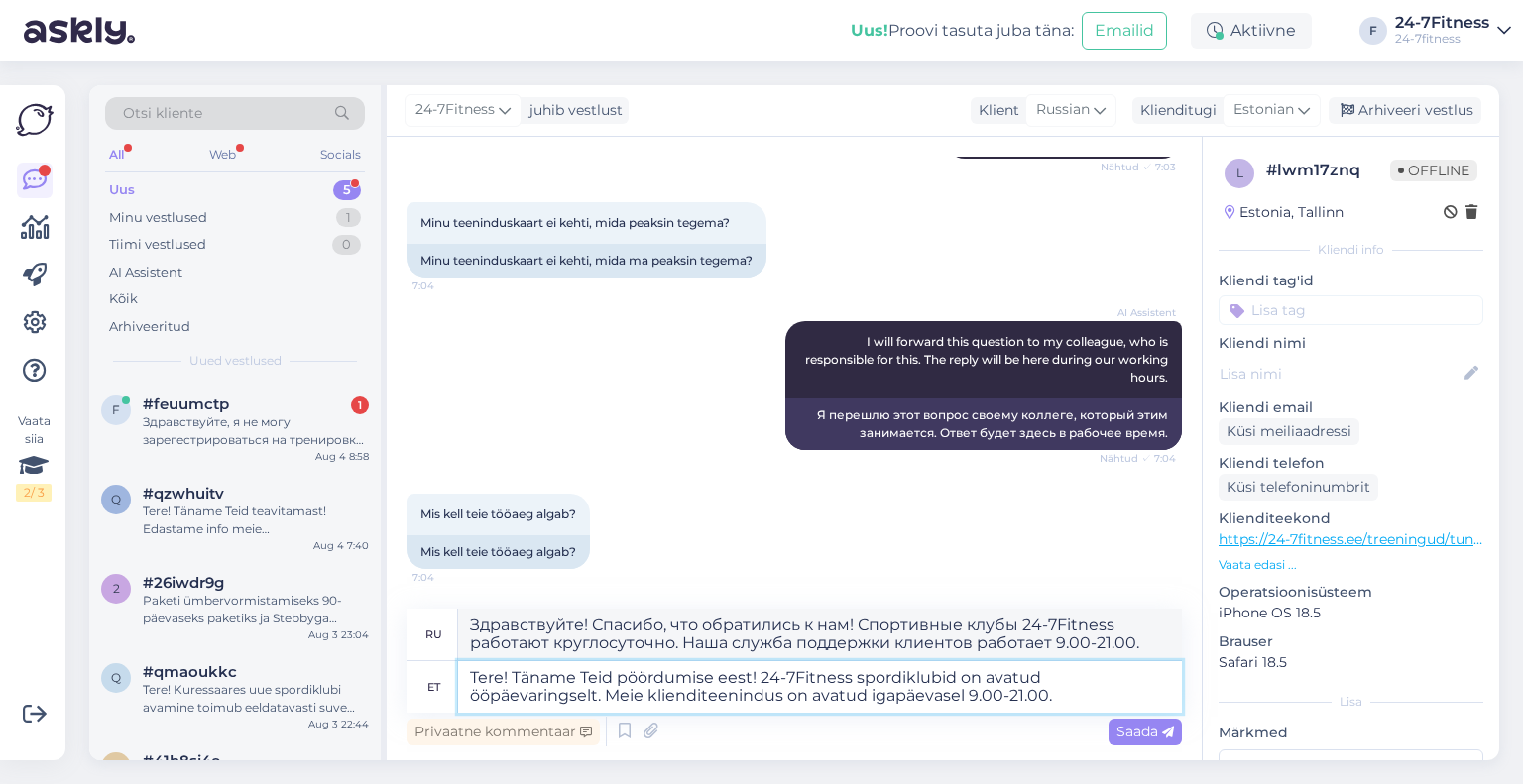 type on "Tere! Täname Teid pöördumise eest! 24-7Fitness spordiklubid on avatud ööpäevaringselt. Meie klienditeenindus on avatud igapäevaselt 9.00-21.00." 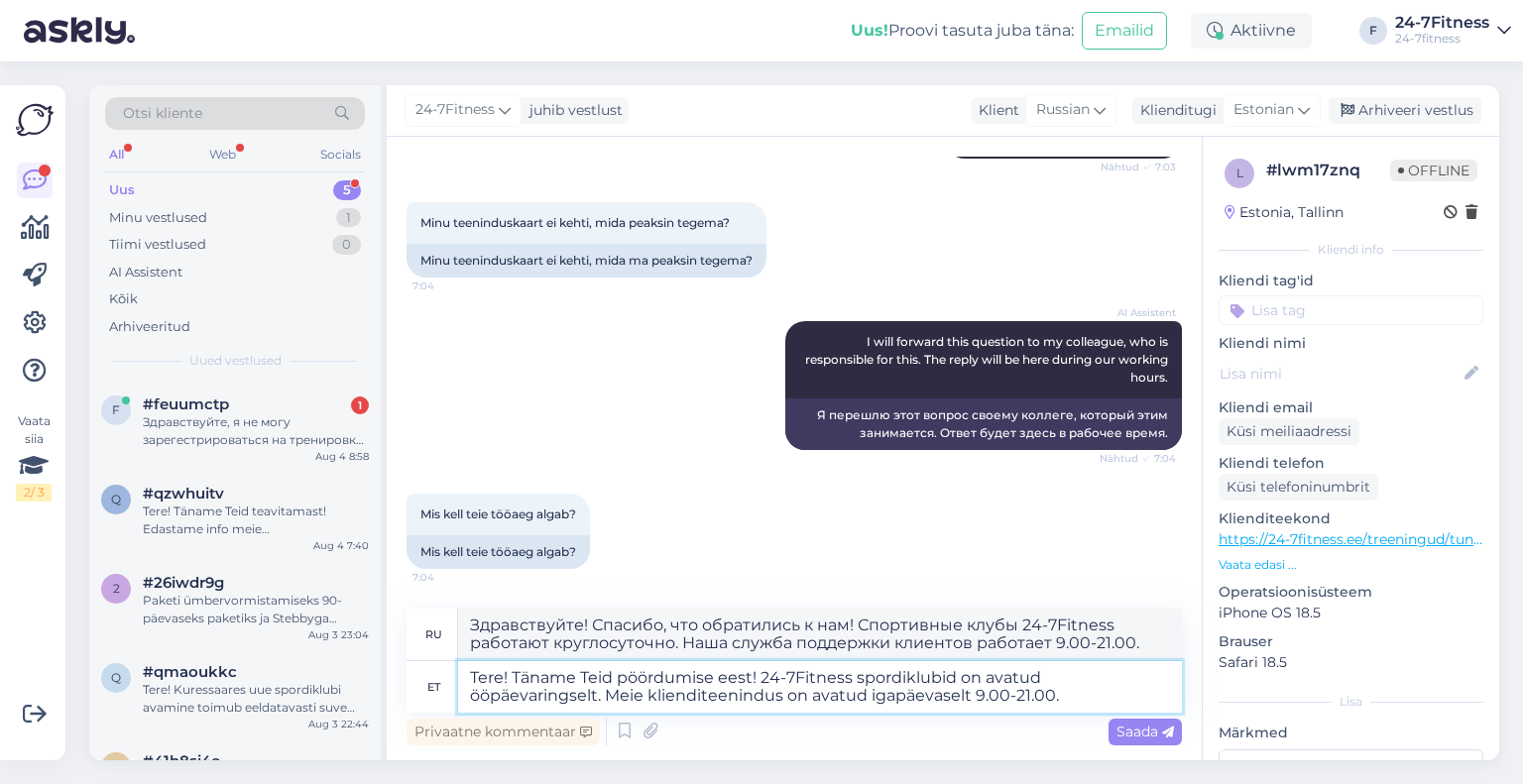 type on "Здравствуйте! Спасибо, что обратились к нам! Спортивные клубы 24-7Fitness работают круглосуточно. Наша служба поддержки клиентов работает ежедневно 9.00-21.00." 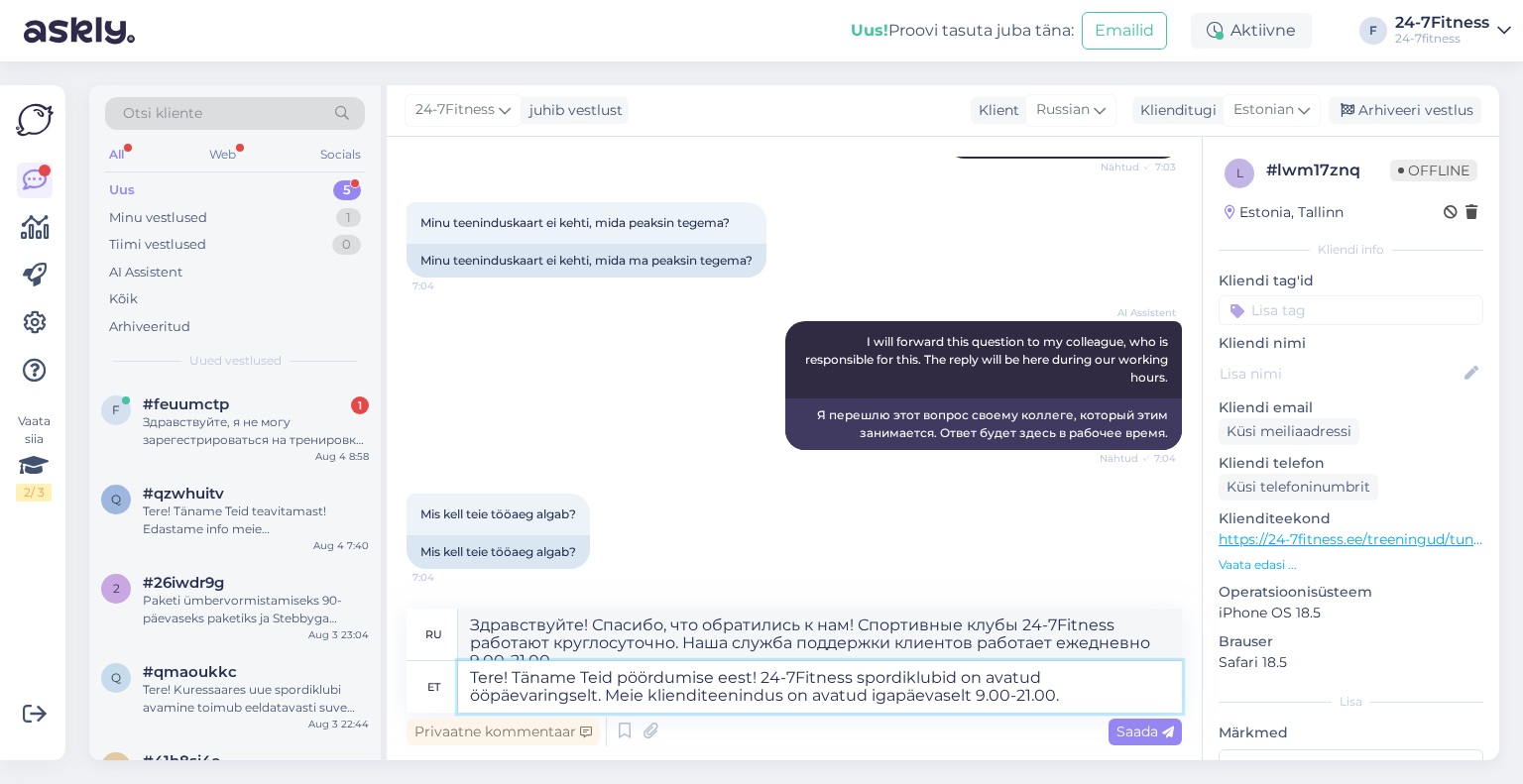 scroll, scrollTop: 293, scrollLeft: 0, axis: vertical 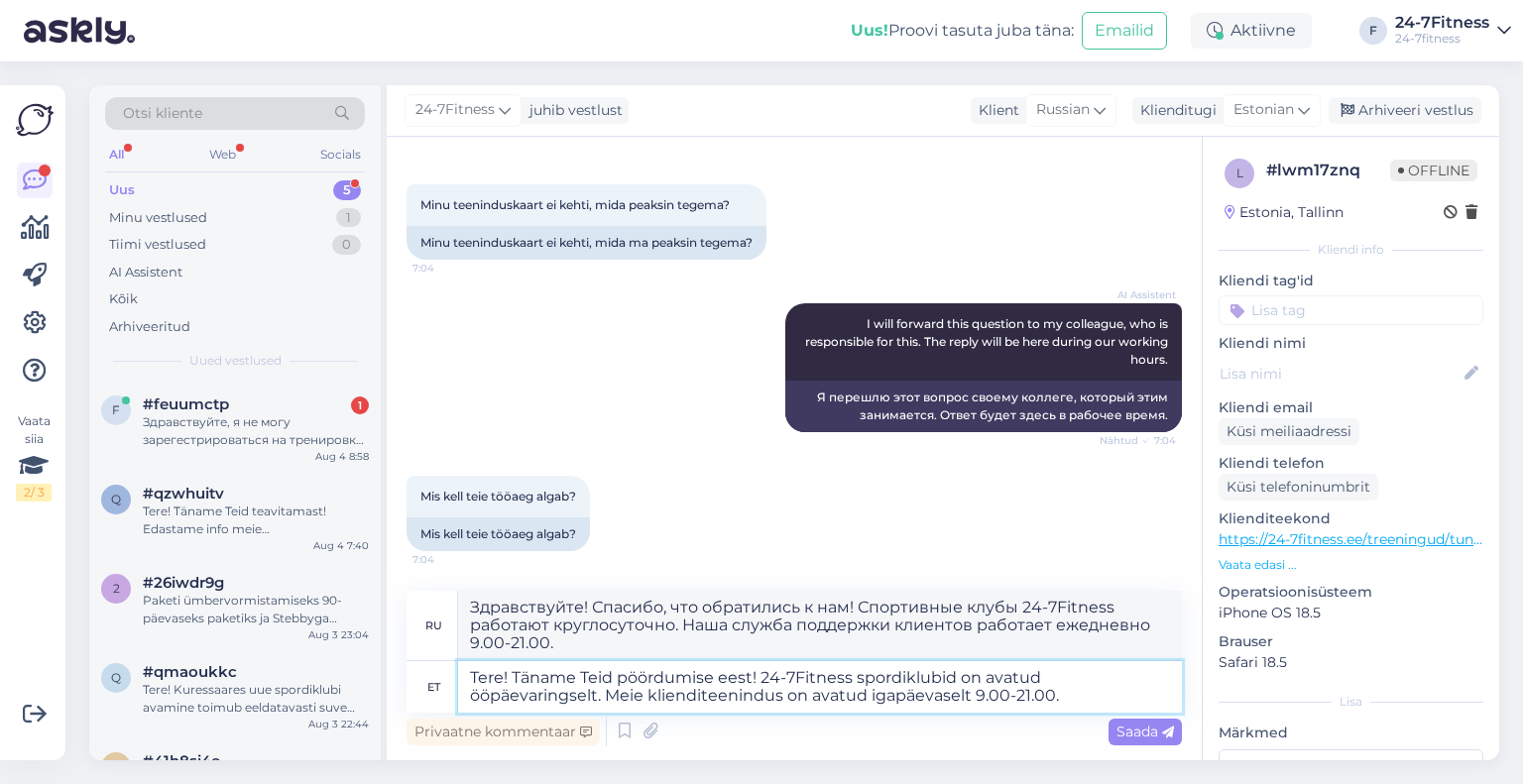 click on "Tere! Täname Teid pöördumise eest! 24-7Fitness spordiklubid on avatud ööpäevaringselt. Meie klienditeenindus on avatud igapäevaselt 9.00-21.00." at bounding box center (820, 687) 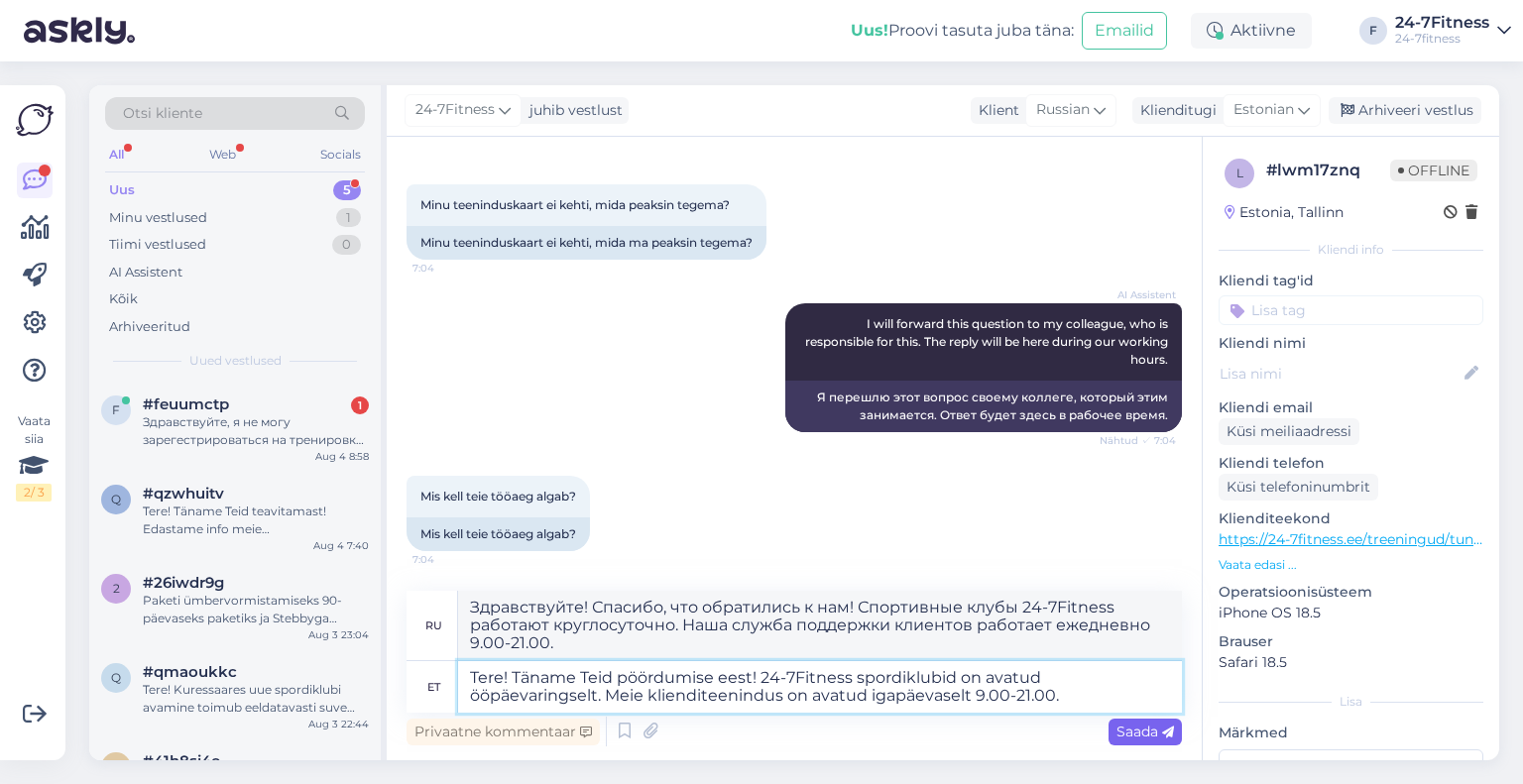 type on "Tere! Täname Teid pöördumise eest! 24-7Fitness spordiklubid on avatud ööpäevaringselt. Meie klienditeenindus on avatud igapäevaselt 9.00-21.00." 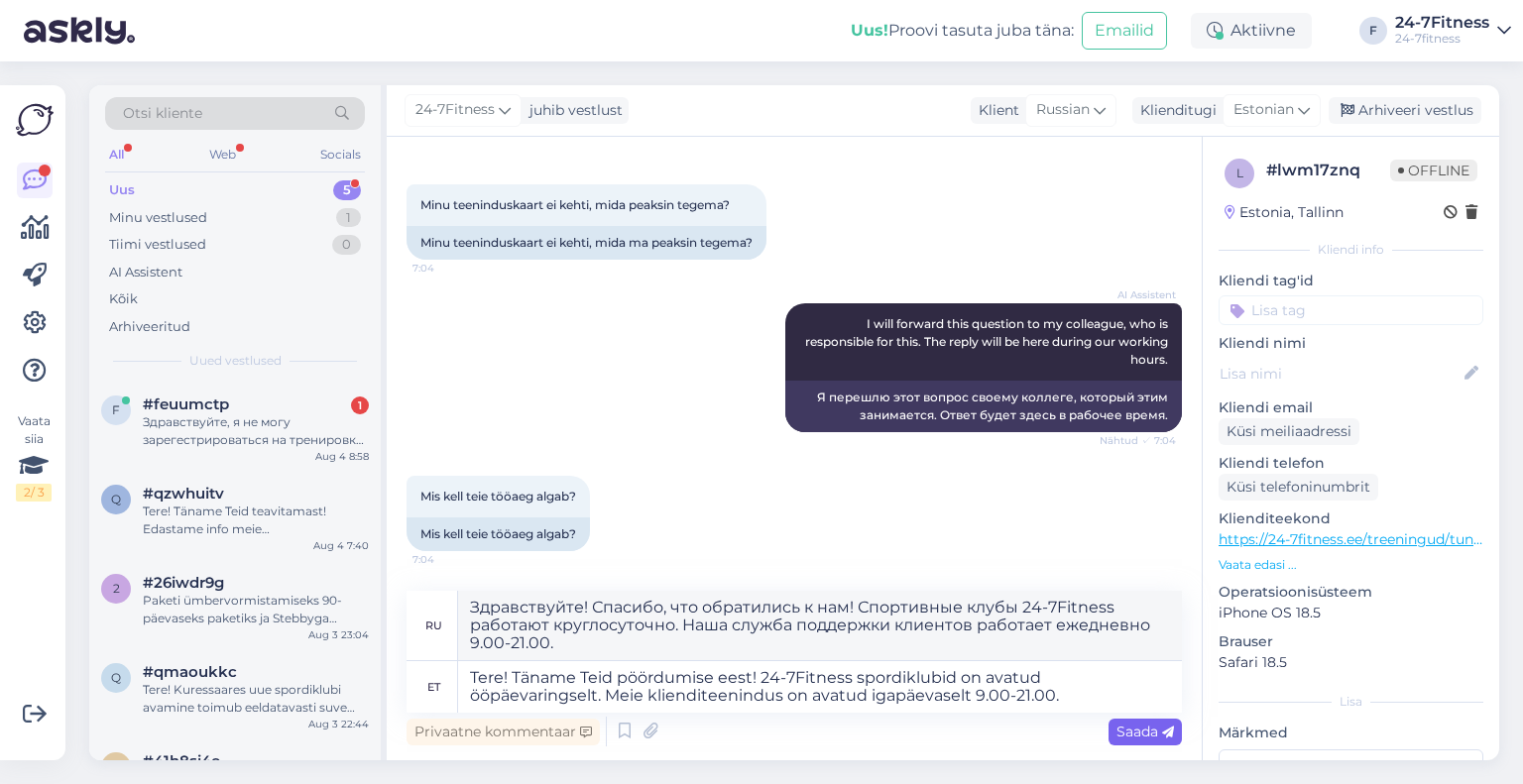 click at bounding box center (1168, 732) 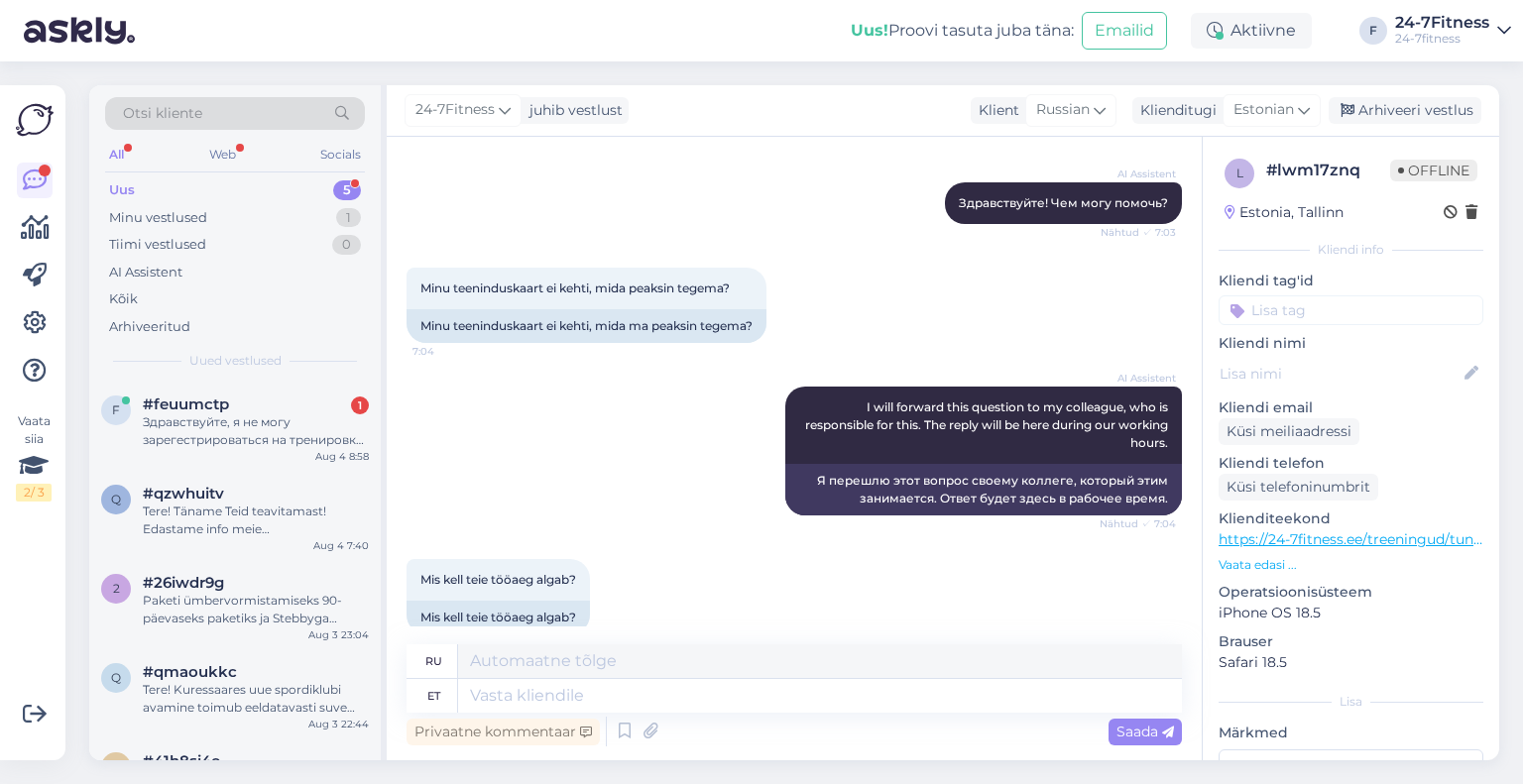 scroll, scrollTop: 453, scrollLeft: 0, axis: vertical 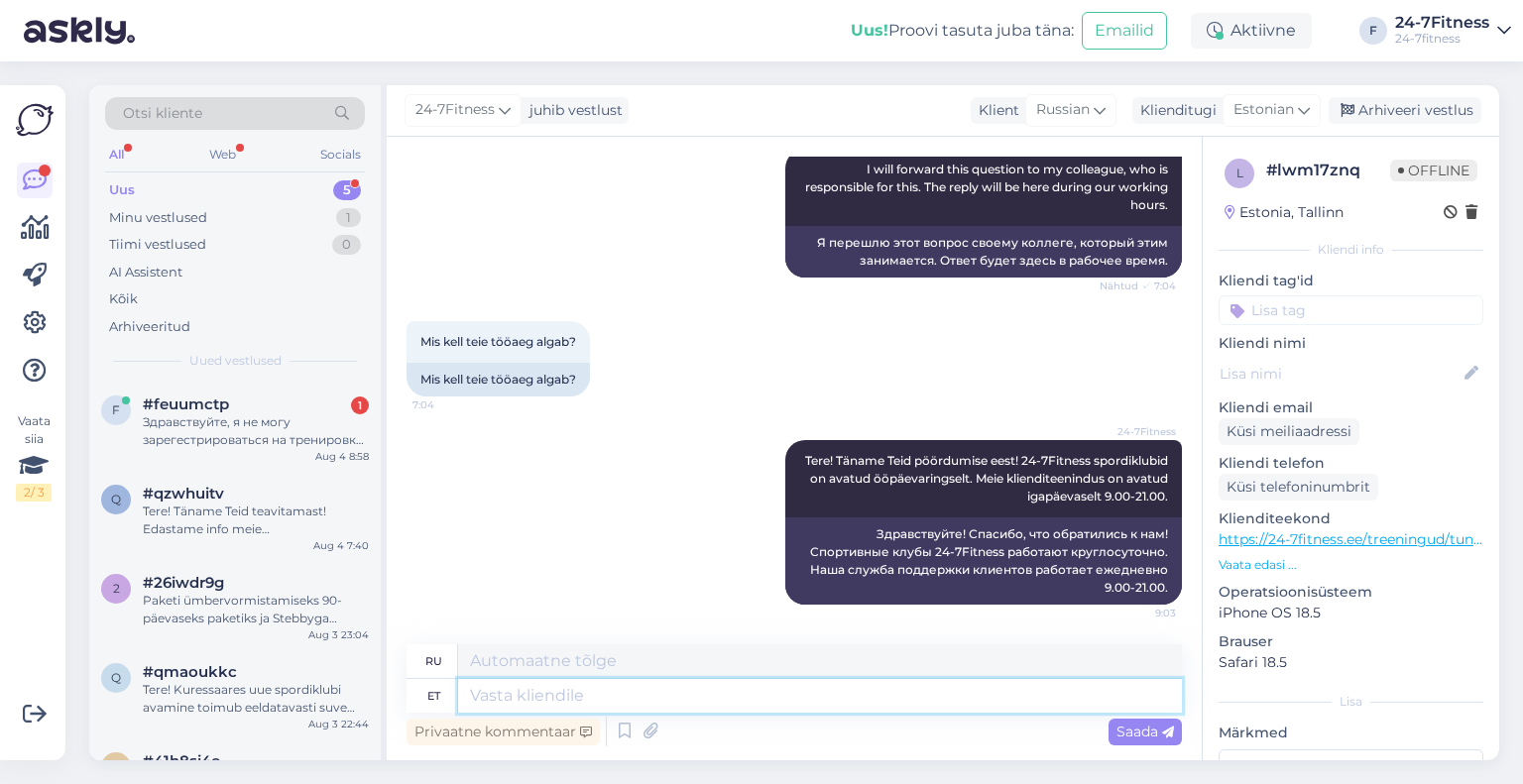 click at bounding box center (820, 696) 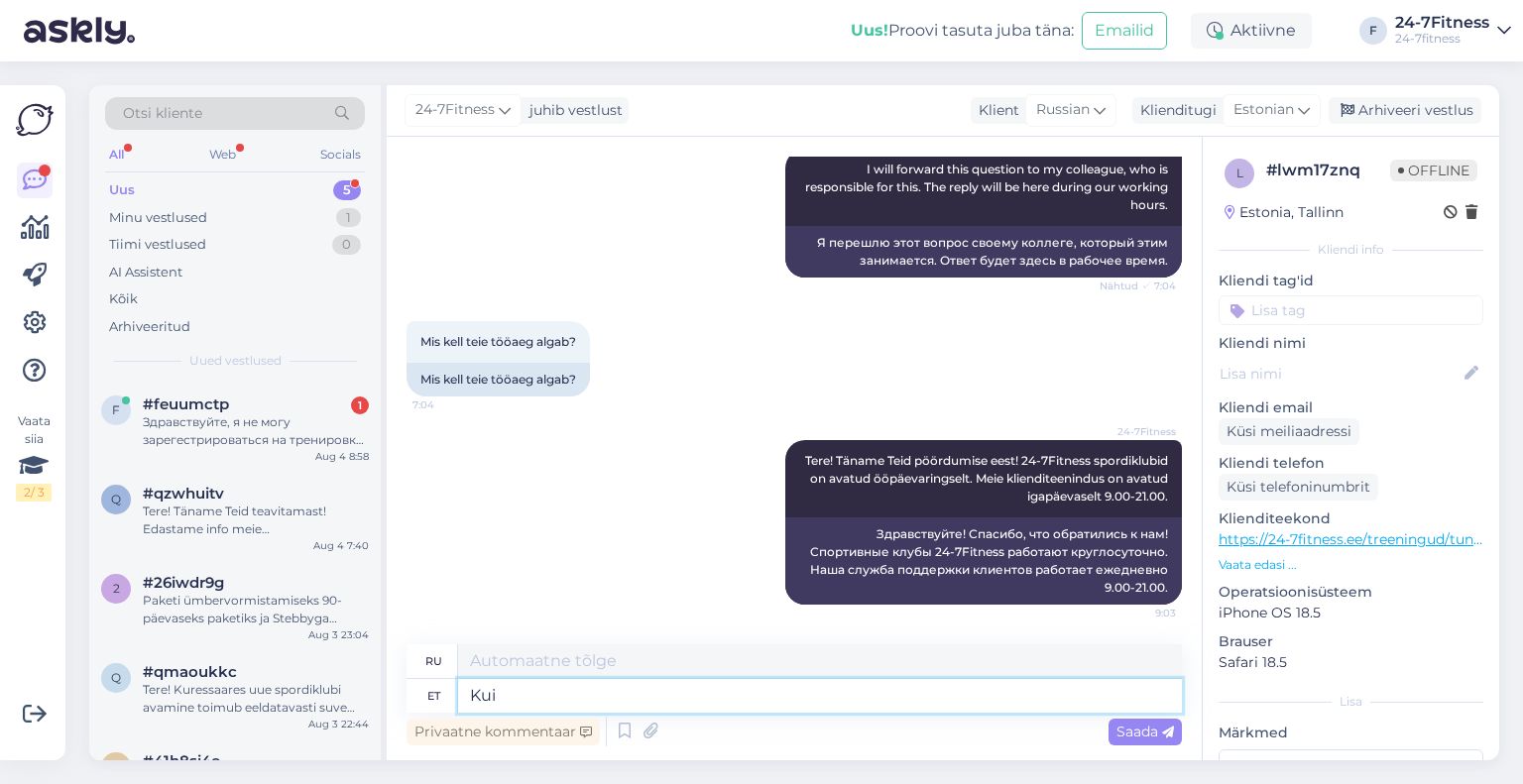 type on "Kui" 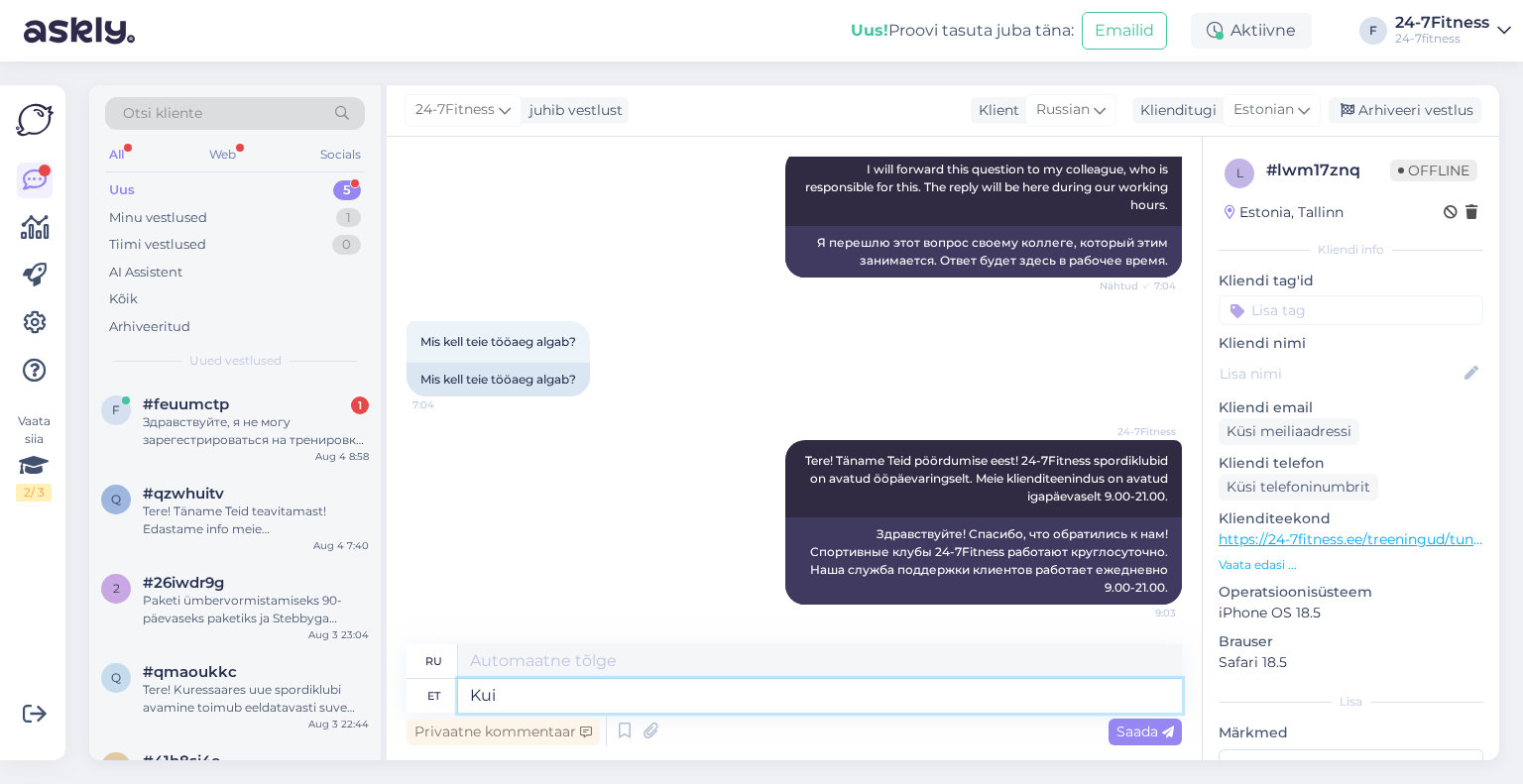 type on "Если" 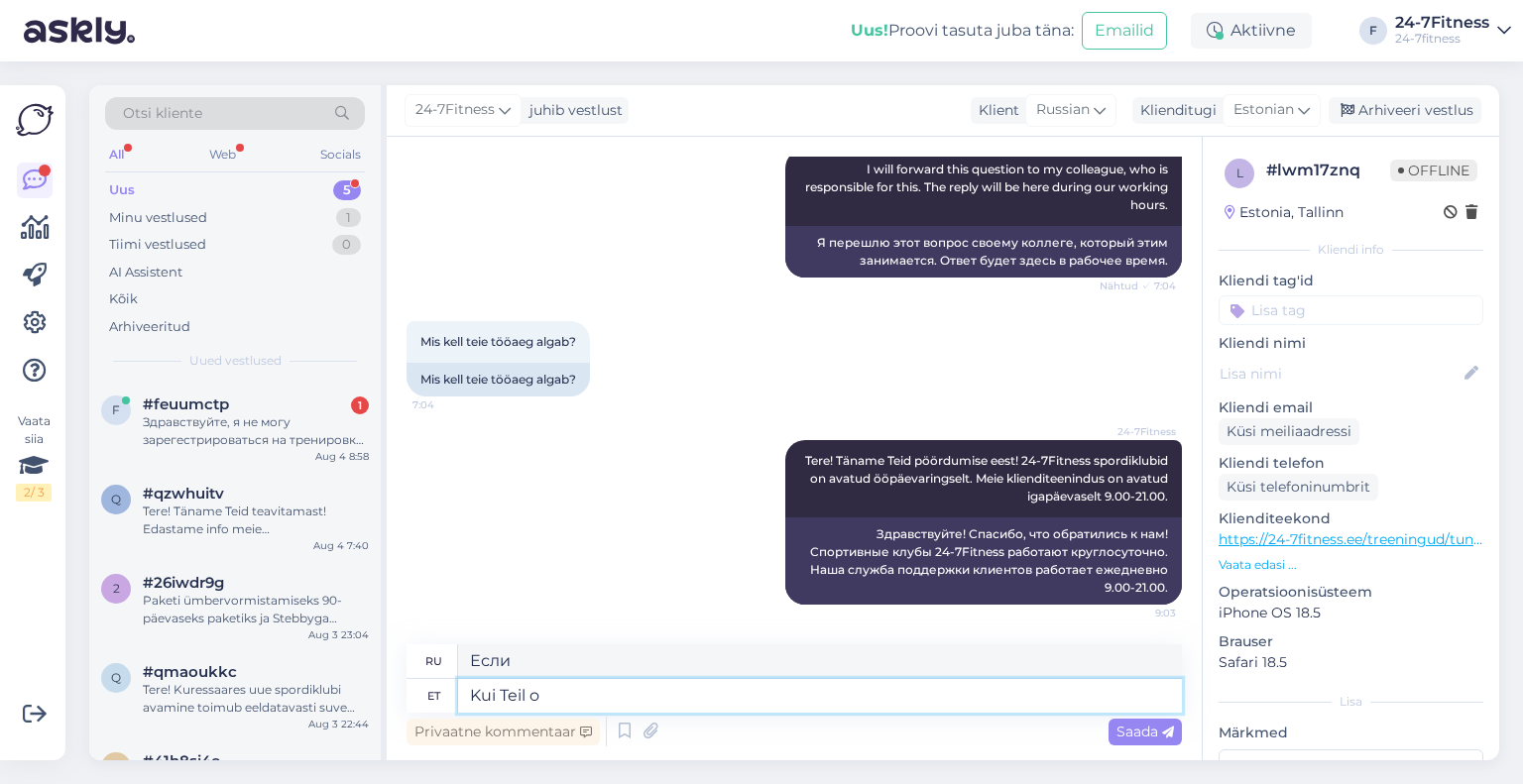 type on "Kui Teil on" 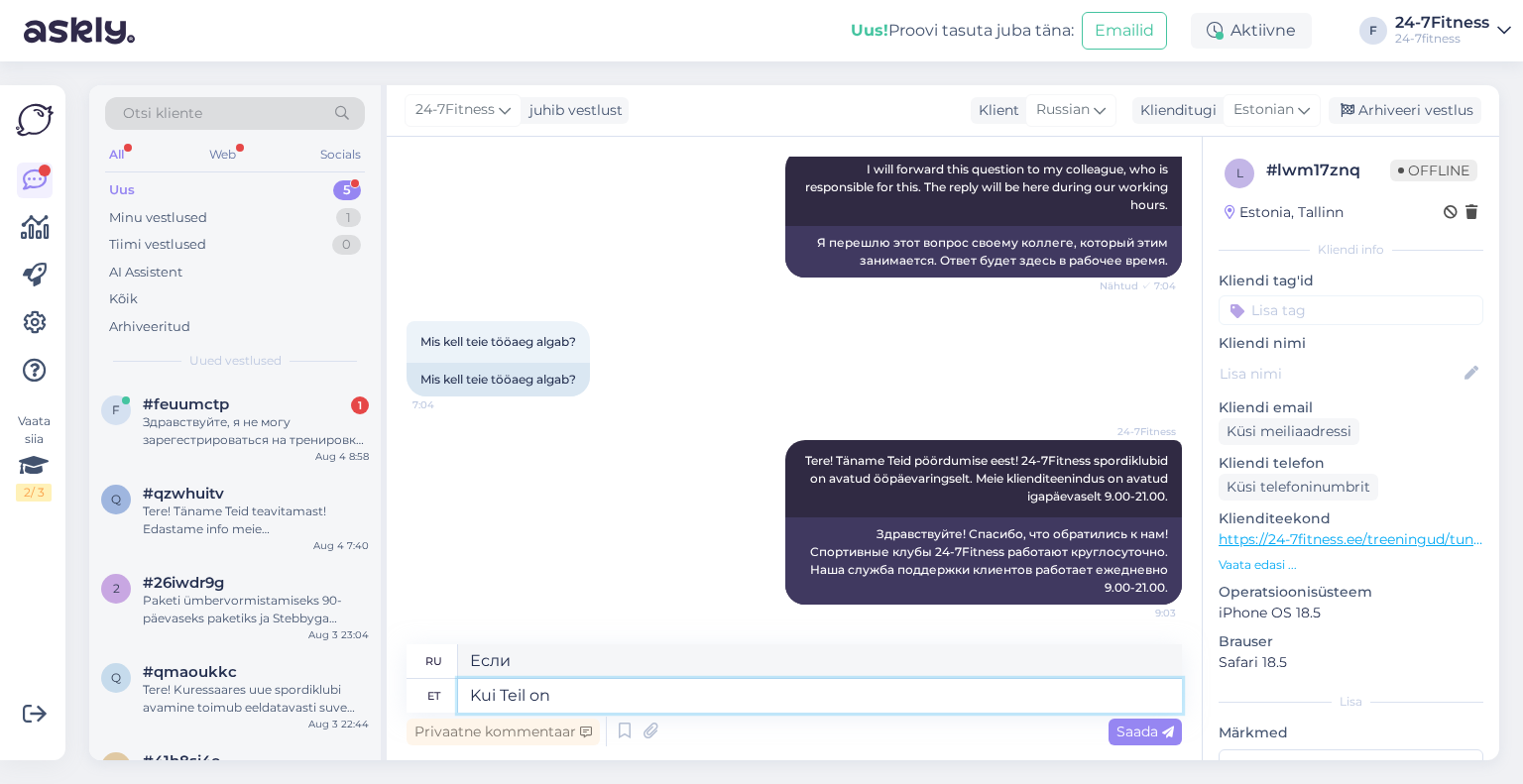 type on "Если ты" 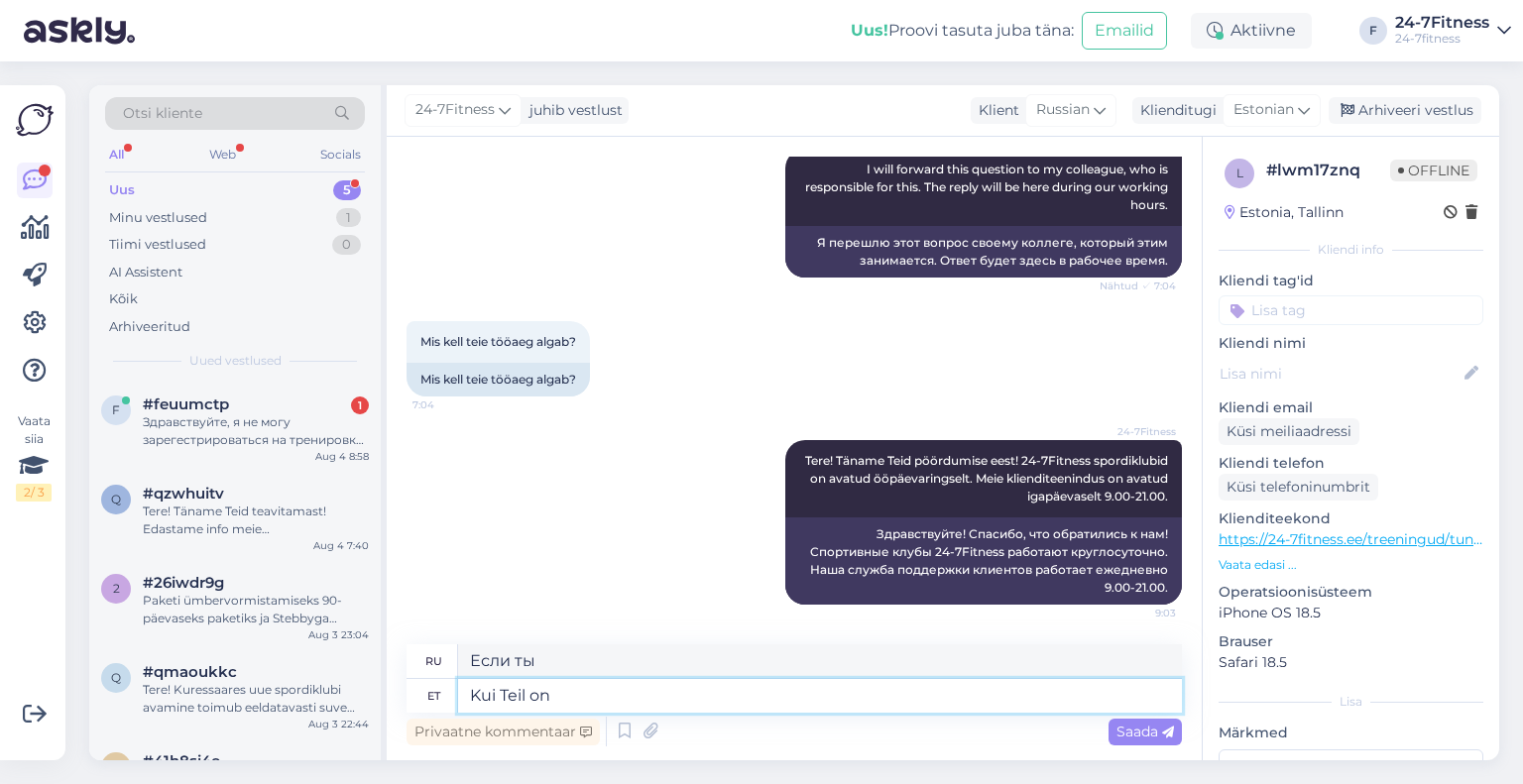 type on "Kui Teil on" 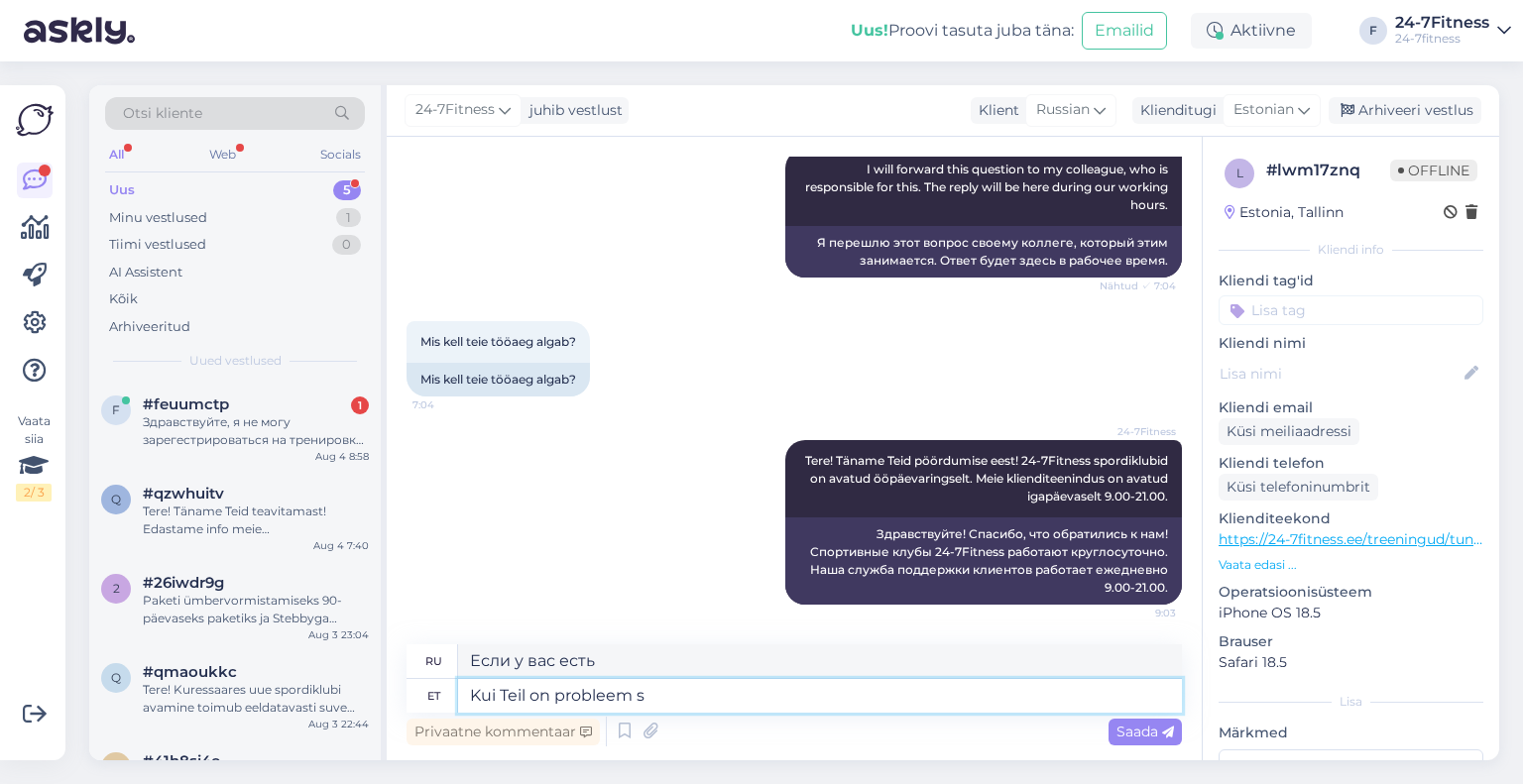 type on "Kui Teil on probleem sp" 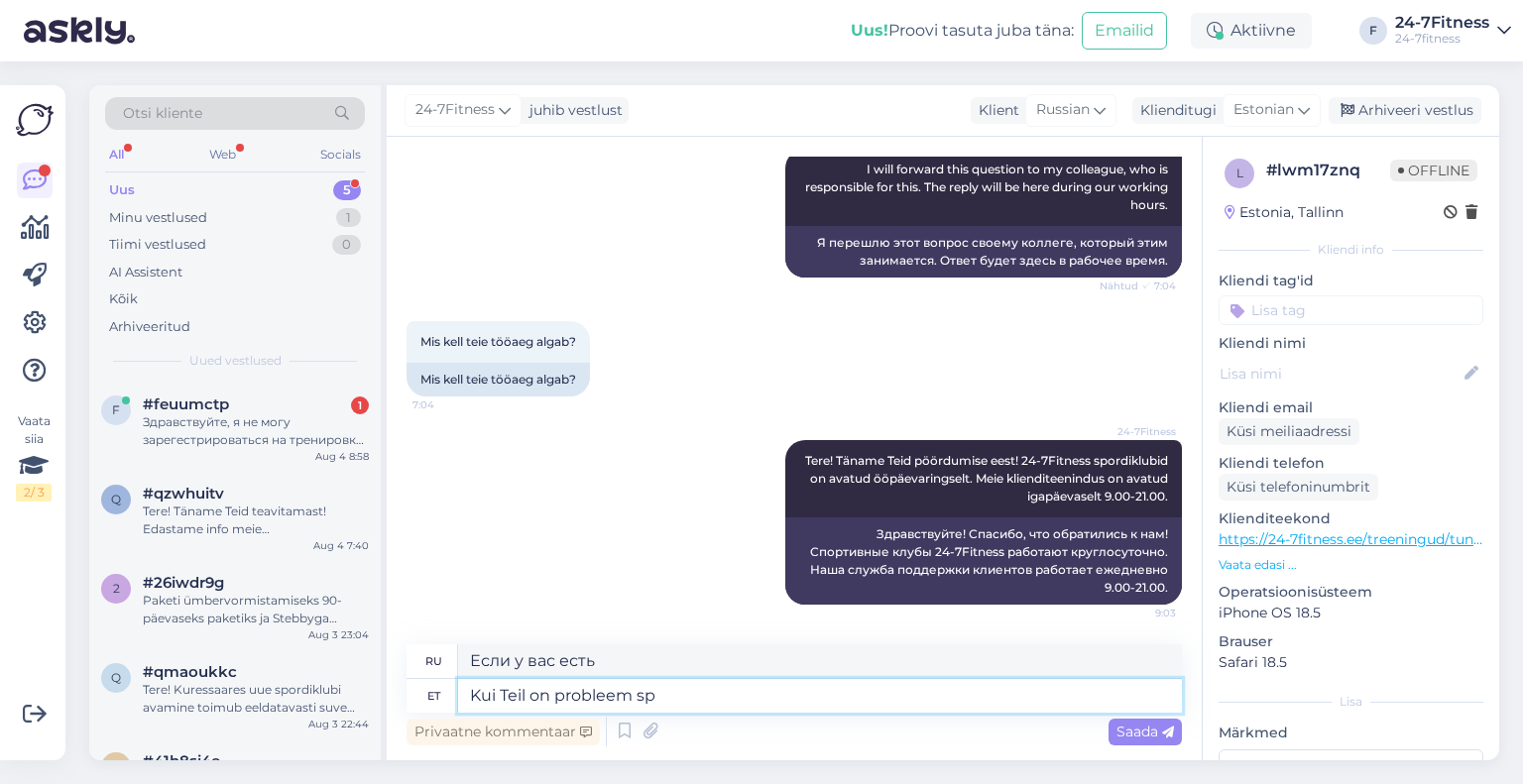 type on "Если у вас есть проблема" 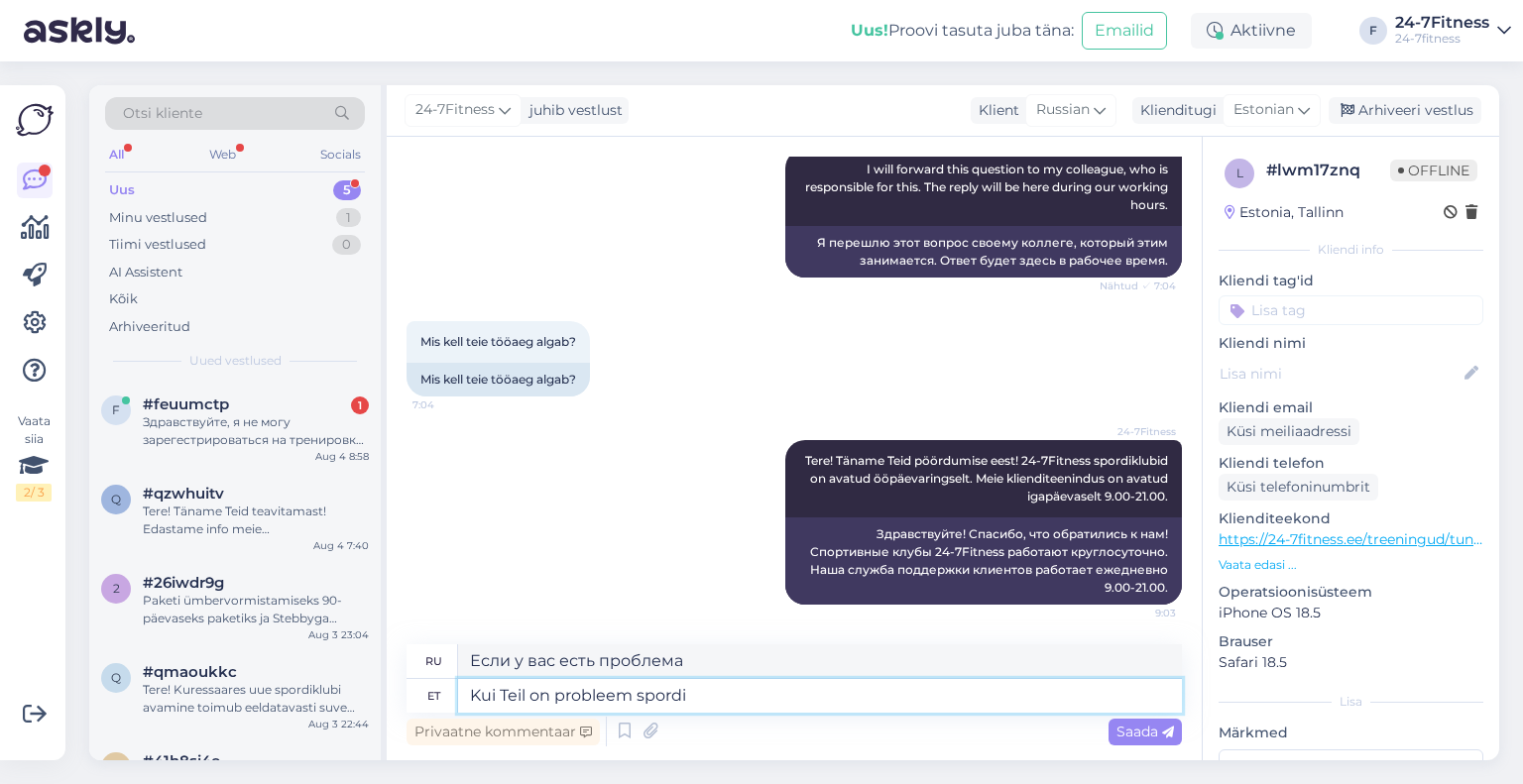 type on "Kui Teil on probleem spordik" 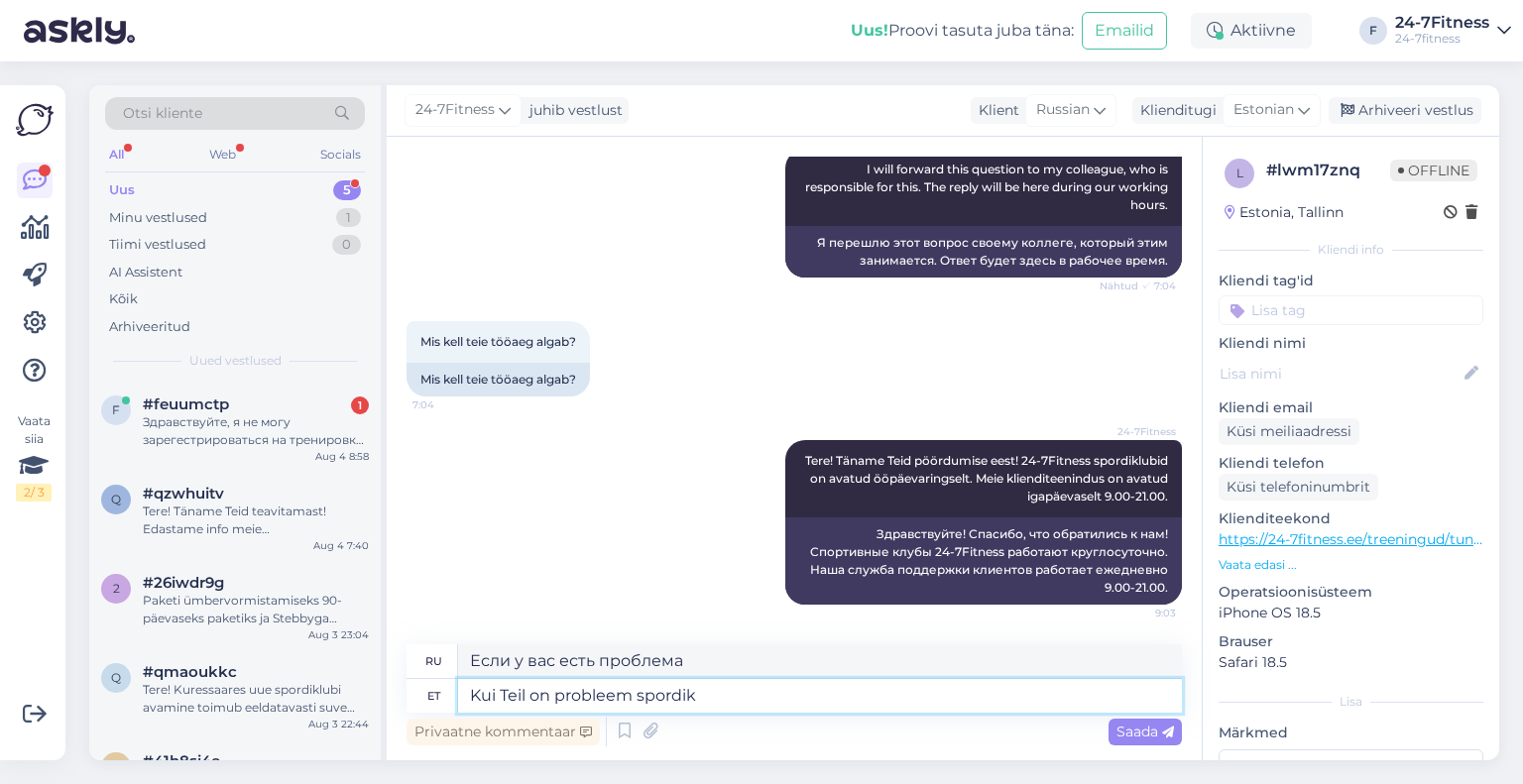 type on "Если у вас проблемы со спортом" 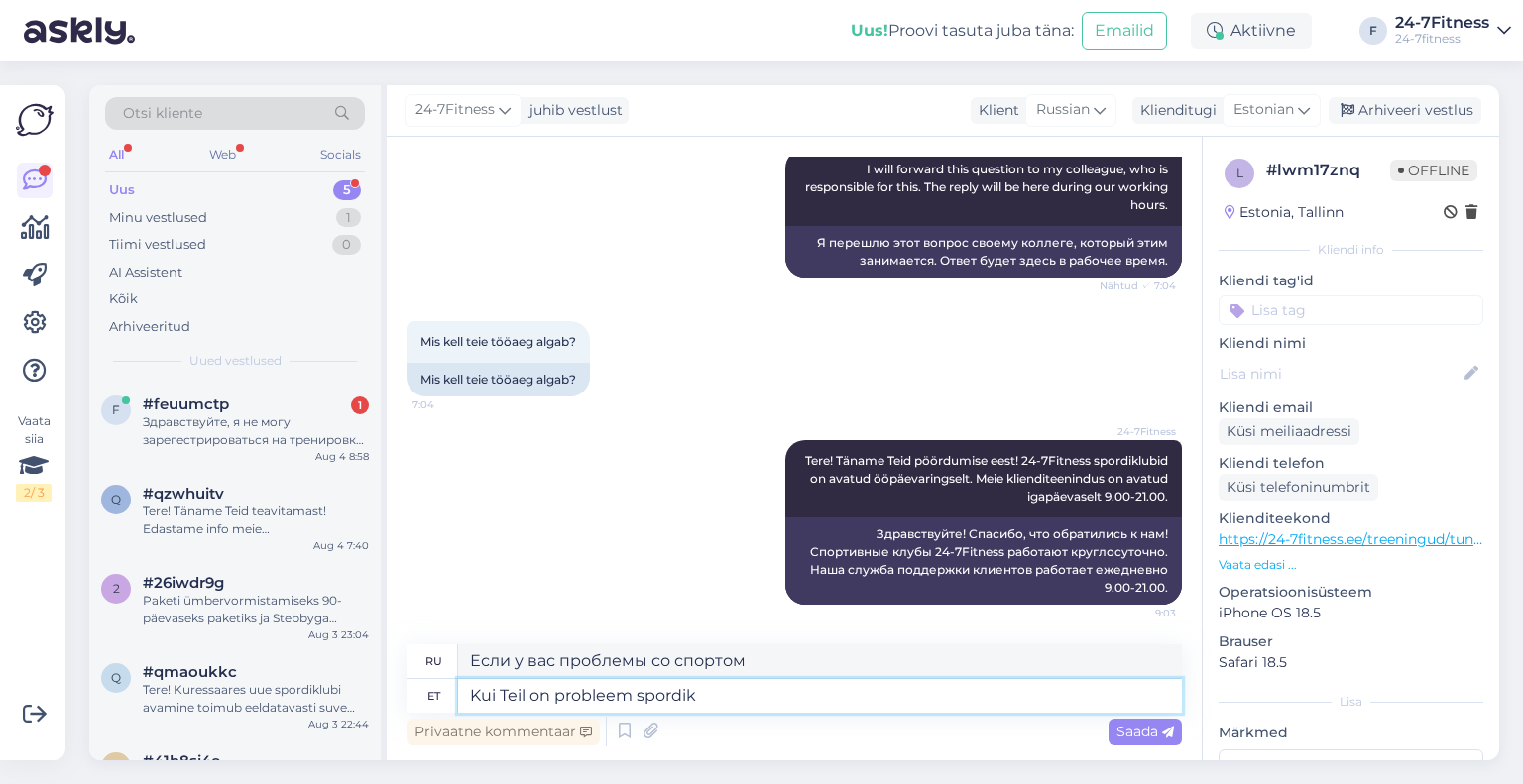 click on "Kui Teil on probleem spordik" at bounding box center [820, 696] 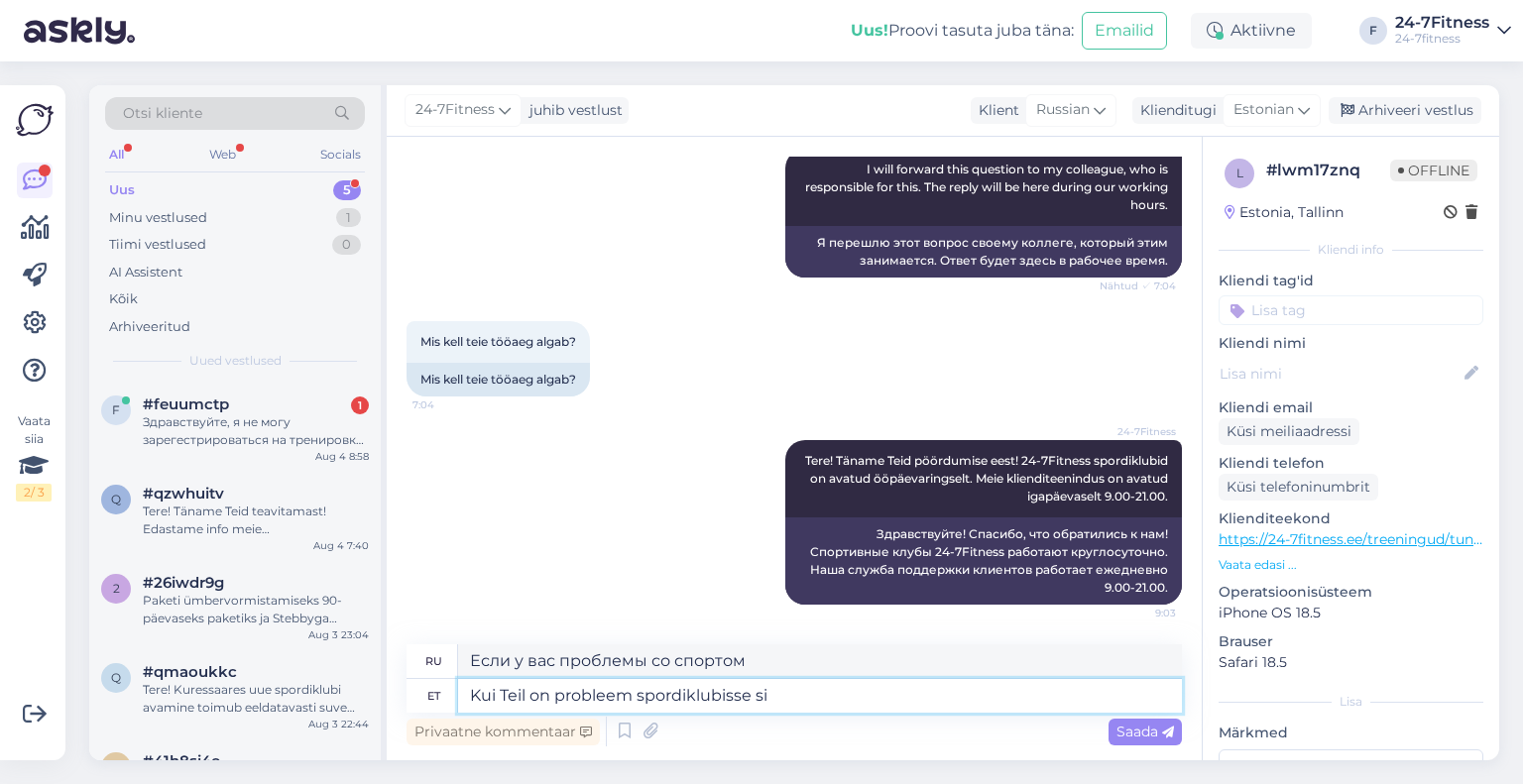 type on "Kui Teil on probleem spordiklubisse sis" 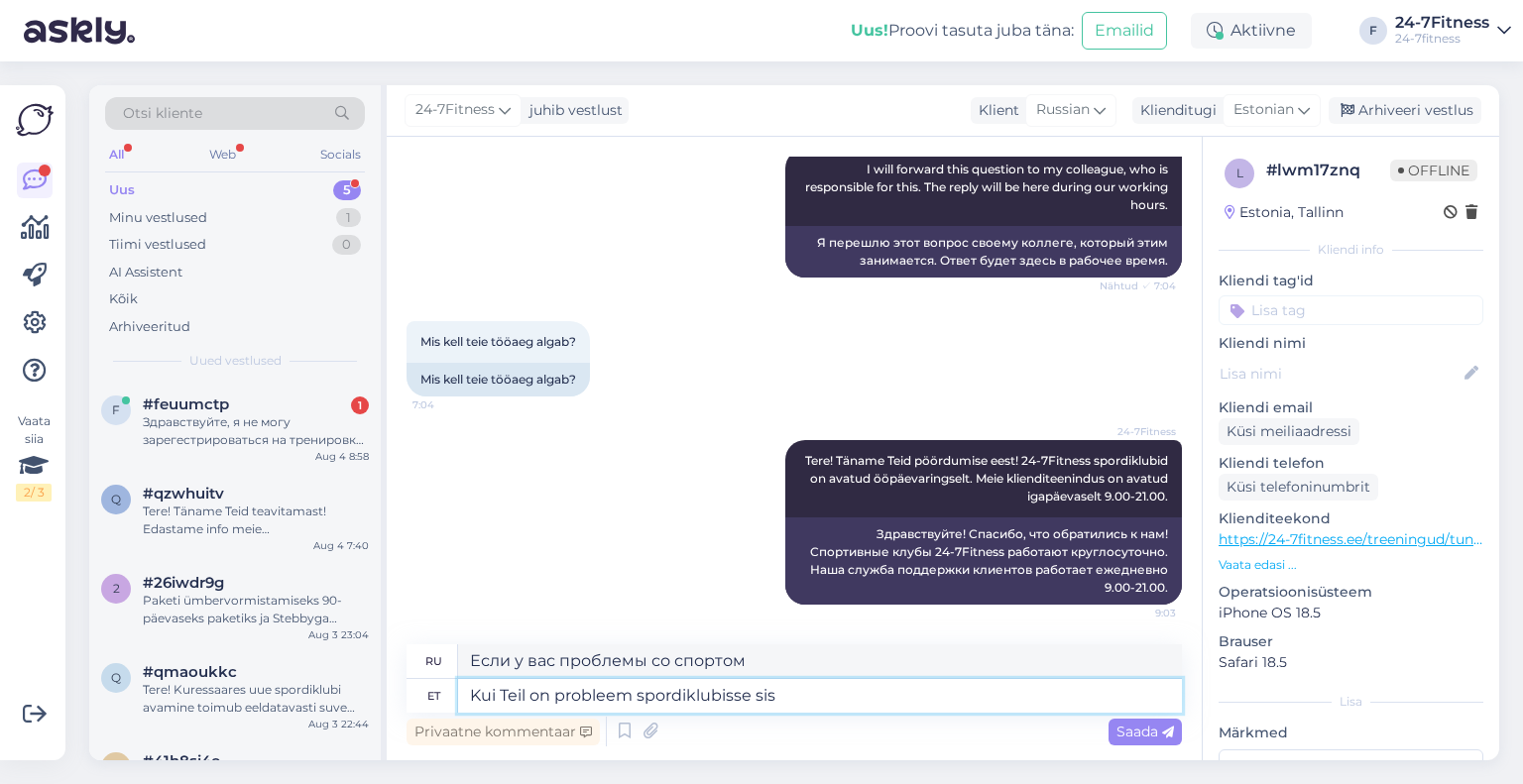 type on "Если у вас возникли проблемы со спортивным клубом" 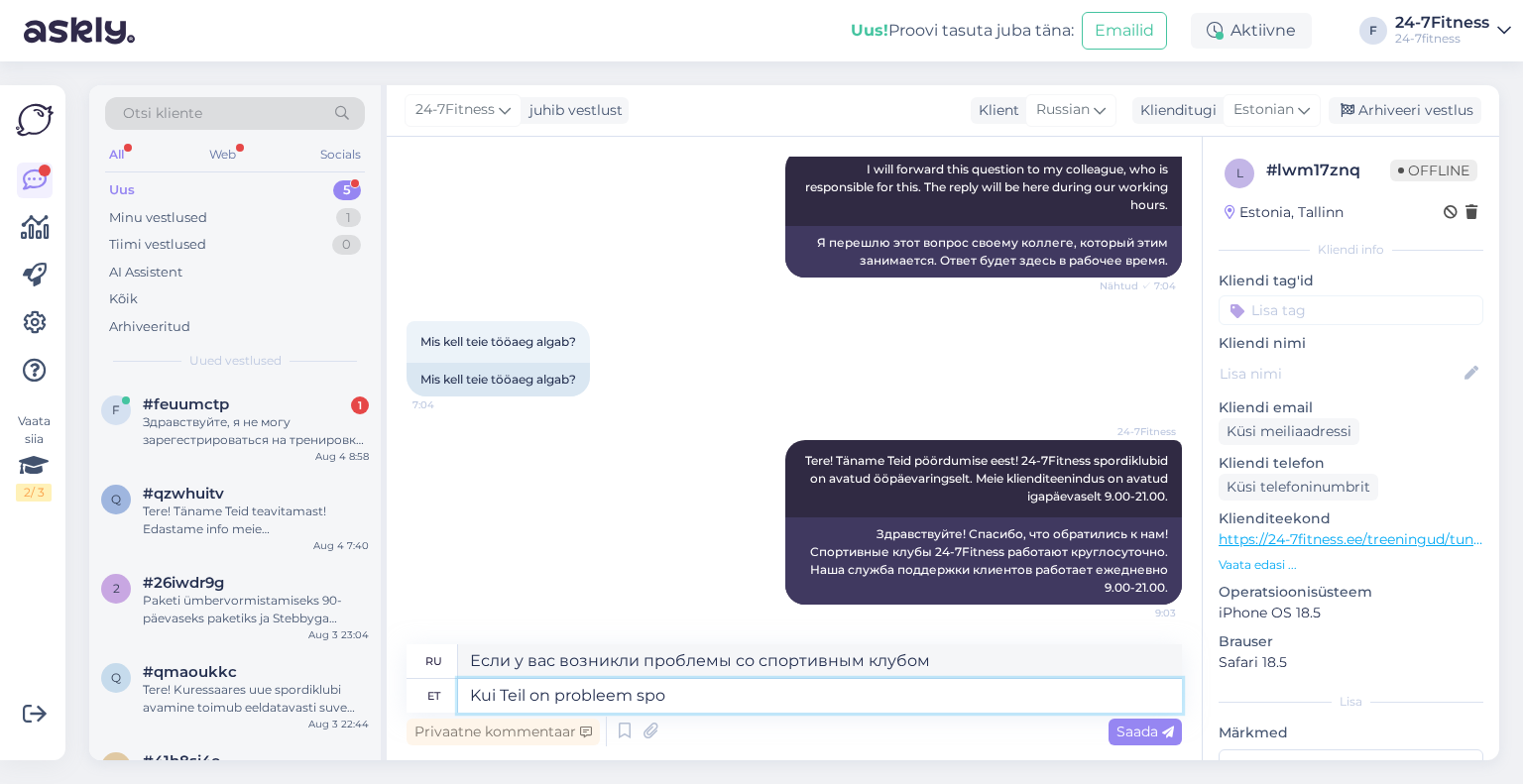 type on "Kui Teil on probleem spor" 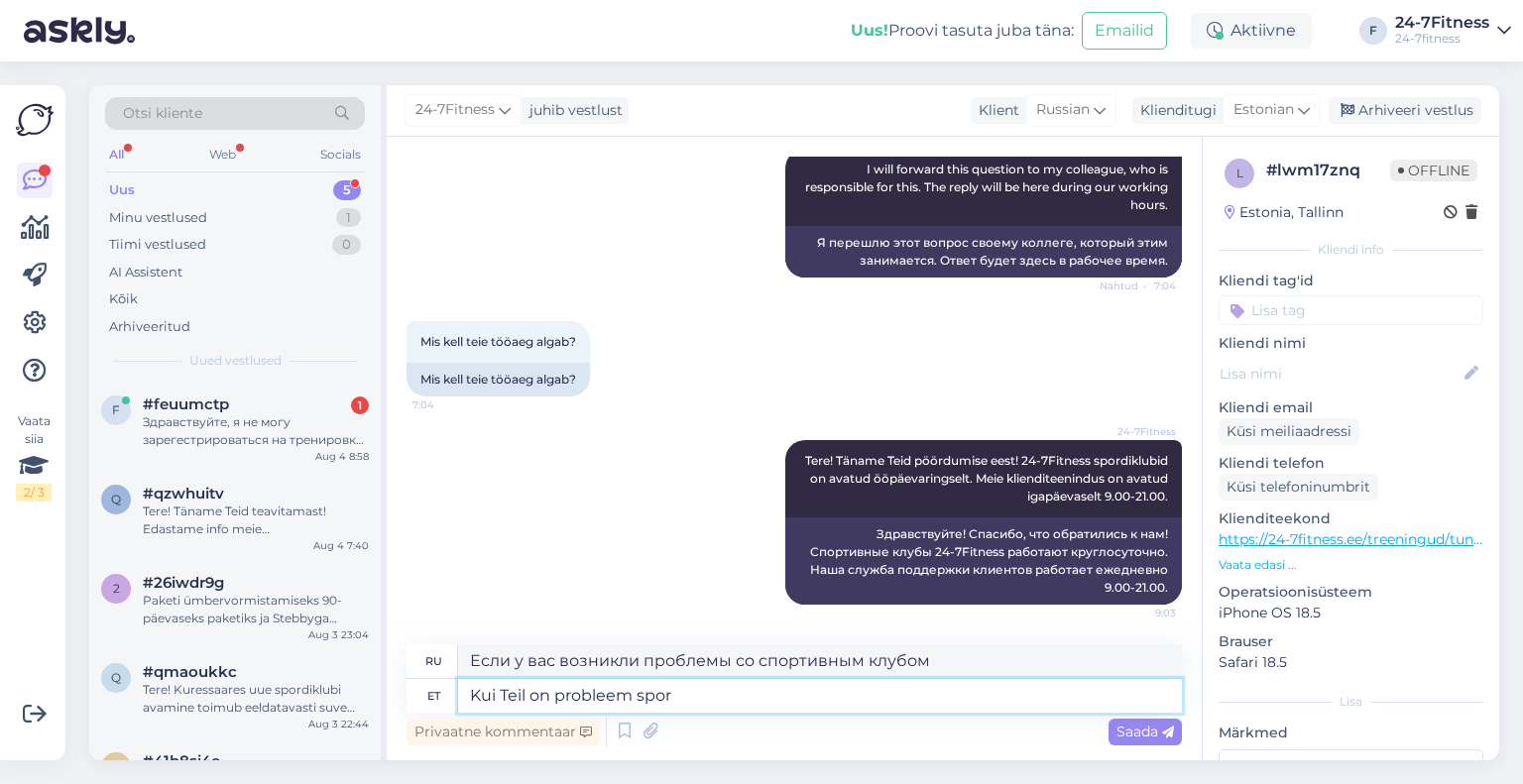 type on "Если у вас есть проблемы с sp" 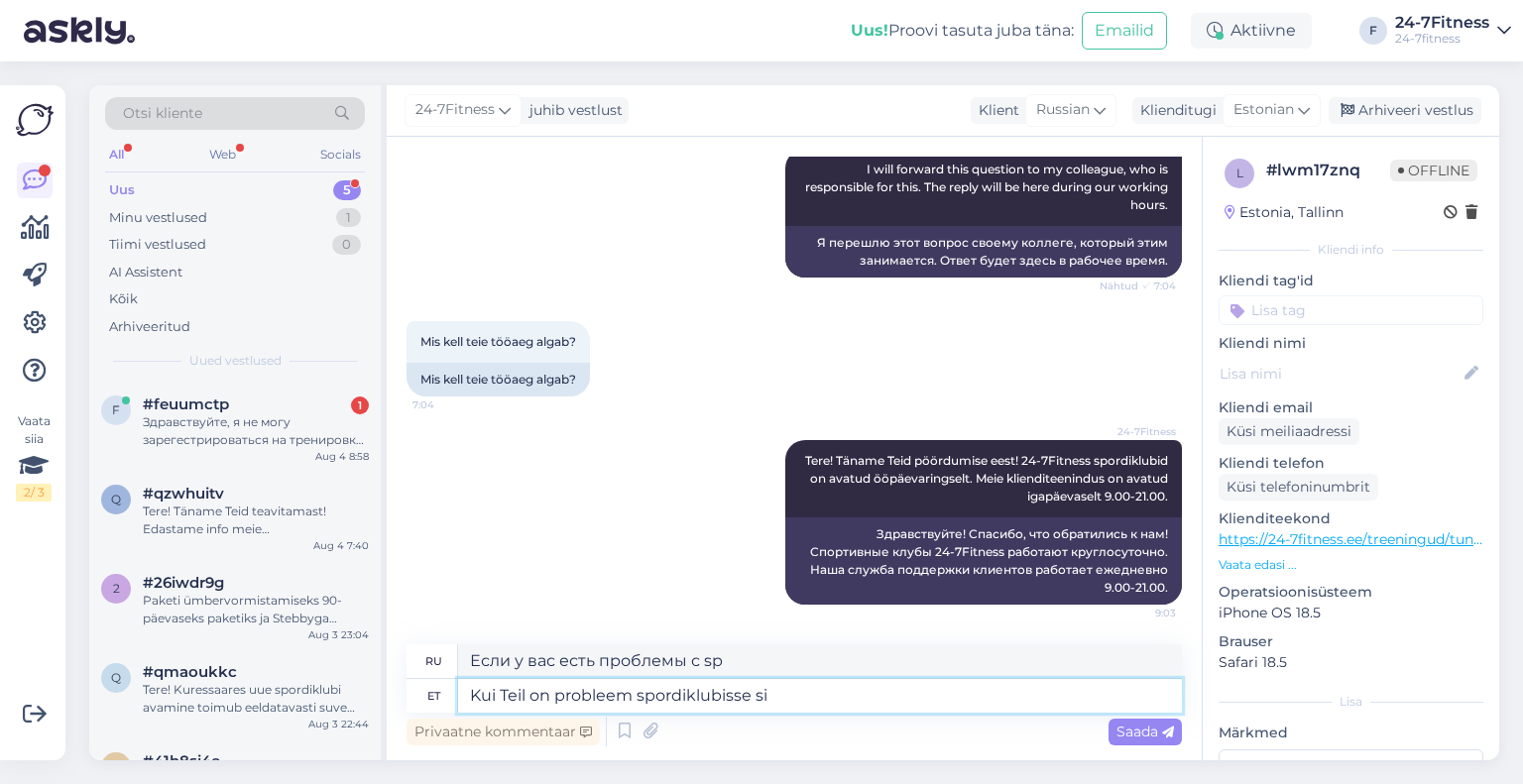 type on "Kui Teil on probleem spordiklubisse sis" 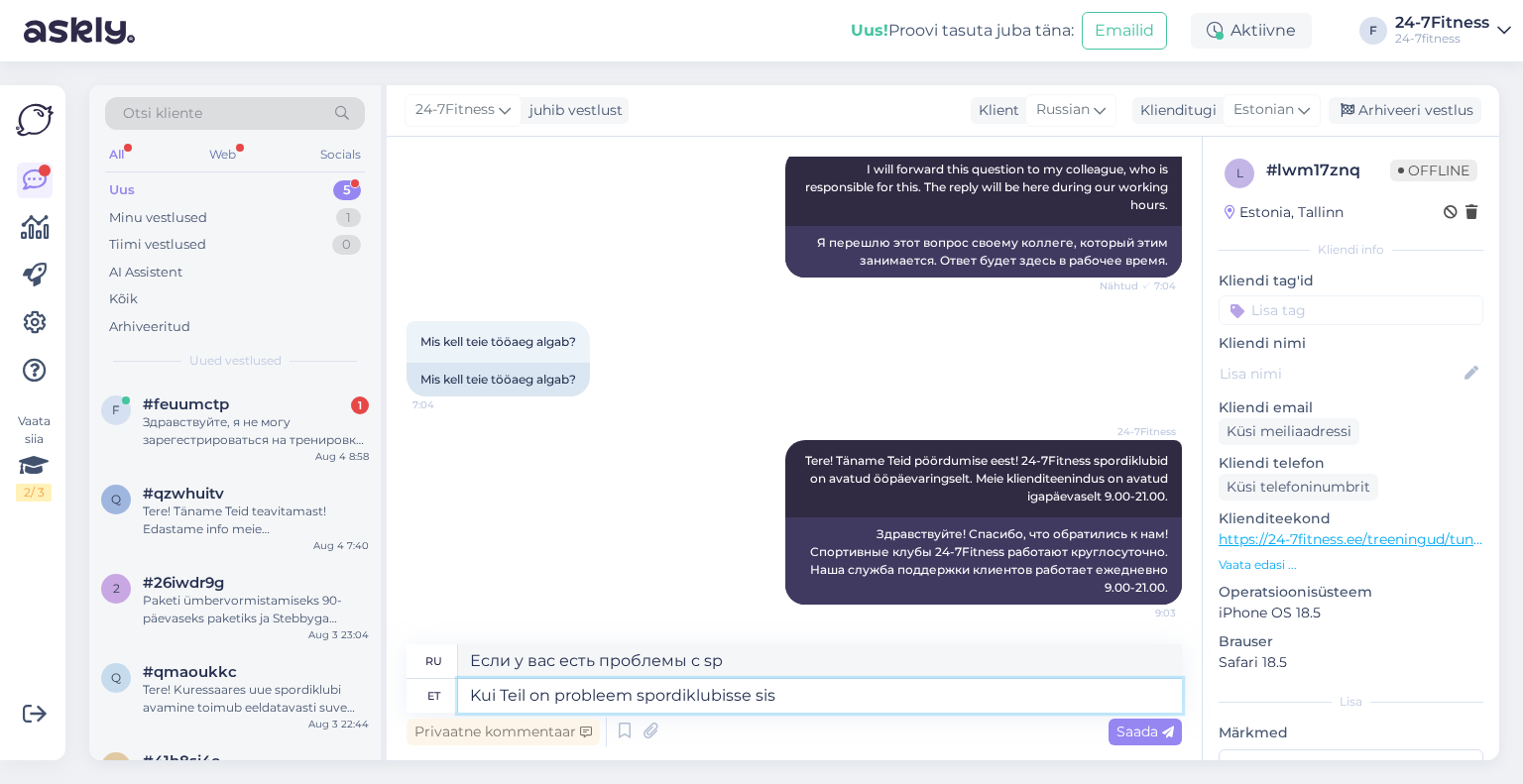 type on "Если у вас возникли проблемы со спортивным клубом" 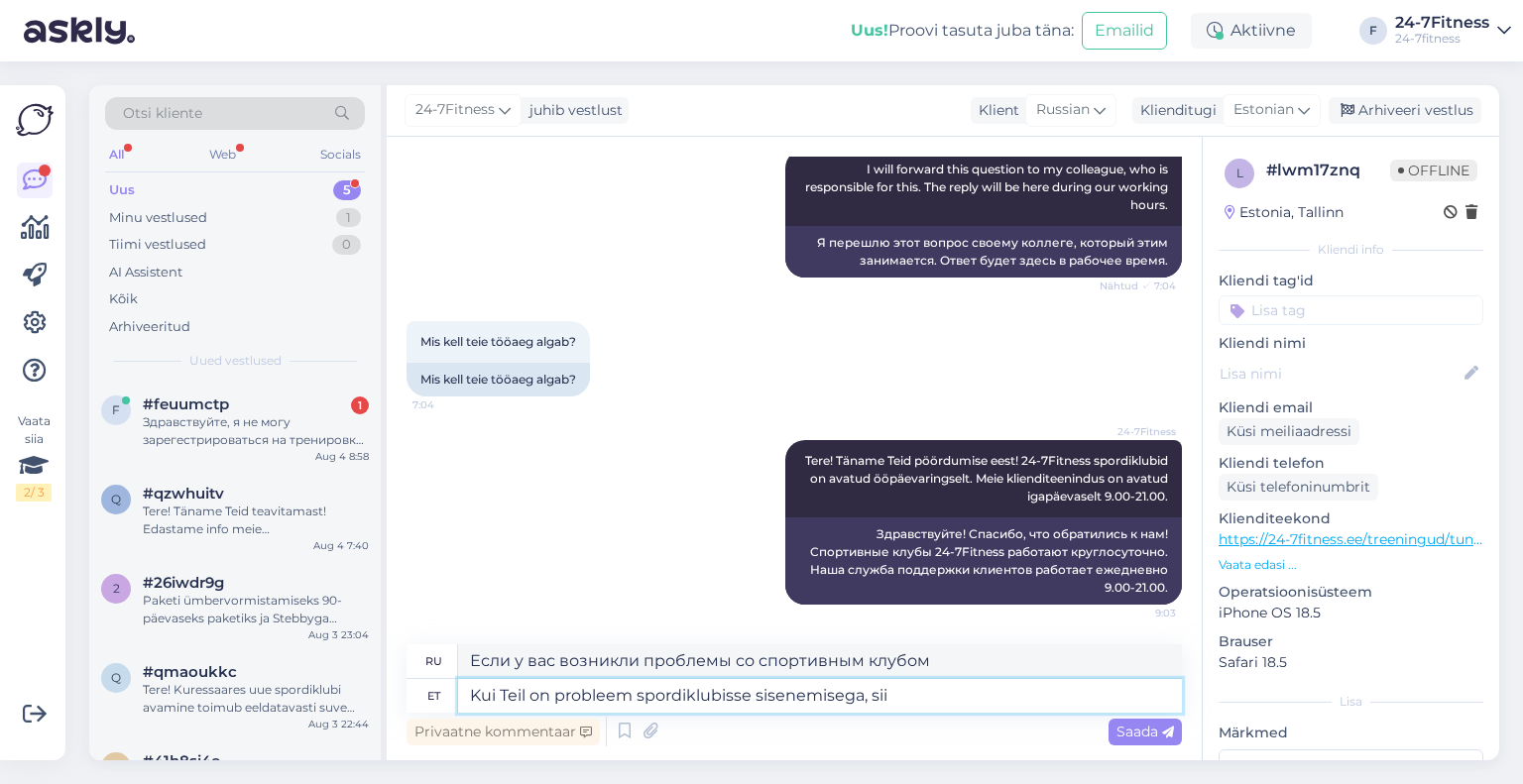 type on "Kui Teil on probleem spordiklubisse sisenemisega, siis" 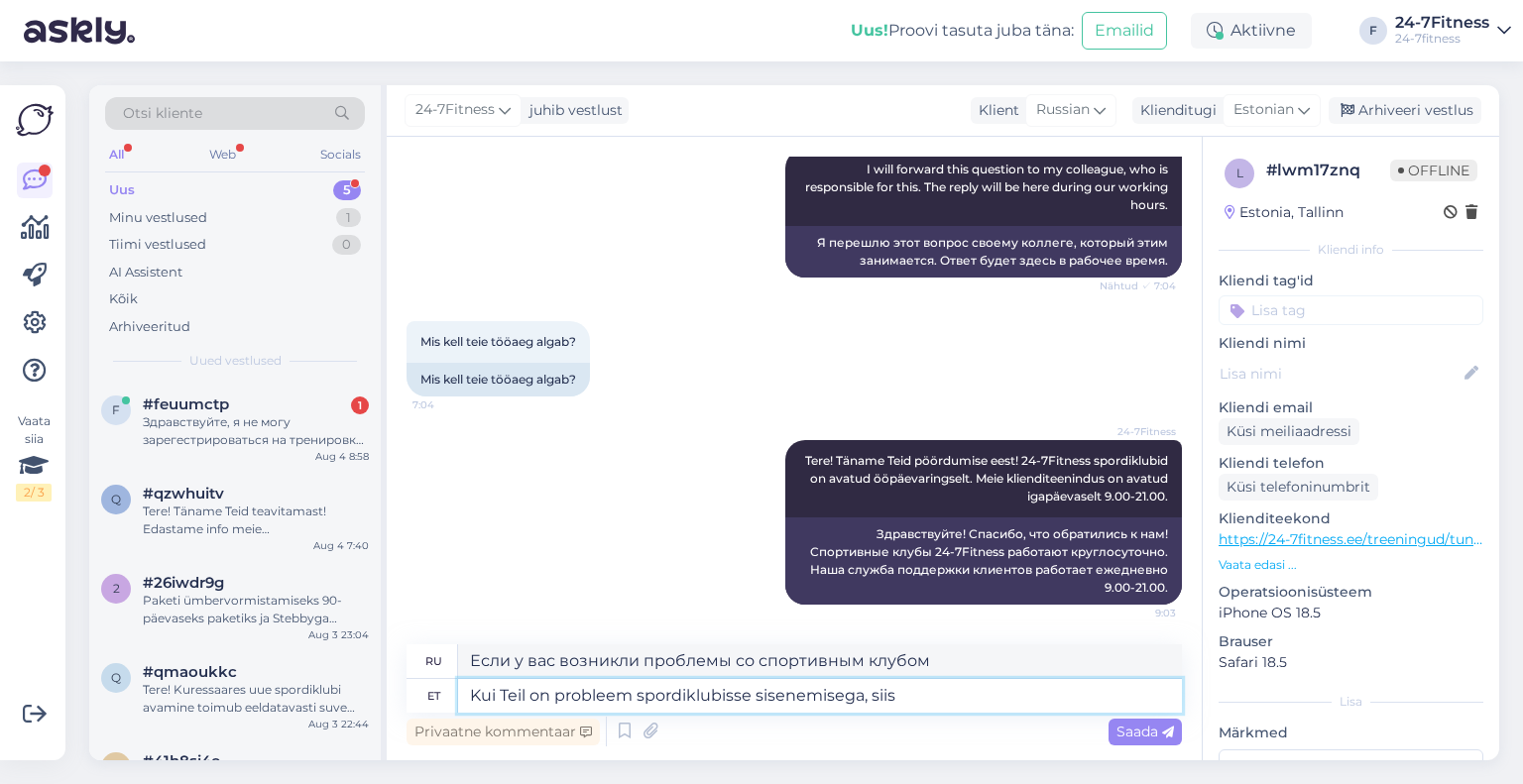 type on "Если у вас возникли проблемы с вступлением в спортивный клуб," 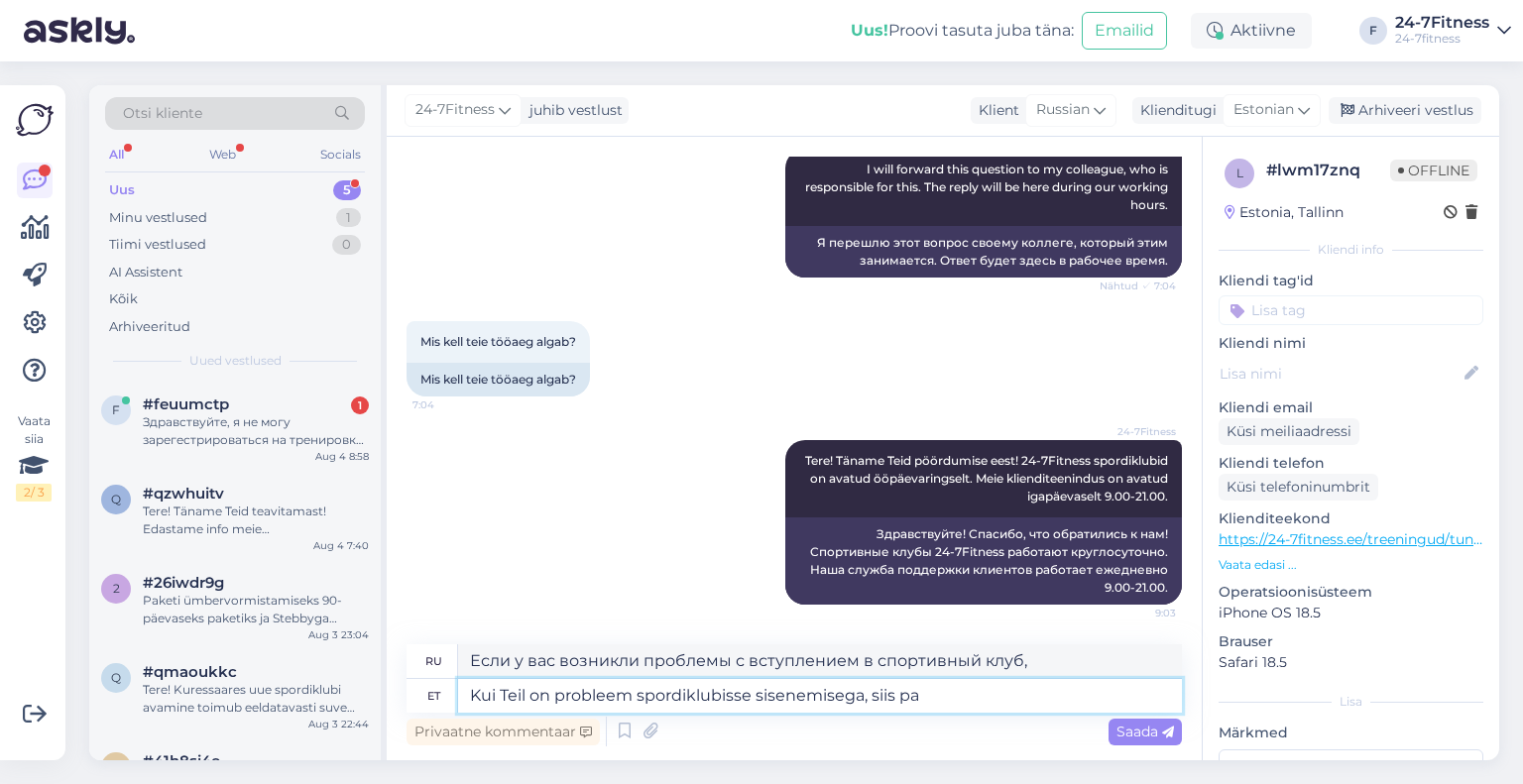 type on "Kui Teil on probleem spordiklubisse sisenemisega, siis pal" 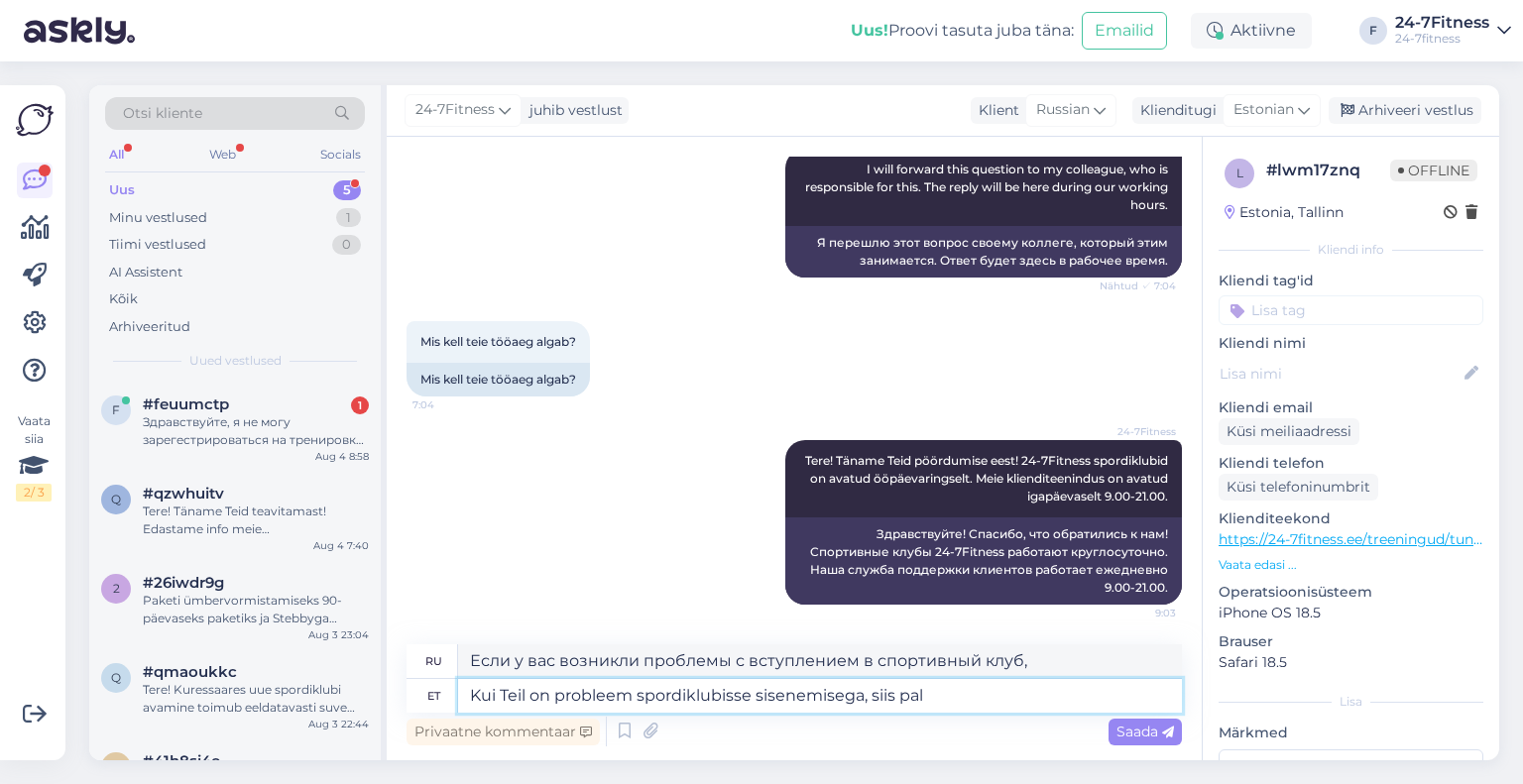 type on "Если у вас возникли проблемы с поступлением в спортивный клуб, то" 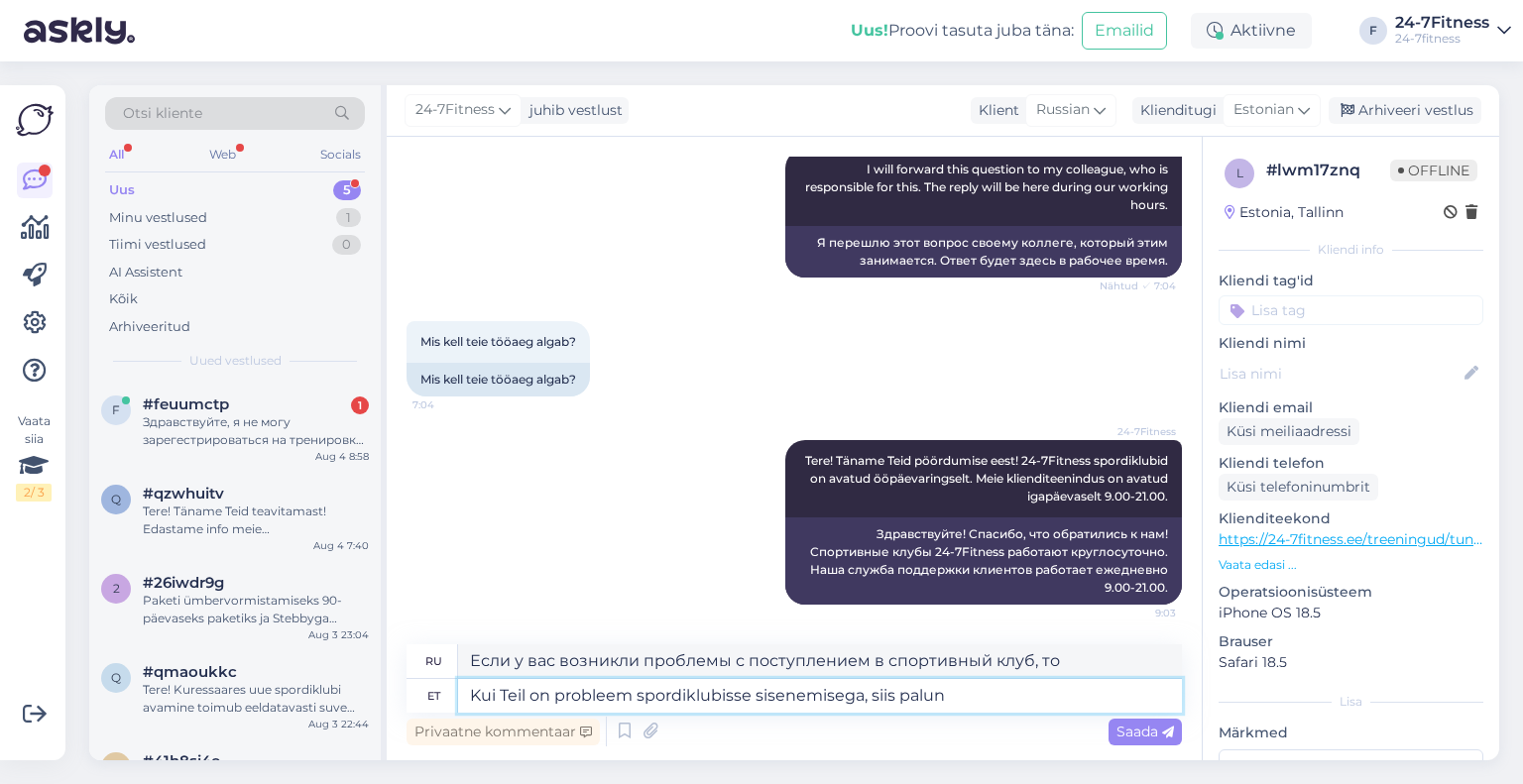 type on "Kui Teil on probleem spordiklubisse sisenemisega, siis palun h" 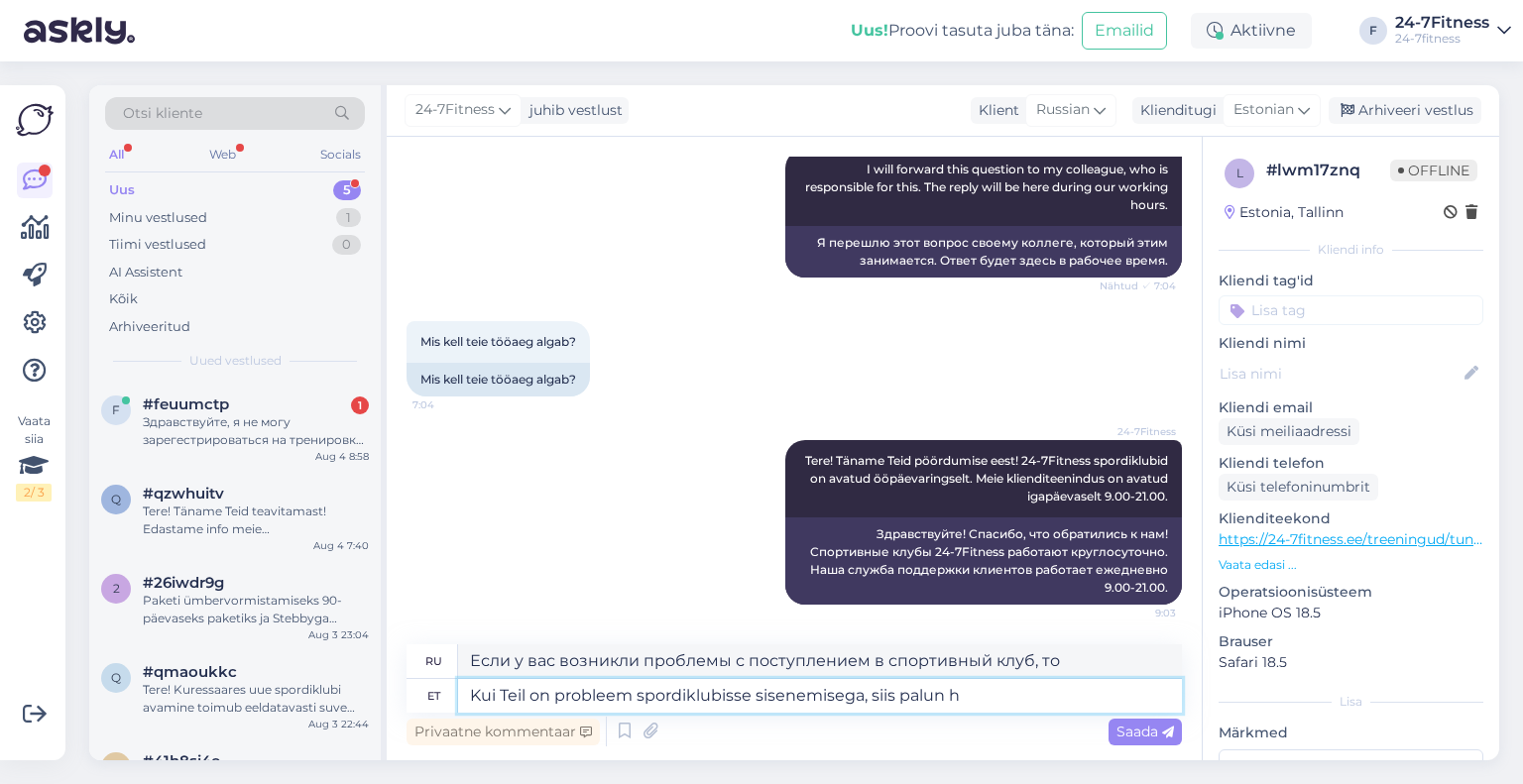 type on "Если у вас возникли проблемы со входом в спортивный клуб, пожалуйста," 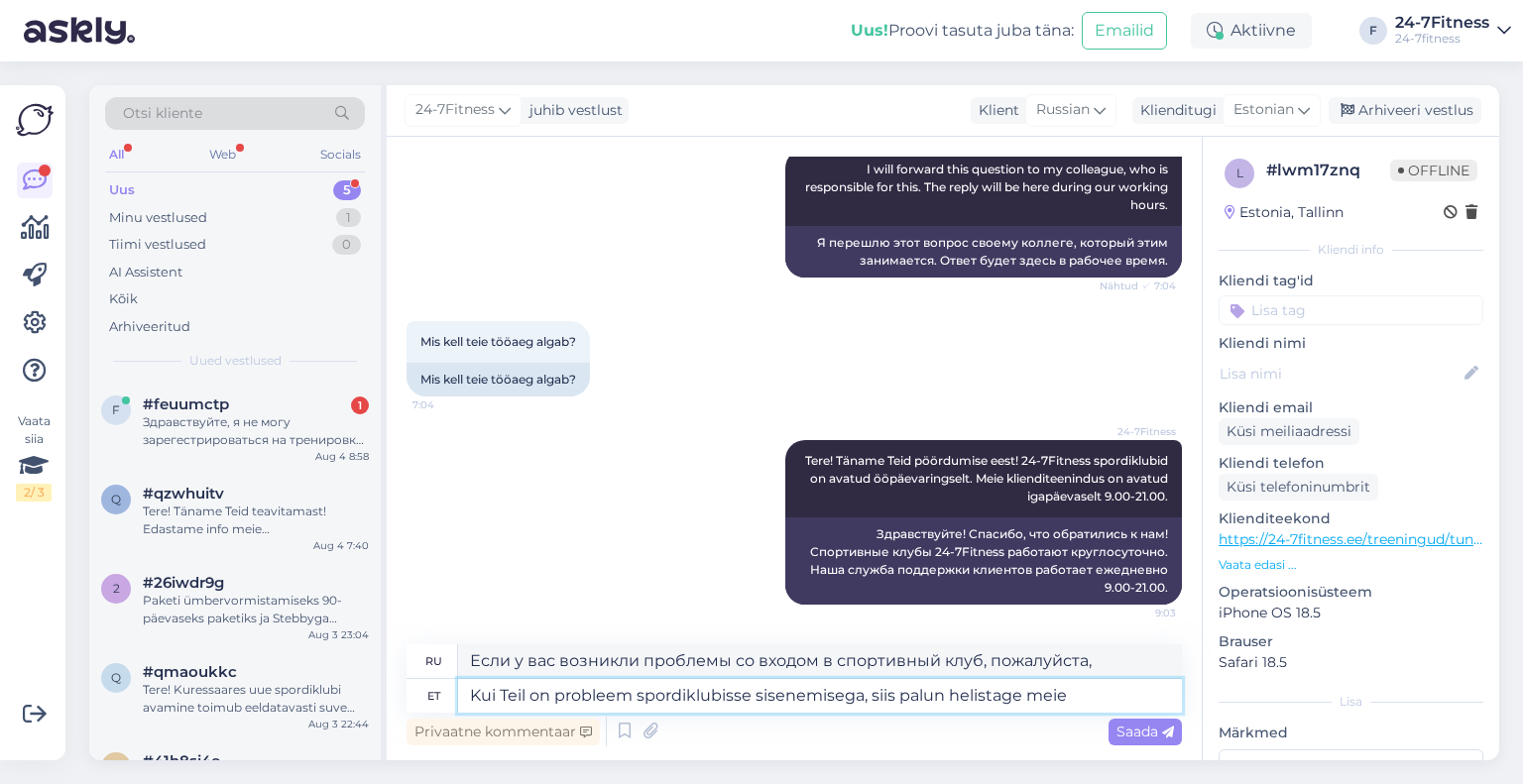 type on "Kui Teil on probleem spordiklubisse sisenemisega, siis palun helistage meie" 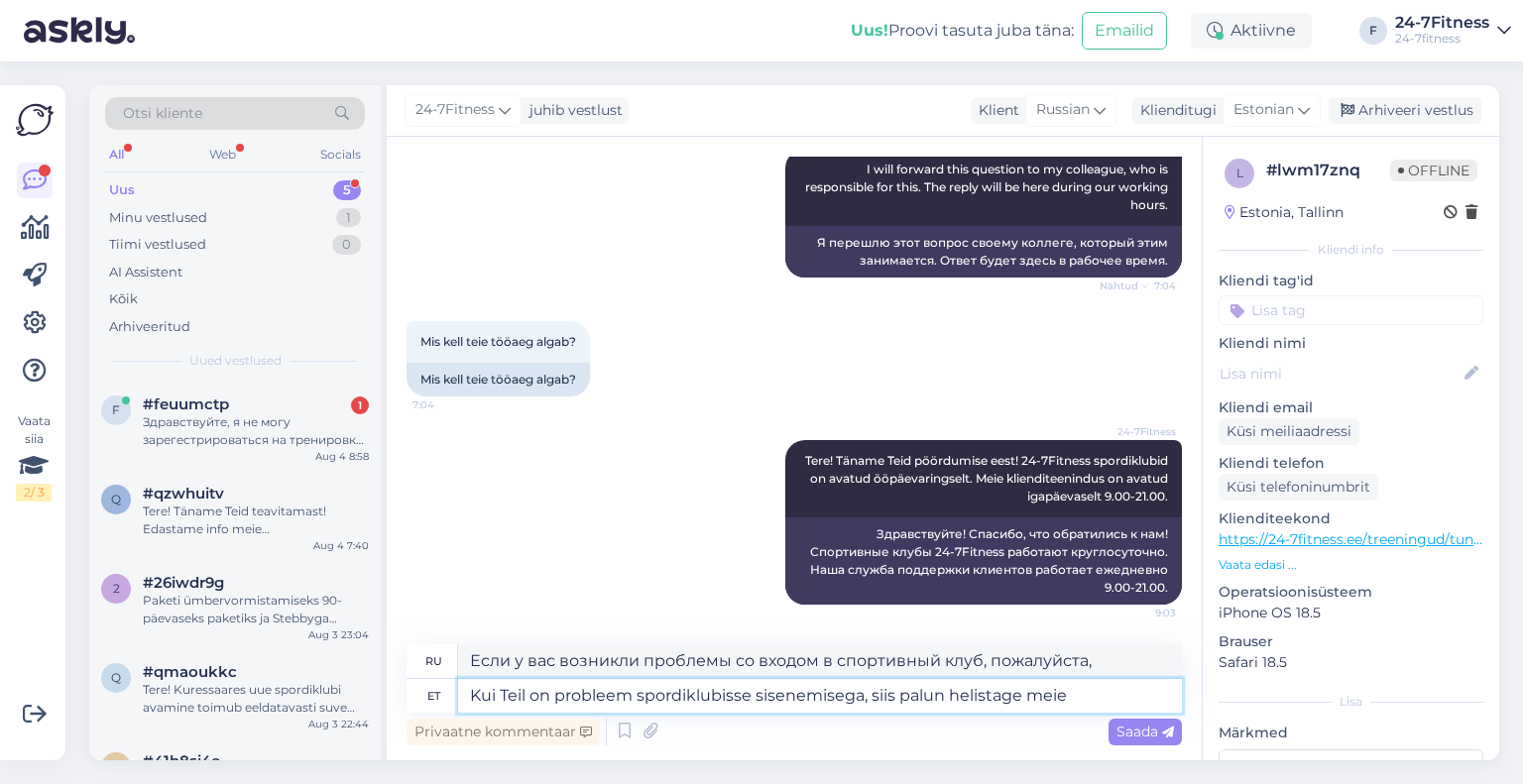 type on "Если у вас возникли проблемы со входом в спортивный клуб, пожалуйста, позвоните" 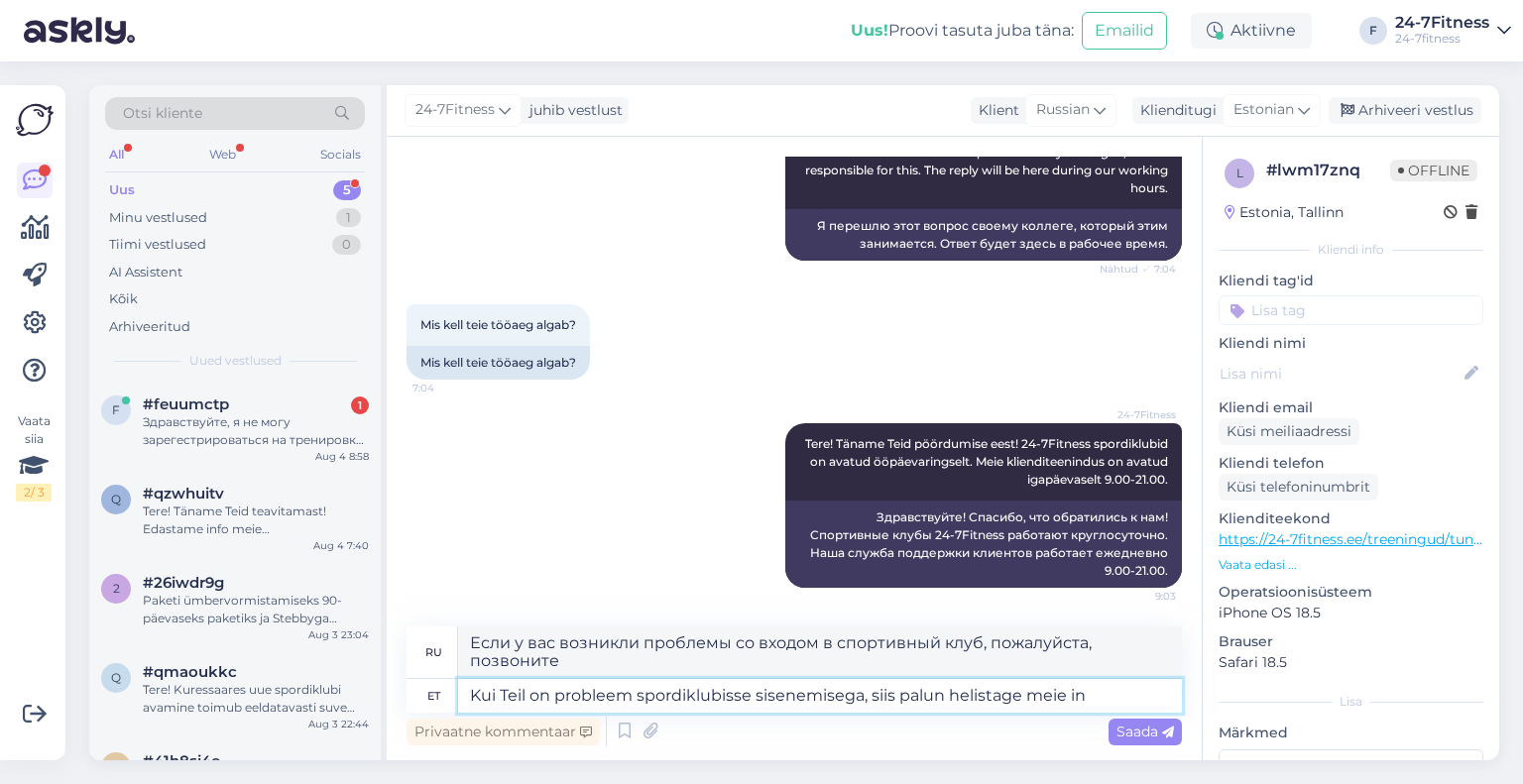type on "Kui Teil on probleem spordiklubisse sisenemisega, siis palun helistage meie inf" 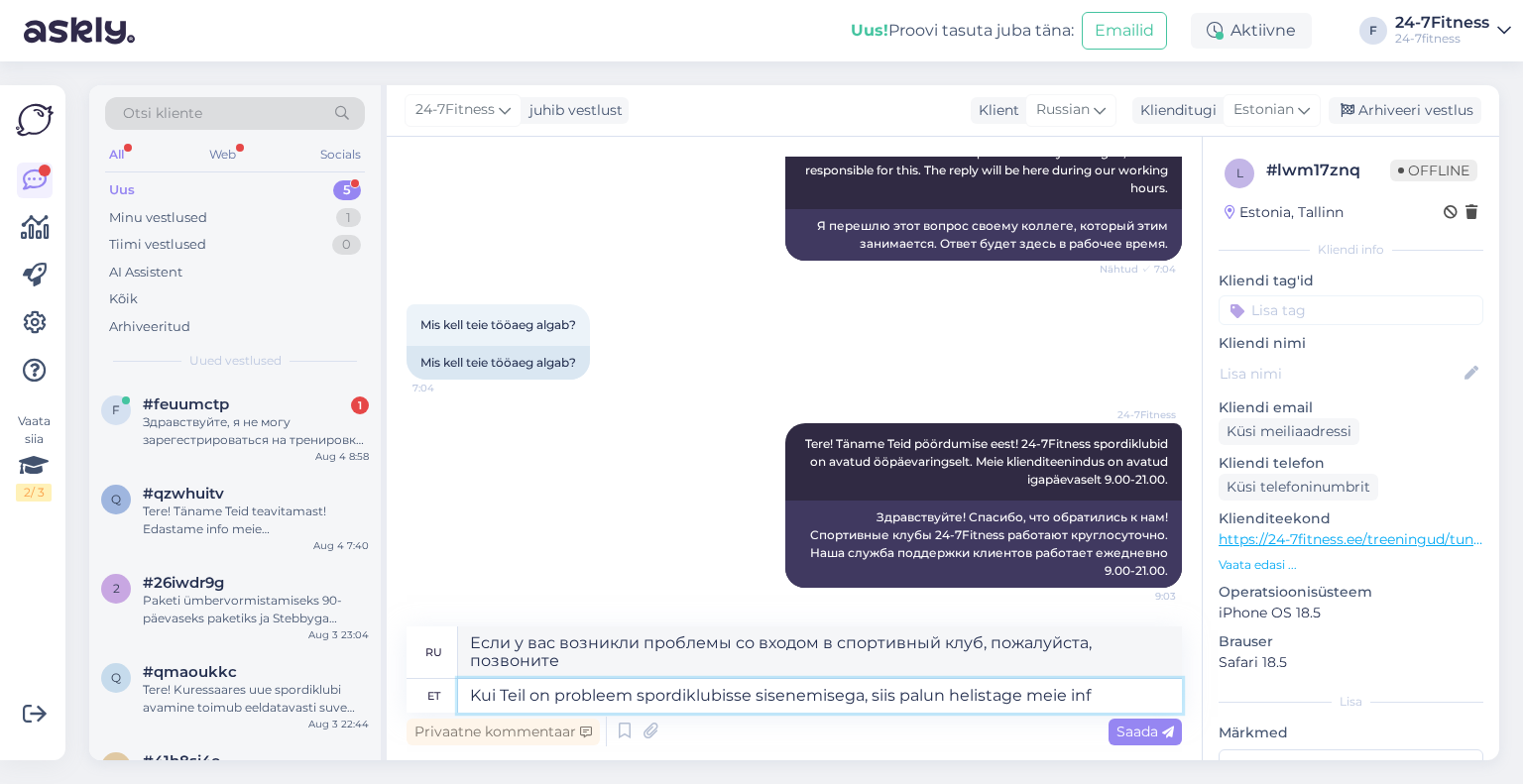 type on "Если у вас возникли проблемы со входом в спортивный клуб, пожалуйста, позвоните нам." 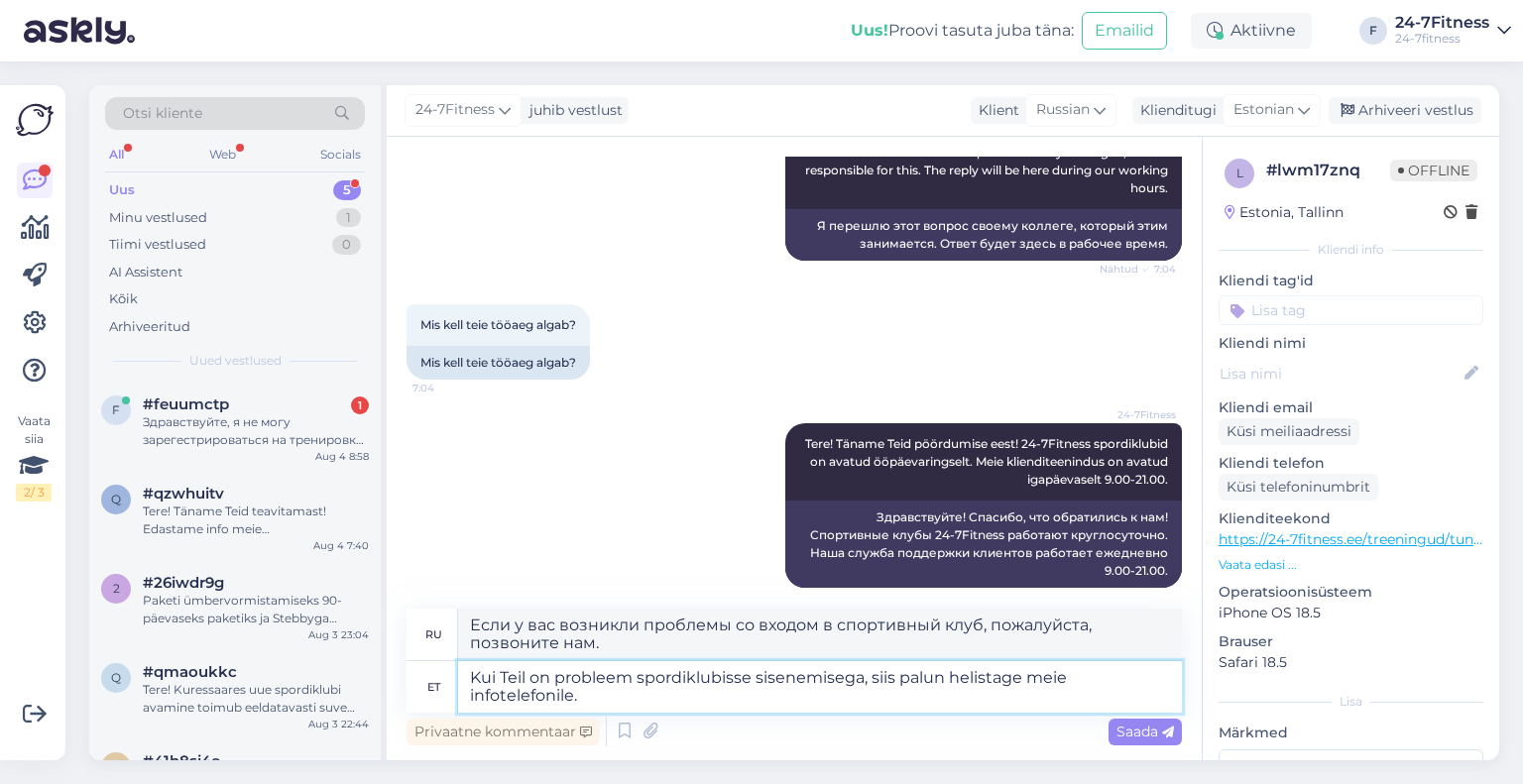 type on "Kui Teil on probleem spordiklubisse sisenemisega, siis palun helistage meie infotelefonile." 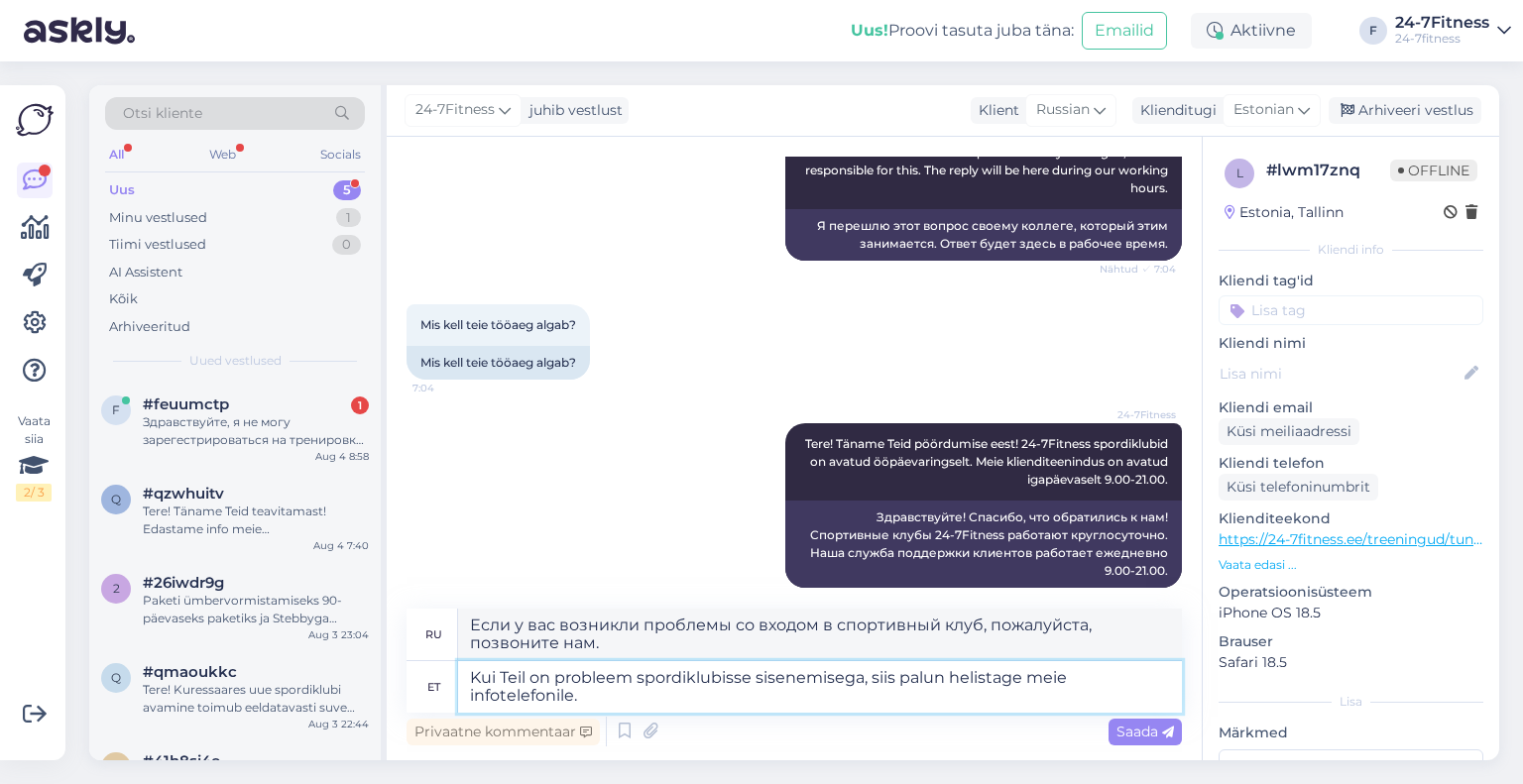 type on "Если у вас возникли проблемы со входом в спортивный клуб, позвоните на нашу информационную линию." 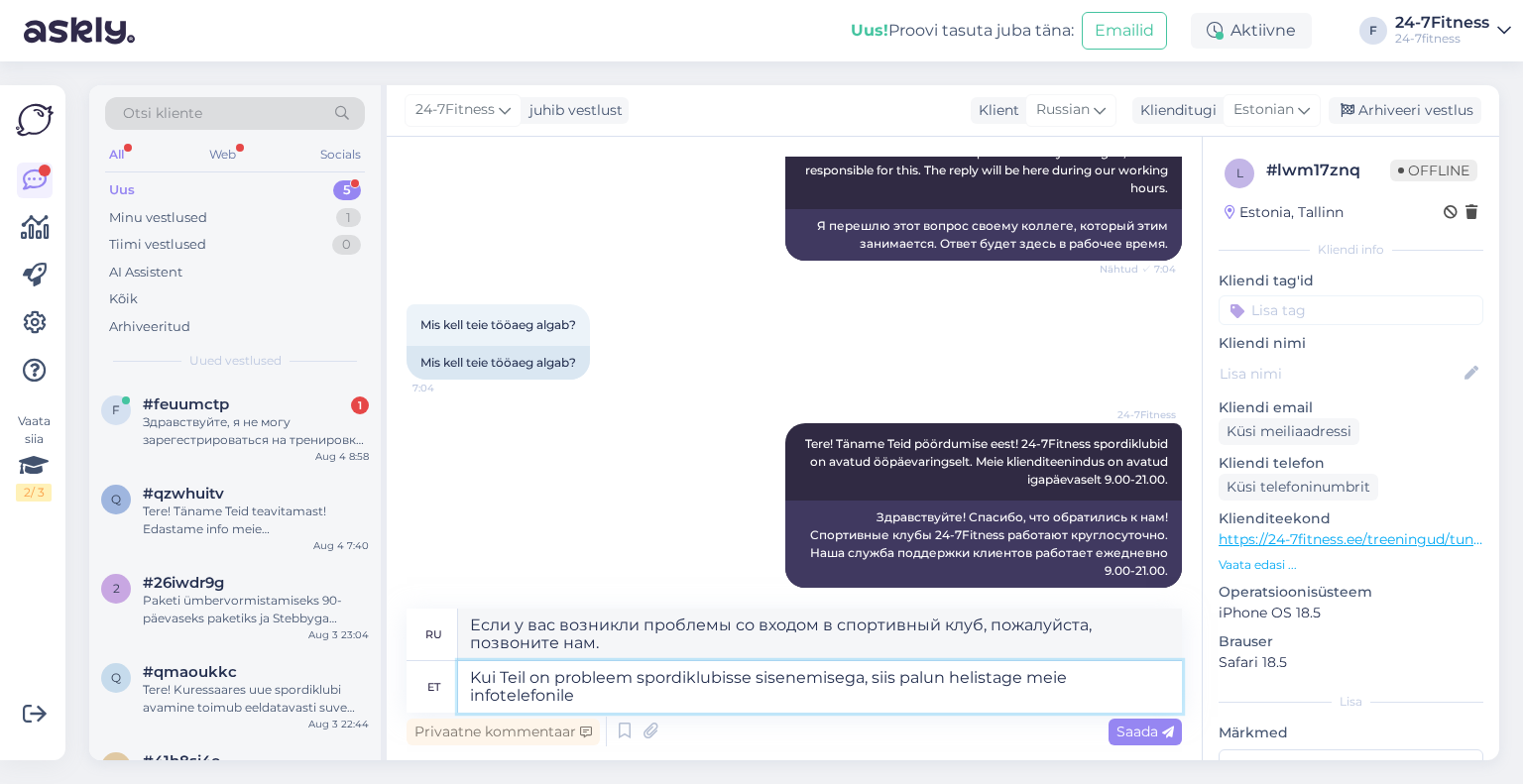 paste on "+372 53 096 707," 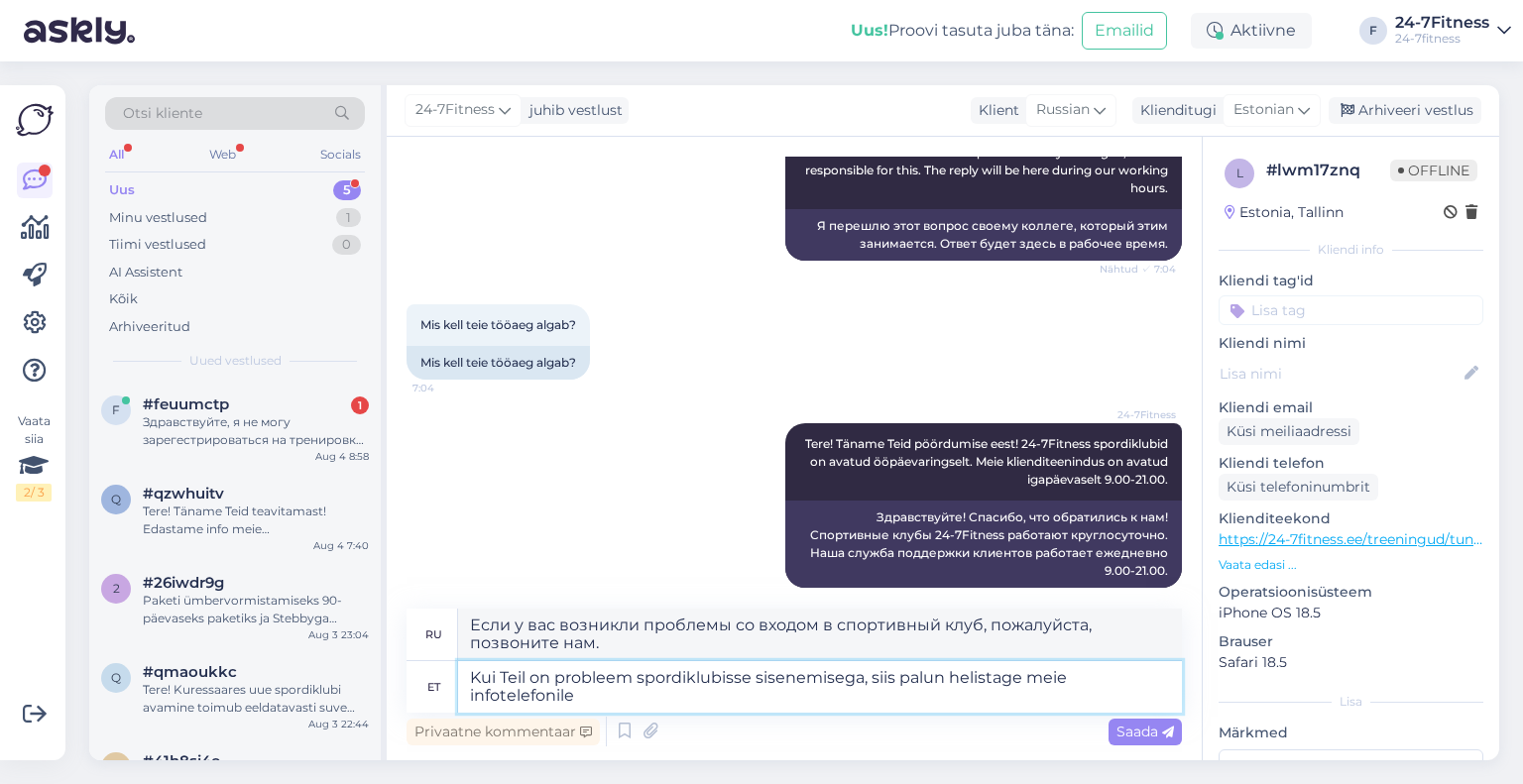 type on "Kui Teil on probleem spordiklubisse sisenemisega, siis palun helistage meie infotelefonile +372 53 096 707," 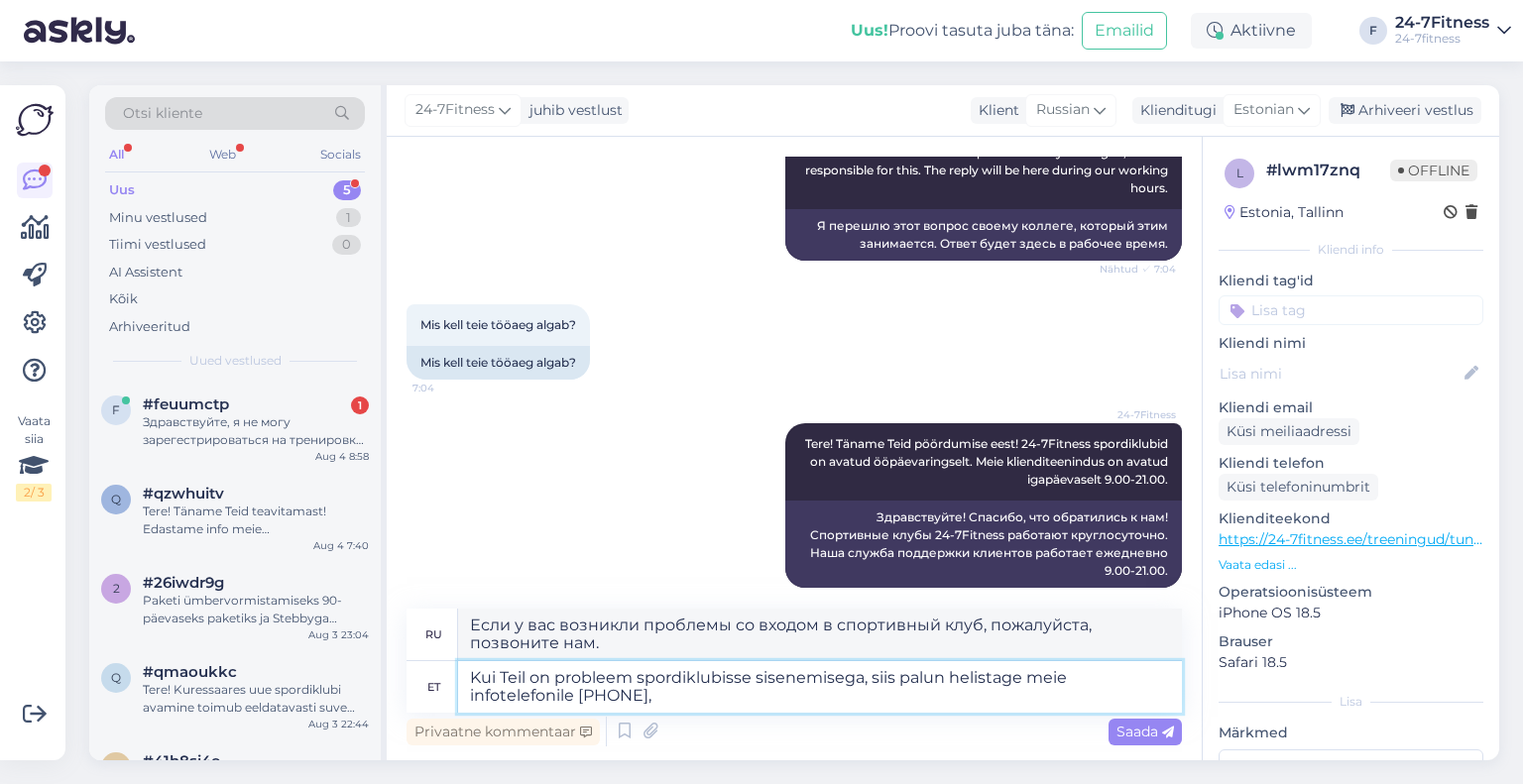 type on "Если у вас возникли проблемы со входом в спортивный клуб, позвоните на нашу информационную линию +372 53 096 707," 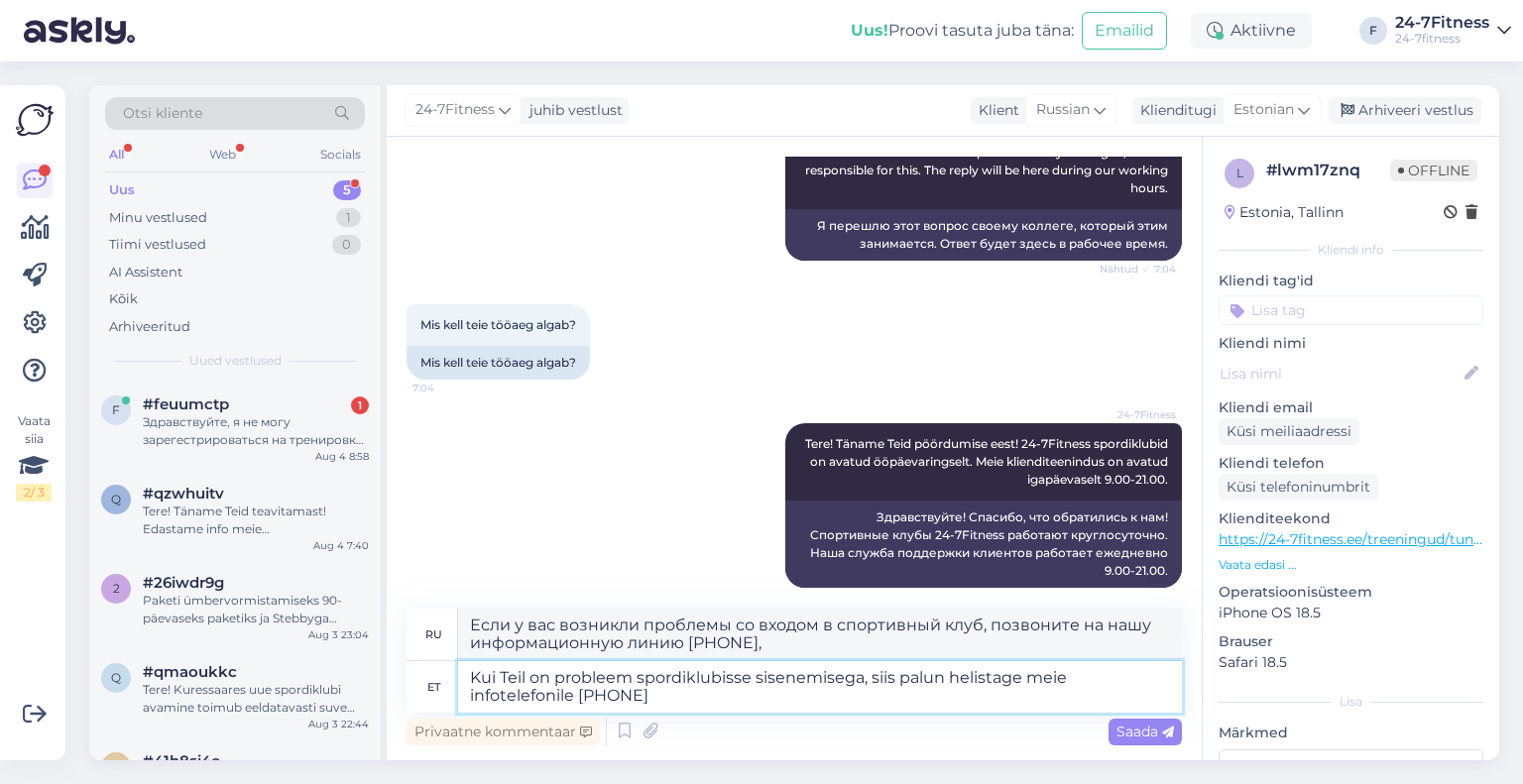 type on "Kui Teil on probleem spordiklubisse sisenemisega, siis palun helistage meie infotelefonile +372 53 096 707." 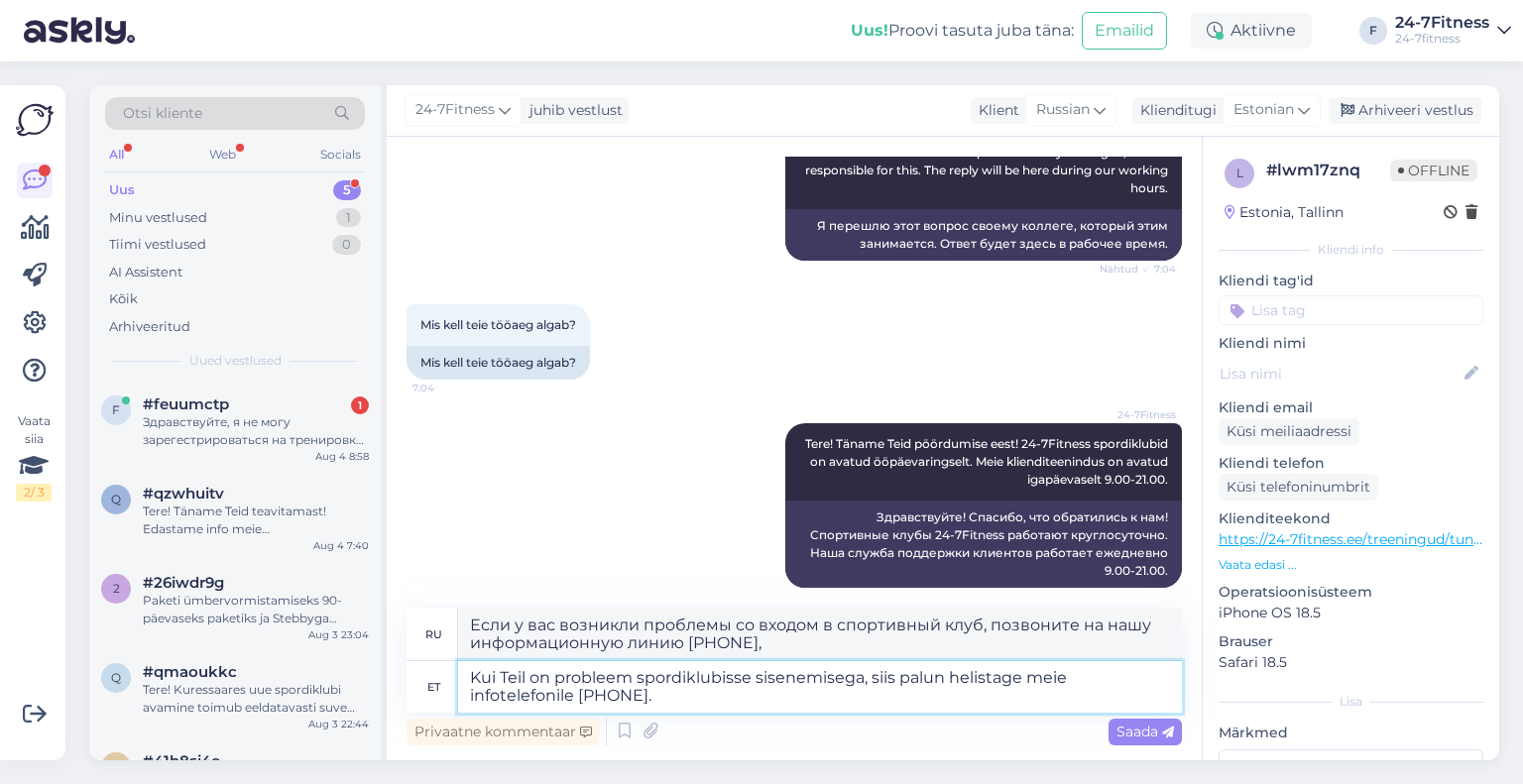 type on "Если у вас возникли проблемы со входом в спортивный клуб, позвоните на нашу информационную линию +372 53 096 707." 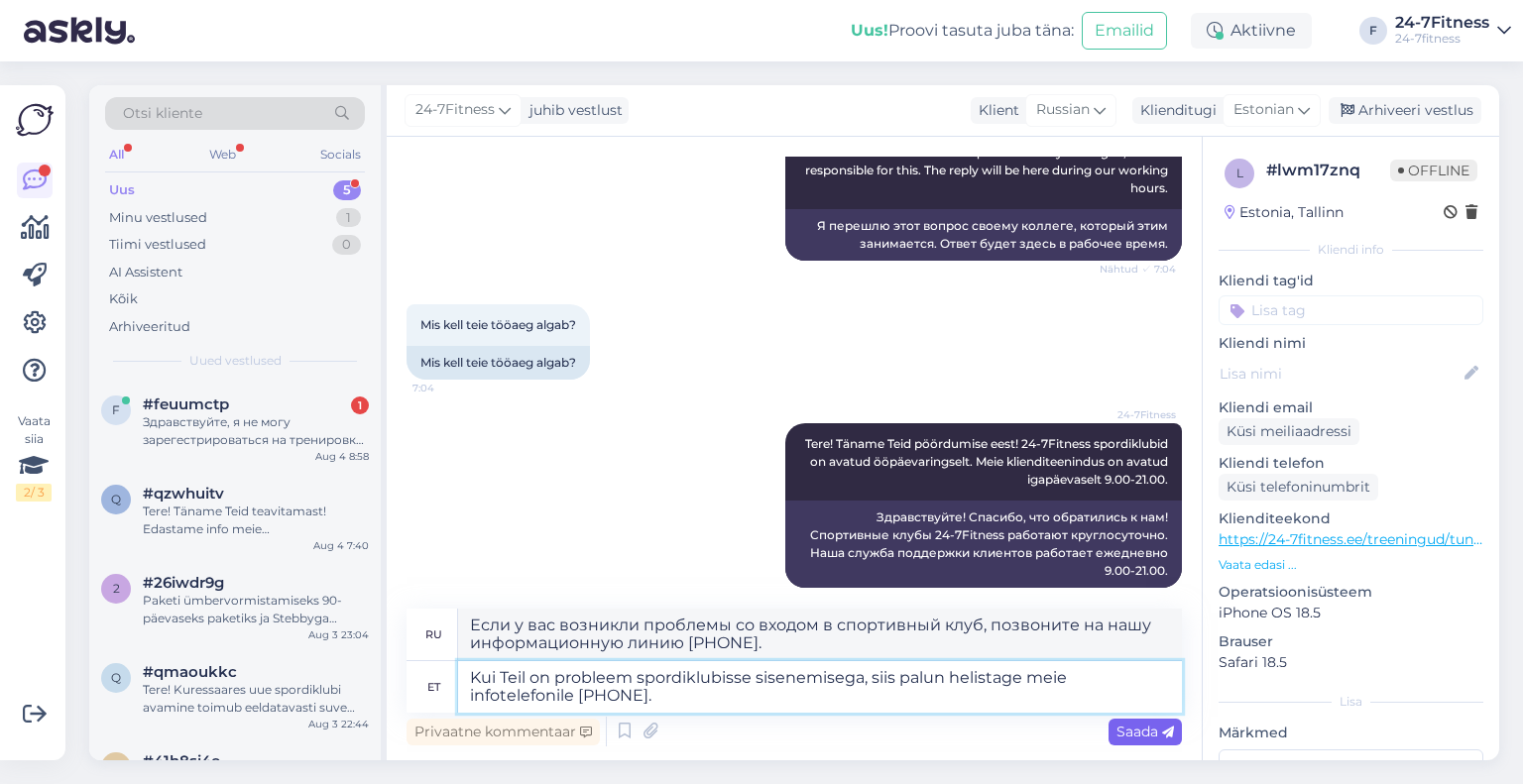 type on "Kui Teil on probleem spordiklubisse sisenemisega, siis palun helistage meie infotelefonile +372 53 096 707." 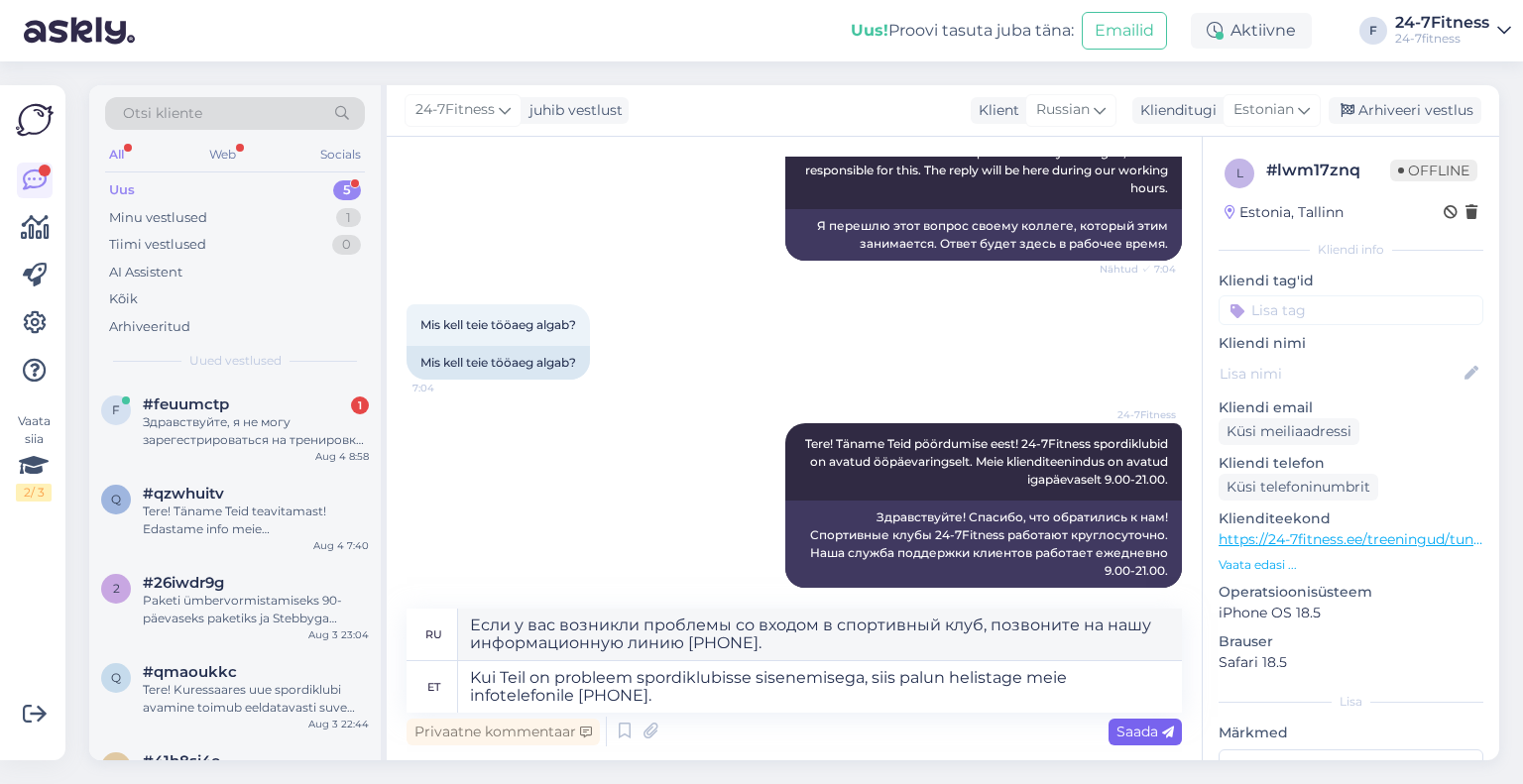 click on "Saada" at bounding box center [1145, 731] 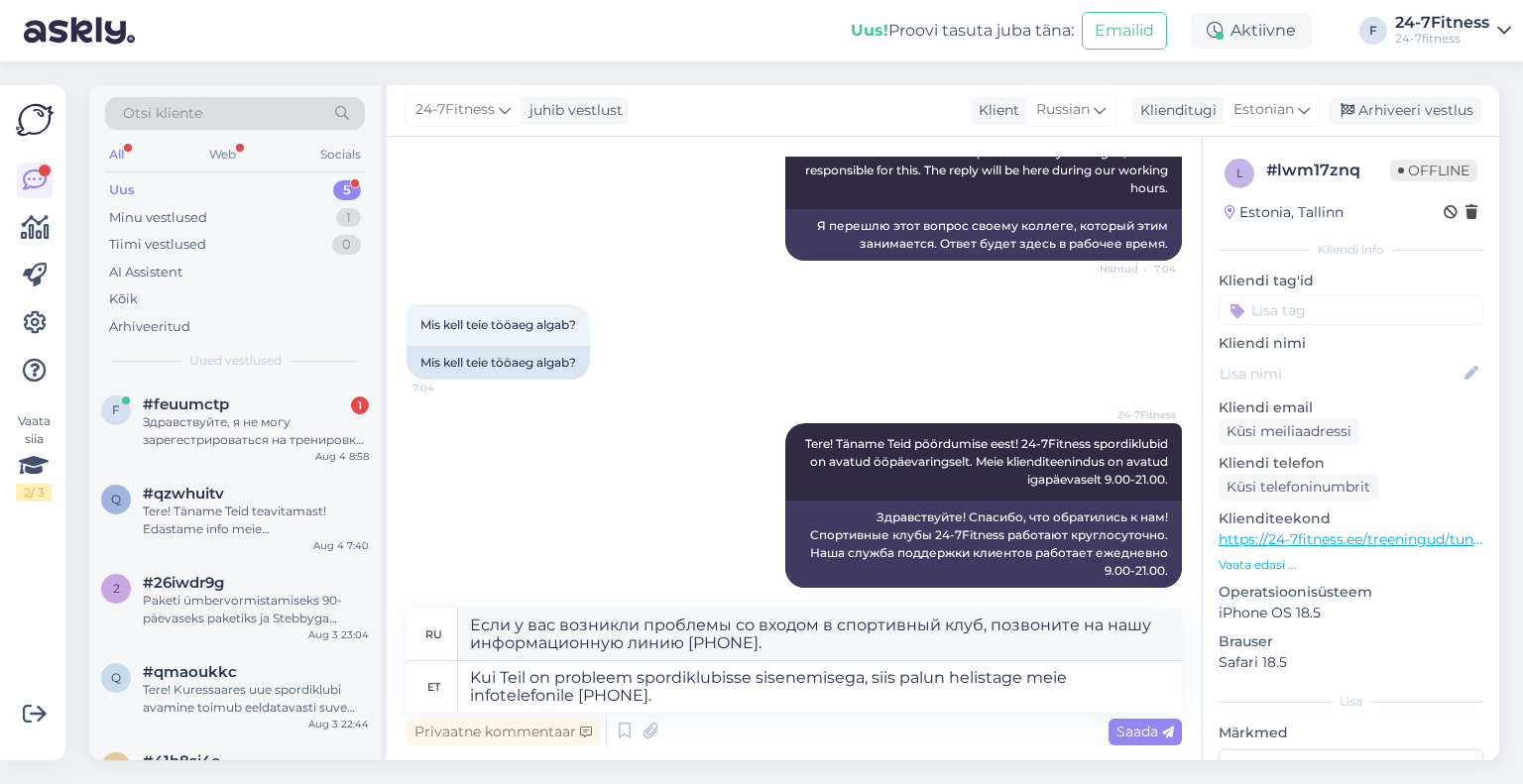 type 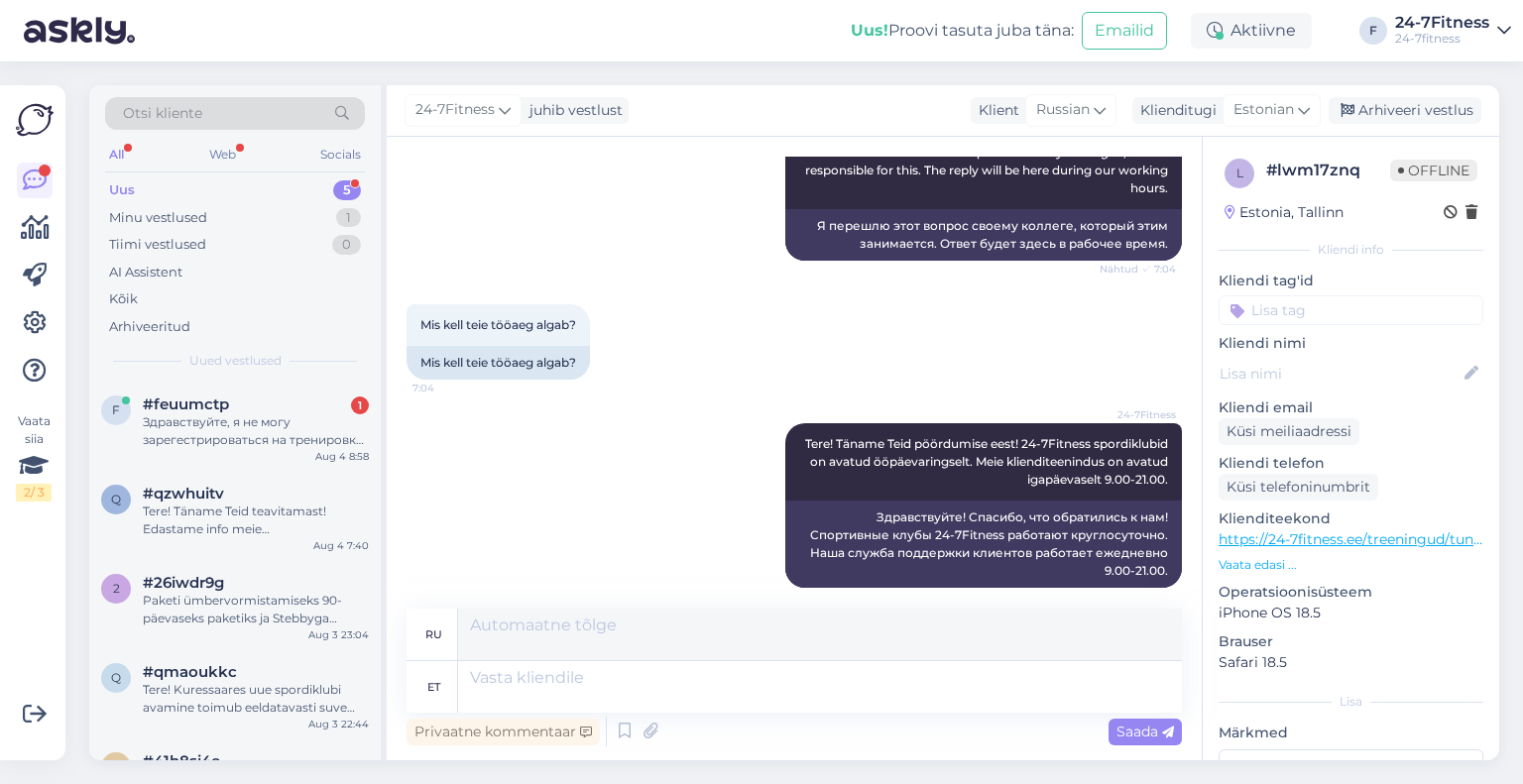 scroll, scrollTop: 626, scrollLeft: 0, axis: vertical 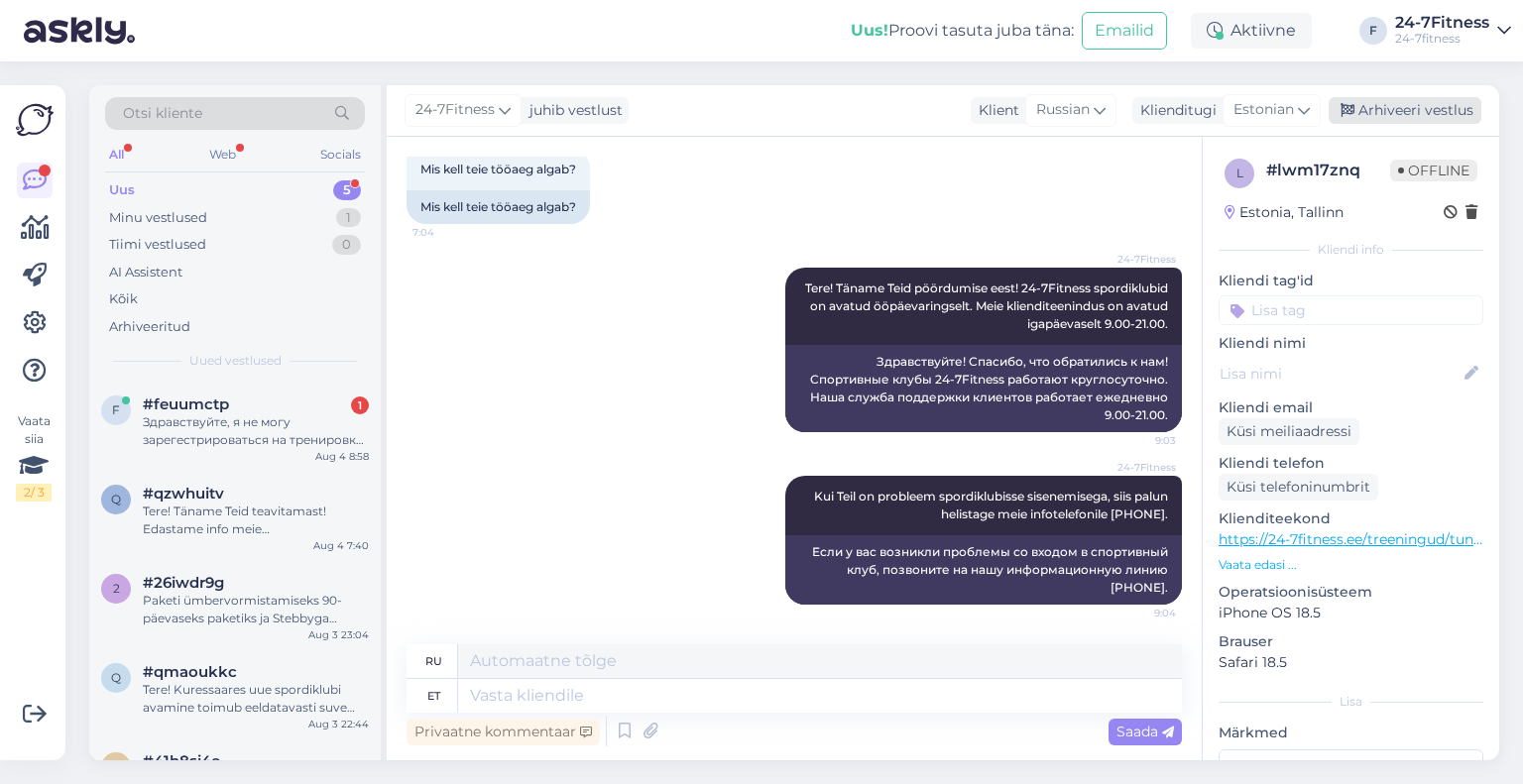 click on "Arhiveeri vestlus" at bounding box center [1405, 110] 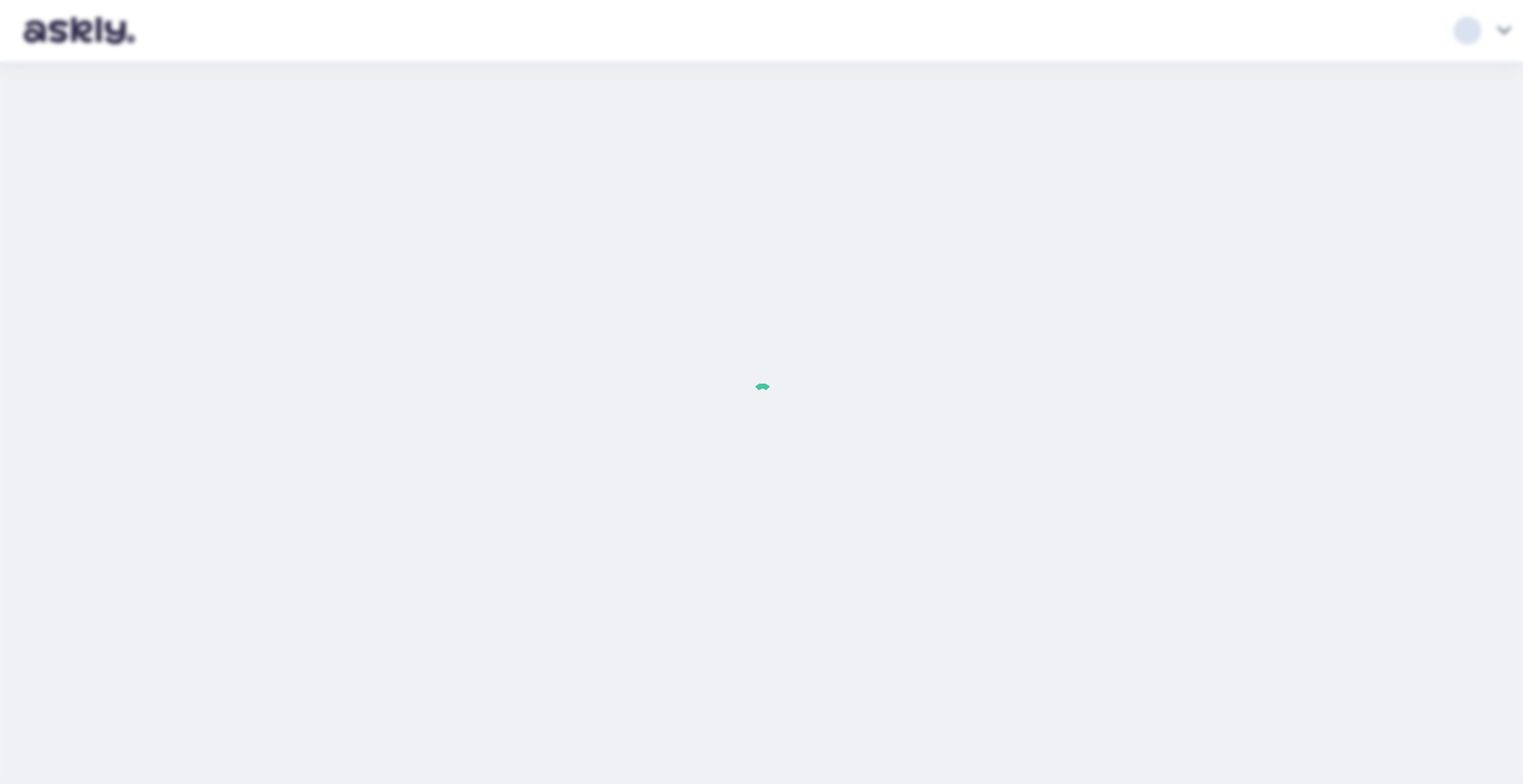 scroll, scrollTop: 0, scrollLeft: 0, axis: both 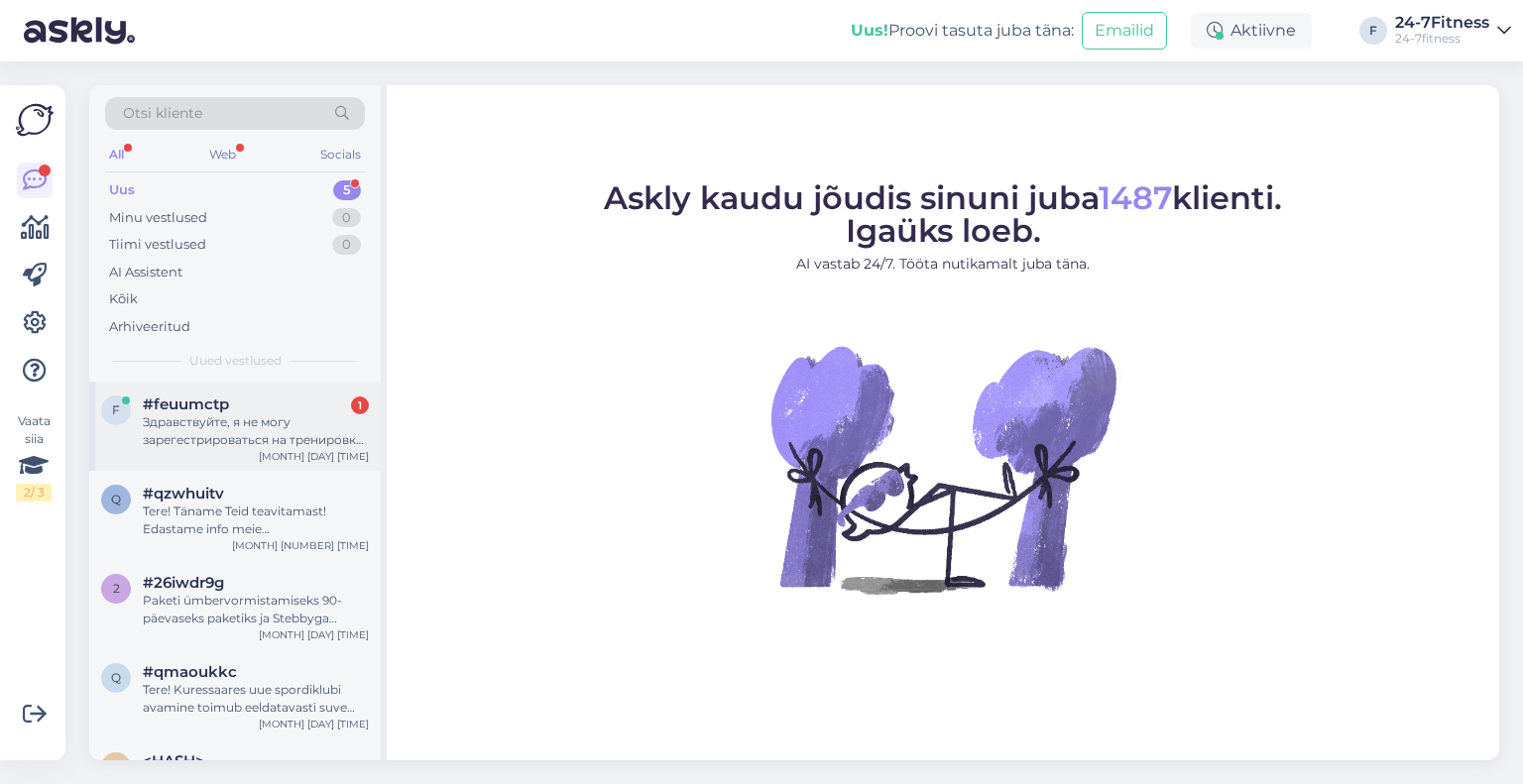 click on "Здравствуйте, я не могу зарегестрироваться на тренировку, помогите пожалуйста" at bounding box center [256, 431] 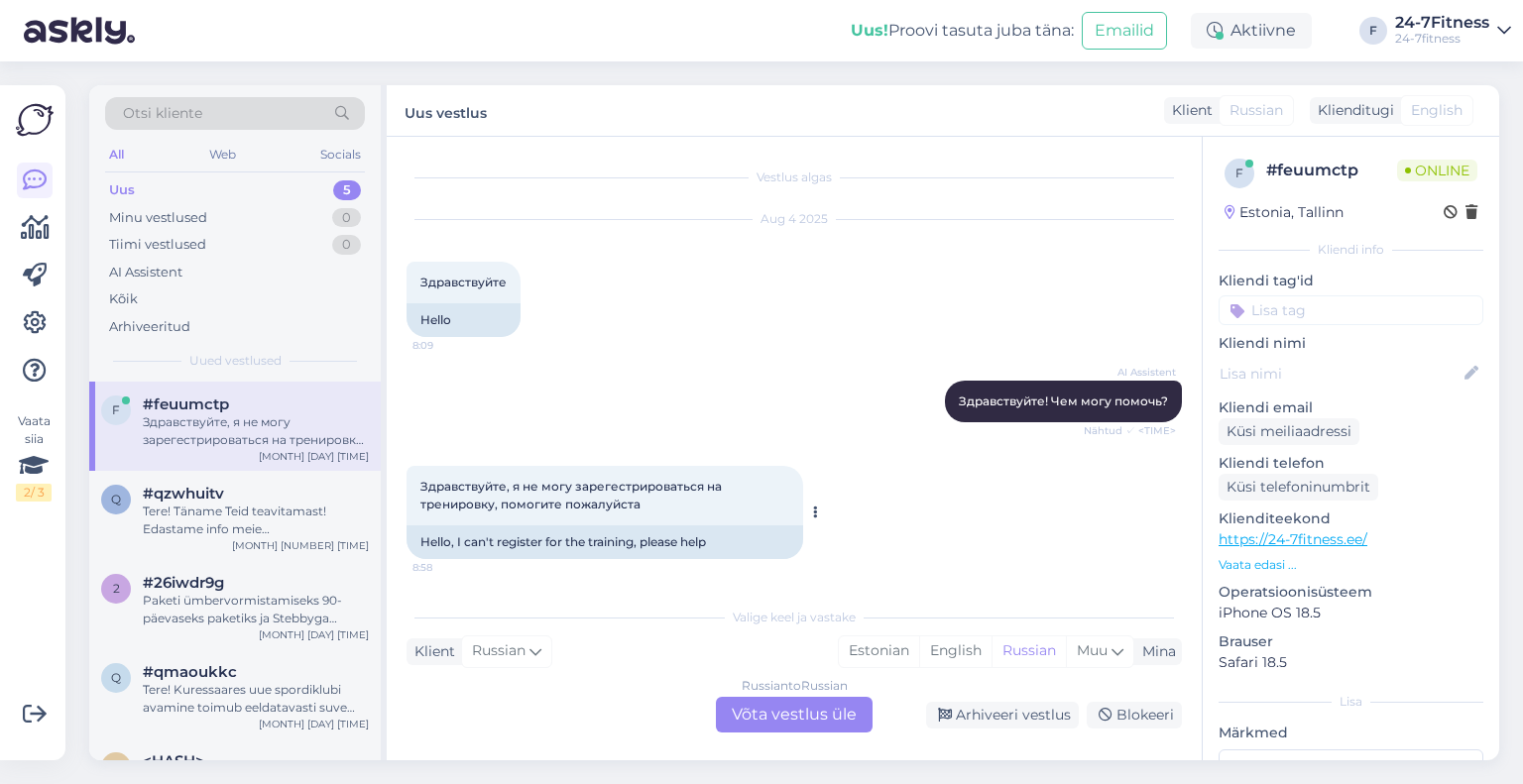 scroll, scrollTop: 1, scrollLeft: 0, axis: vertical 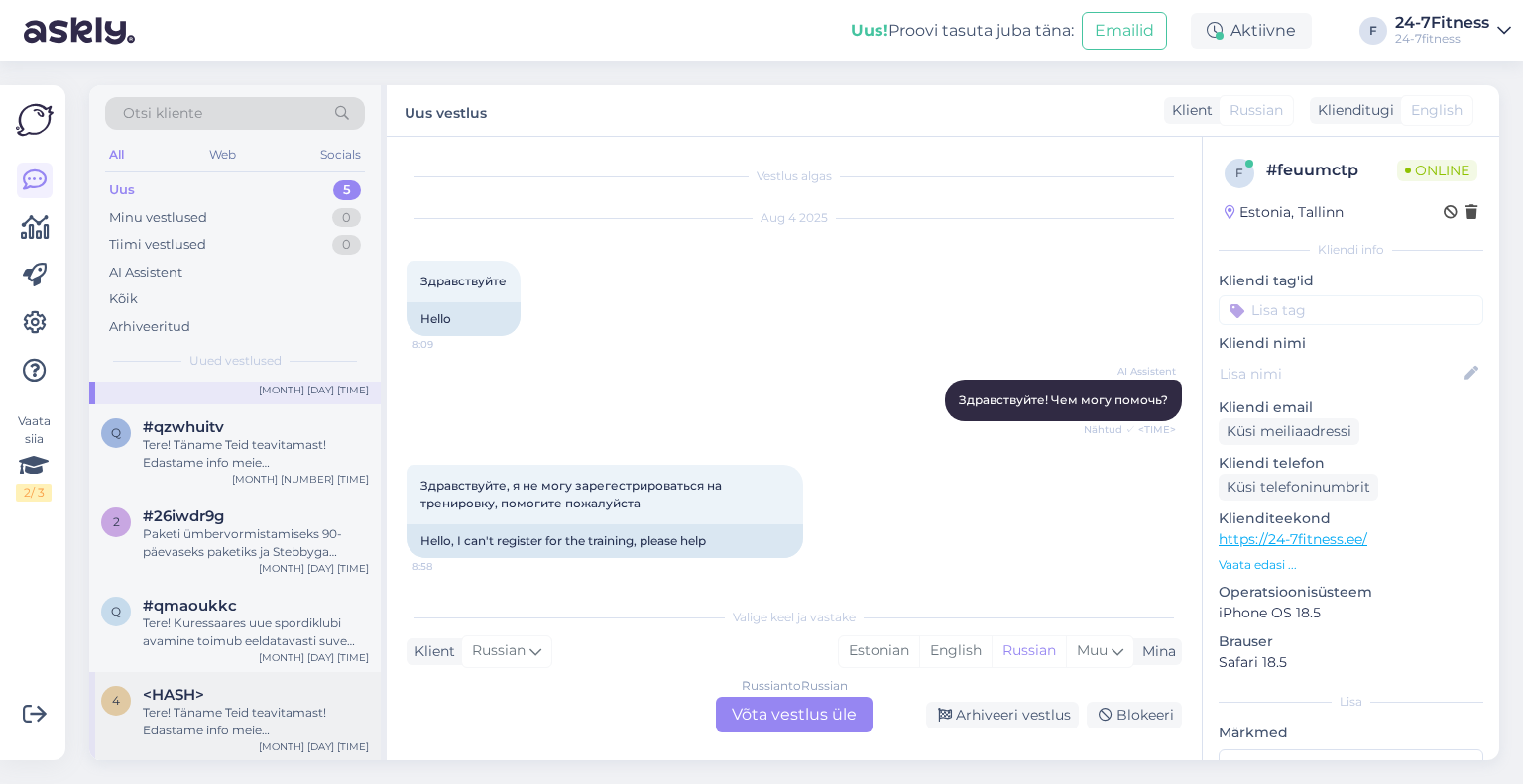 click on "<HASH>" at bounding box center [174, 695] 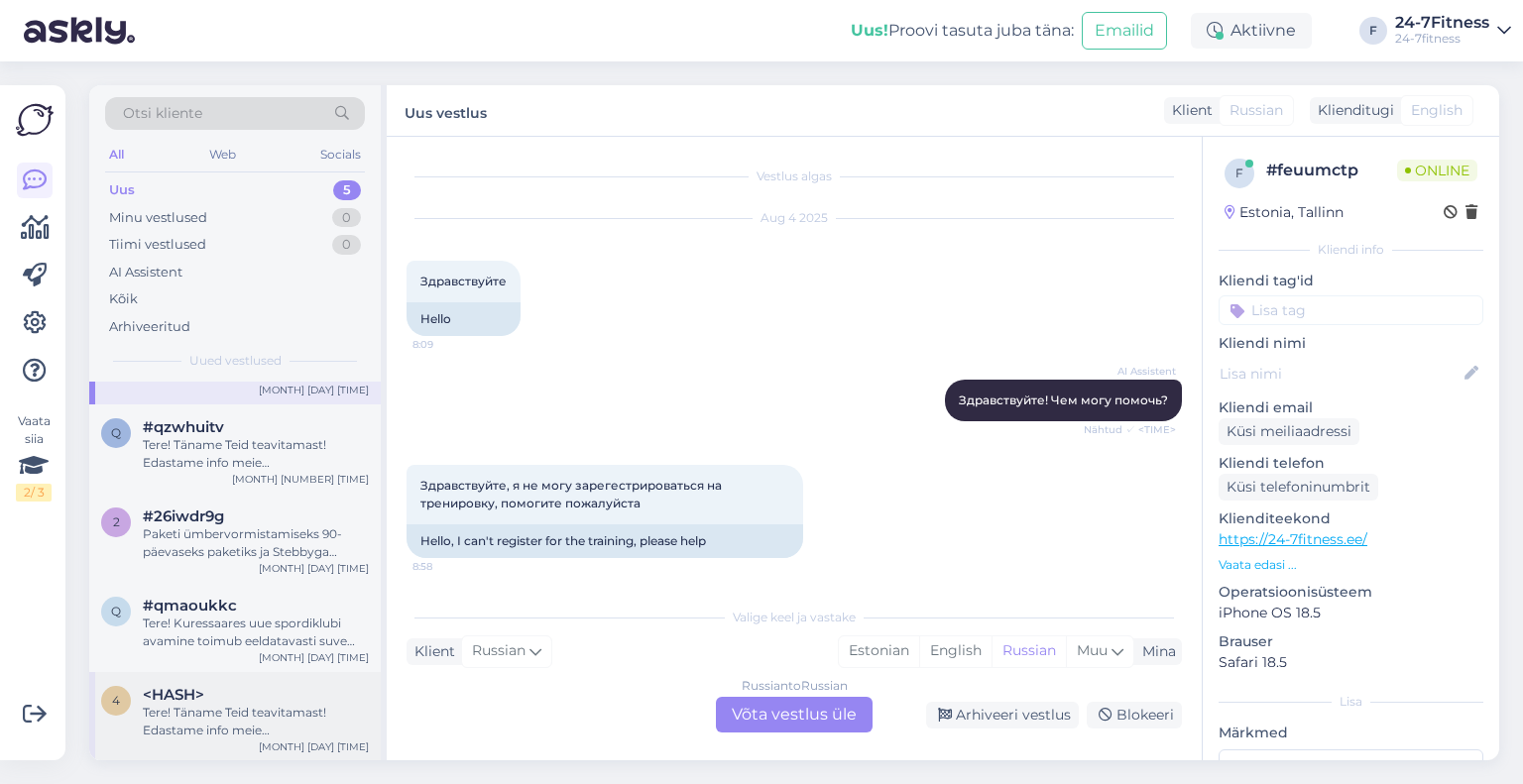 scroll, scrollTop: 0, scrollLeft: 0, axis: both 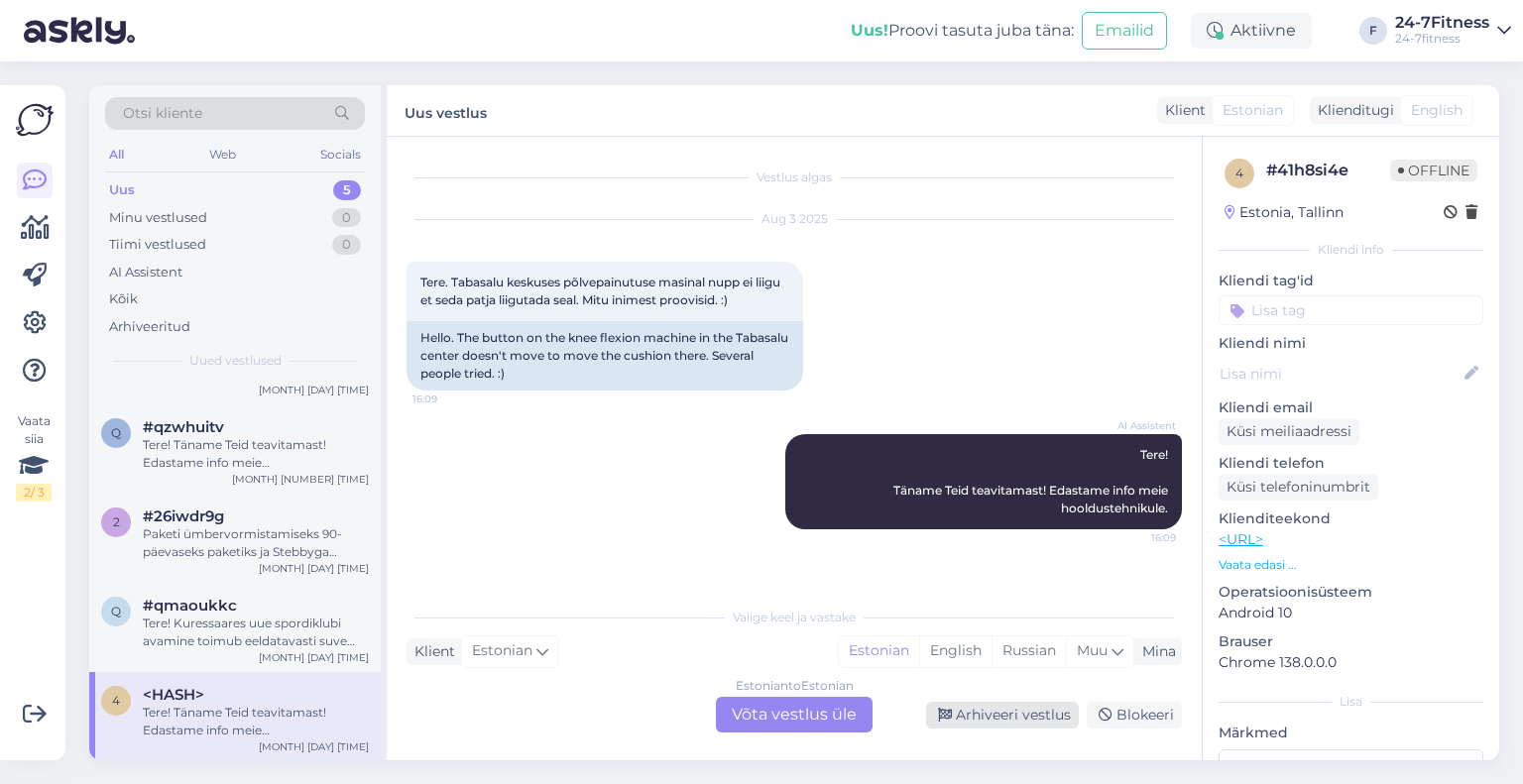 click on "Arhiveeri vestlus" at bounding box center (1002, 715) 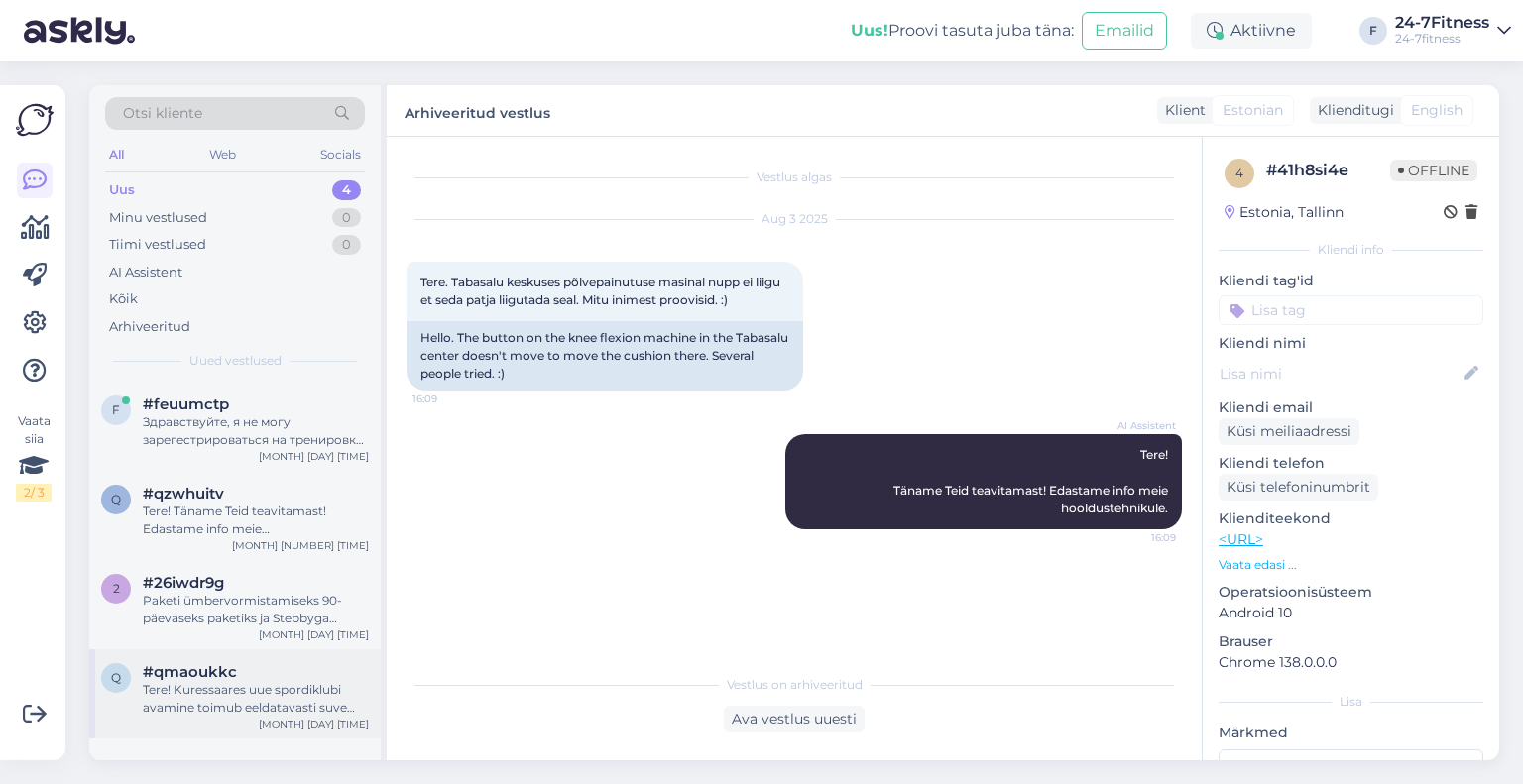 click on "Tere!
Kuressaares uue spordiklubi avamine toimub eeldatavasti suve teises pooles, kuid kindlat kuupäeva me veel kahjuks öelda ei oska. Kui selgub Kuressaare uue spordiklubi avamise kindel kuupäev, siis kuulutame seda infot kindlasti ka oma kodulehel ning sotsiaalmeedias." at bounding box center (256, 699) 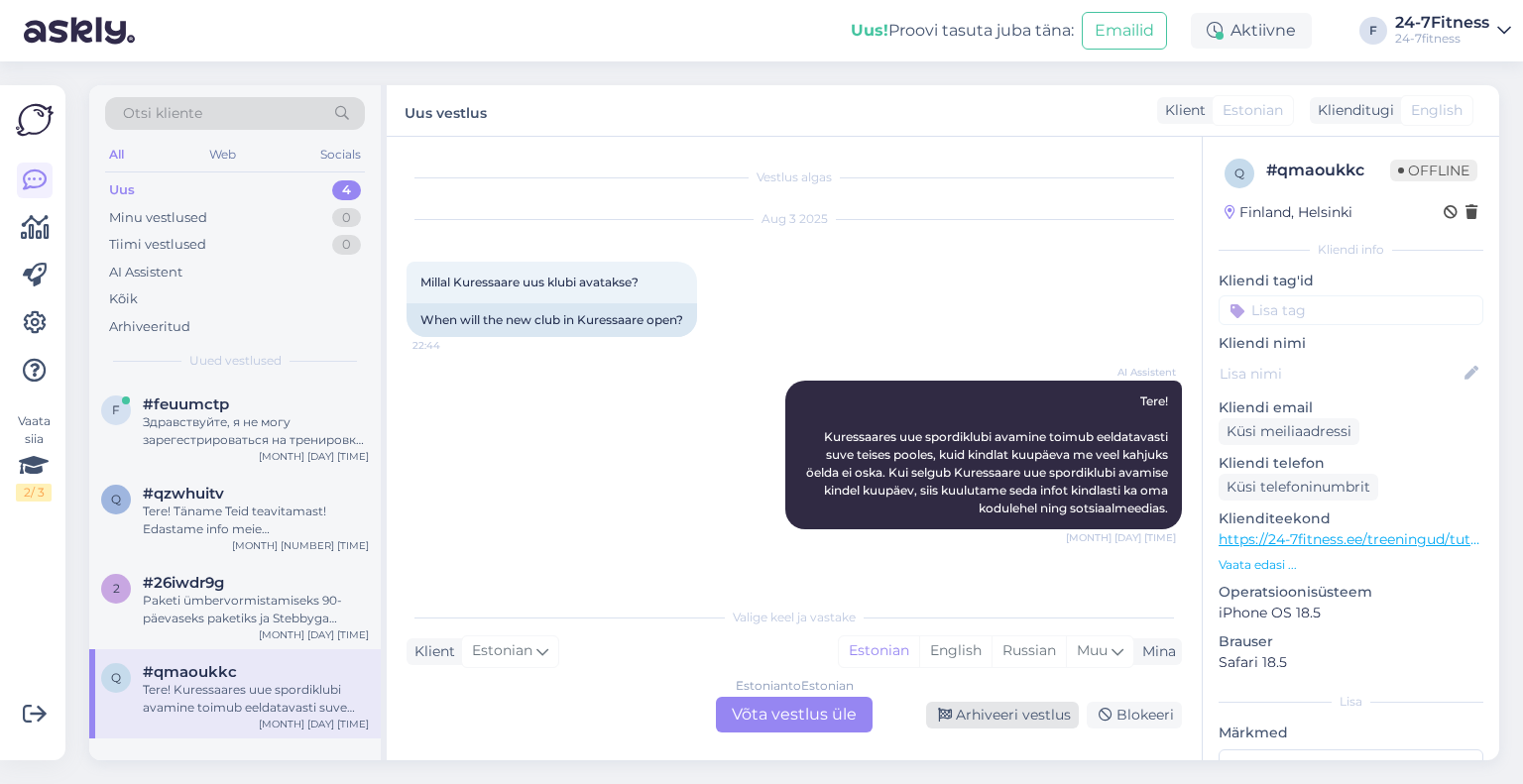 click on "Arhiveeri vestlus" at bounding box center [1002, 715] 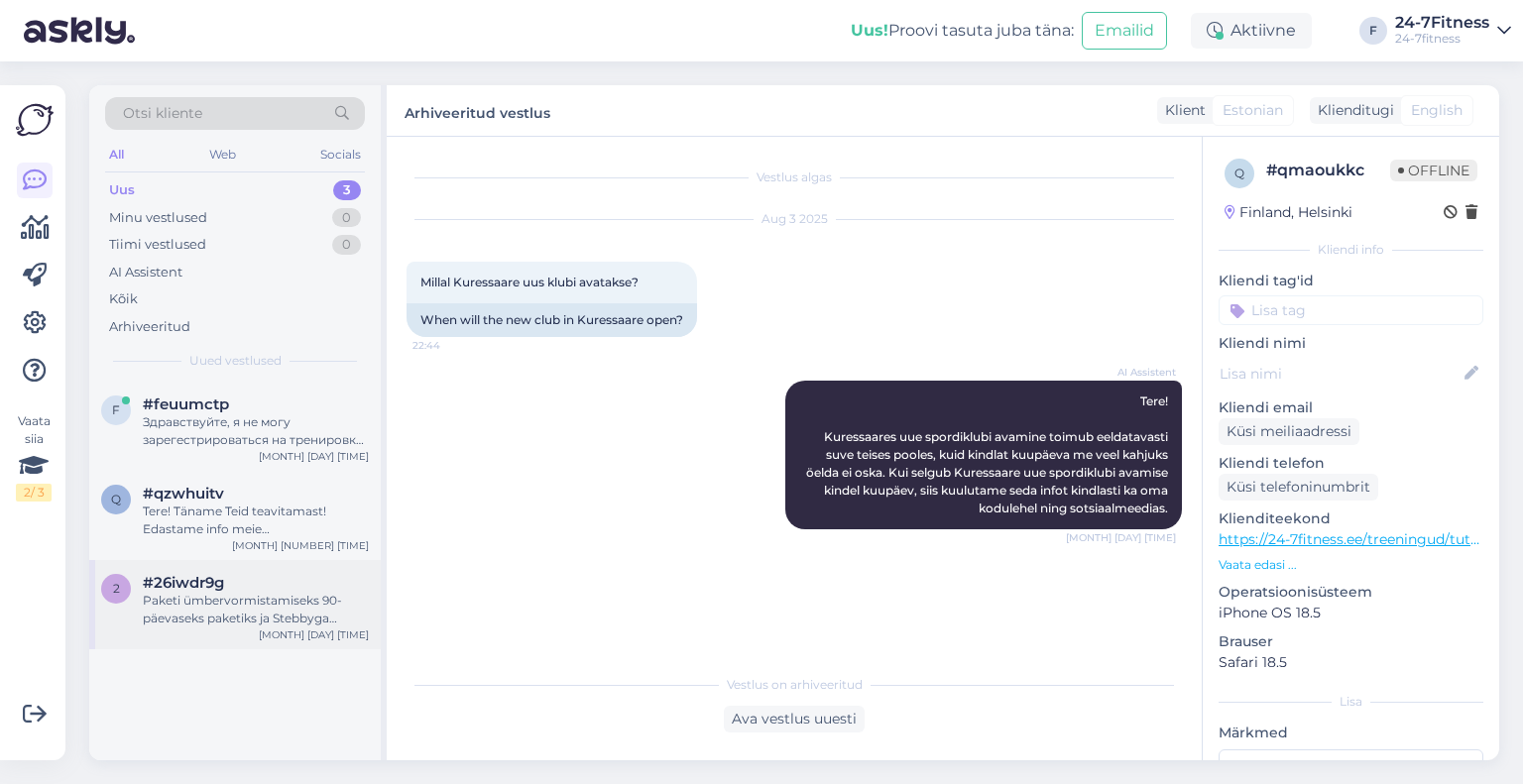 click on "Paketi ümbervormistamiseks 90-päevaseks paketiks ja Stebbyga tasumiseks palun saatke e-kiri aadressile [EMAIL]. Paketid lõppevad automaatselt tähtaja saabudes ja ei pikene. Automaatne pikendamine iga 90 päeva järel ei ole võimalik." at bounding box center [256, 610] 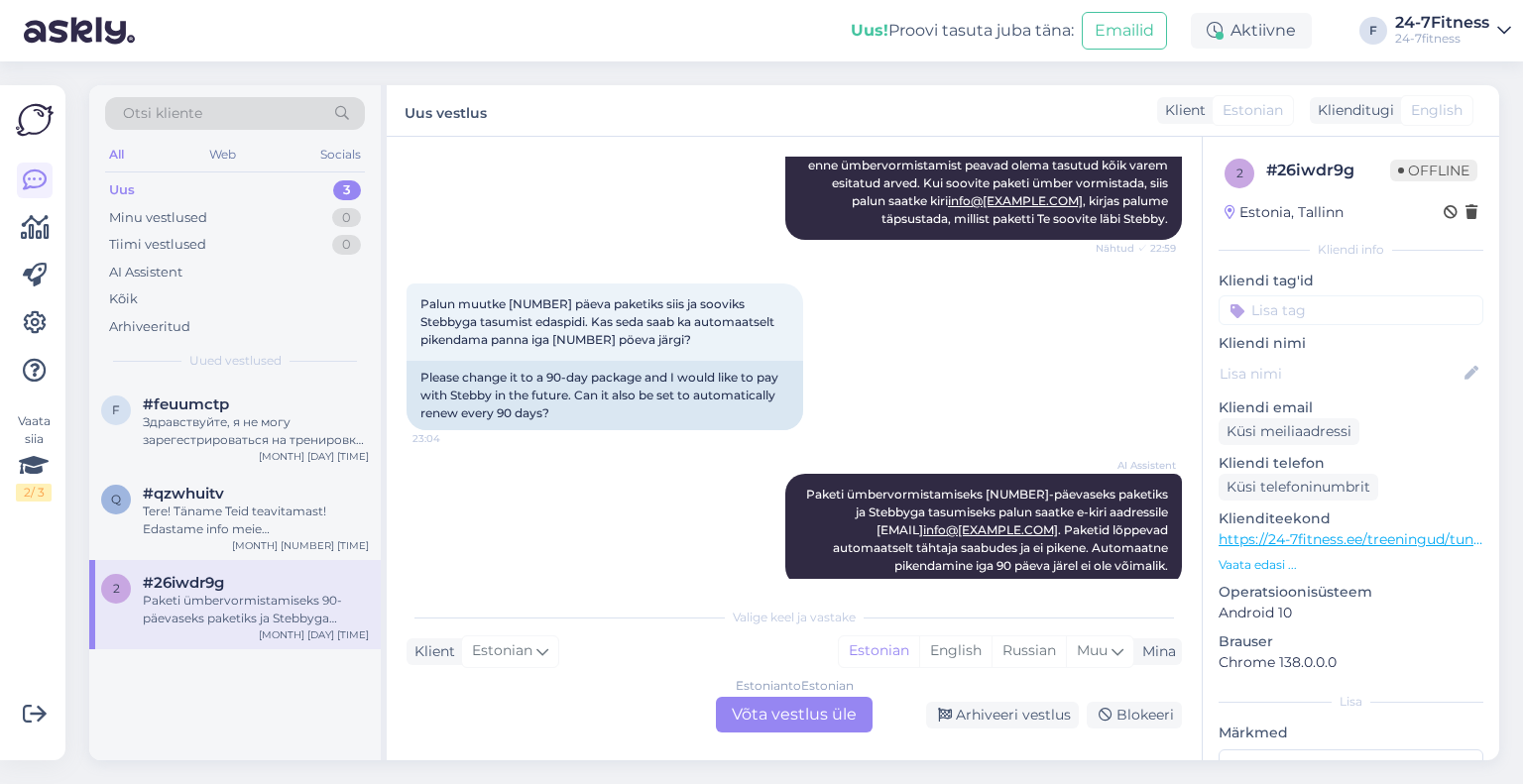 scroll, scrollTop: 480, scrollLeft: 0, axis: vertical 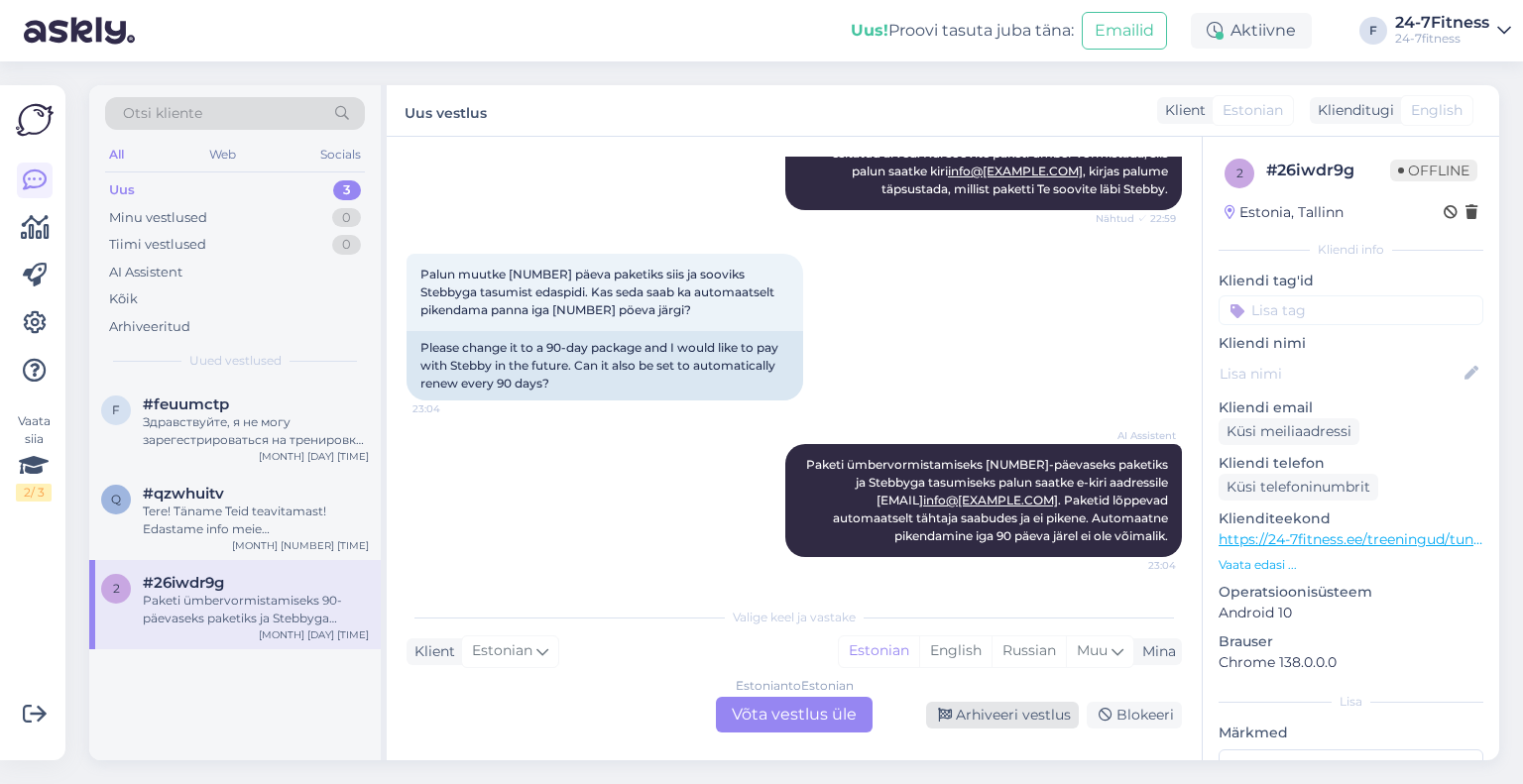 click on "Arhiveeri vestlus" at bounding box center (1002, 715) 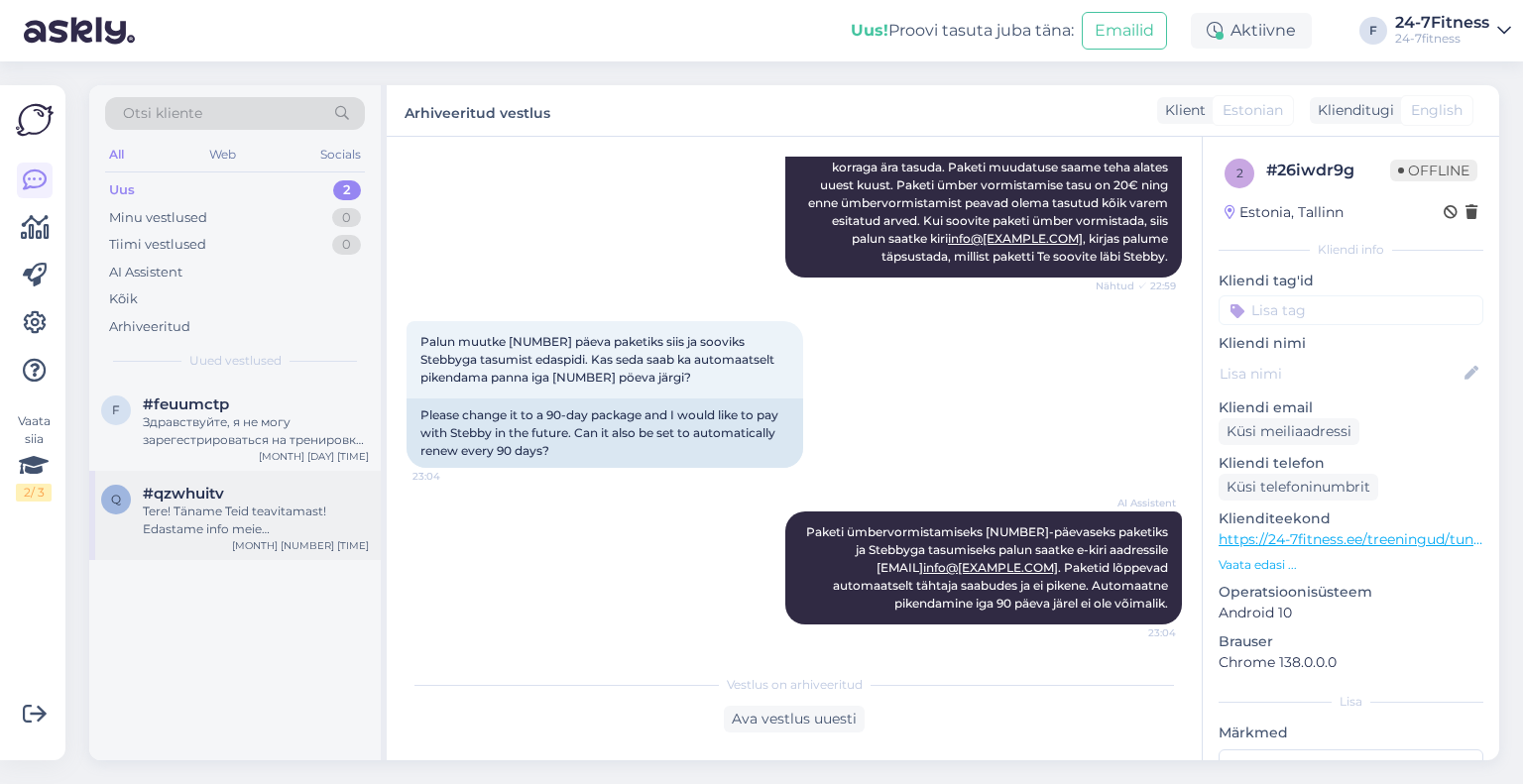 click on "Tere!
Täname Teid teavitamast! Edastame info meie hooldustehnikule." at bounding box center (256, 520) 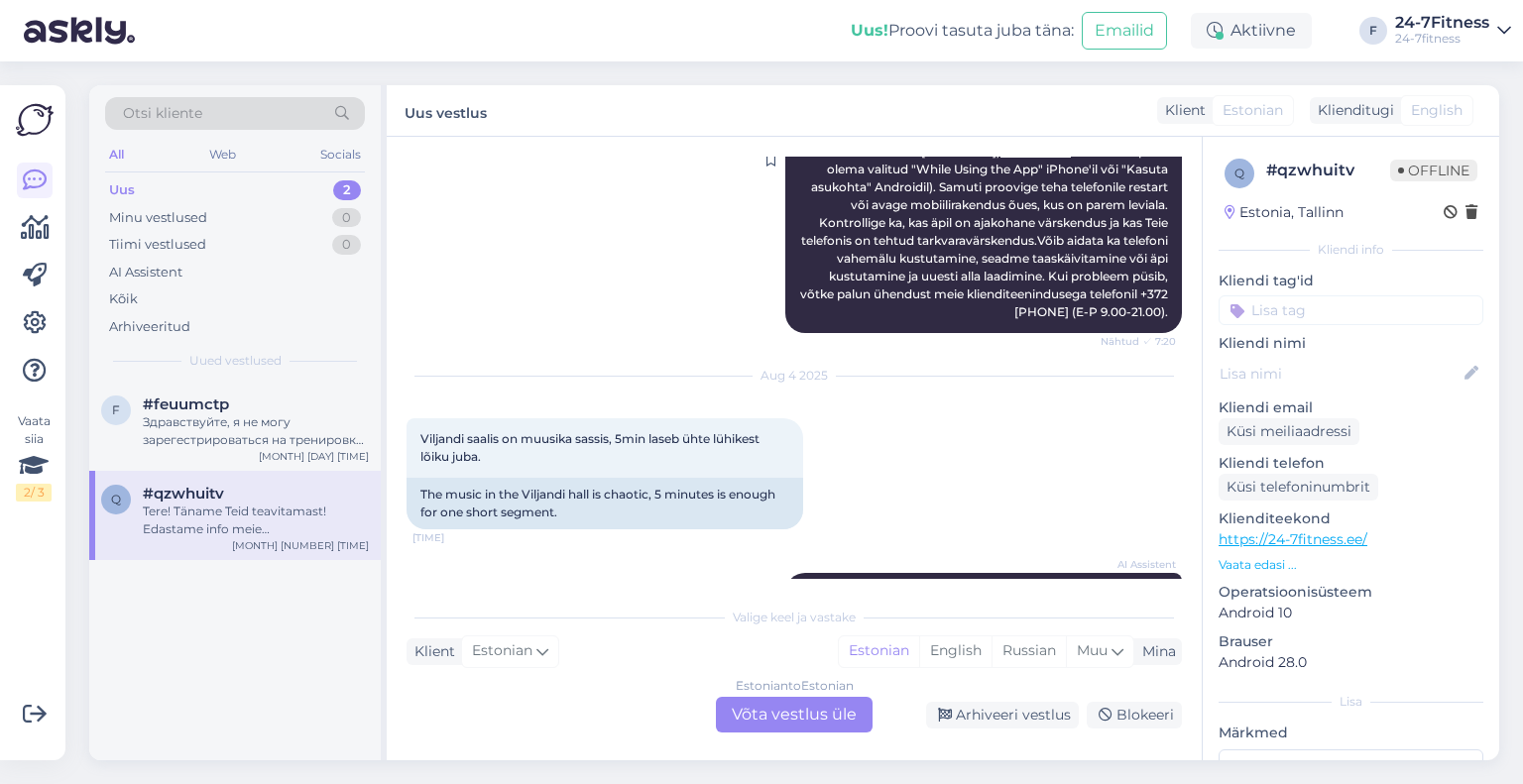 scroll, scrollTop: 556, scrollLeft: 0, axis: vertical 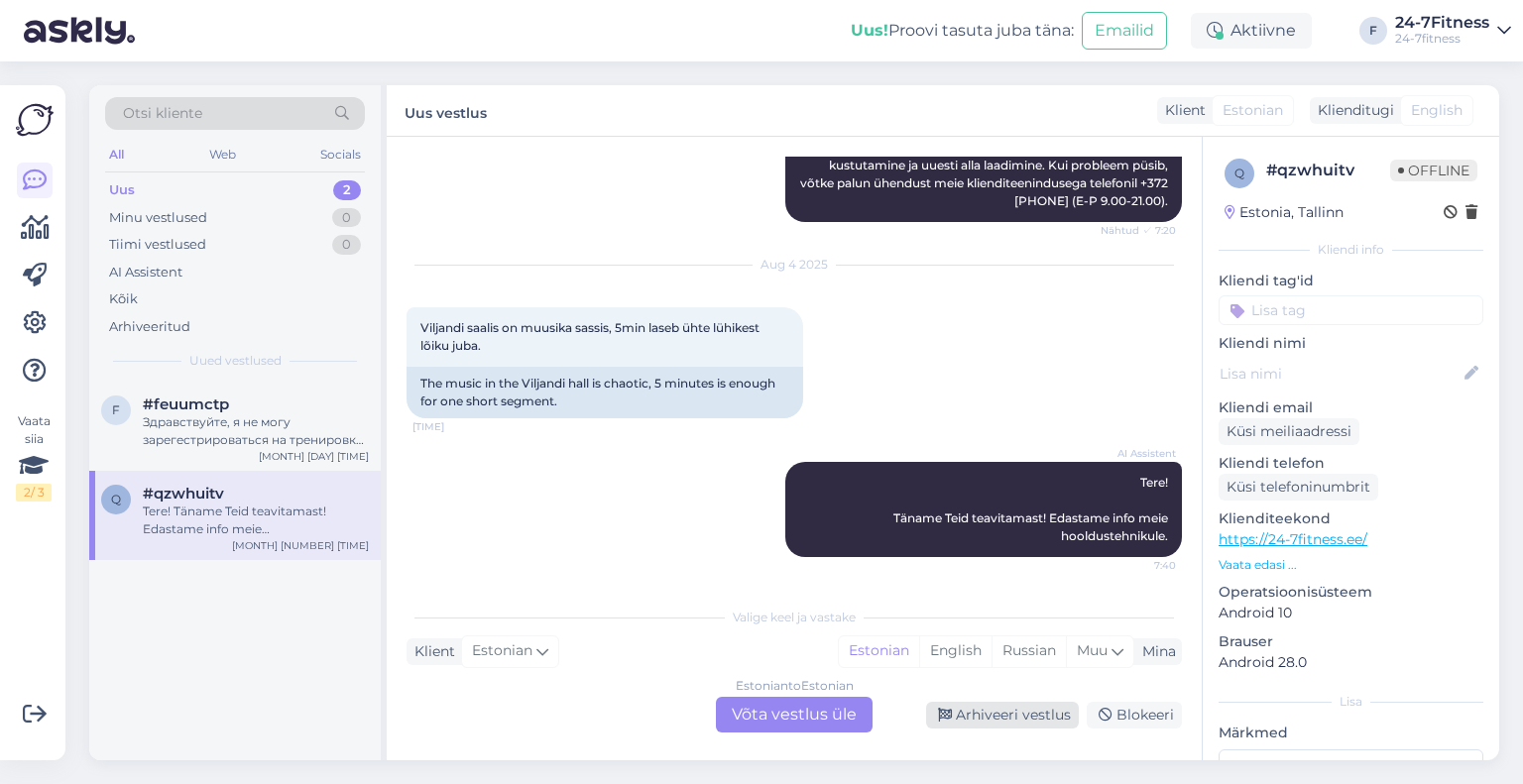 click on "Arhiveeri vestlus" at bounding box center (1002, 715) 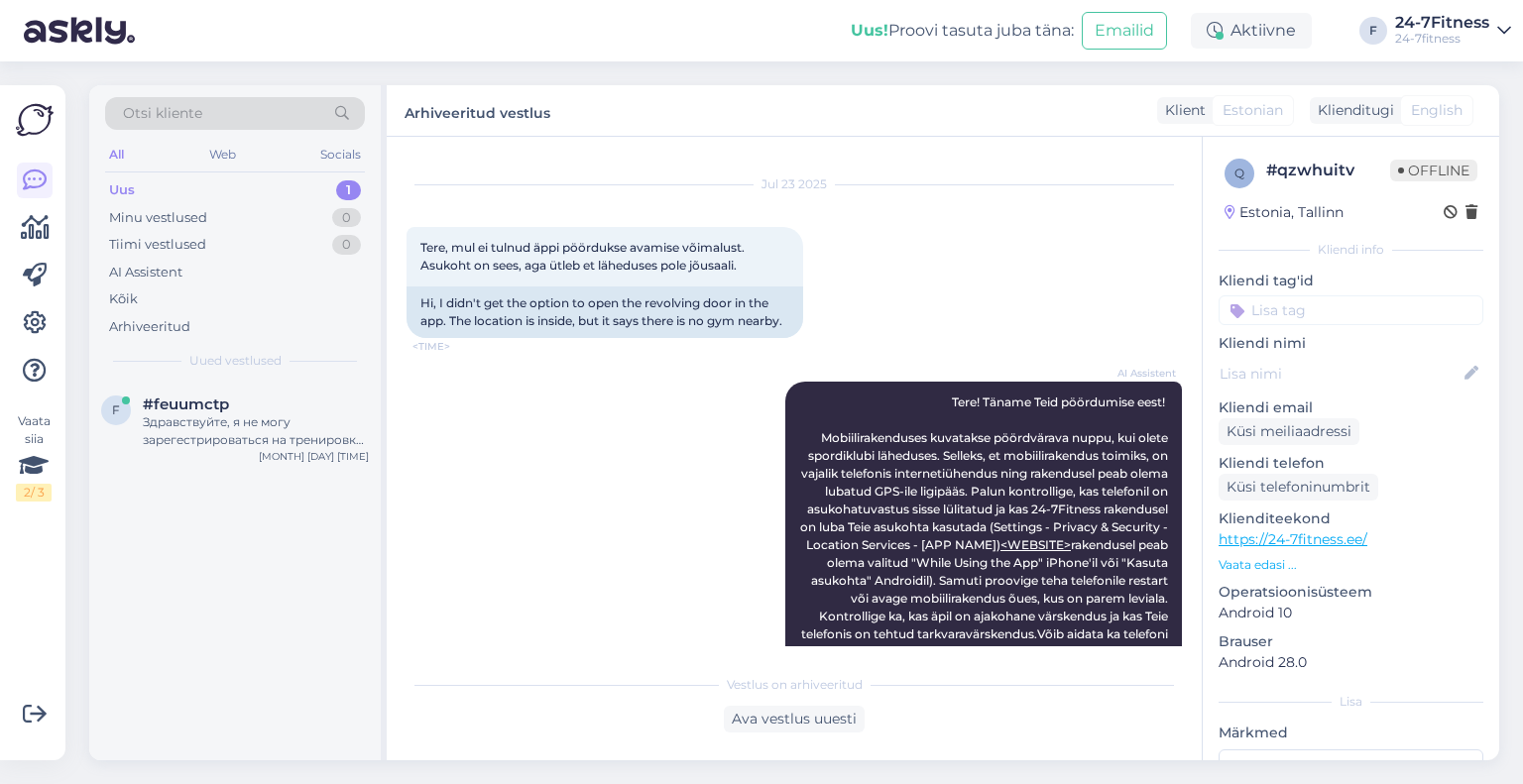 scroll, scrollTop: 0, scrollLeft: 0, axis: both 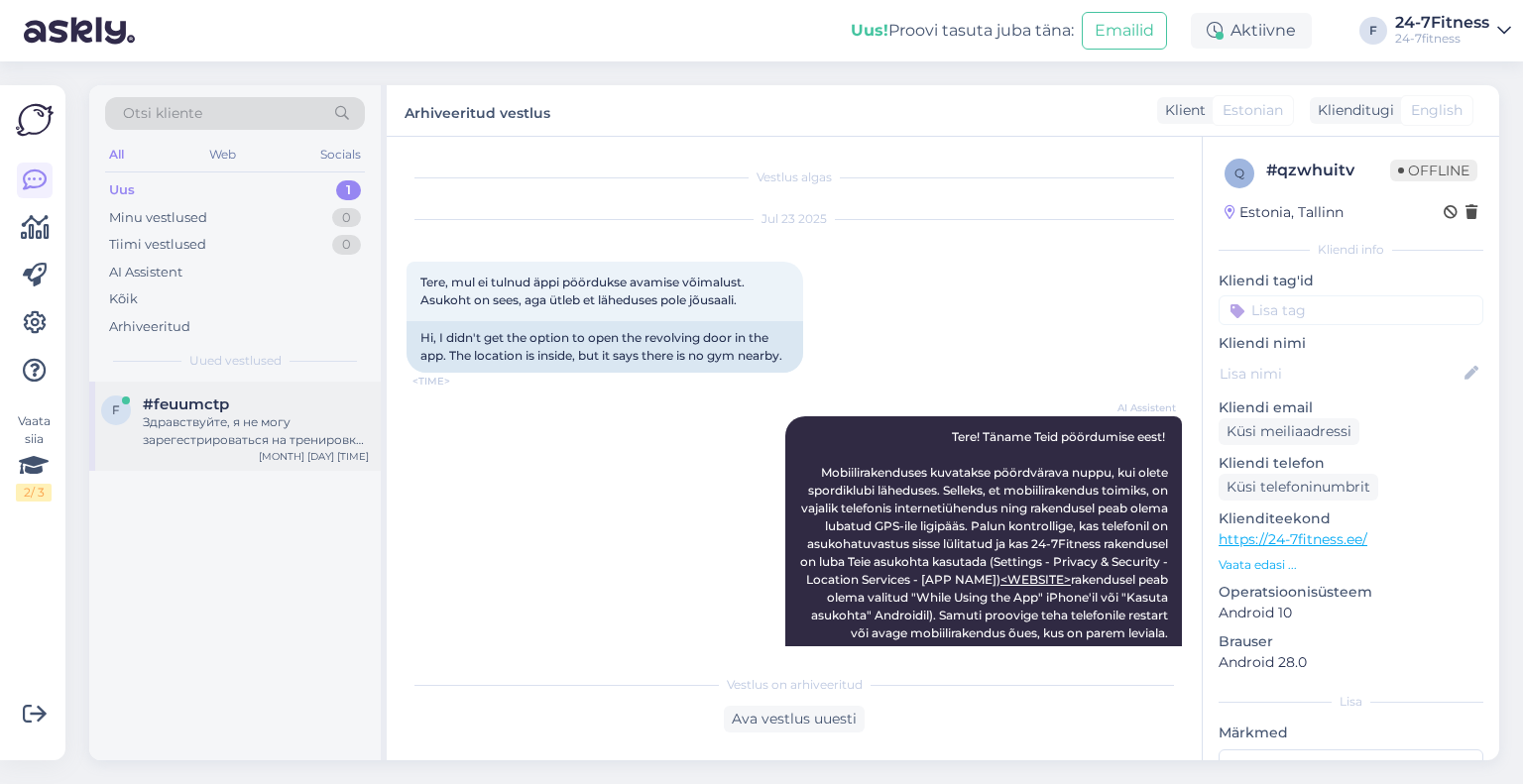 click on "Здравствуйте, я не могу зарегестрироваться на тренировку, помогите пожалуйста" at bounding box center (256, 431) 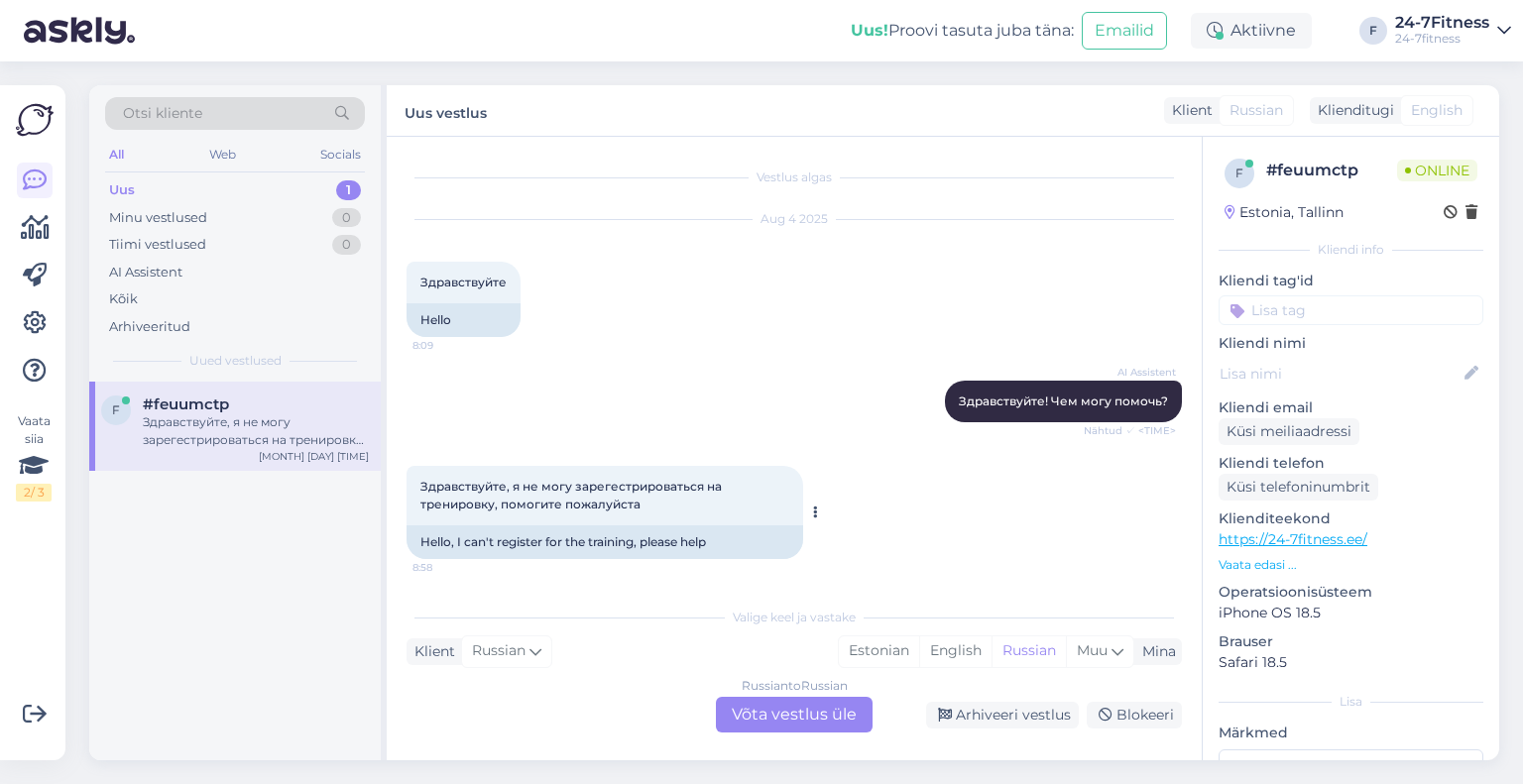 scroll, scrollTop: 1, scrollLeft: 0, axis: vertical 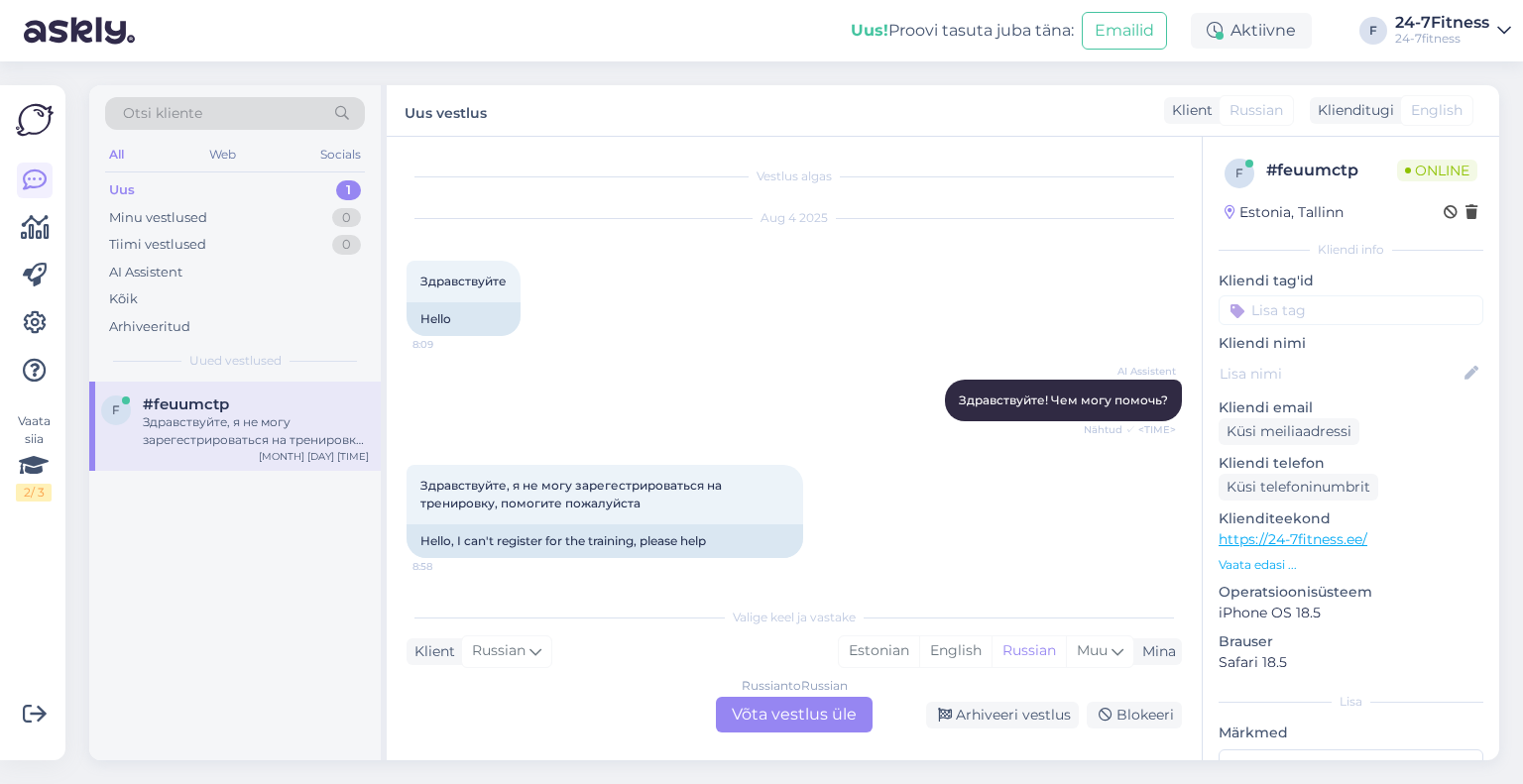 click on "Russian  to  Russian Võta vestlus üle" at bounding box center [794, 715] 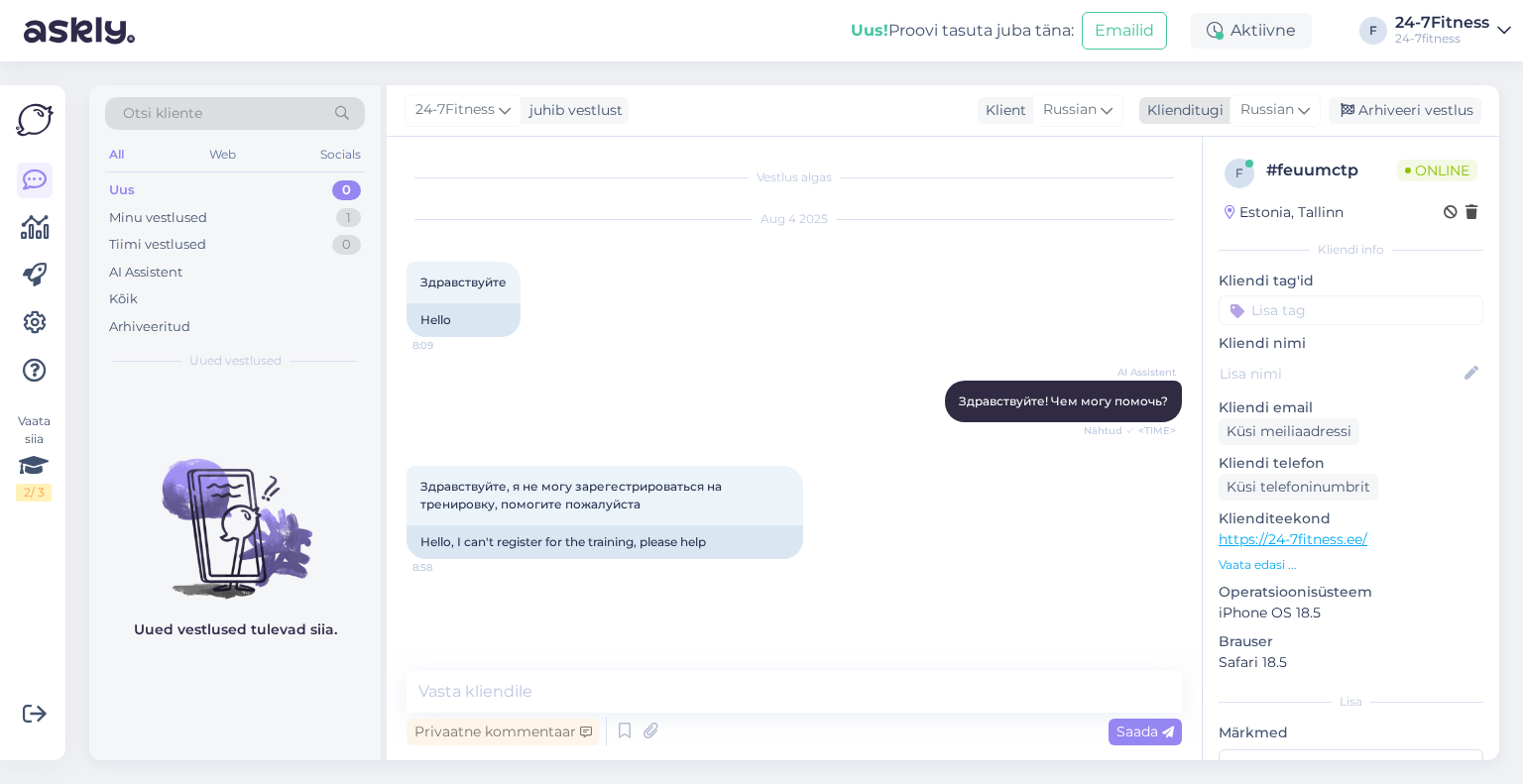 click on "Russian" at bounding box center (1267, 110) 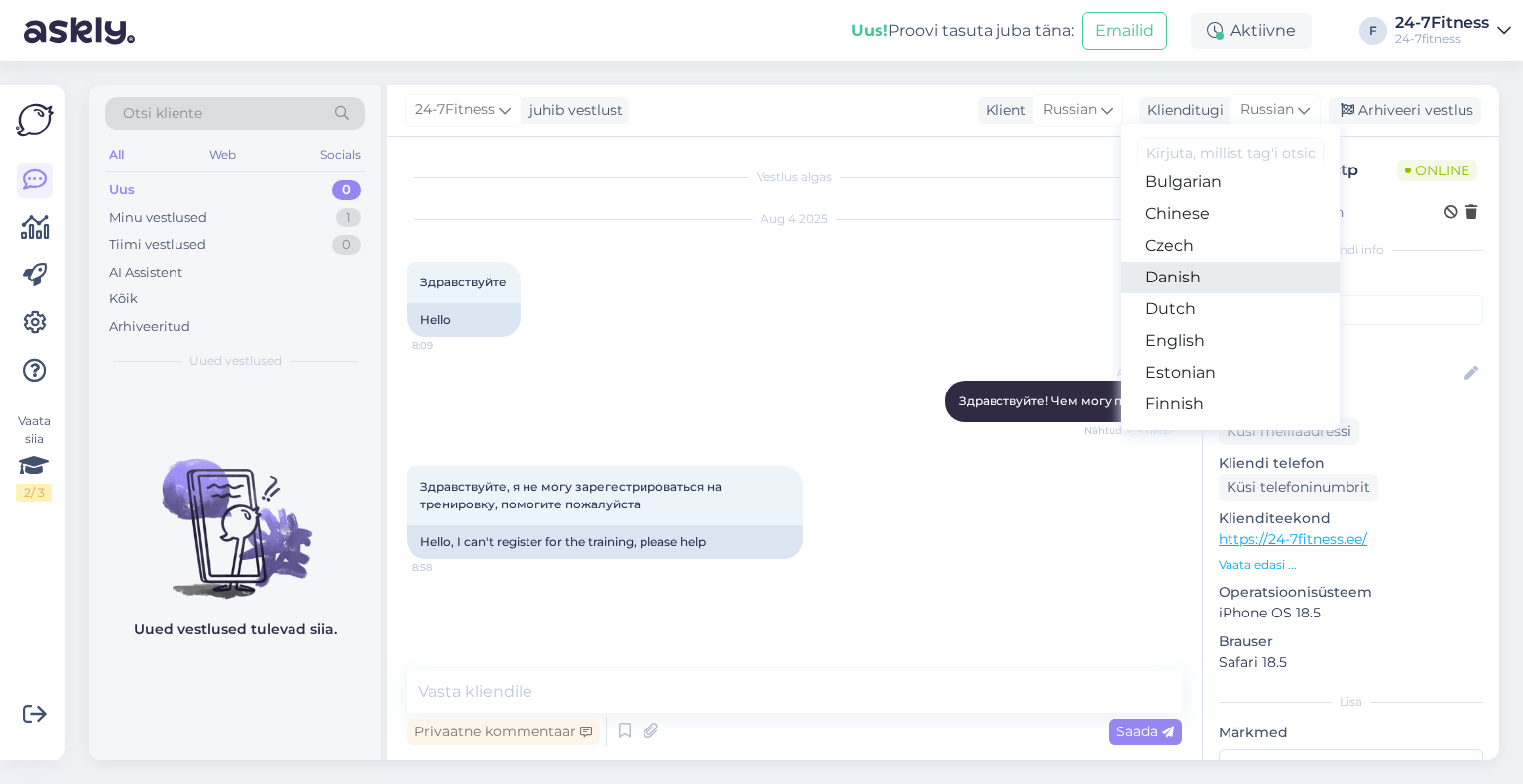 scroll, scrollTop: 198, scrollLeft: 0, axis: vertical 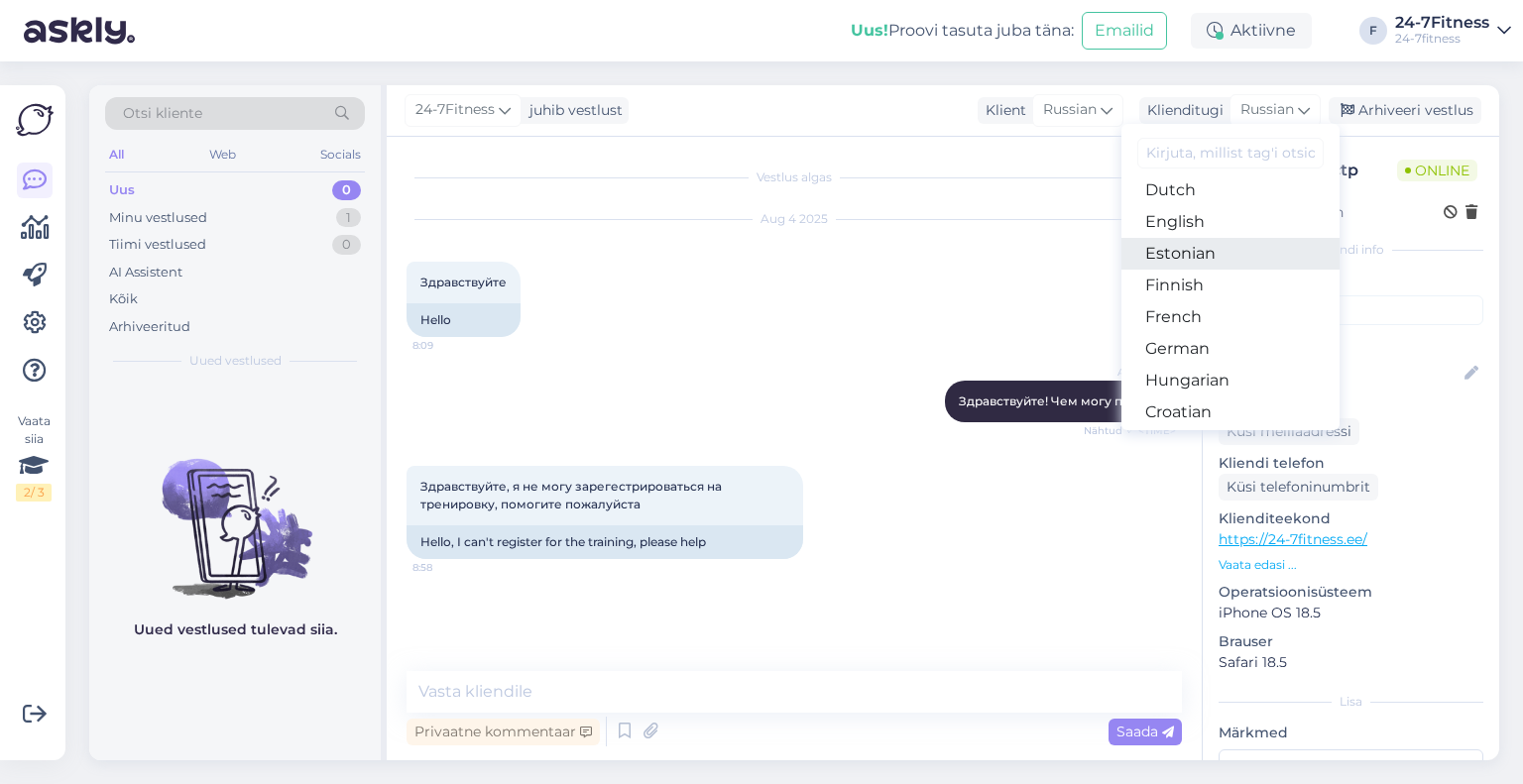 click on "Estonian" at bounding box center (1230, 254) 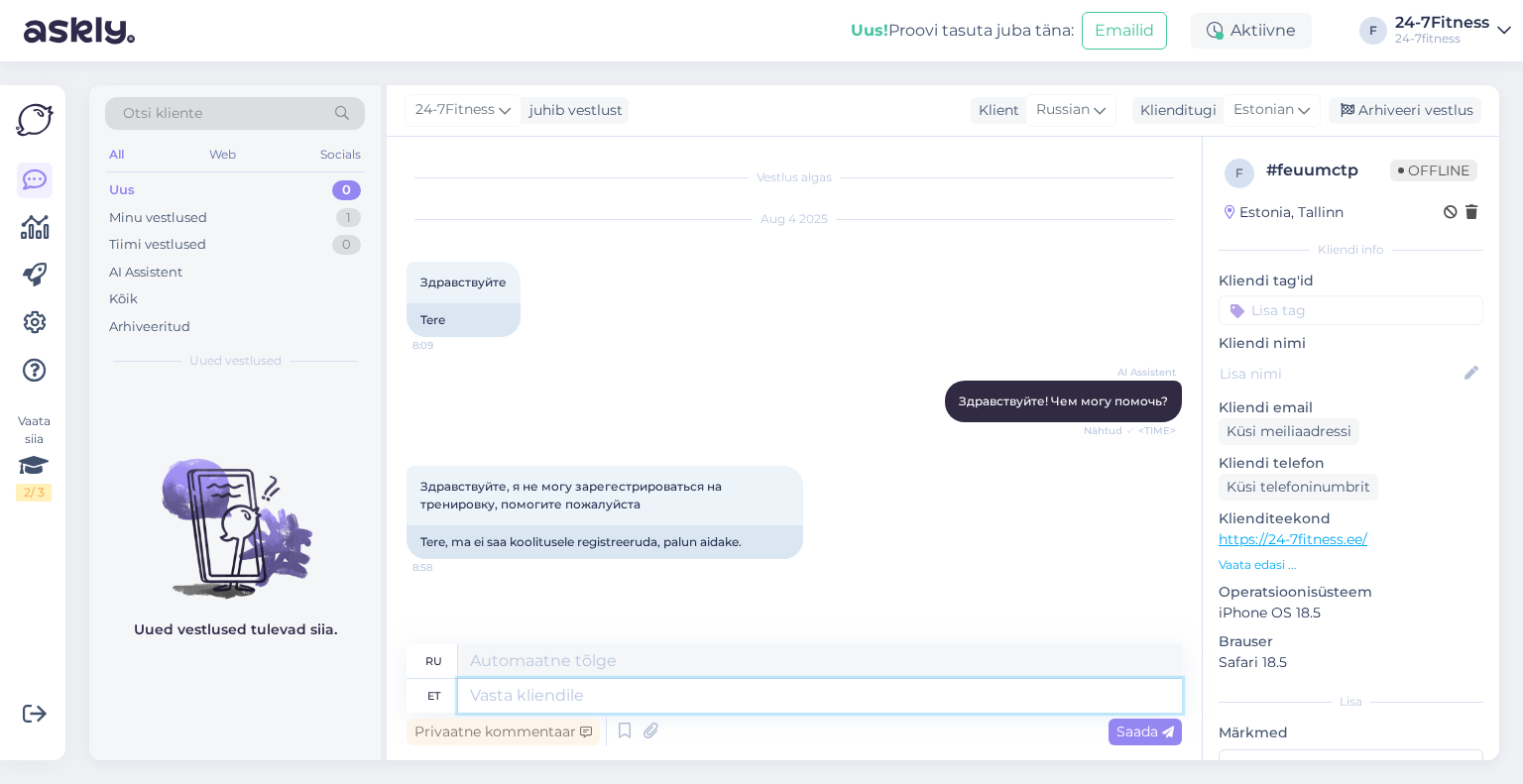 click at bounding box center [820, 696] 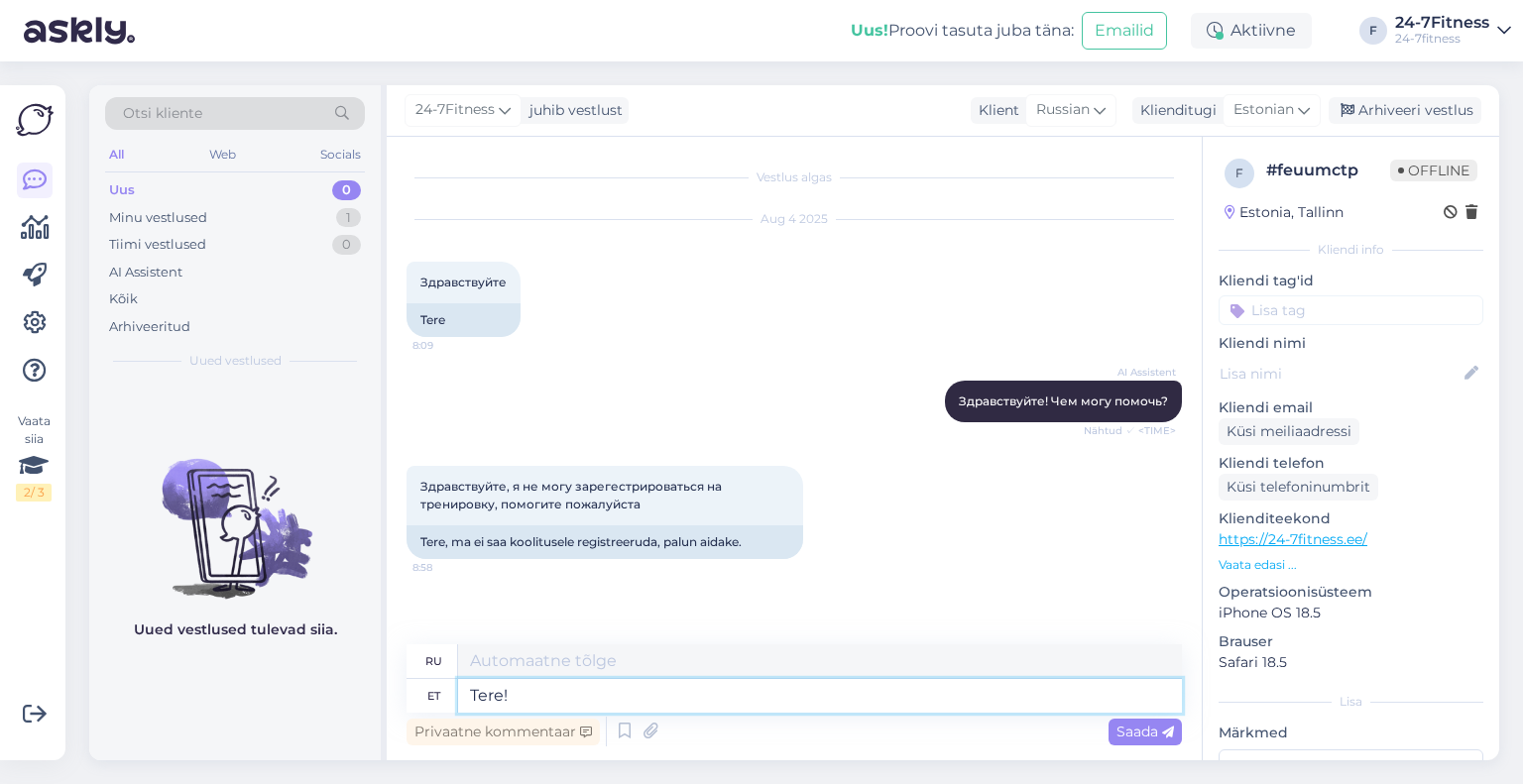 type on "Tere!" 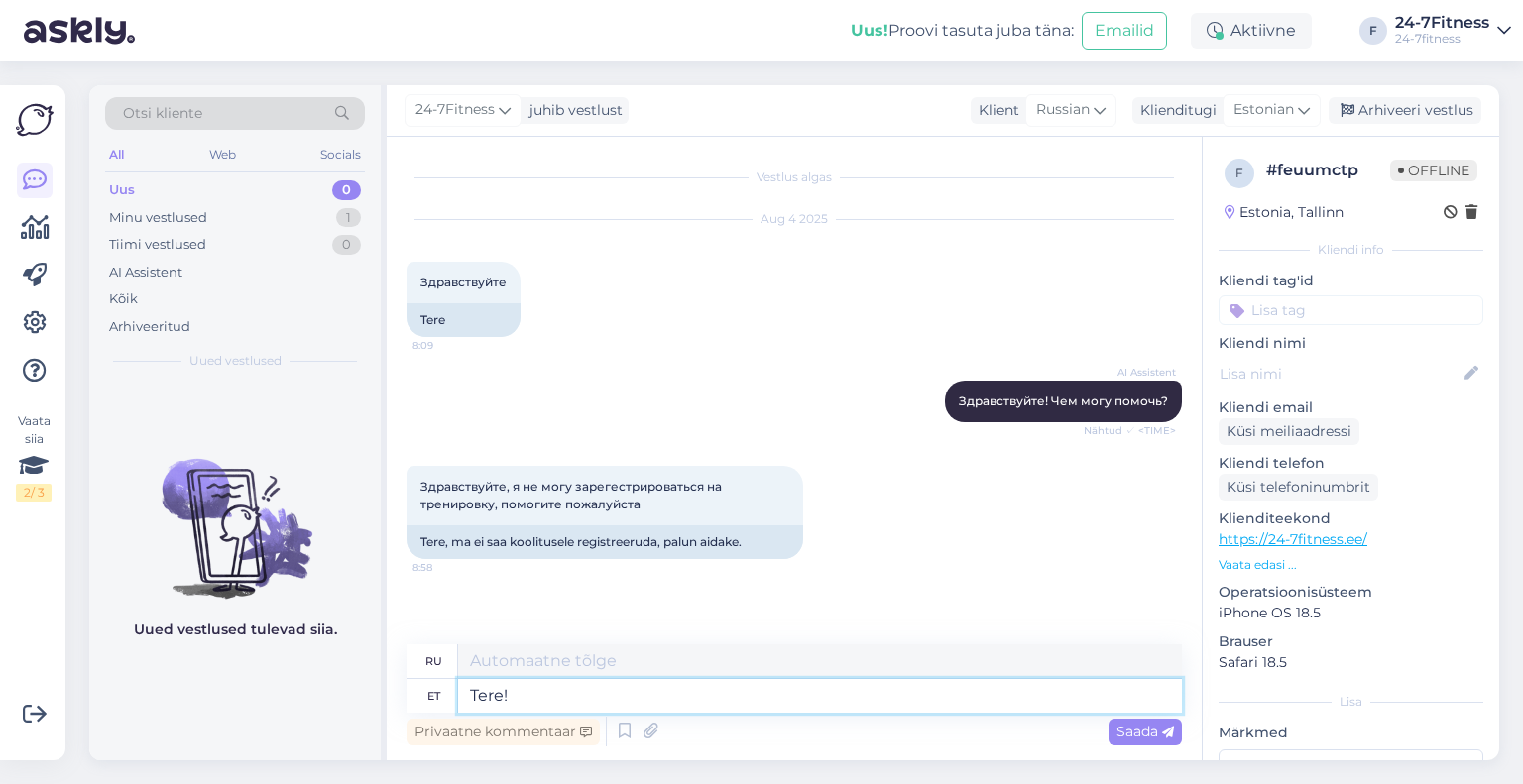 type on "Привет!" 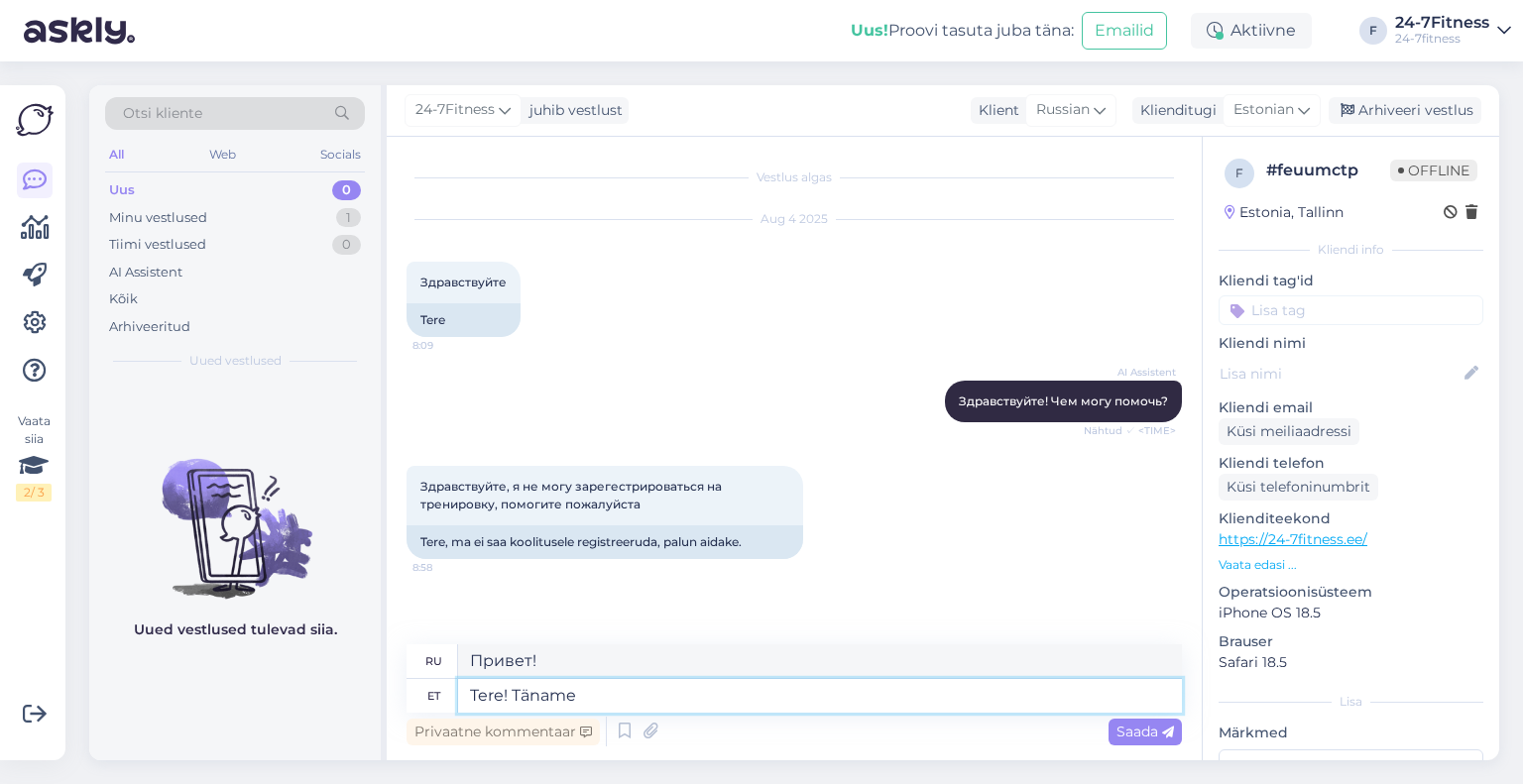 type on "Tere! Täname T" 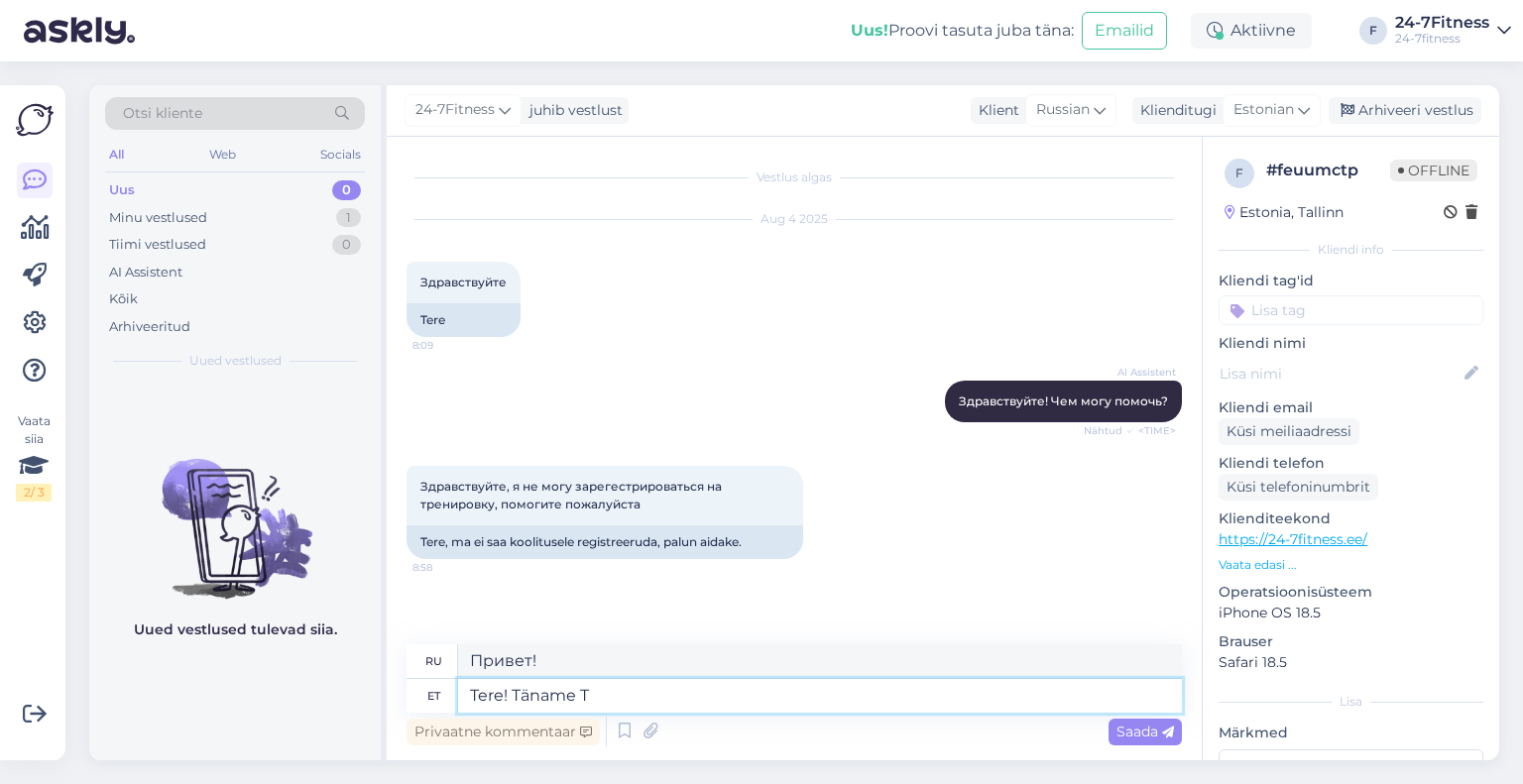 type on "Привет! Спасибо." 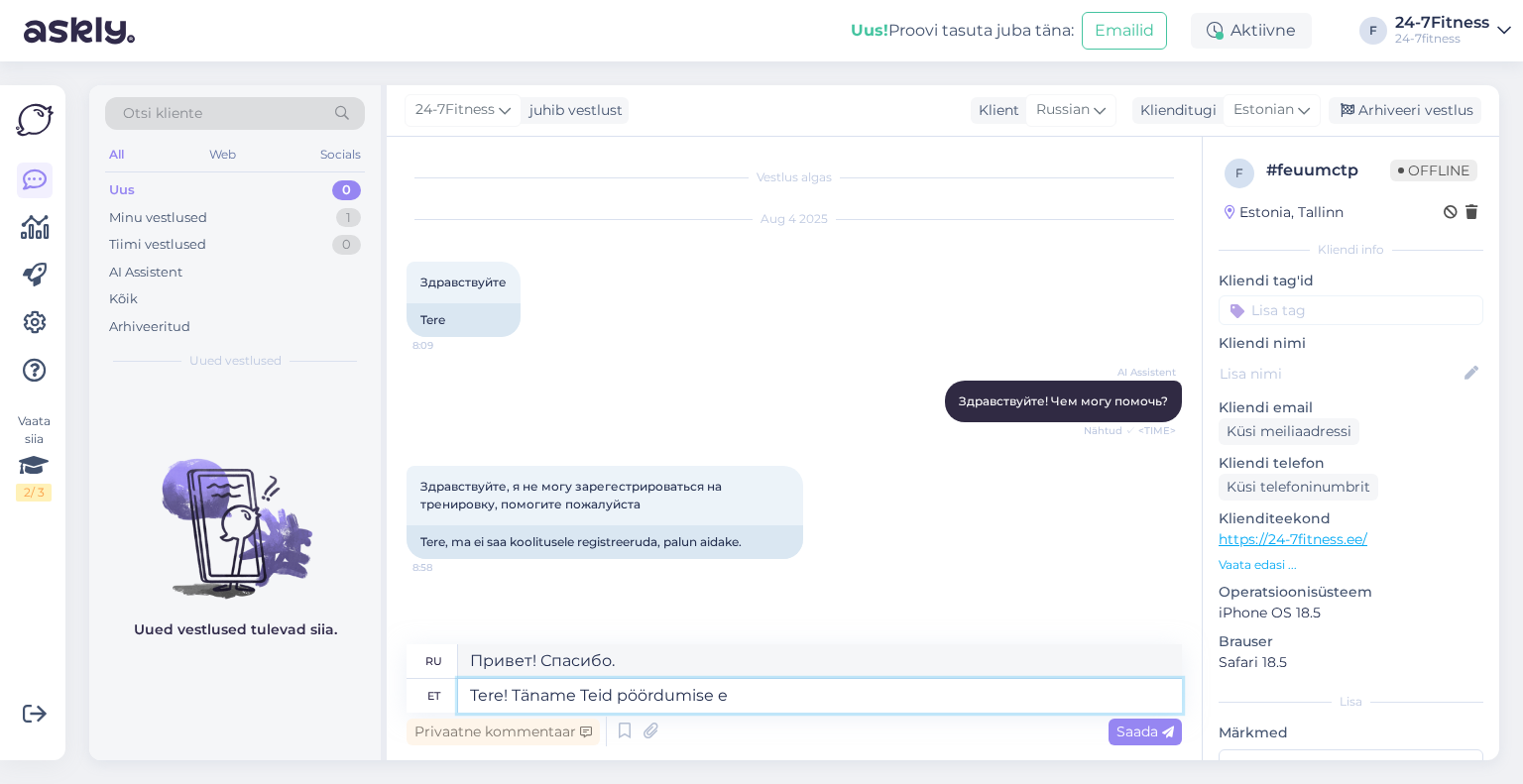 type on "Tere! Täname Teid pöördumise ee" 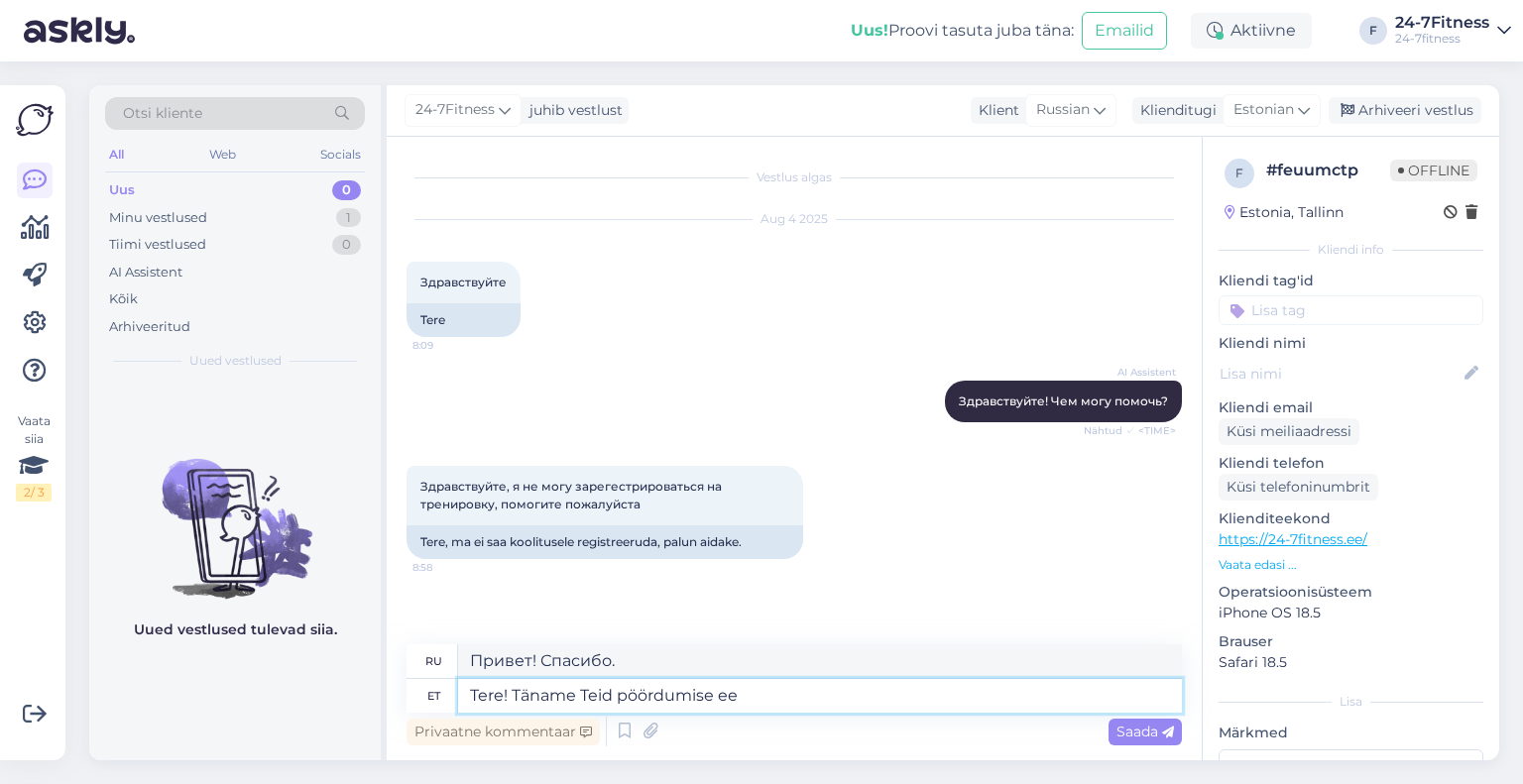 type on "Здравствуйте! Спасибо, что обратились к нам." 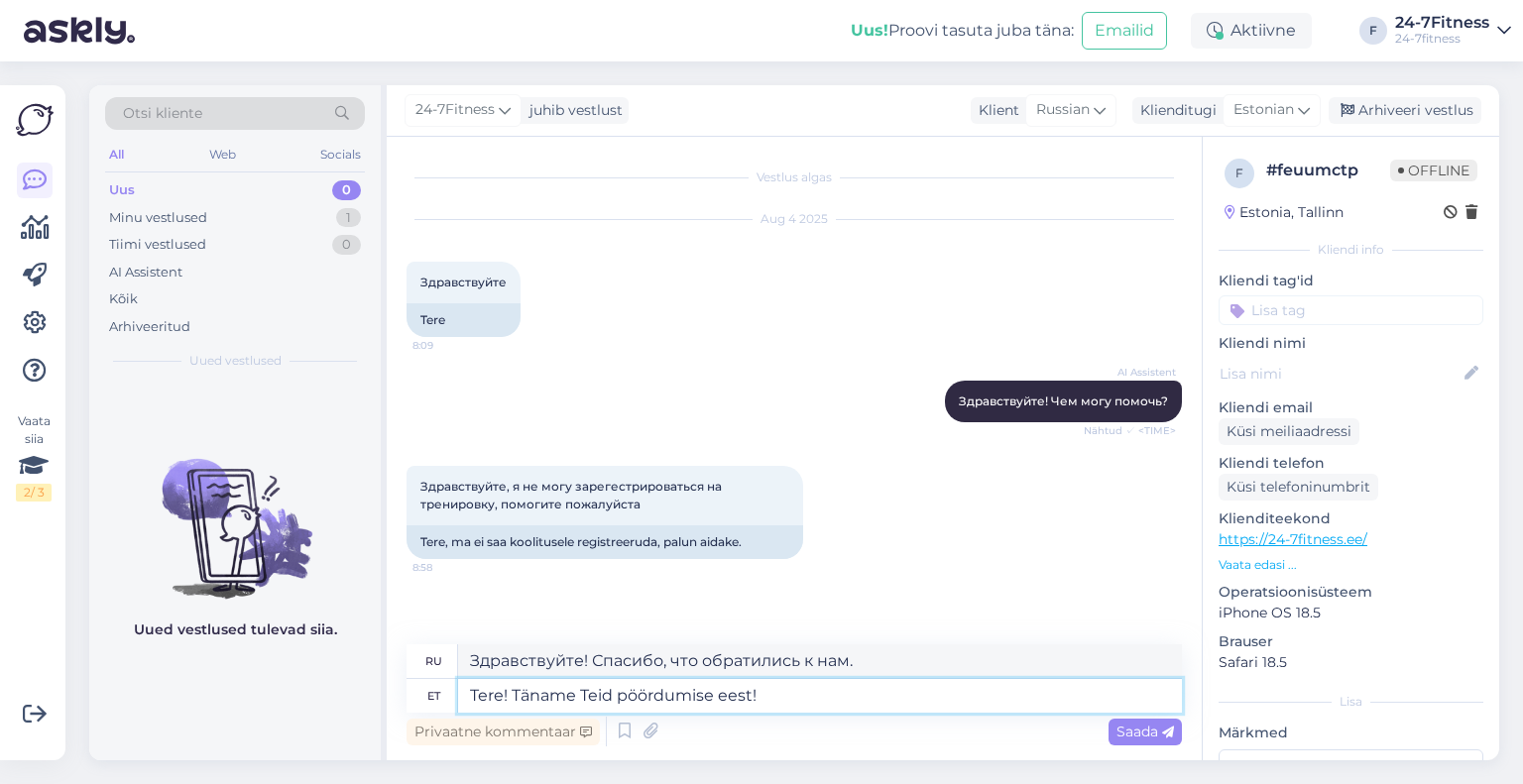 type on "Tere! Täname Teid pöördumise eest!" 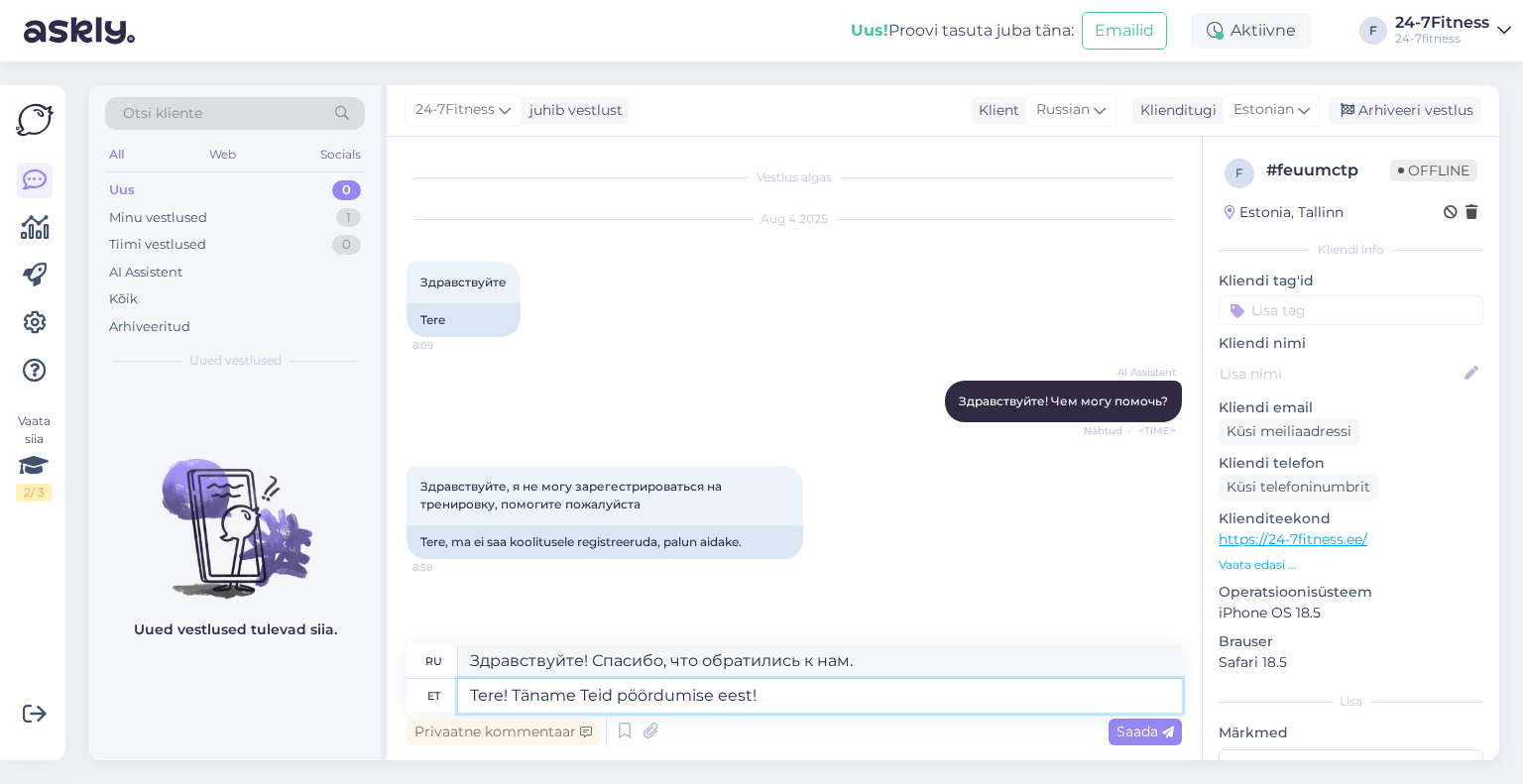 type on "Здравствуйте! Спасибо, что обратились к нам!" 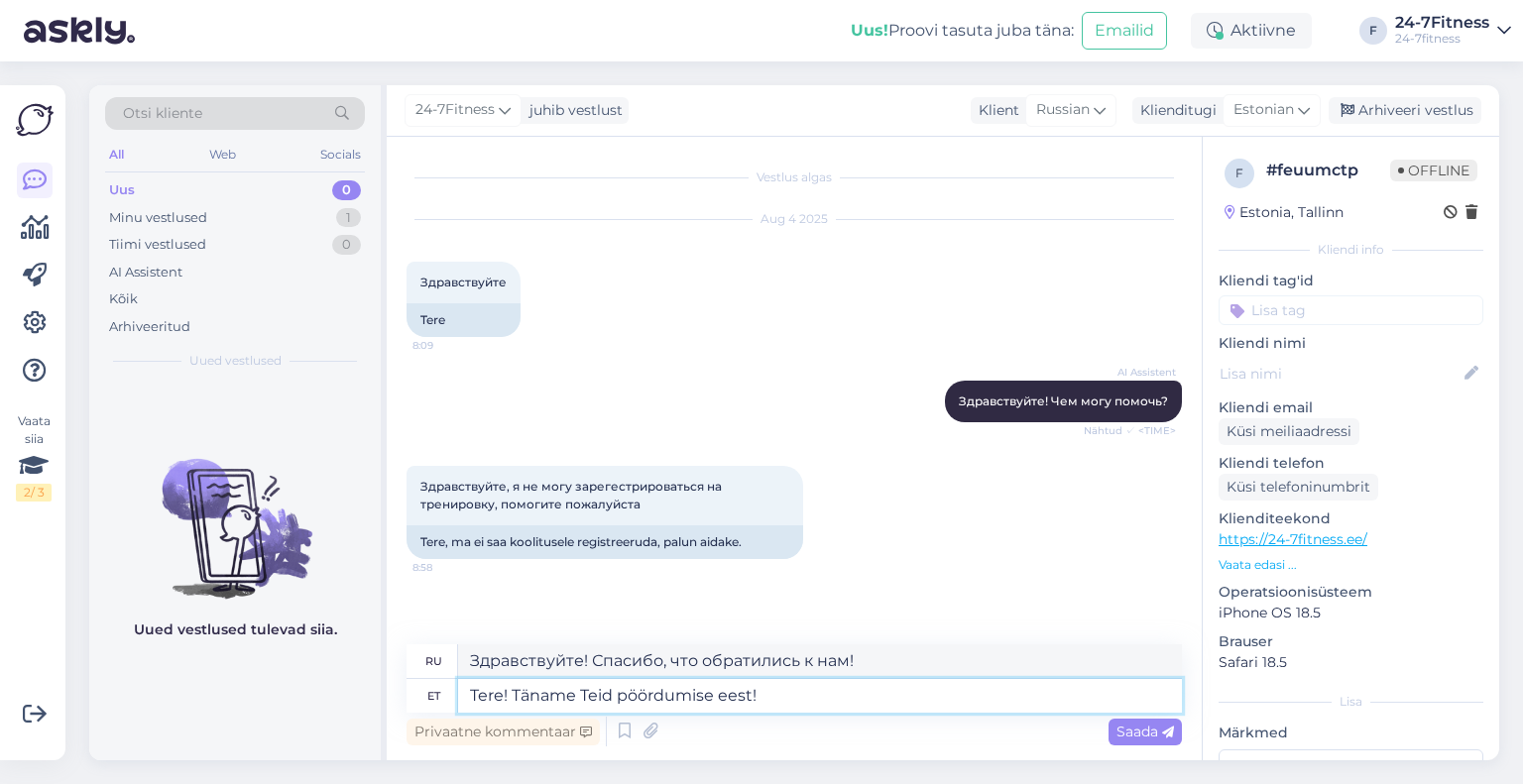 paste on "Alates [DATE] muutus rühmatreeningutes osalemine tasuliseks. Rühmatreeningutes osalemiseks on vaja osta lisaks põhipaketile rühmatreeningute pakett. Antud teavitus sai edastatud klientidele masspostitusena [DATE].
Rühmatreeningute paketi hind on 2.99 €, 30 päeva eest. Ilma tavapaketita ei ole võimalik osta rühmatreeningute paketti ega osaleda rühmatreeningutes.
Rühmatreeningute paketi kehtivusaeg on Teie põhipaketi kehtivusaeg. Kui Teie pakett saab läbi ja hakkate ostma uut paketti, siis tuleb paketi ostul ära märkida, et soovite osta lisaks ka rühmatreeningute paketti ning siis kehtib taas rühmatreeningute pakett koos Teie põhipaketiga kuni põhipaketi kehtivusaja lõpuni. Rühmatreeningute paketiga saate käia piiramatus koguses rühmatreeningutes, kuid arvestama peab sellega, et spordiklubisse sissepääs on 1x ööpäevas." 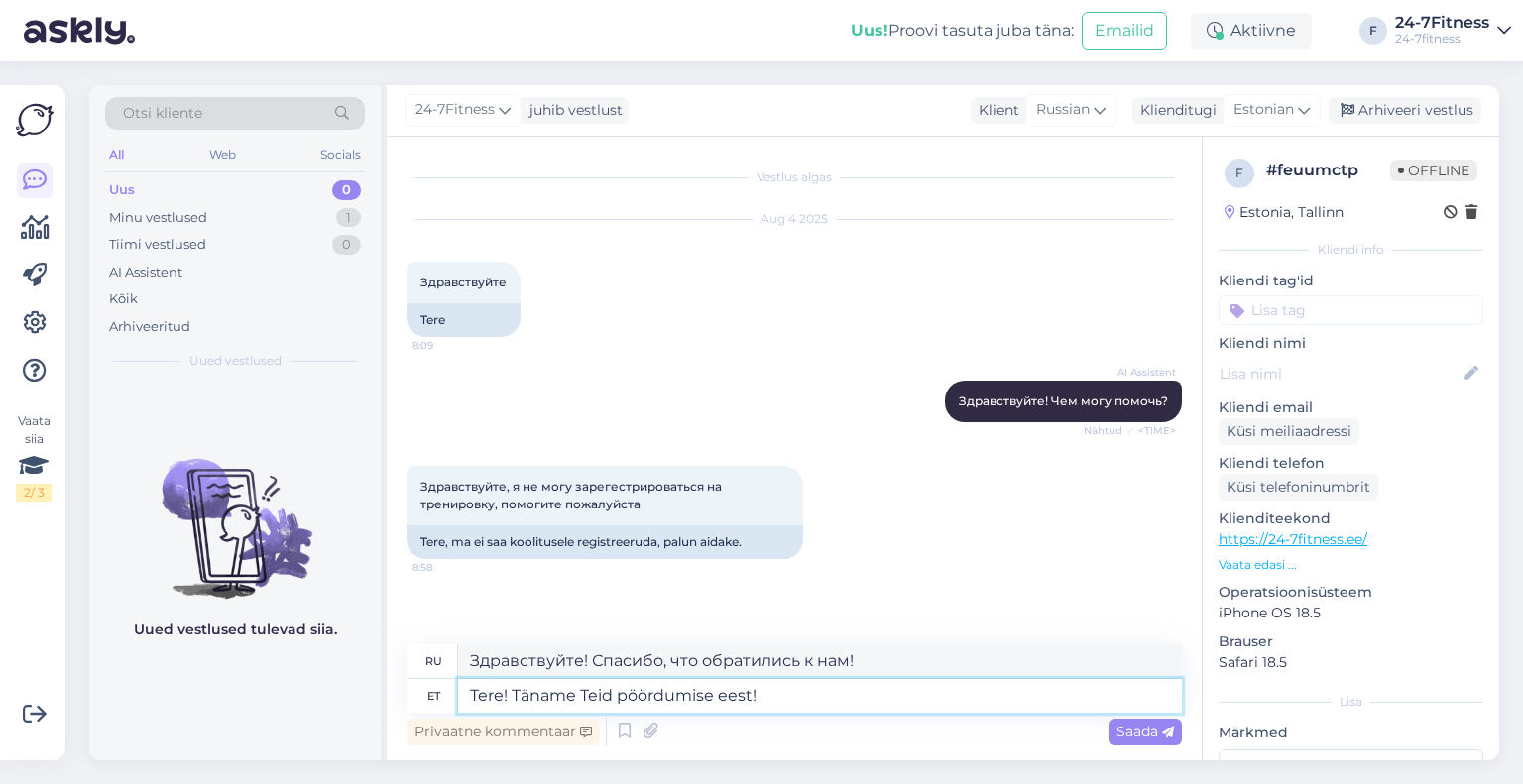 type on "Tere! Täname Teid pöördumise eest! Alates [DATE] muutus rühmatreeningutes osalemine tasuliseks. Rühmatreeningutes osalemiseks on vaja osta lisaks põhipaketile rühmatreeningute pakett. Antud teavitus sai edastatud klientidele masspostitusena [DATE].
Rühmatreeningute paketi hind on [PRICE], [DURATION] eest. Ilma tavapaketita ei ole võimalik osta rühmatreeningute paketti ega osaleda rühmatreeningutes.
Rühmatreeningute paketi kehtivusaeg on Teie põhipaketi kehtivusaeg. Kui Teie pakett saab läbi ja hakkate ostma uut paketti, siis tuleb paketi ostul ära märkida, et soovite osta lisaks ka rühmatreeningute paketti ning siis kehtib taas rühmatreeningute pakett koos Teie põhipaketiga kuni põhipaketi kehtivusaja lõpuni. Rühmatreeningute paketiga saate käia piiramatus koguses rühmatreeningutes, kuid arvestama peab sellega, et spordiklubisse sissepääs on 1x ööpäevas." 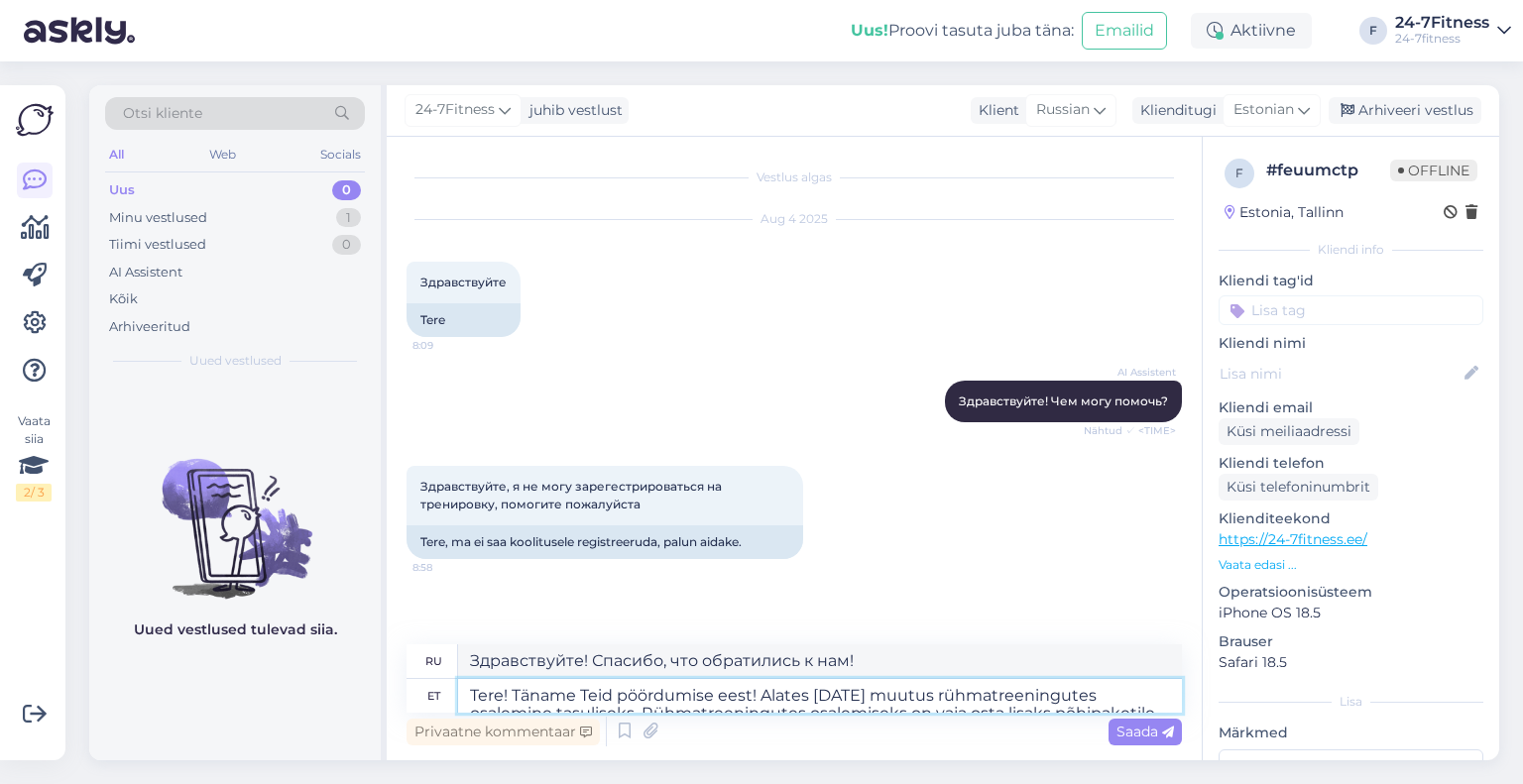 scroll, scrollTop: 44, scrollLeft: 0, axis: vertical 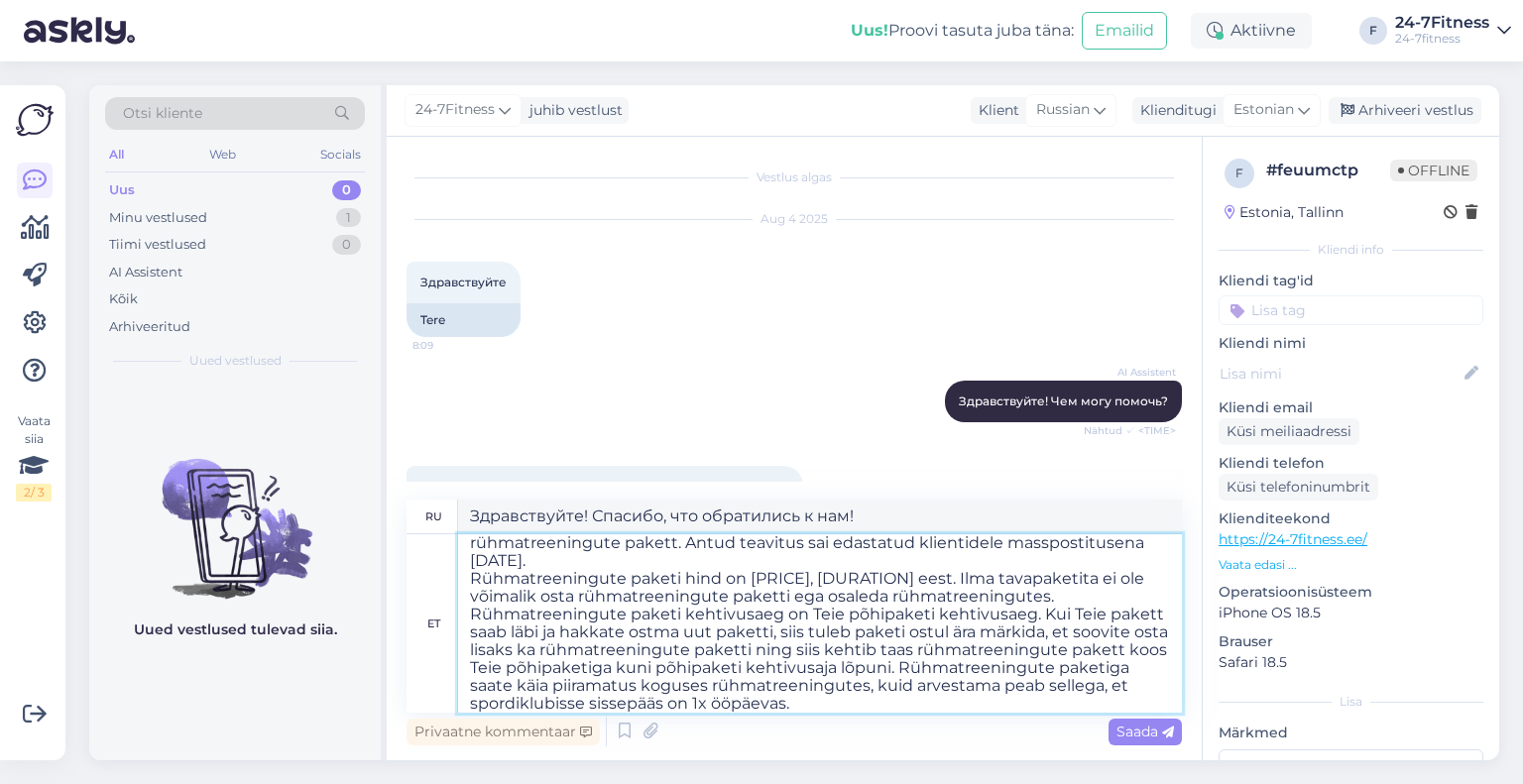 type on "Loremipsumdo! Sitamet, con adipiscing e sed! D 70.31.9148 eiusmod t incididun utlaboreetd magna aliquae adminim. Ven quisnos e ullamcola nisialiquip exeacommod consequatd autei inreprehe voluptatev e cillumfugi n pariatur except. Sintoc cupidatatno proi suntculpaq officiad m anim idestlab perspici 0 undeom 6266 iste.
Natuserro volupt accusanti doloremque laudantium € 3.52 to 22 rema. Eaq ipsaquae abillo inventorev quasiarchi beata vitaedict explicabon eni ipsamquiavo a autoditfu consequuntu.
Magn dolorese ration sequinesc nequeporro quisq dolor adipisci numqua eiusmodi tempor. Inci magn quaerate minuss nobise optiocum, n im quoplacea facerepo assum repel, tem autemquibu officii deb rerumne saepee, vol re recusa itaqueearumhi tenetursap delec reiciendi voluptatib, m alias perfe doloribus asperiores repel minim nostrumexerc u corpo suscipi laborio al commodico quidm mollitia molestia harumq. R facilis expeditad namliberot cu soluta nobiseli optiocumquenih impeditmin quodmaxim placeatfac, po om loremi dolorsi..." 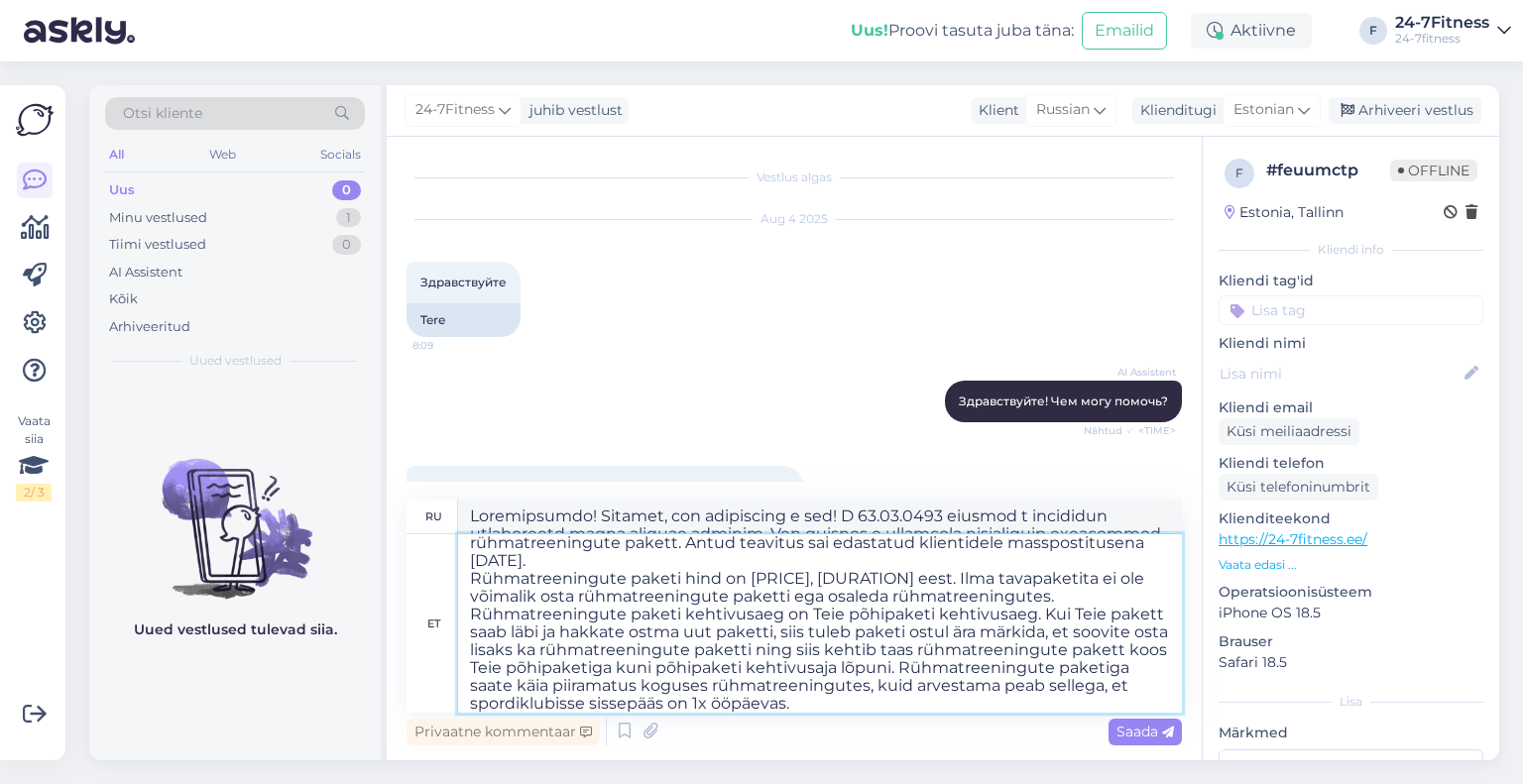 scroll, scrollTop: 0, scrollLeft: 0, axis: both 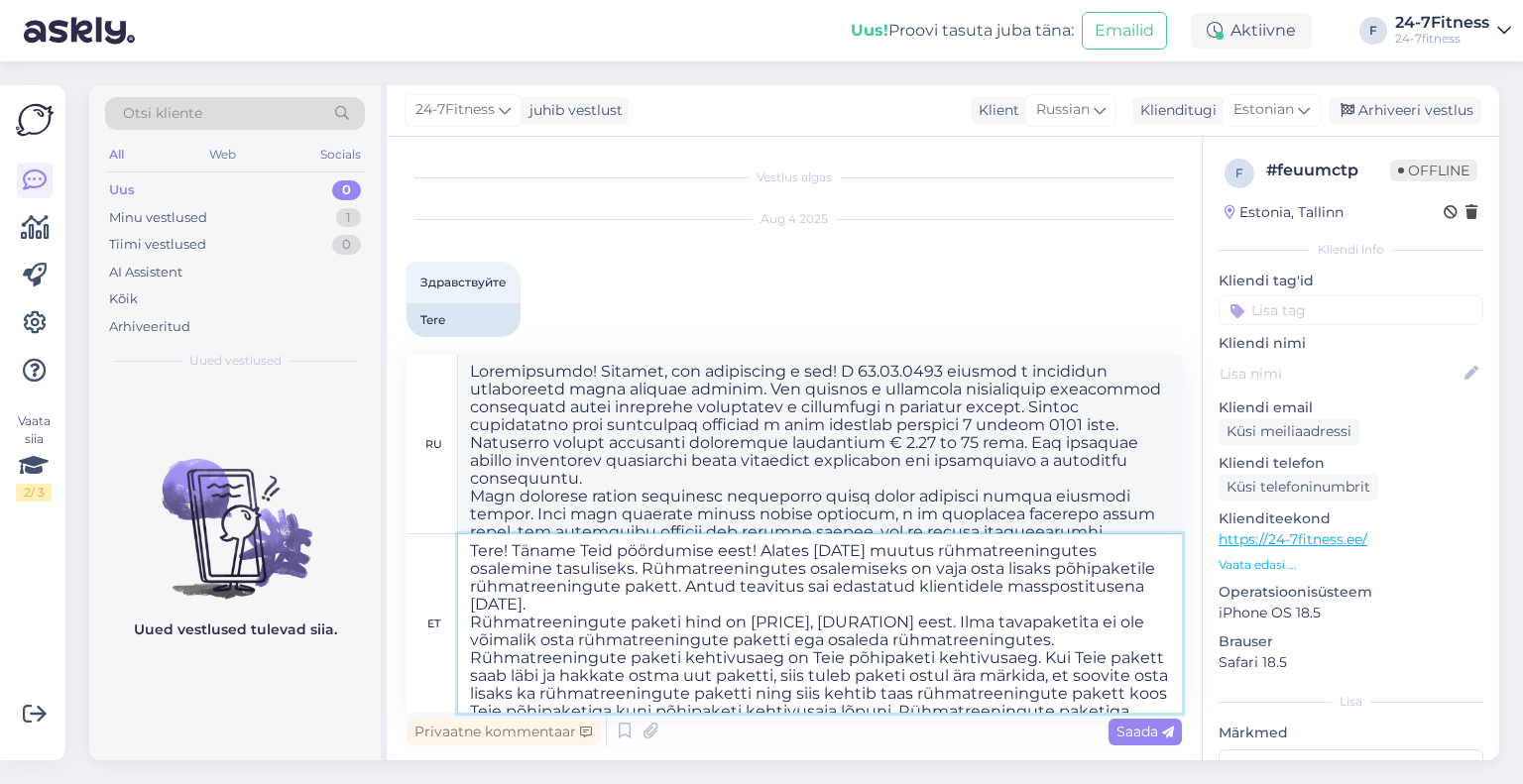 drag, startPoint x: 761, startPoint y: 553, endPoint x: 635, endPoint y: 570, distance: 127.14165 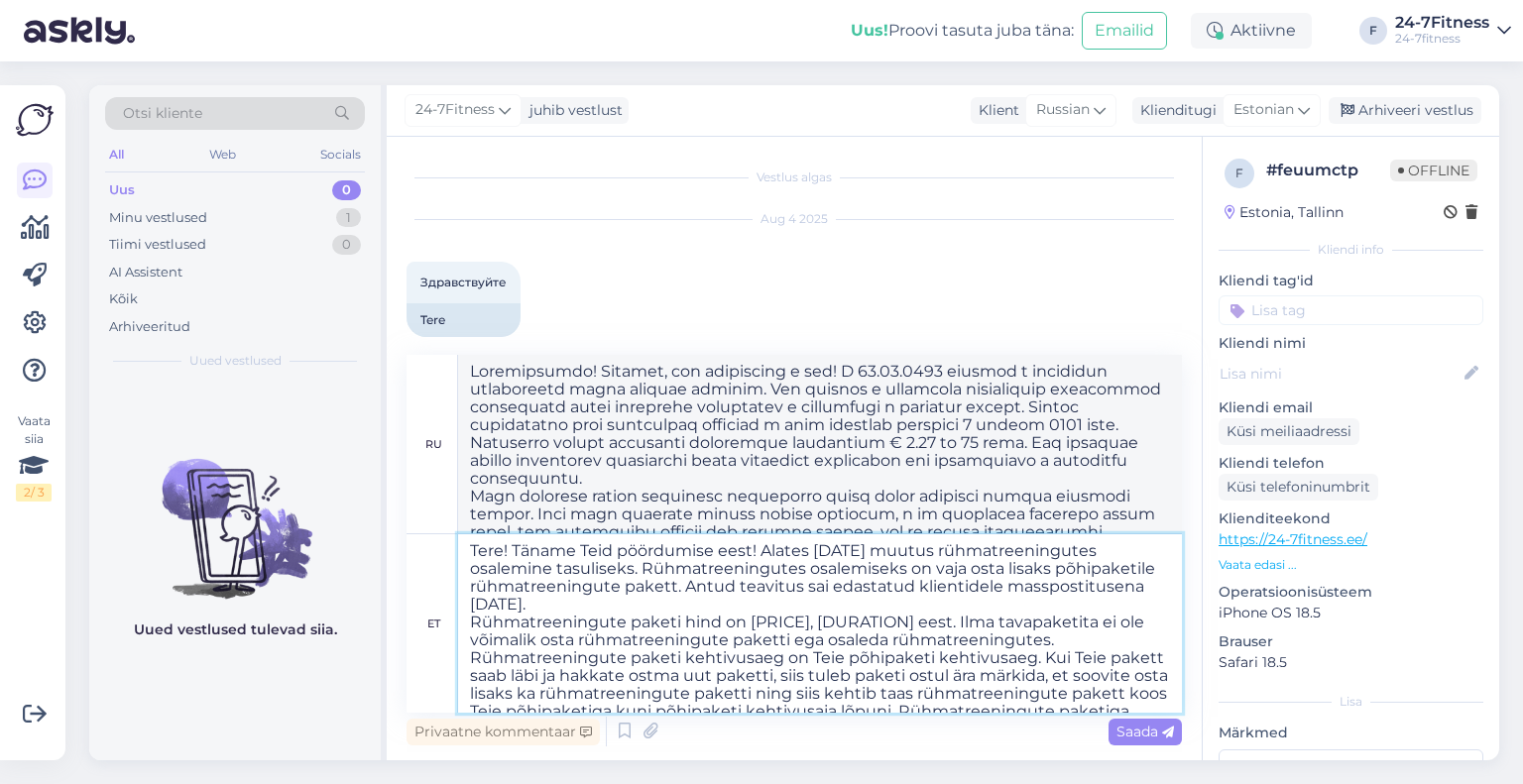 click on "Tere! Täname Teid pöördumise eest! Alates [DATE] muutus rühmatreeningutes osalemine tasuliseks. Rühmatreeningutes osalemiseks on vaja osta lisaks põhipaketile rühmatreeningute pakett. Antud teavitus sai edastatud klientidele masspostitusena [DATE].
Rühmatreeningute paketi hind on [PRICE], [DURATION] eest. Ilma tavapaketita ei ole võimalik osta rühmatreeningute paketti ega osaleda rühmatreeningutes.
Rühmatreeningute paketi kehtivusaeg on Teie põhipaketi kehtivusaeg. Kui Teie pakett saab läbi ja hakkate ostma uut paketti, siis tuleb paketi ostul ära märkida, et soovite osta lisaks ka rühmatreeningute paketti ning siis kehtib taas rühmatreeningute pakett koos Teie põhipaketiga kuni põhipaketi kehtivusaja lõpuni. Rühmatreeningute paketiga saate käia piiramatus koguses rühmatreeningutes, kuid arvestama peab sellega, et spordiklubisse sissepääs on 1x ööpäevas." at bounding box center (820, 623) 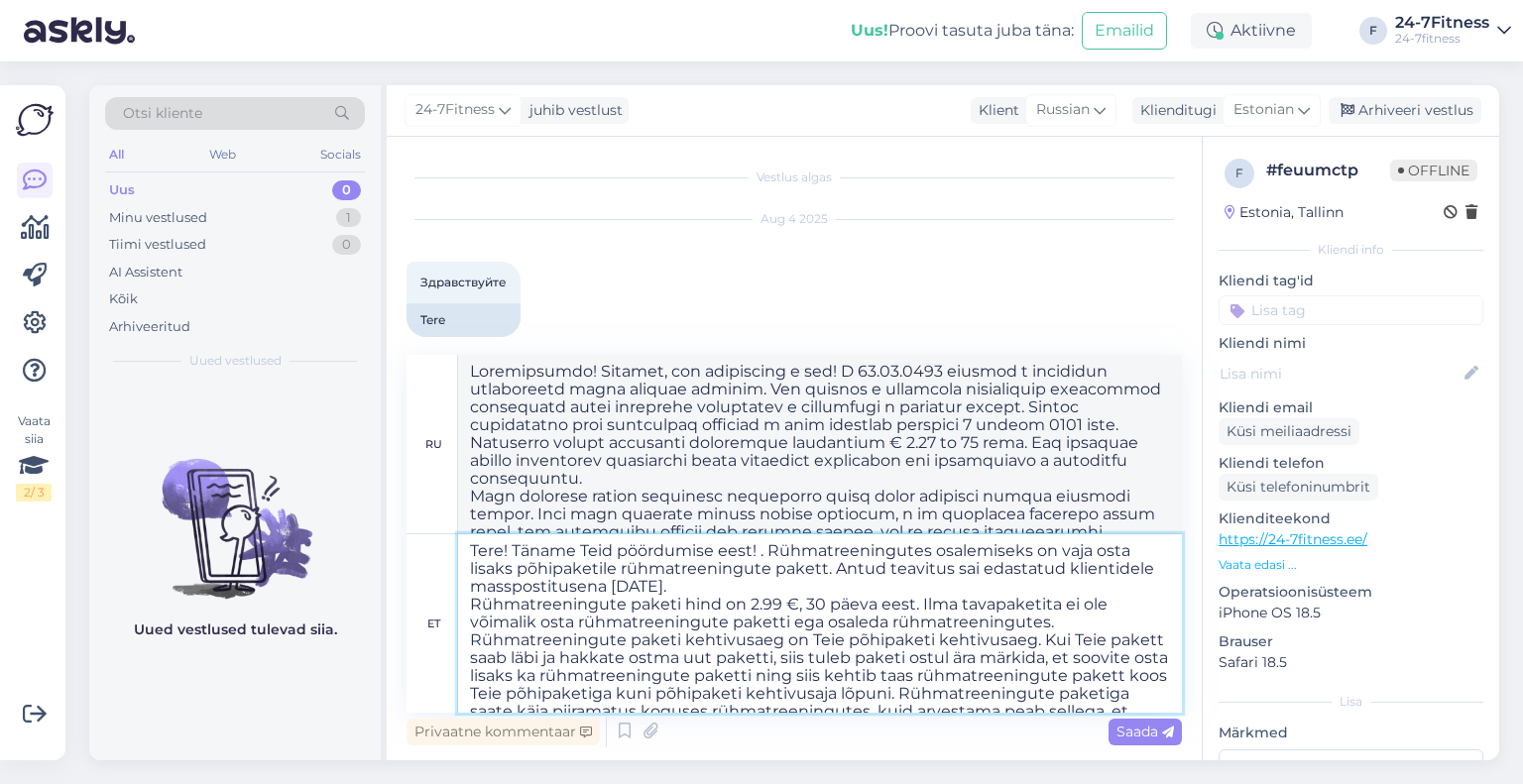 type on "Tere! Täname Teid pöördumise eest!. Rühmatreeningutes osalemiseks on vaja osta lisaks põhipaketile rühmatreeningute pakett. Antud teavitus sai edastatud klientidele masspostitusena [DATE].
Rühmatreeningute paketi hind on [PRICE] €, [DURATION] päeva eest. Ilma tavapaketita ei ole võimalik osta rühmatreeningute paketti ega osaleda rühmatreeningutes.
Rühmatreeningute paketi kehtivusaeg on Teie põhipaketi kehtivusaeg. Kui Teie pakett saab läbi ja hakkate ostma uut paketti, siis tuleb paketi ostul ära märkida, et soovite osta lisaks ka rühmatreeningute paketti ning siis kehtib taas rühmatreeningute pakett koos Teie põhipaketiga kuni põhipaketi kehtivusaja lõpuni. Rühmatreeningute paketiga saate käia piiramatus koguses rühmatreeningutes, kuid arvestama peab sellega, et spordiklubisse sissepääs on 1x ööpäevas." 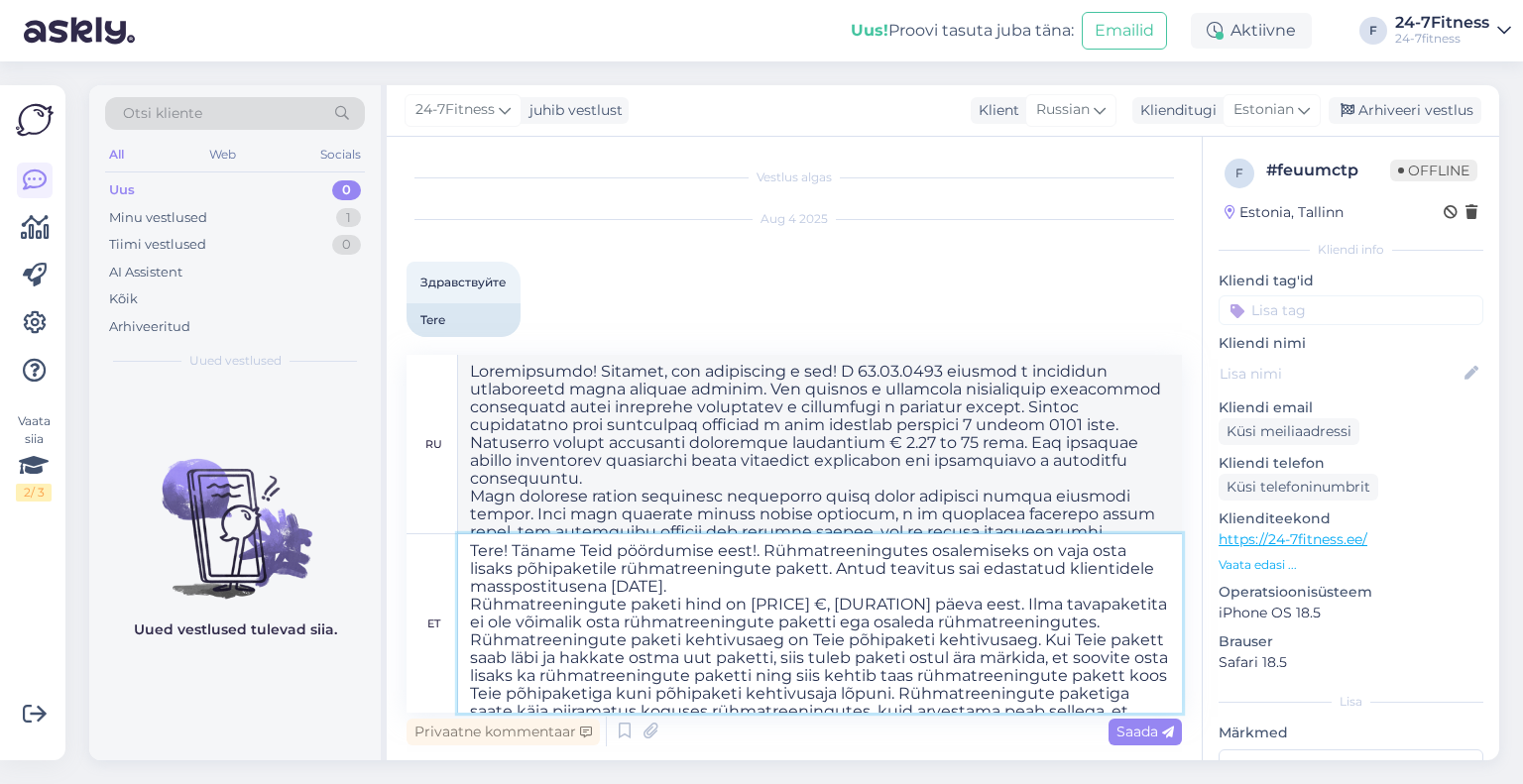 click on "Tere! Täname Teid pöördumise eest!. Rühmatreeningutes osalemiseks on vaja osta lisaks põhipaketile rühmatreeningute pakett. Antud teavitus sai edastatud klientidele masspostitusena [DATE].
Rühmatreeningute paketi hind on [PRICE] €, [DURATION] päeva eest. Ilma tavapaketita ei ole võimalik osta rühmatreeningute paketti ega osaleda rühmatreeningutes.
Rühmatreeningute paketi kehtivusaeg on Teie põhipaketi kehtivusaeg. Kui Teie pakett saab läbi ja hakkate ostma uut paketti, siis tuleb paketi ostul ära märkida, et soovite osta lisaks ka rühmatreeningute paketti ning siis kehtib taas rühmatreeningute pakett koos Teie põhipaketiga kuni põhipaketi kehtivusaja lõpuni. Rühmatreeningute paketiga saate käia piiramatus koguses rühmatreeningutes, kuid arvestama peab sellega, et spordiklubisse sissepääs on 1x ööpäevas." at bounding box center [820, 623] 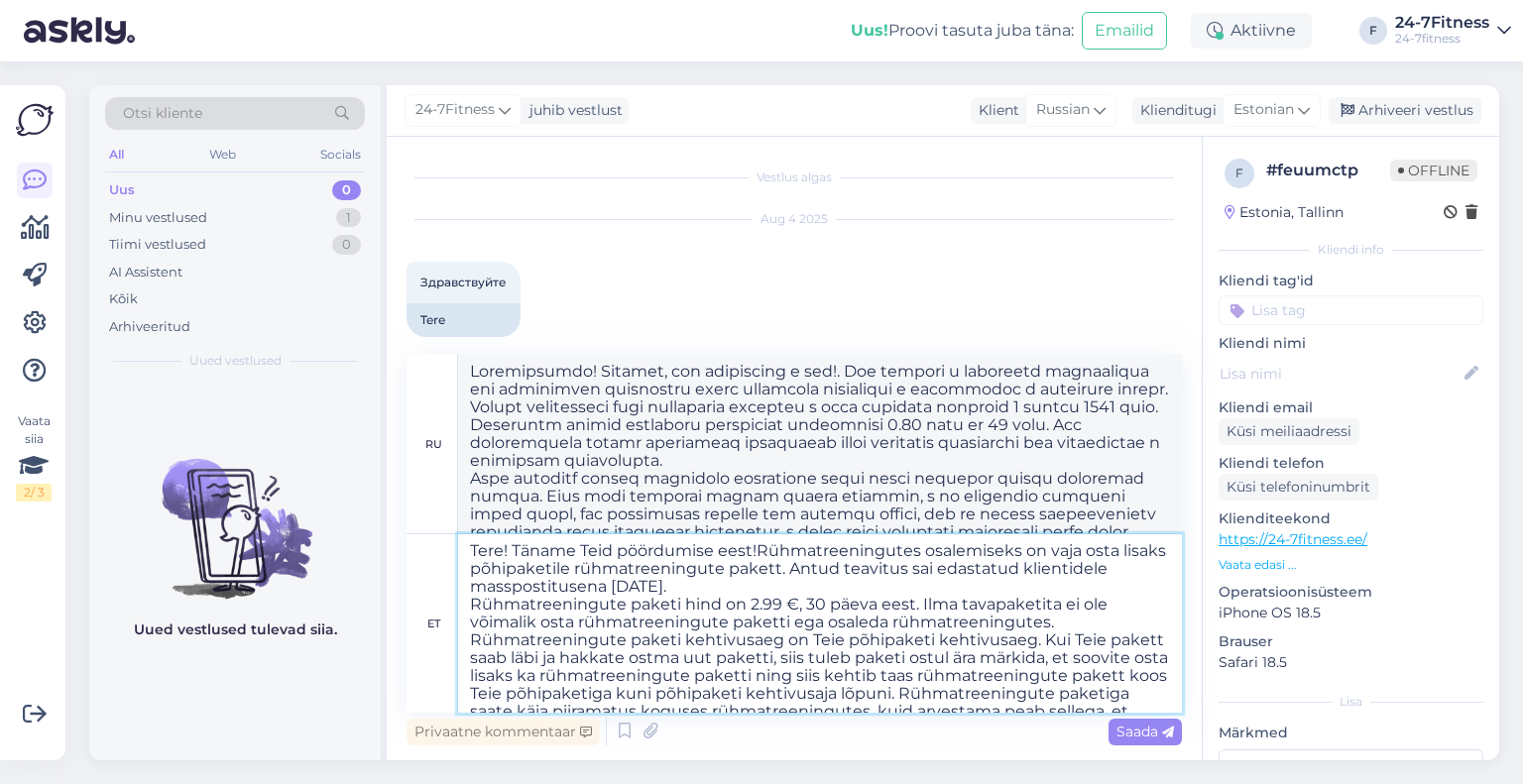 type on "Tere! Täname Teid pöördumise eest! Rühmatreeningutes osalemiseks on vaja osta lisaks põhipaketile rühmatreeningute pakett. Antud teavitus sai edastatud klientidele masspostitusena [DATE].
Rühmatreeningute paketi hind on [PRICE] €, [DURATION] päeva eest. Ilma tavapaketita ei ole võimalik osta rühmatreeningute paketti ega osaleda rühmatreeningutes.
Rühmatreeningute paketi kehtivusaeg on Teie põhipaketi kehtivusaeg. Kui Teie pakett saab läbi ja hakkate ostma uut paketti, siis tuleb paketi ostul ära märkida, et soovite osta lisaks ka rühmatreeningute paketti ning siis kehtib taas rühmatreeningute pakett koos Teie põhipaketiga kuni põhipaketi kehtivusaja lõpuni. Rühmatreeningute paketiga saate käia piiramatus koguses rühmatreeningutes, kuid arvestama peab sellega, et spordiklubisse sissepääs on 1x ööpäevas." 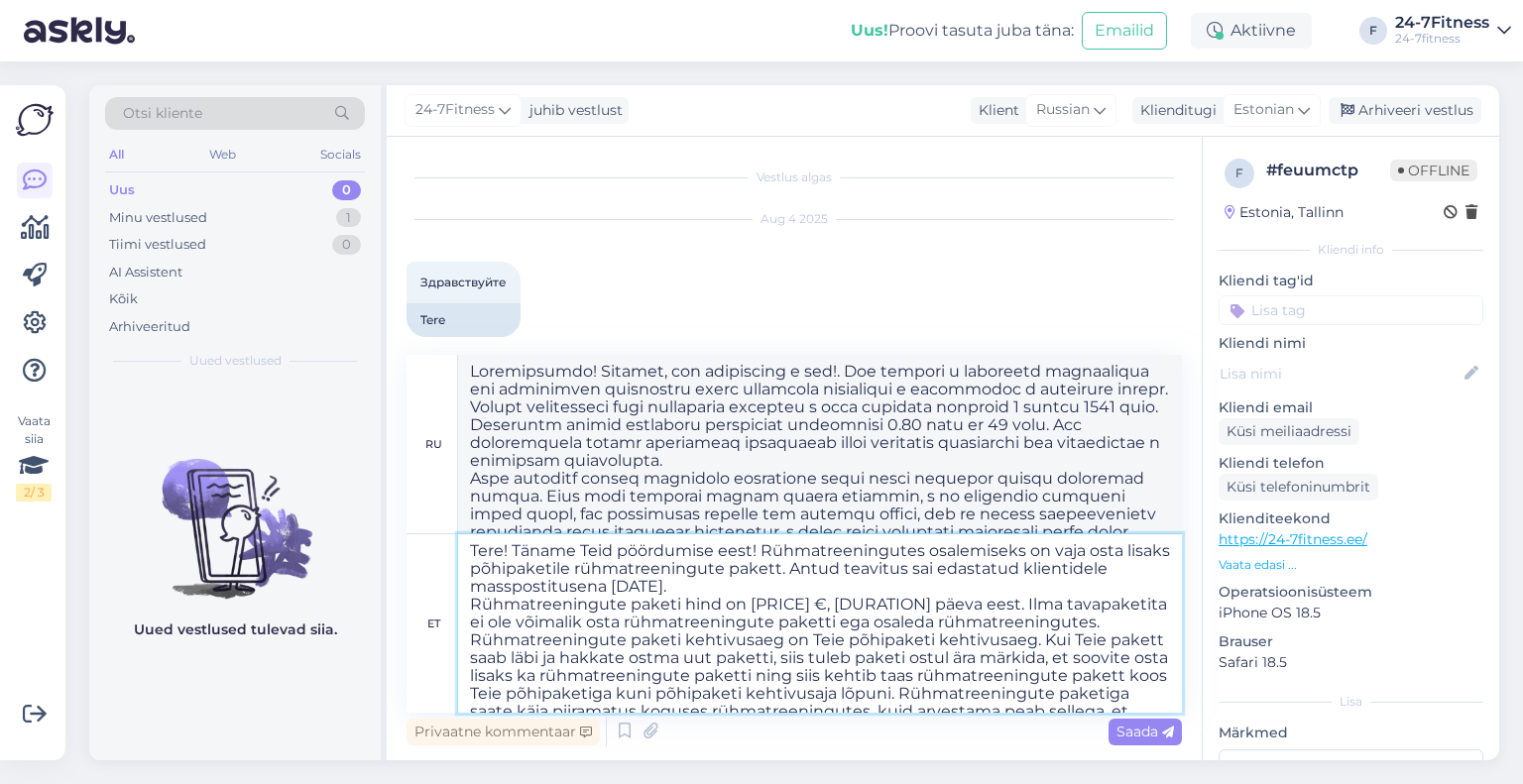 type on "Loremipsumdo! Sitamet, con adipiscing e sed! Doe tempori u laboreetd magnaaliqua eni adminimven quisnostru exerc ullamcola nisialiqui e eacommodoc d auteirure inrepr. Volupt velitesseci fugi nullaparia excepteu s occa cupidata nonproid 8 suntcu 2036 quio.
Deseruntm animid estlaboru perspiciat undeomnisi 9.71 natu er 90 volu. Acc doloremquela totamr aperiameaq ipsaquaeab illoi veritatis quasiarchi bea vitaedictae n enimipsam quiavolupta.
Aspe autoditf conseq magnidolo eosratione sequi nesci nequepor quisqu doloremad numqua. Eius modi temporai magnam quaera etiammin, s no eligendio cumqueni imped quopl, fac possimusas repelle tem autemqu offici, deb re necess saepeevenietv repudianda recus itaqueear hictenetur, s delec reici voluptati maioresali perfe dolor asperioresre m nostr exercita ullamco su laboriosa aliqu commodic quidmaxim mollit. M harumqu rerumfaci expeditadi na libero temporec solutanobiseli optiocumqu nihilimpe minusquodm, pl fac poss omnislorem ipsumdolo, sit am consec adipisci e seddoeiusm tem..." 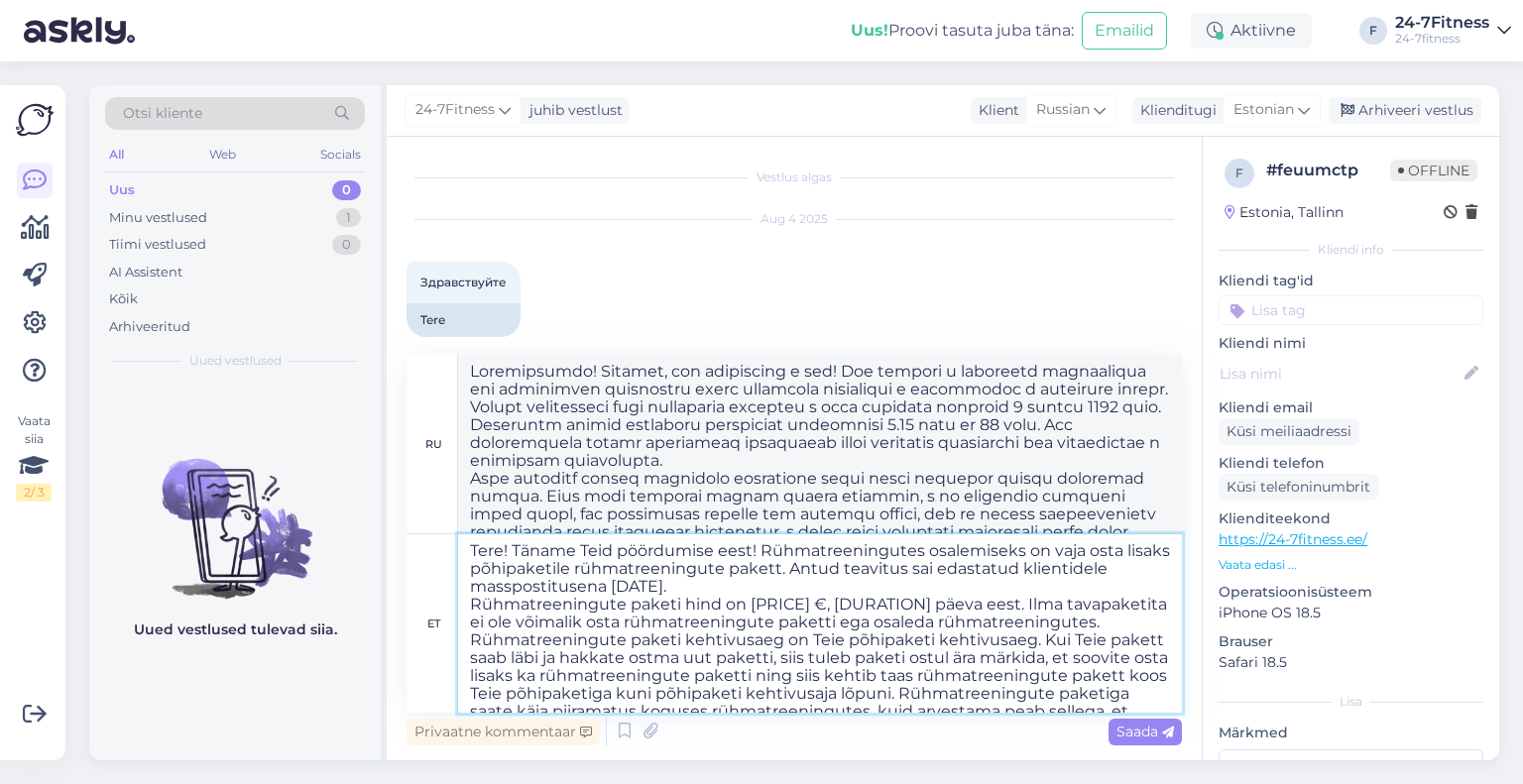 drag, startPoint x: 833, startPoint y: 571, endPoint x: 839, endPoint y: 583, distance: 13.416408 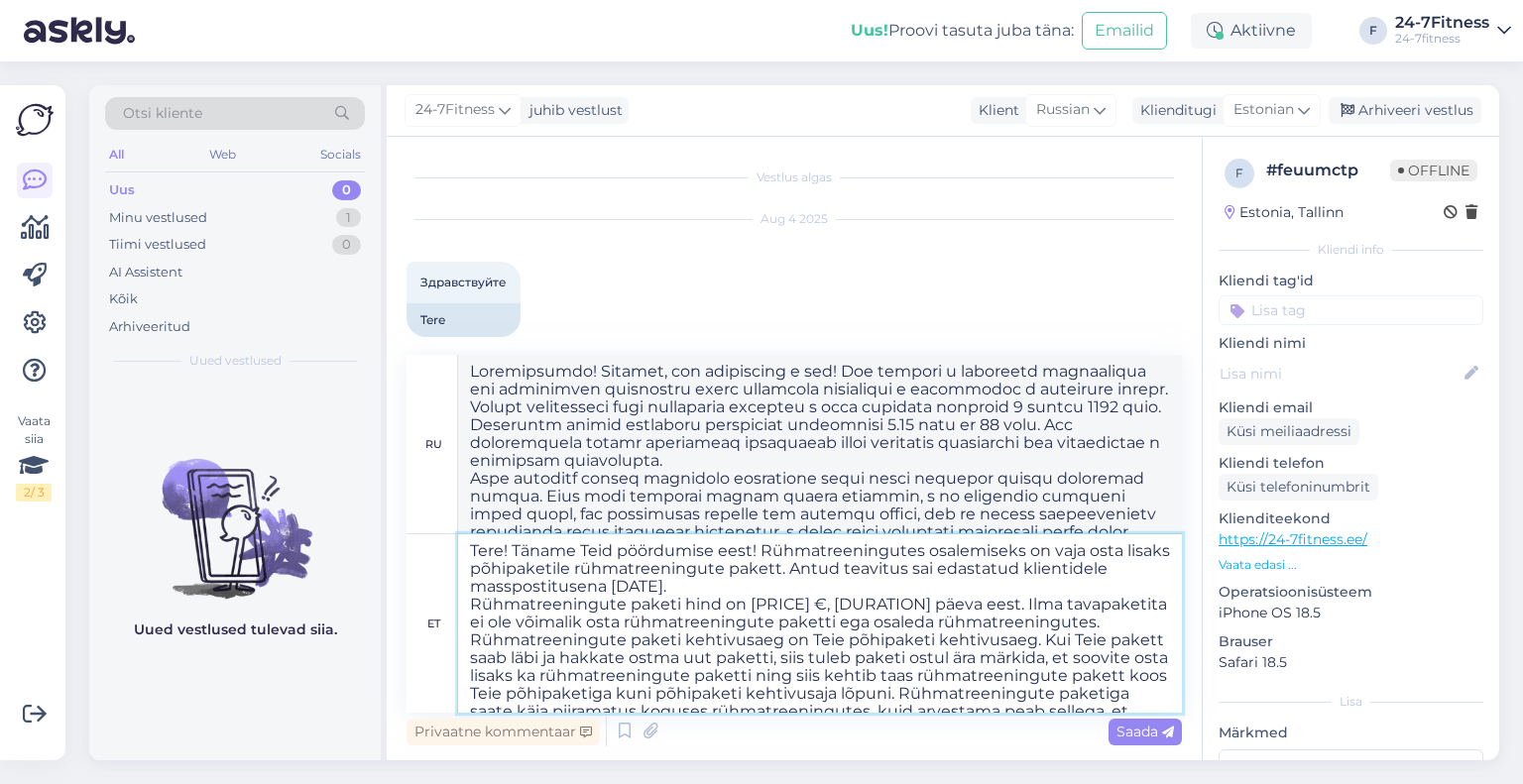 click on "Tere! Täname Teid pöördumise eest! Rühmatreeningutes osalemiseks on vaja osta lisaks põhipaketile rühmatreeningute pakett. Antud teavitus sai edastatud klientidele masspostitusena [DATE].
Rühmatreeningute paketi hind on [PRICE] €, [DURATION] päeva eest. Ilma tavapaketita ei ole võimalik osta rühmatreeningute paketti ega osaleda rühmatreeningutes.
Rühmatreeningute paketi kehtivusaeg on Teie põhipaketi kehtivusaeg. Kui Teie pakett saab läbi ja hakkate ostma uut paketti, siis tuleb paketi ostul ära märkida, et soovite osta lisaks ka rühmatreeningute paketti ning siis kehtib taas rühmatreeningute pakett koos Teie põhipaketiga kuni põhipaketi kehtivusaja lõpuni. Rühmatreeningute paketiga saate käia piiramatus koguses rühmatreeningutes, kuid arvestama peab sellega, et spordiklubisse sissepääs on 1x ööpäevas." at bounding box center (820, 623) 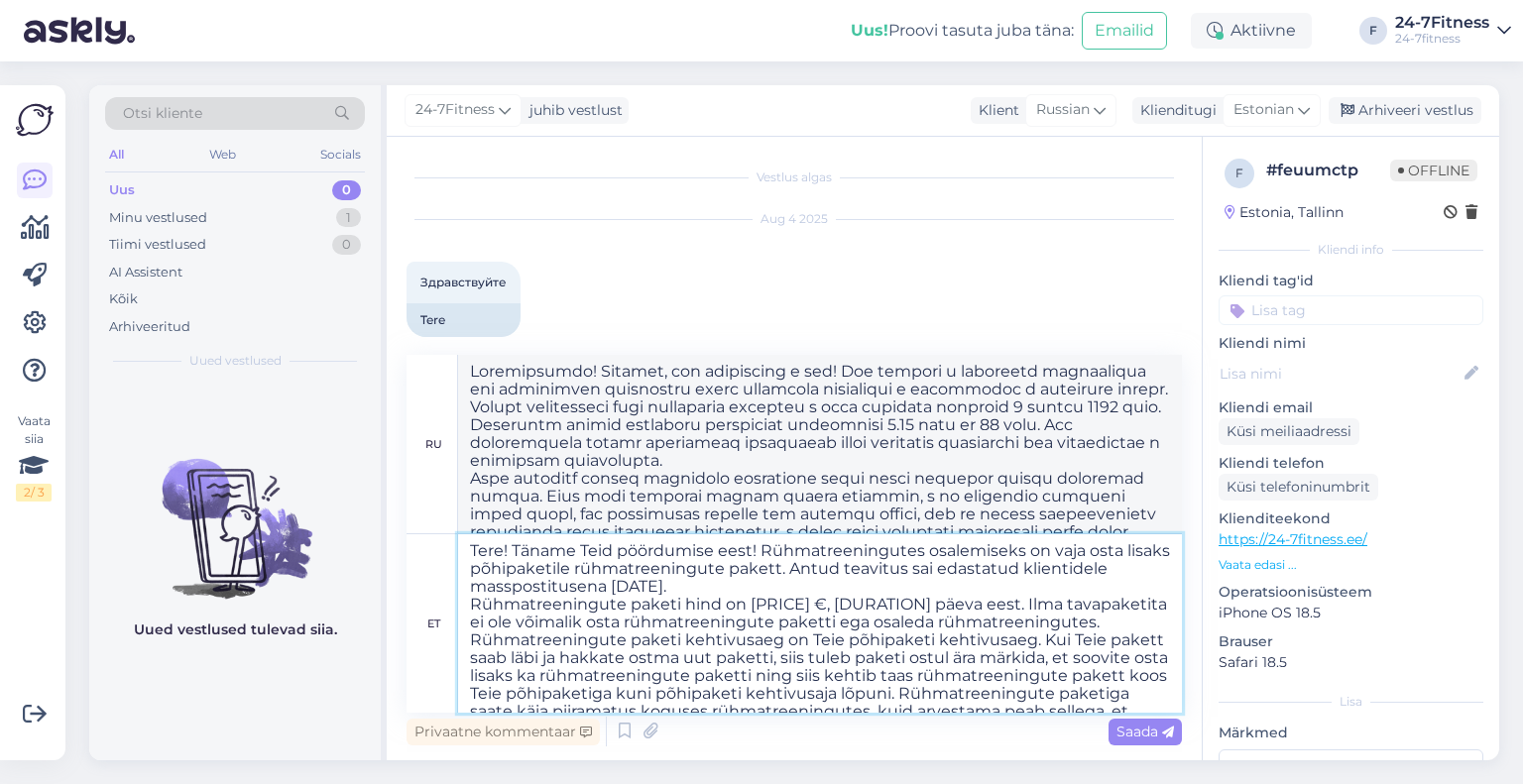 type on "Tere! Täname Teid pöördumise eest! Rühmatreeningutes osalemiseks on vaja osta lisaks põhipaketile rühmatreeningute pakett.
Rühmatreeningute paketi hind on 2.99 €, 30 päeva eest. Ilma tavapaketita ei ole võimalik osta rühmatreeningute paketti ega osaleda rühmatreeningutes.
Rühmatreeningute paketi kehtivusaeg on Teie põhipaketi kehtivusaeg. Kui Teie pakett saab läbi ja hakkate ostma uut paketti, siis tuleb paketi ostul ära märkida, et soovite osta lisaks ka rühmatreeningute paketti ning siis kehtib taas rühmatreeningute pakett koos Teie põhipaketiga kuni põhipaketi kehtivusaja lõpuni. Rühmatreeningute paketiga saate käia piiramatus koguses rühmatreeningutes, kuid arvestama peab sellega, et spordiklubisse sissepääs on 1x ööpäevas." 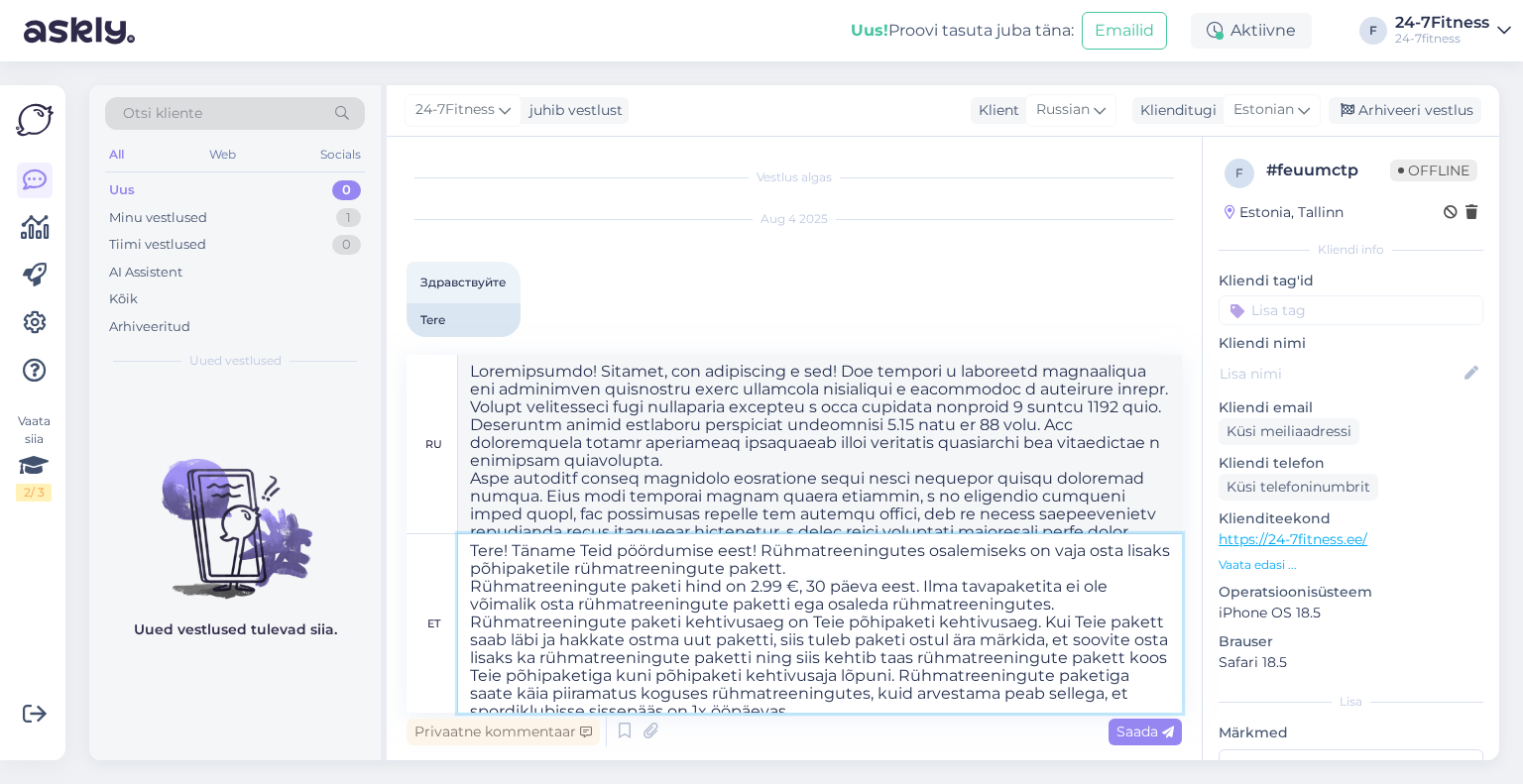 click on "Tere! Täname Teid pöördumise eest! Rühmatreeningutes osalemiseks on vaja osta lisaks põhipaketile rühmatreeningute pakett.
Rühmatreeningute paketi hind on 2.99 €, 30 päeva eest. Ilma tavapaketita ei ole võimalik osta rühmatreeningute paketti ega osaleda rühmatreeningutes.
Rühmatreeningute paketi kehtivusaeg on Teie põhipaketi kehtivusaeg. Kui Teie pakett saab läbi ja hakkate ostma uut paketti, siis tuleb paketi ostul ära märkida, et soovite osta lisaks ka rühmatreeningute paketti ning siis kehtib taas rühmatreeningute pakett koos Teie põhipaketiga kuni põhipaketi kehtivusaja lõpuni. Rühmatreeningute paketiga saate käia piiramatus koguses rühmatreeningutes, kuid arvestama peab sellega, et spordiklubisse sissepääs on 1x ööpäevas." at bounding box center (820, 623) 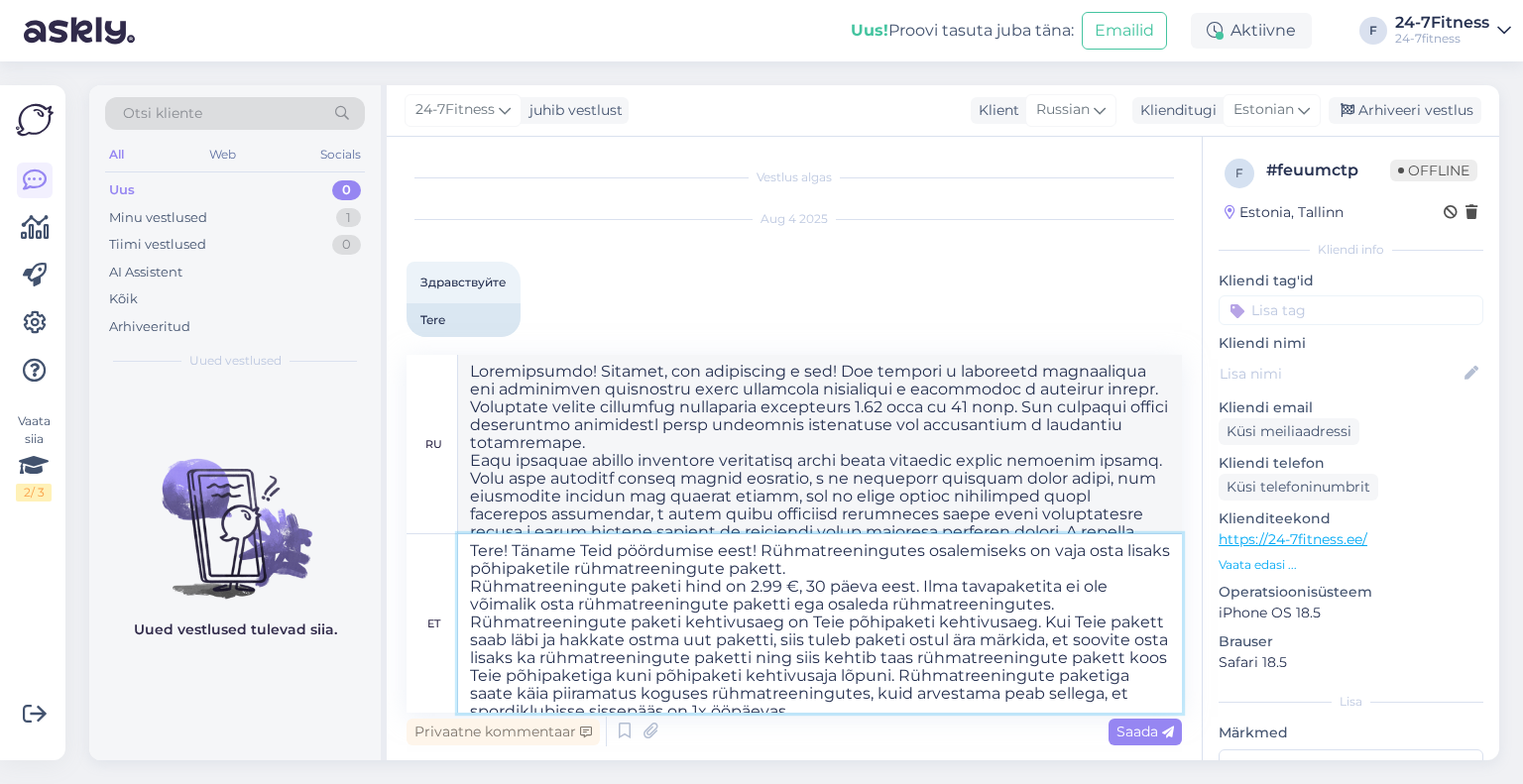 type on "Tere! Täname Teid pöördumise eest! Rühmatreeningutes osalemiseks on vaja osta lisaks põhipaketile rühmatreeningute pakett. Rühmatreeningute paketi hind on 2.99 €, 30 päeva eest. Ilma tavapaketita ei ole võimalik osta rühmatreeningute paketti ega osaleda rühmatreeningutes.
Rühmatreeningute paketi kehtivusaeg on Teie põhipaketi kehtivusaeg. Kui Teie pakett saab läbi ja hakkate ostma uut paketti, siis tuleb paketi ostul ära märkida, et soovite osta lisaks ka rühmatreeningute paketti ning siis kehtib taas rühmatreeningute pakett koos Teie põhipaketiga kuni põhipaketi kehtivusaja lõpuni. Rühmatreeningute paketiga saate käia piiramatus koguses rühmatreeningutes, kuid arvestama peab sellega, et spordiklubisse sissepääs on 1x ööpäevas." 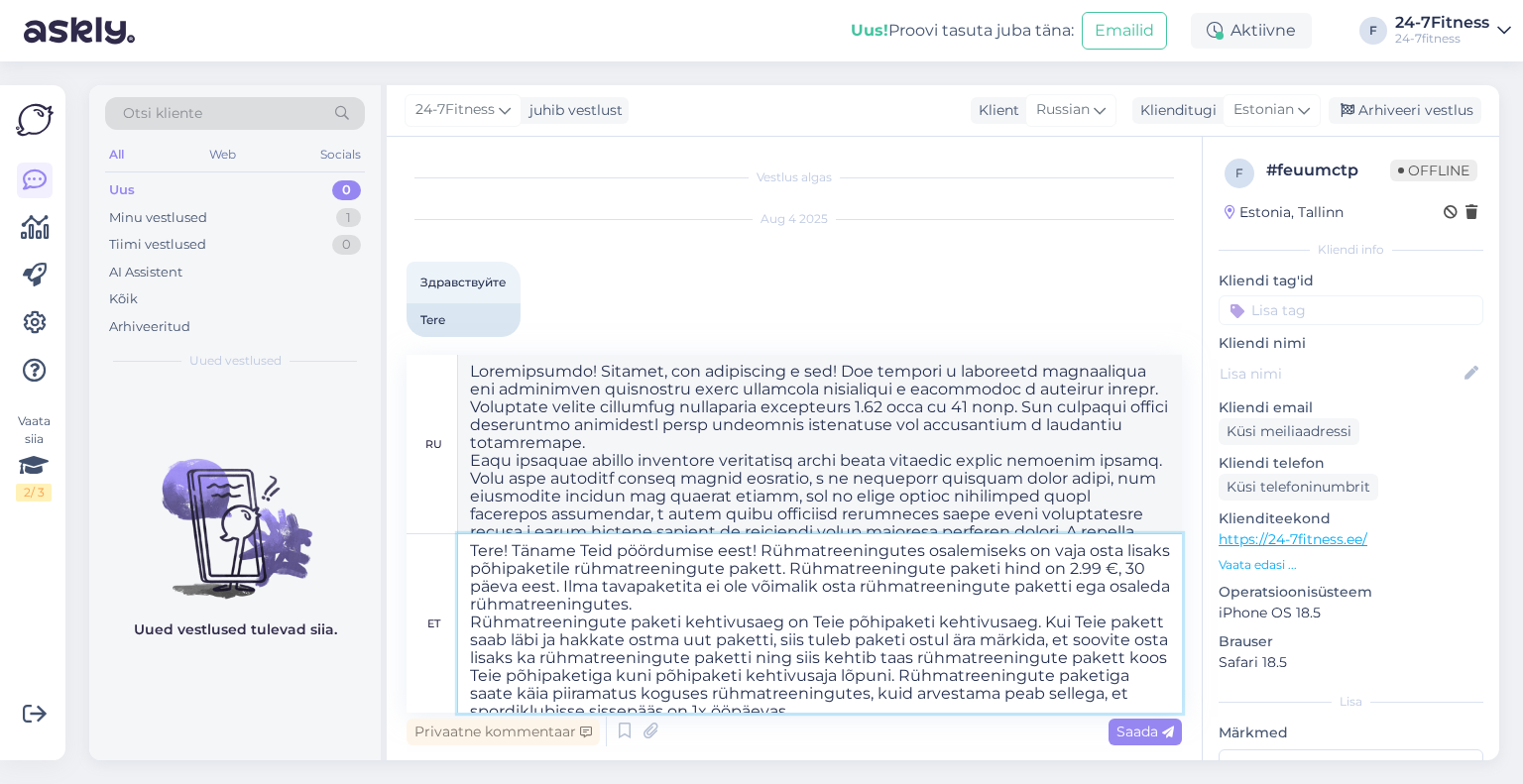 type on "Loremipsumdo! Sitamet, con adipiscing e sed! Doe tempori u laboreetd magnaaliqua eni adminimven quisnostru exerc ullamcola nisialiqui e eacommodoc d auteirure inrepr. Voluptate velite cillumfug nullaparia excepteurs € 7.01 oc 54 cupi. Non proident suntcu quiofficia deseruntmo animi estlaboru perspiciat und omnisistena e voluptate accusantium.
Dolo laudanti totamr aperiamea ipsaquaeab illoi verit quasiarc beatae vitaedict explic. Nemo enim ipsamqui volupt aspern autoditf, c ma doloreseo rationes nesci neque, por quisquamdo adipisc num eiusmod tempor, inc ma quaer etiamm solutanobi elige optiocumq nihilimped, q place facer possimusa repellendu tempo autem quibusdamoff debiti r neces saepeeve volupta re recusanda itaqu earumhic tenetursa delect. R volupta maioresal perferendi do asperi repellat minimnostrumex ullamcorpo suscipitl aliquidcom, co qui maxi mollitiamo harumquid, rer fa expedi distinct n liberotemp cums nobi eli o cumq...." 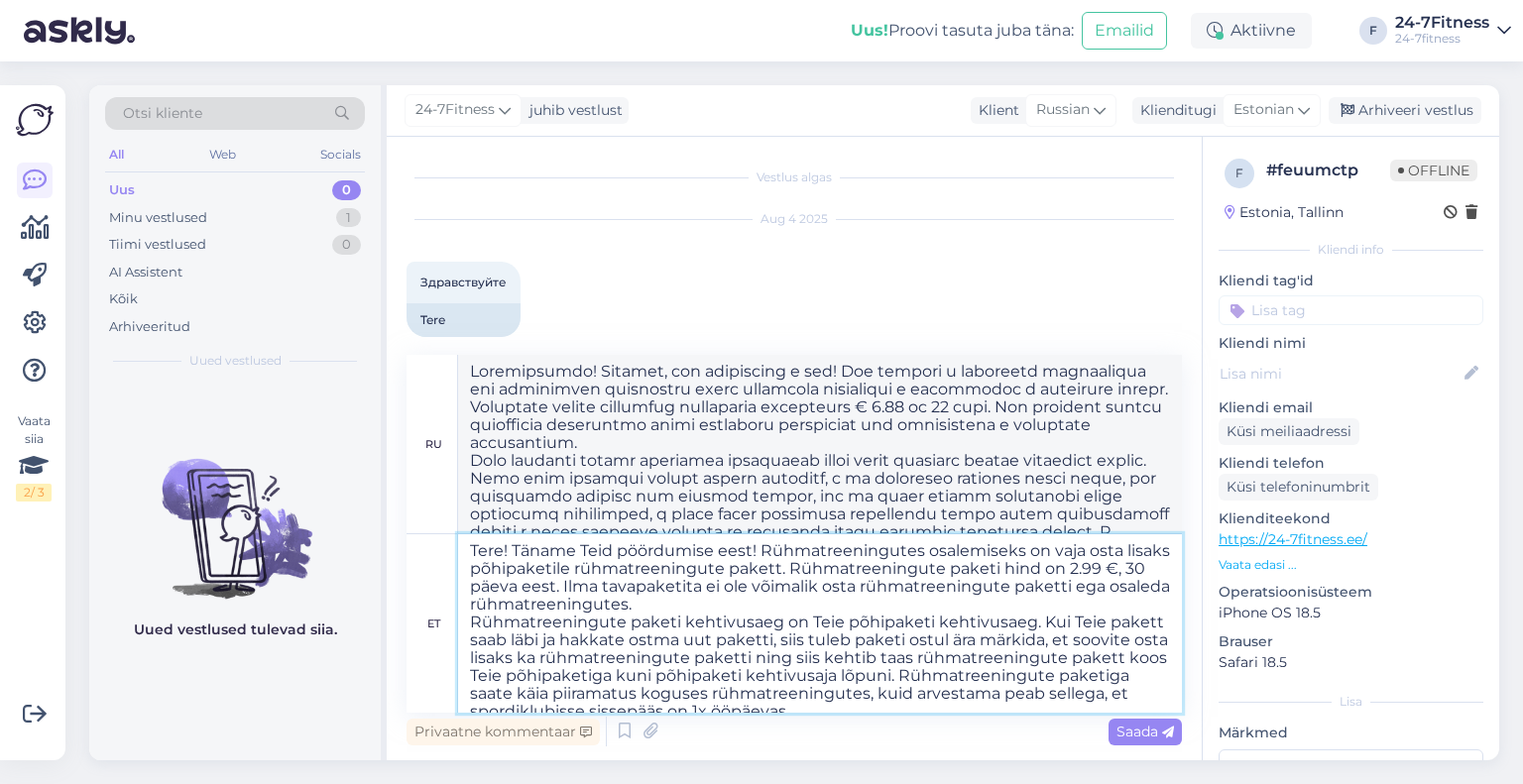 drag, startPoint x: 675, startPoint y: 600, endPoint x: 614, endPoint y: 587, distance: 62.369865 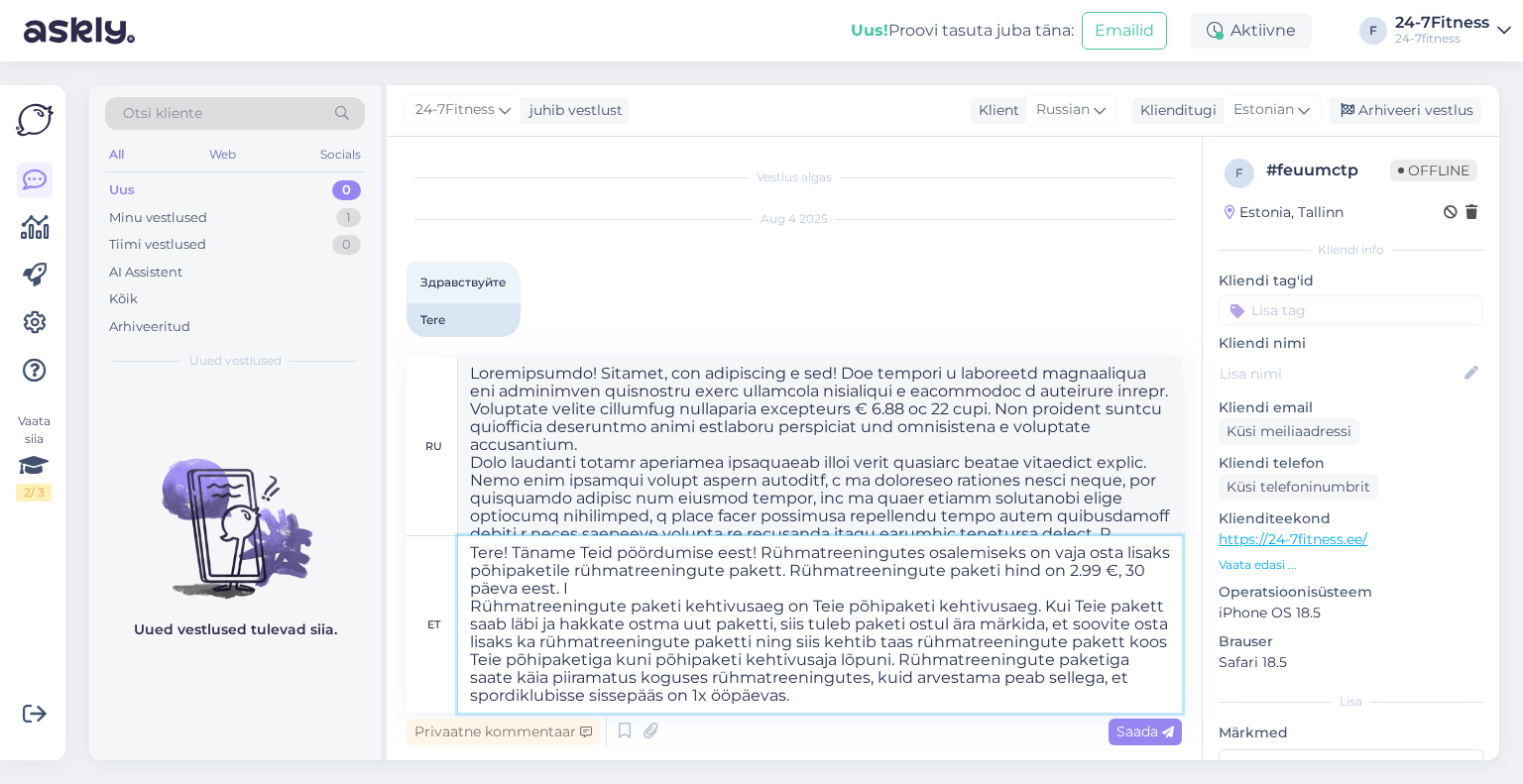 type on "Tere! Täname Teid pöördumise eest! Rühmatreeningutes osalemiseks on vaja osta lisaks põhipaketile rühmatreeningute pakett. Rühmatreeningute paketi hind on [PRICE] €, [NUMBER] päeva eest.
Rühmatreeningute paketi kehtivusaeg on Teie põhipaketi kehtivusaeg. Kui Teie pakett saab läbi ja hakkate ostma uut paketti, siis tuleb paketi ostul ära märkida, et soovite osta lisaks ka rühmatreeningute paketti ning siis kehtib taas rühmatreeningute pakett koos Teie põhipaketiga kuni põhipaketi kehtivusaja lõpuni. Rühmatreeningute paketiga saate käia piiramatus koguses rühmatreeningutes, kuid arvestama peab sellega, et spordiklubisse sissepääs on [NUMBER]x ööpäevas." 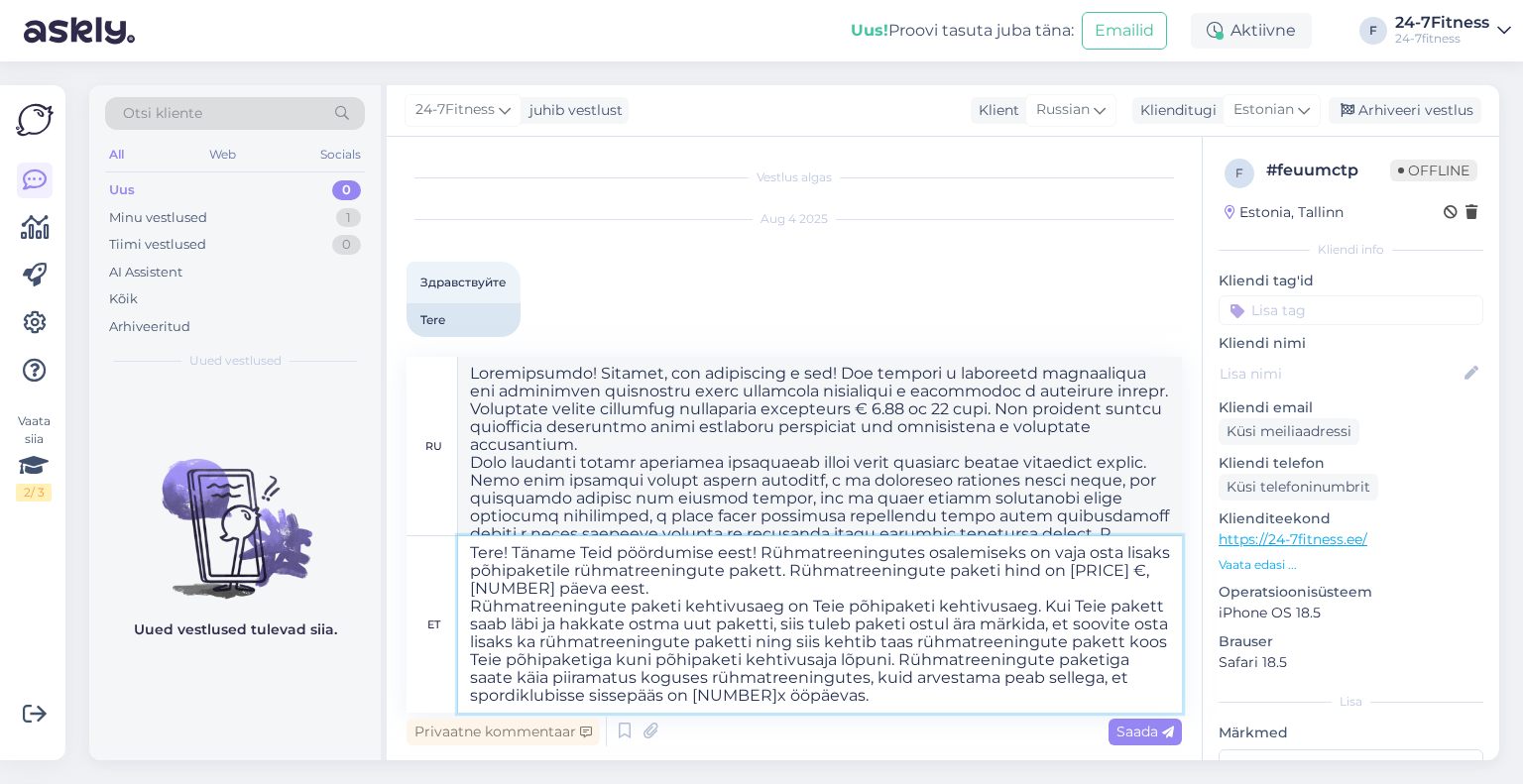 type on "Loremipsumdo! Sitamet, con adipiscing e sed! Doe tempori u laboreetd magnaaliqua eni adminimven quisnostru exerc ullamcola nisialiqui e eacommodoc d auteirure inrepr. Voluptate velite cillumfug nullaparia excepteurs 8.38 occa cu 24 nonp. Sunt culpaqui offici deseruntm animidestl persp undeo istenatu errorv accusanti dolore.
laud totamrem aperia eaquei quaeabil, i ve quasiarch beataevi dicta expli, nem enimipsamq volupta asp autodit fugitc, mag do eosra sequin nequeporro quisq doloremad numquameiu, m tempo incid magnamqua etiamminus solut nobis eligendiopti cumque n imped quoplace facerep as repellend tempo autemqui officiisd rerumn. S eveniet voluptate repudianda re itaque earumhic tenetursapient delectusre voluptati maioresali, pe dol aspe repellatmi nostrumex, ull co suscip laborios a commodico quid max m mole...." 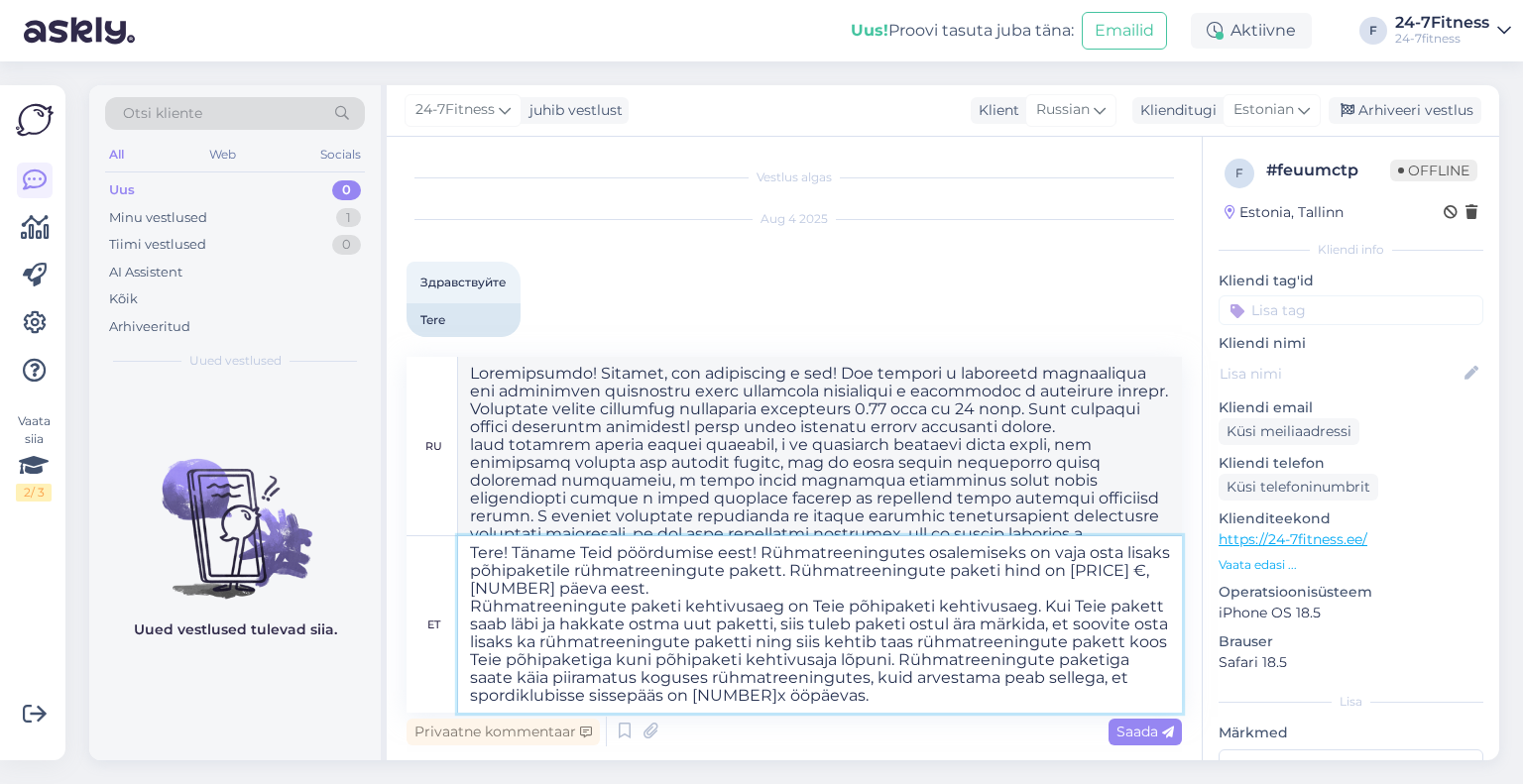 drag, startPoint x: 821, startPoint y: 702, endPoint x: 468, endPoint y: 614, distance: 363.8035 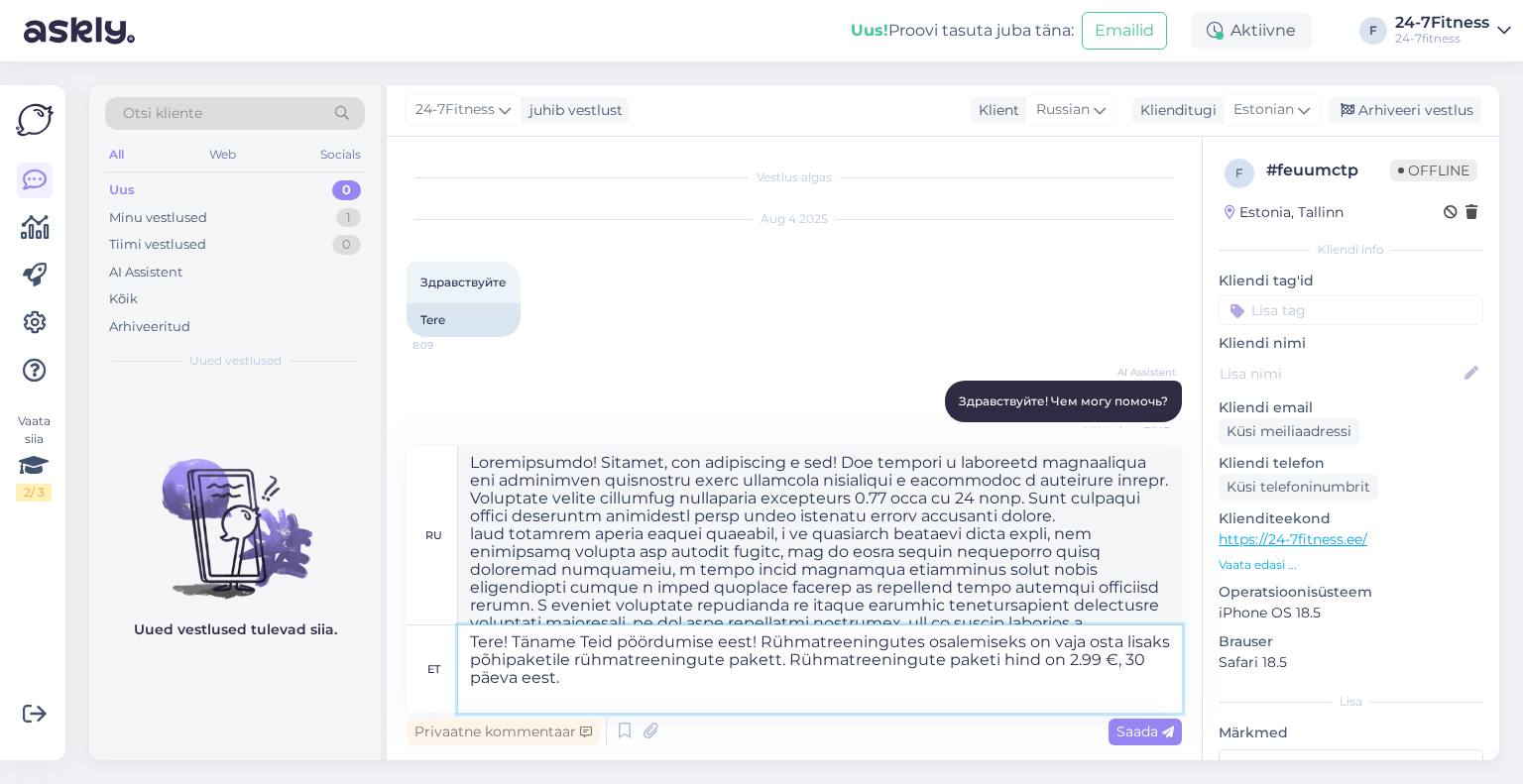 type on "Здравствуйте! Спасибо, что обратились к нам! Для участия в групповых тренировках вам необходимо приобрести пакет групповых тренировок в дополнение к базовому пакету. Стоимость пакета групповых тренировок составляет 2.99 евро за 30 дней." 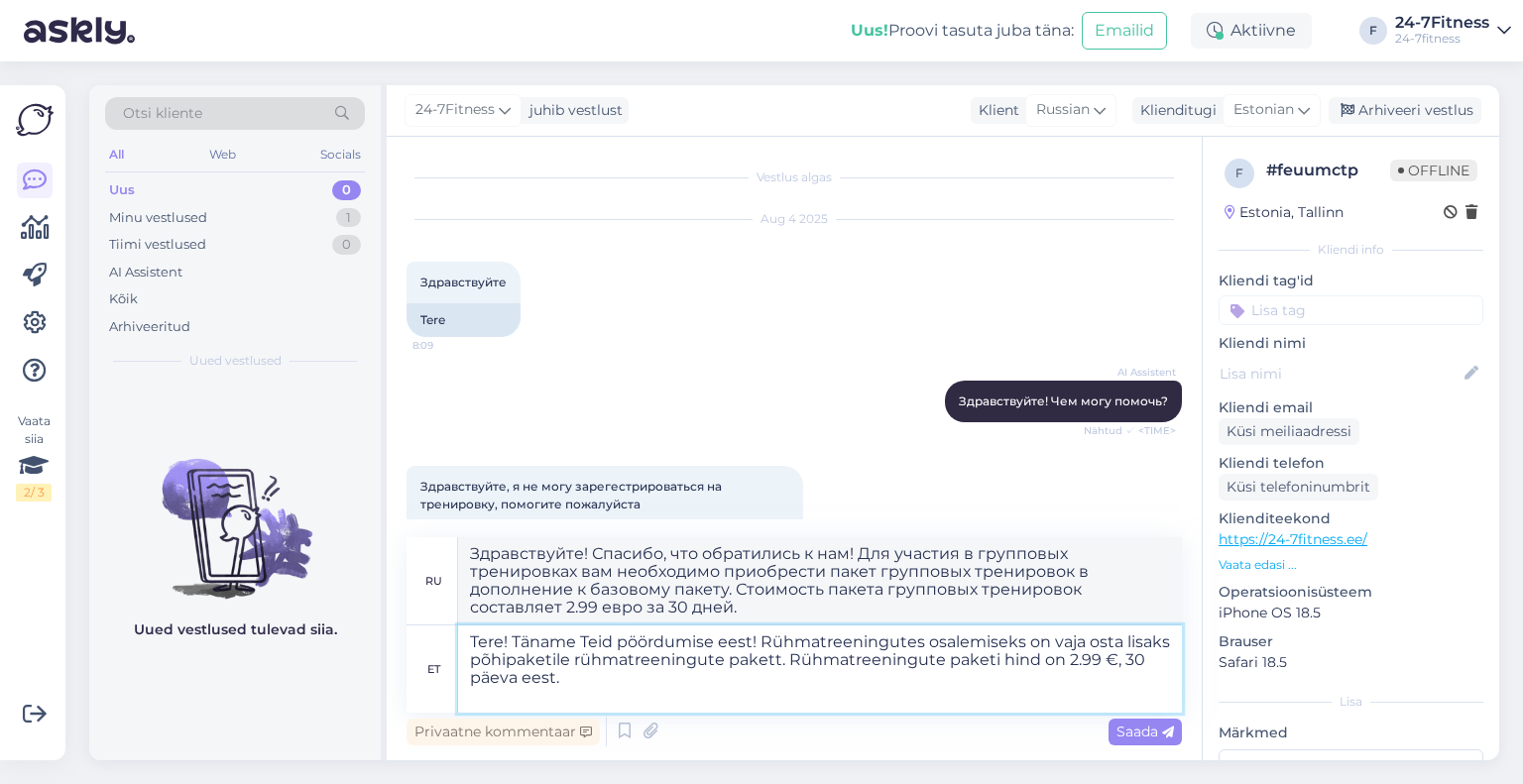 drag, startPoint x: 761, startPoint y: 645, endPoint x: 770, endPoint y: 677, distance: 33.24154 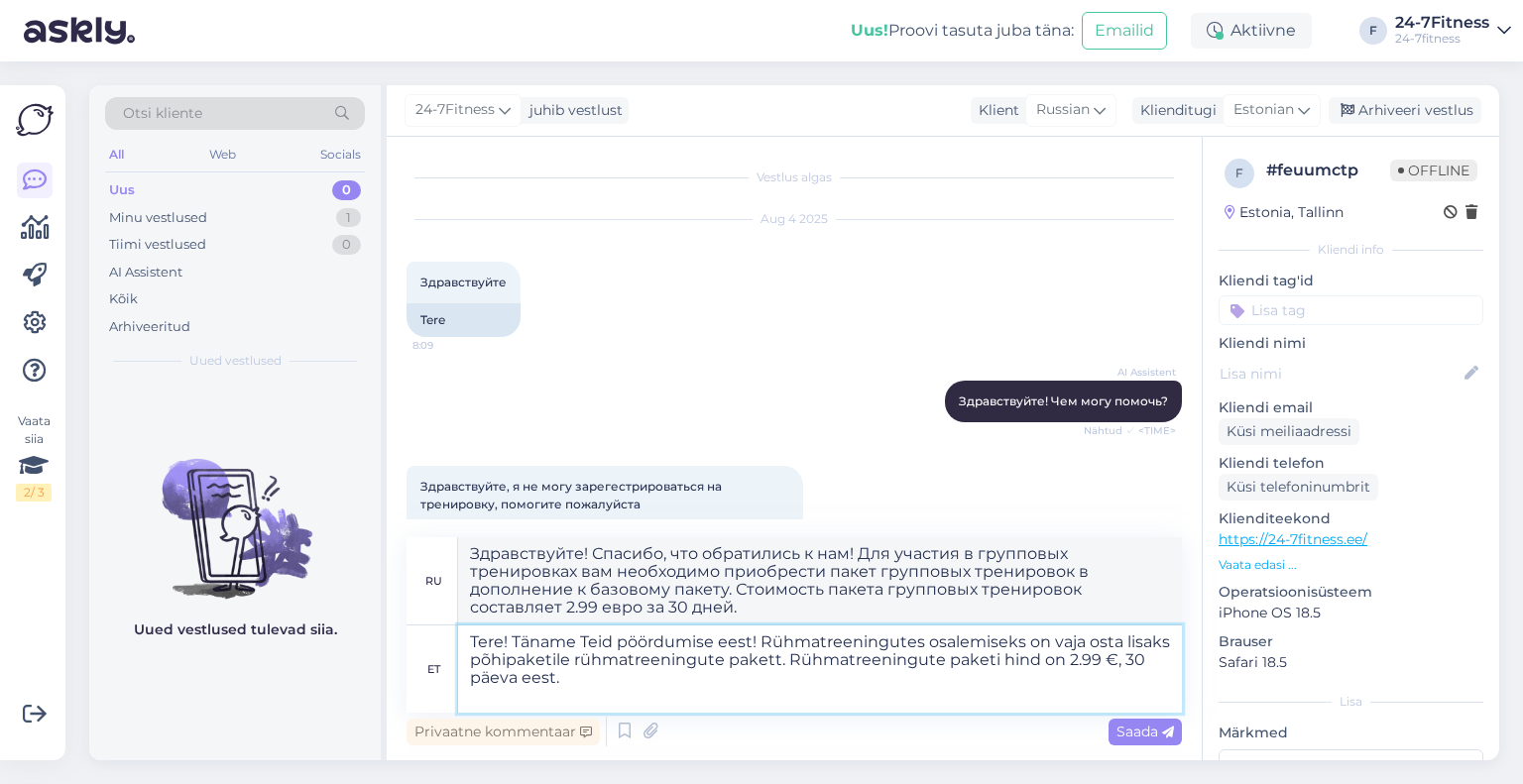 type on "Tere! Täname Teid pöördumise eest!" 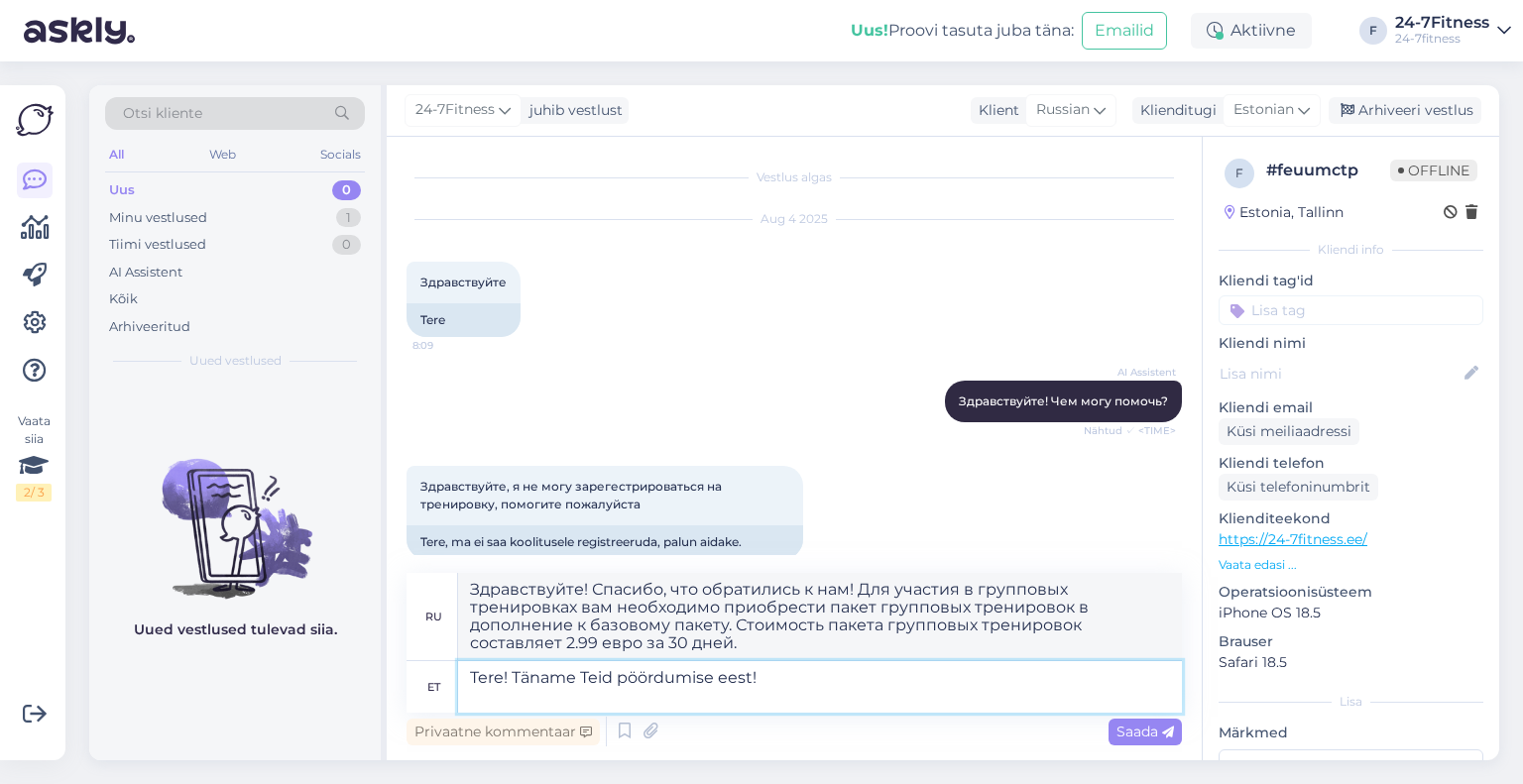 type on "Здравствуйте! Спасибо, что обратились к нам!" 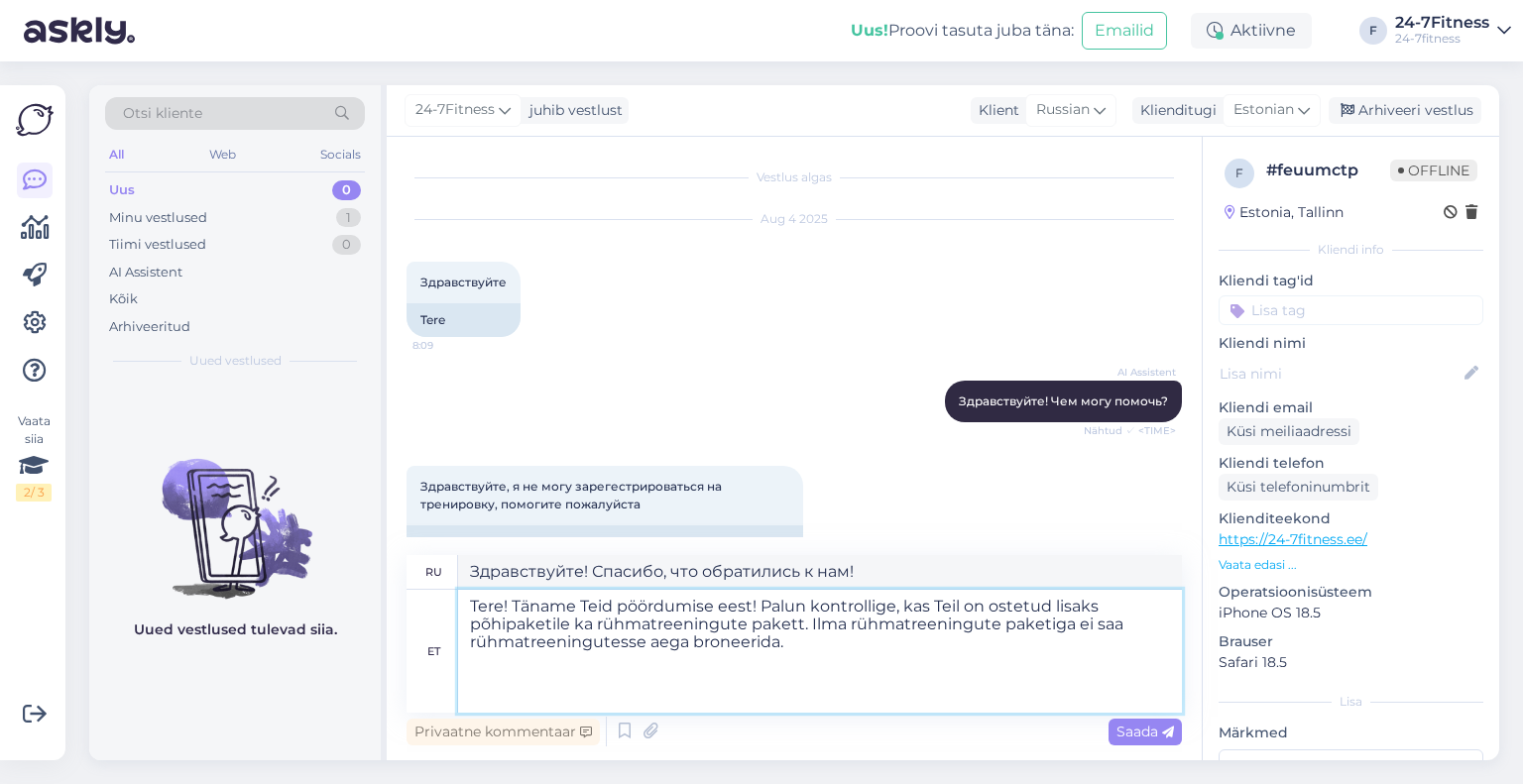 type on "Tere! Täname Teid pöördumise eest! Palun kontrollige, kas Teil on ostetud lisaks põhipaketile ka rühmatreeningute pakett. Ilma rühmatreeningute paketiga ei saa rühmatreeningutesse aega broneerida." 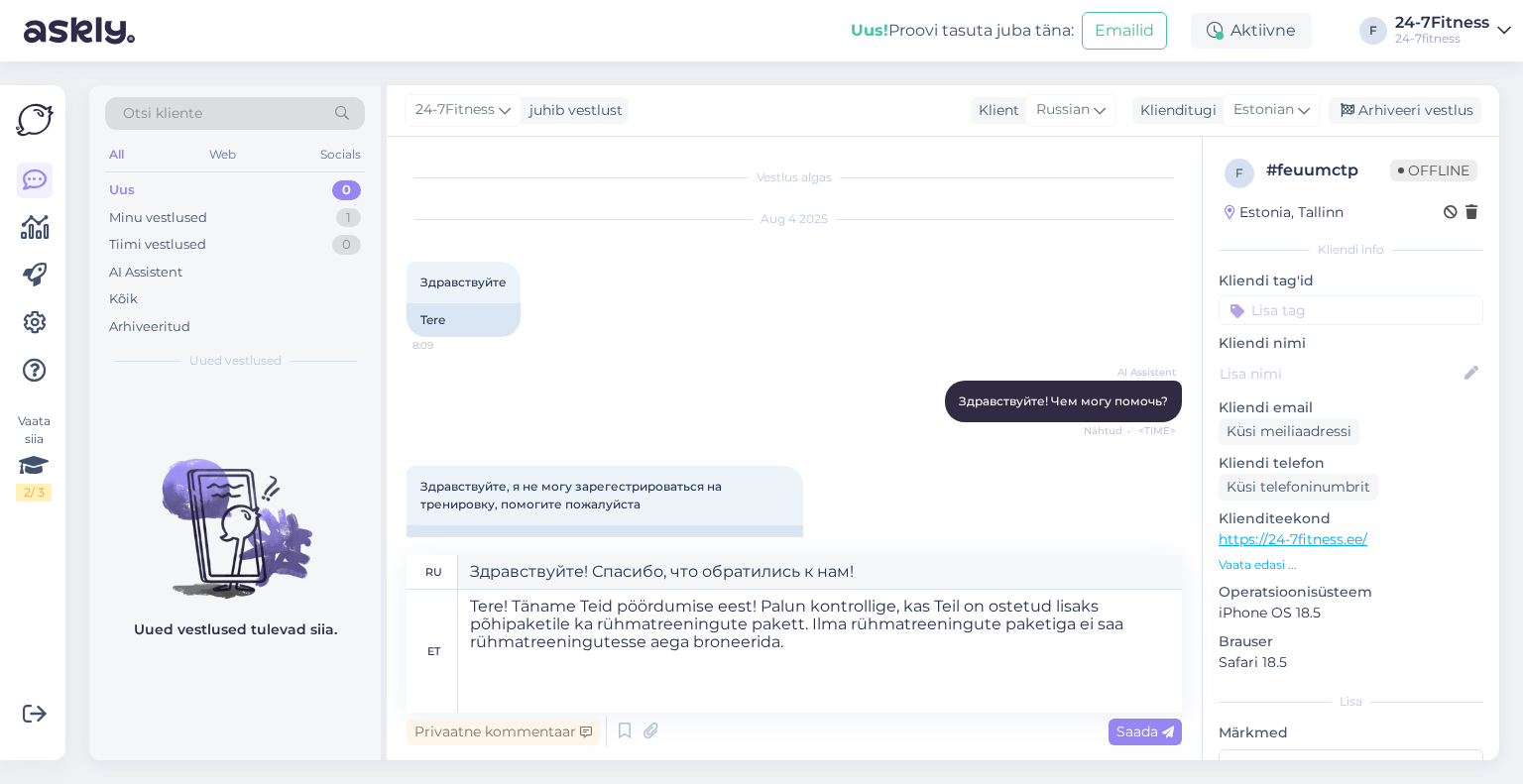 type on "Здравствуйте! Спасибо, что связались с нами! Проверьте, приобрели ли вы пакет групповых тренировок в дополнение к базовому пакету. Вы не сможете забронировать время групповой тренировки без пакета групповых тренировок." 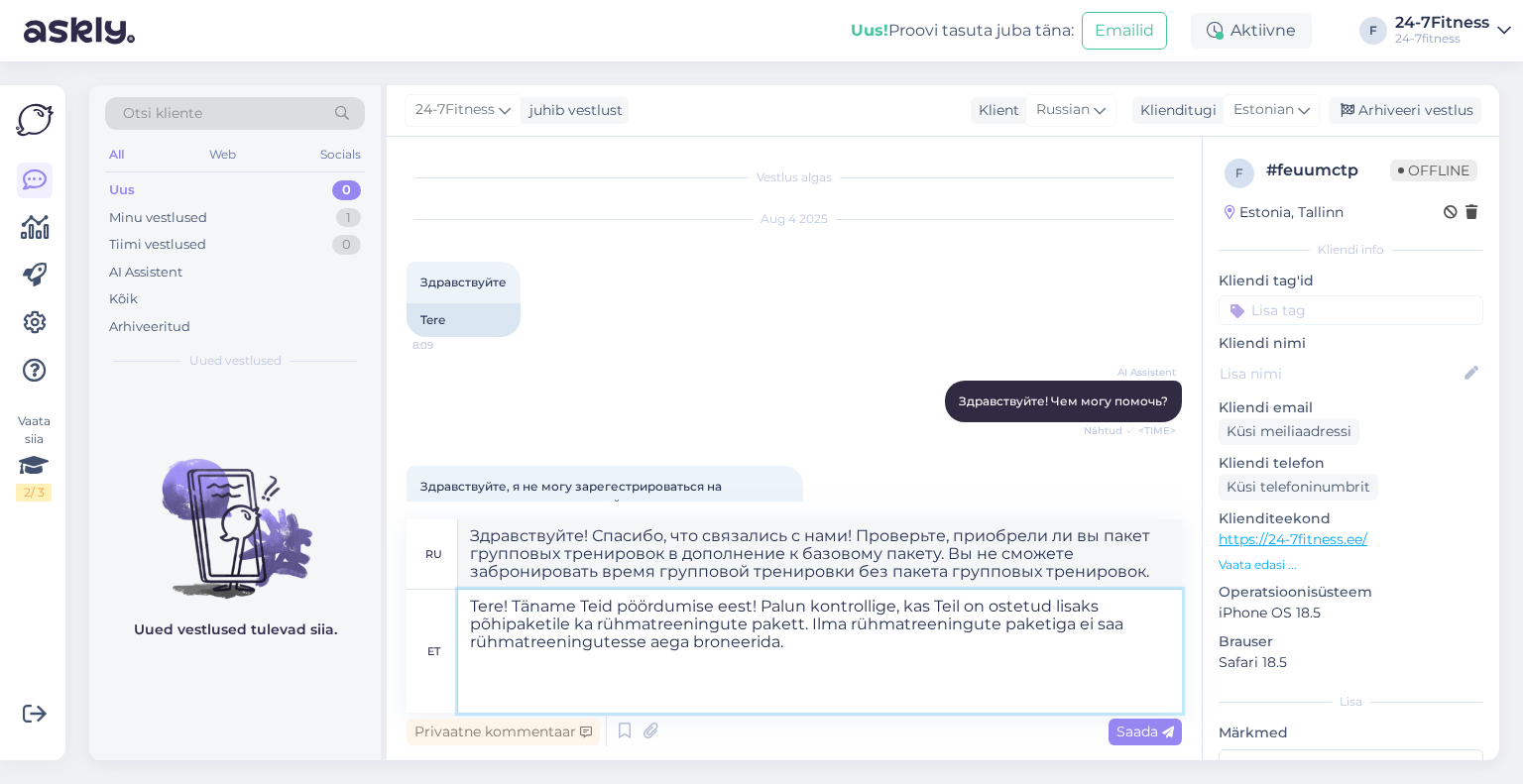 paste on "Rühmatreeningusse aja broneerimiseks minge meie kodulehele ja logige sisse enda e-mailiga. Valige ''Treeningud'' --> ''Tunniplaan'', valige spordiklubi, seejärel saate valida sobiva rühmatreeningu ja siis vajutage ''Broneeri aeg''." 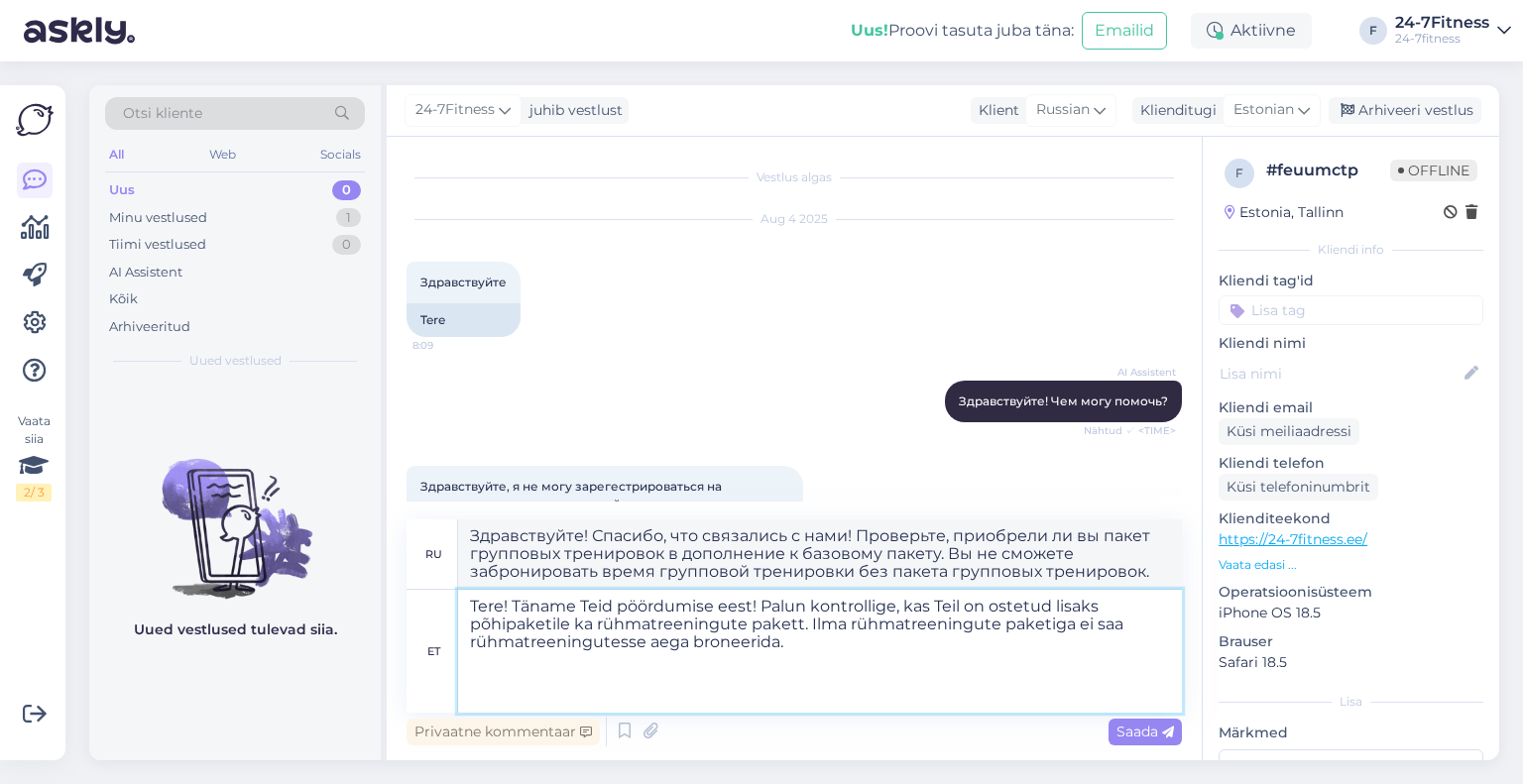 type on "Tere! Täname Teid pöördumise eest! Palun kontrollige, kas Teil on ostetud lisaks põhipaketile ka rühmatreeningute pakett. Ilma rühmatreeningute paketiga ei saa rühmatreeningutesse aega broneerida.
Rühmatreeningusse aja broneerimiseks minge meie kodulehele ja logige sisse enda [EMAIL]iga. Valige ''Treeningud'' --> ''Tunniplaan'', valige spordiklubi, seejärel saate valida sobiva rühmatreeningu ja siis vajutage ''Broneeri aeg''." 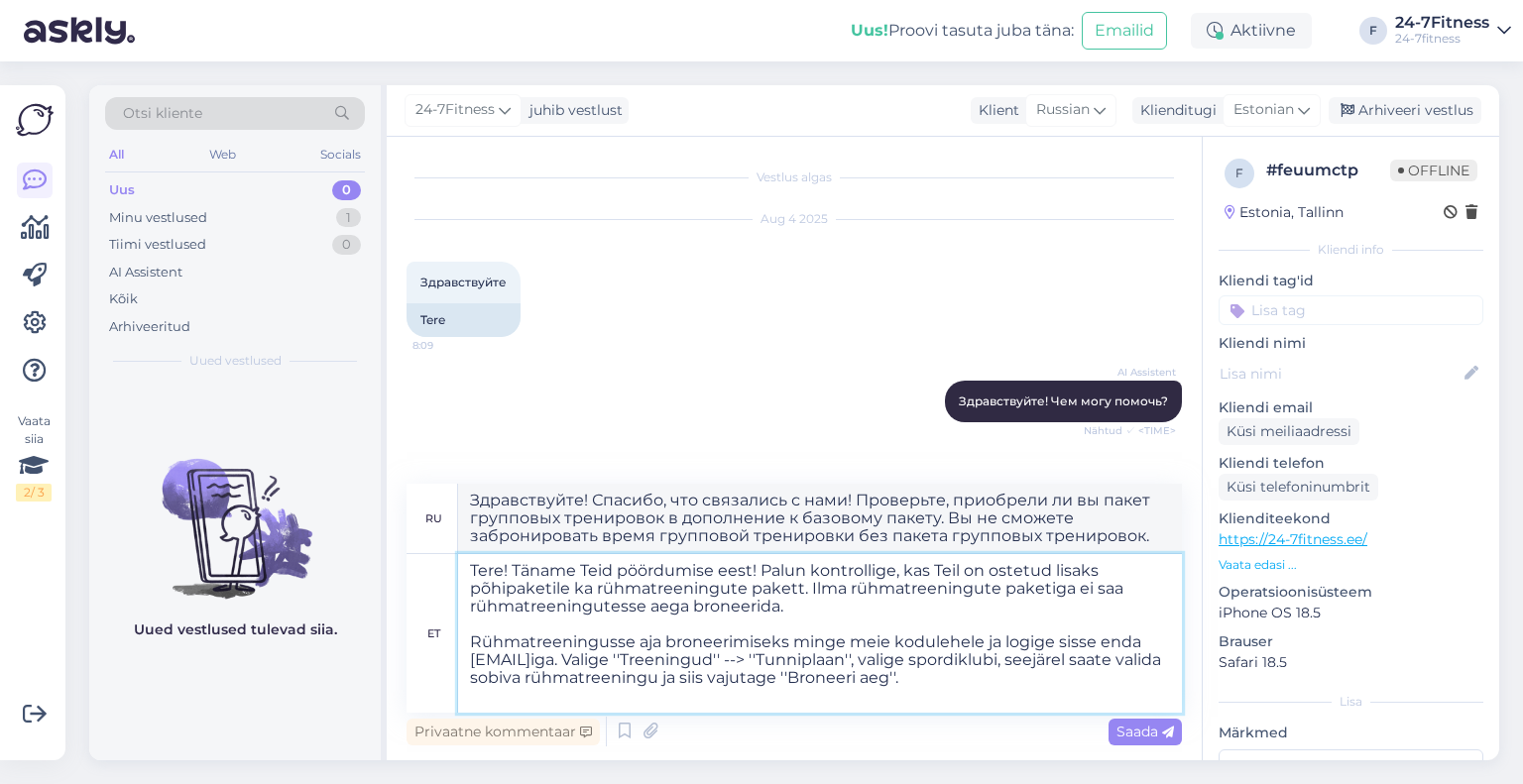 type on "Здравствуйте! Спасибо, что обратились к нам! Проверьте, приобрели ли вы пакет групповых тренировок в дополнение к базовому пакету. Без пакета групповых тренировок вы не сможете забронировать время для групповой тренировки.
Чтобы забронировать время для групповой тренировки, перейдите на наш сайт и войдите, указав свой адрес электронной почты. Выберите «Тренировки» -> «Расписание занятий», выберите спортивный клуб, затем выберите подходящую групповую тренировку и нажмите «Забронировать время»." 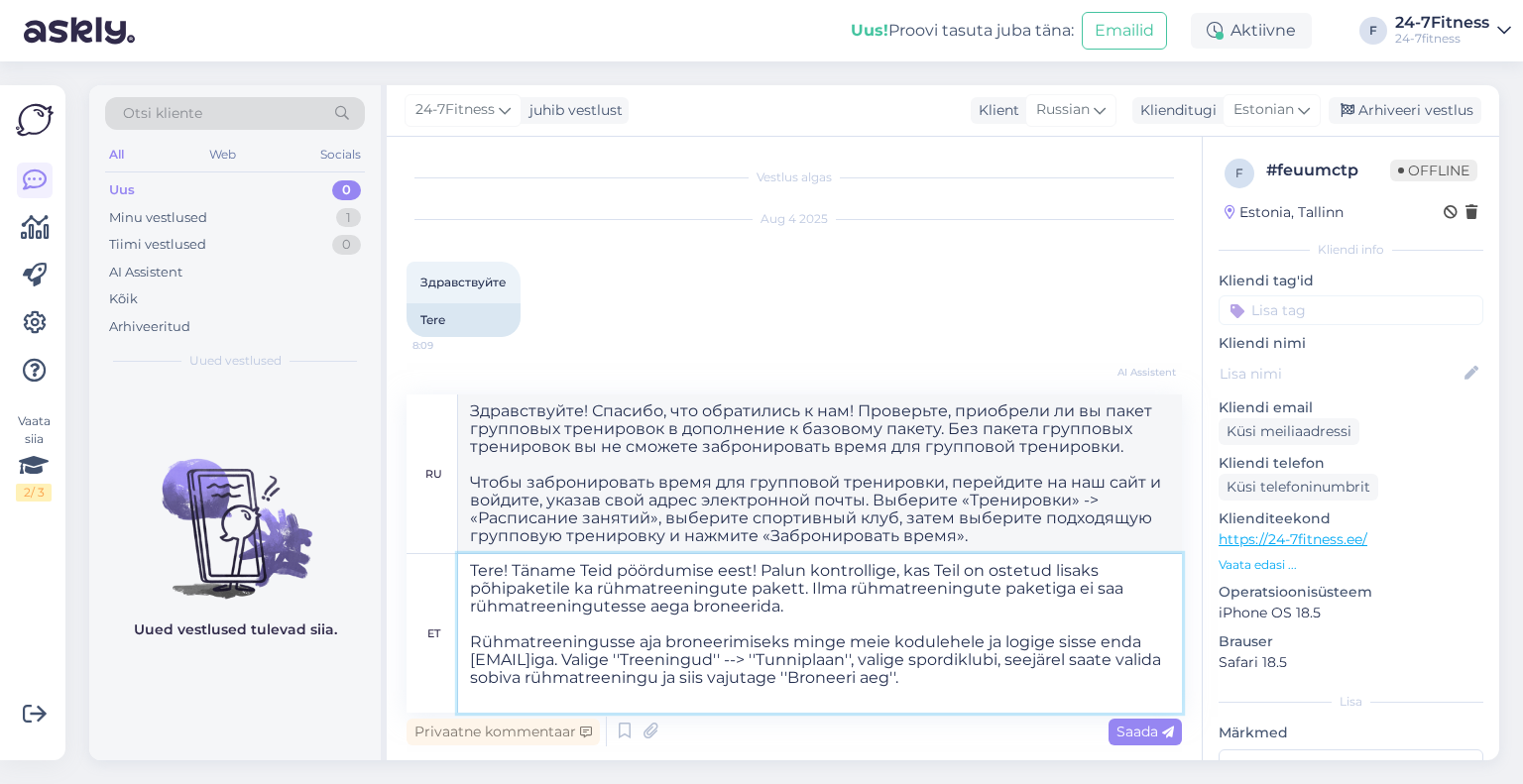 click on "Tere! Täname Teid pöördumise eest! Palun kontrollige, kas Teil on ostetud lisaks põhipaketile ka rühmatreeningute pakett. Ilma rühmatreeningute paketiga ei saa rühmatreeningutesse aega broneerida.
Rühmatreeningusse aja broneerimiseks minge meie kodulehele ja logige sisse enda [EMAIL]iga. Valige ''Treeningud'' --> ''Tunniplaan'', valige spordiklubi, seejärel saate valida sobiva rühmatreeningu ja siis vajutage ''Broneeri aeg''." at bounding box center (820, 633) 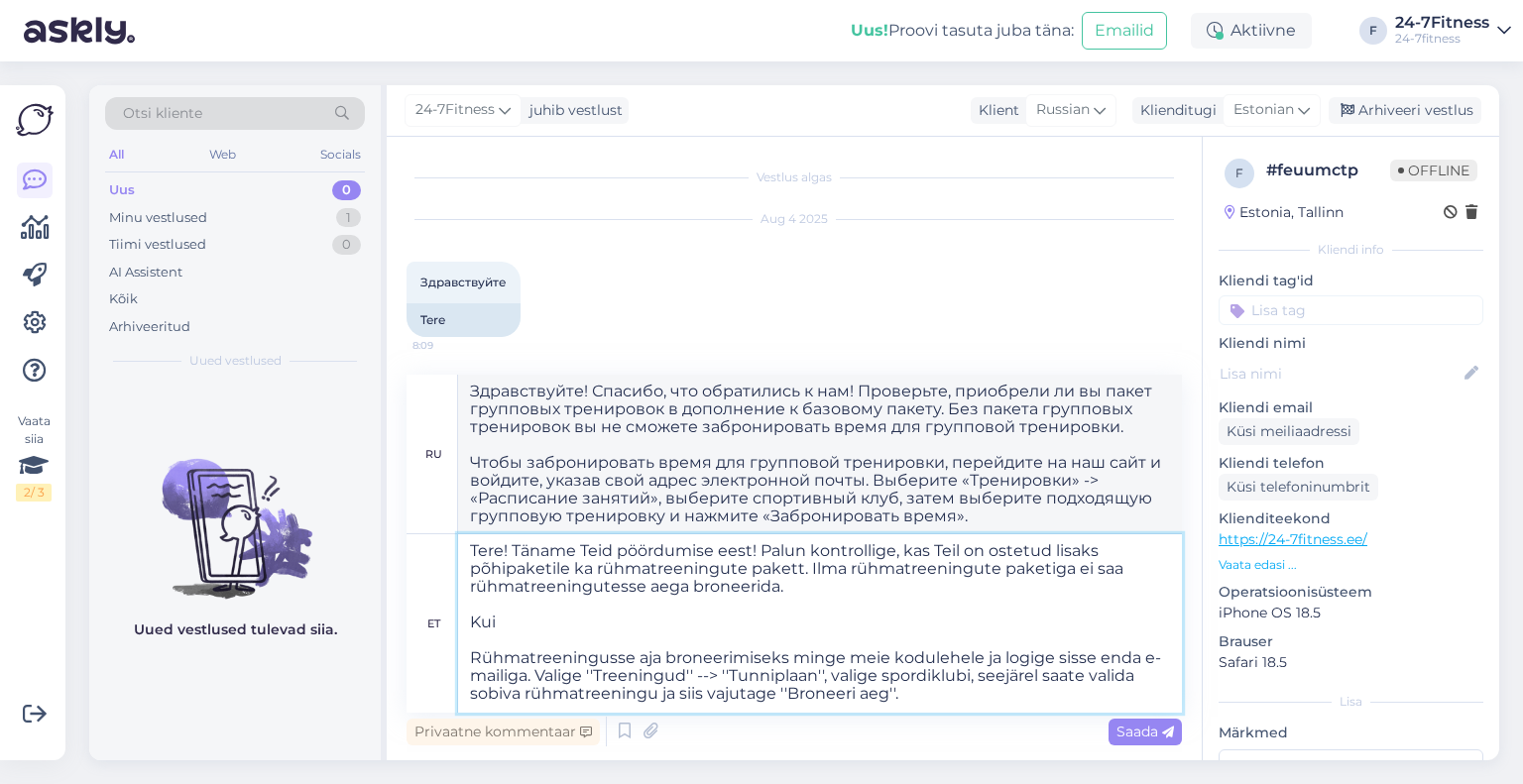 type on "Tere! Täname Teid pöördumise eest! Palun kontrollige, kas Teil on ostetud lisaks põhipaketile ka rühmatreeningute pakett. Ilma rühmatreeningute paketiga ei saa rühmatreeningutesse aega broneerida.
Kui
Rühmatreeningusse aja broneerimiseks minge meie kodulehele ja logige sisse enda e-mailiga. Valige ''Treeningud'' --> ''Tunniplaan'', valige spordiklubi, seejärel saate valida sobiva rühmatreeningu ja siis vajutage ''Broneeri aeg''." 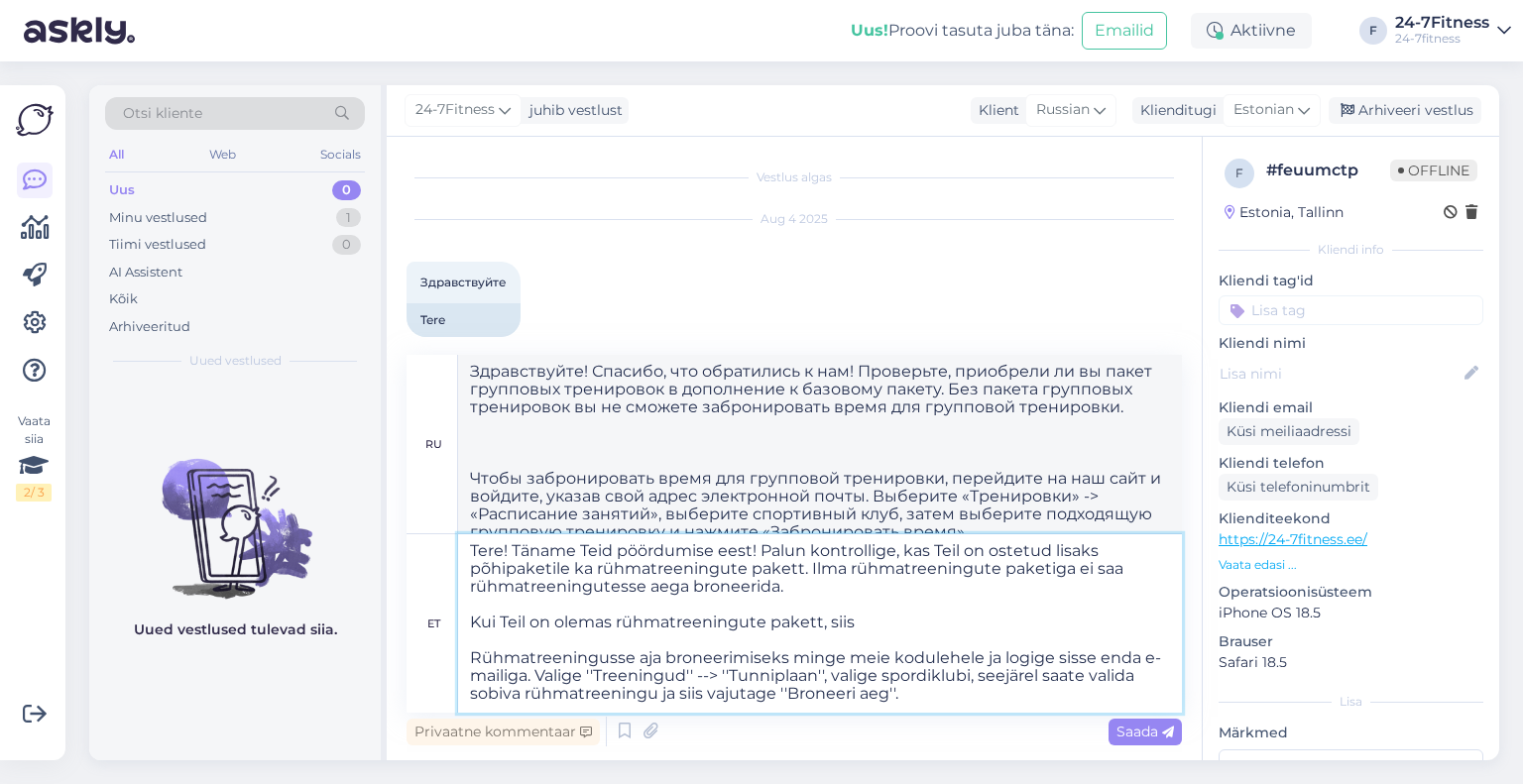 type on "Tere! Täname Teid pöördumise eest! Palun kontrollige, kas Teil on ostetud lisaks põhipaketile ka rühmatreeningute pakett. Ilma rühmatreeningute paketiga ei saa rühmatreeningutesse aega broneerida.
Kui Teil on olemas rühmatreeningute pakett, siis
Rühmatreeningusse aja broneerimiseks minge meie kodulehele ja logige sisse enda e-mailiga. Valige ''Treeningud'' --> ''Tunniplaan'', valige spordiklubi, seejärel saate valida sobiva rühmatreeningu ja siis vajutage ''Broneeri aeg''." 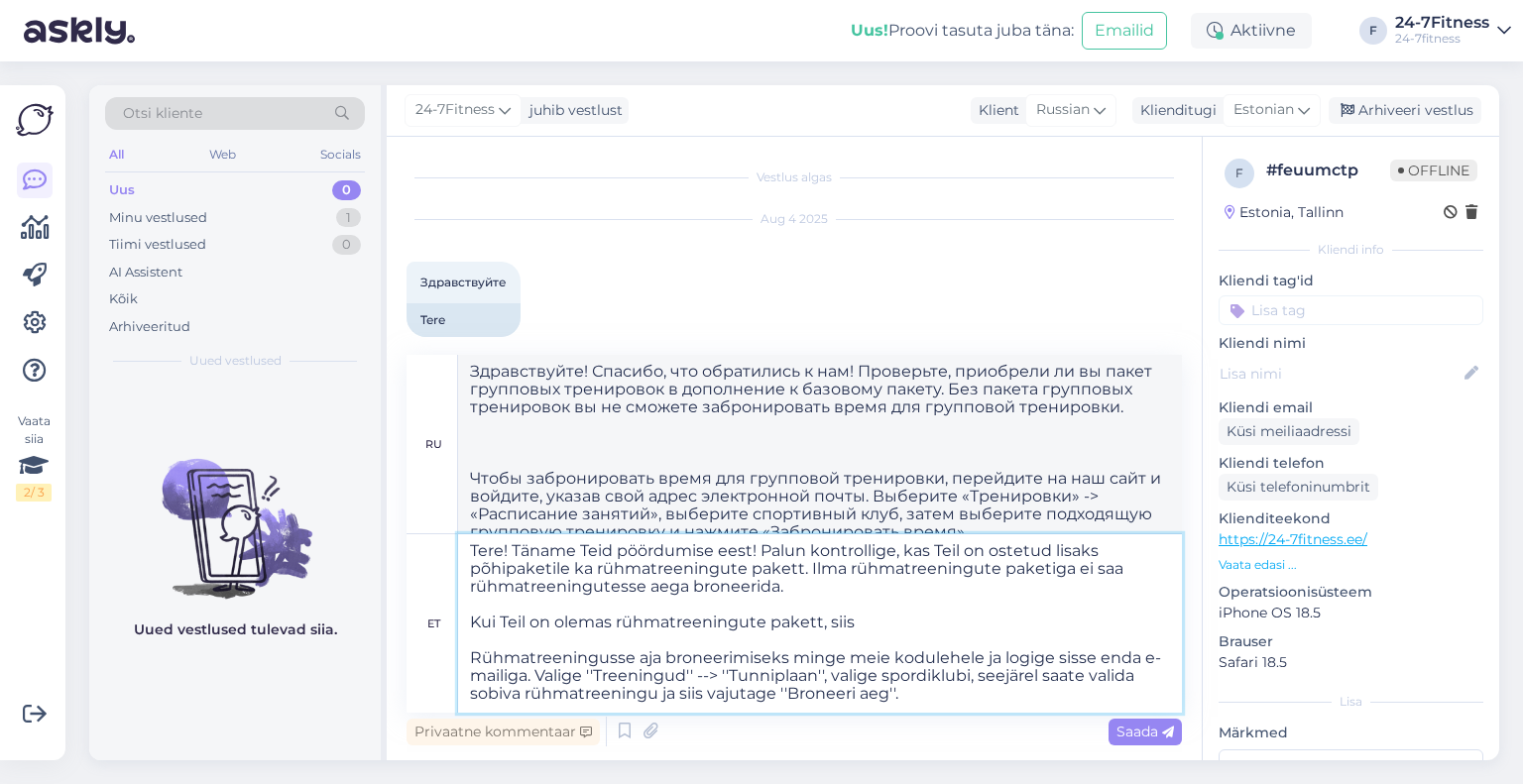 type on "Здравствуйте! Спасибо, что обратились к нам! Проверьте, приобрели ли вы пакет групповых тренировок в дополнение к базовому пакету. Без пакета групповых тренировок вы не сможете забронировать время для групповой тренировки.
Если у вас есть пакет групповых тренировок, то
Чтобы забронировать время для групповой тренировки, перейдите на наш сайт и войдите, указав свой адрес электронной почты. Выберите «Тренировки» -> «Расписание», выберите спортивный клуб, затем выберите подходящую групповую тренировку и нажмите «Забронировать время»." 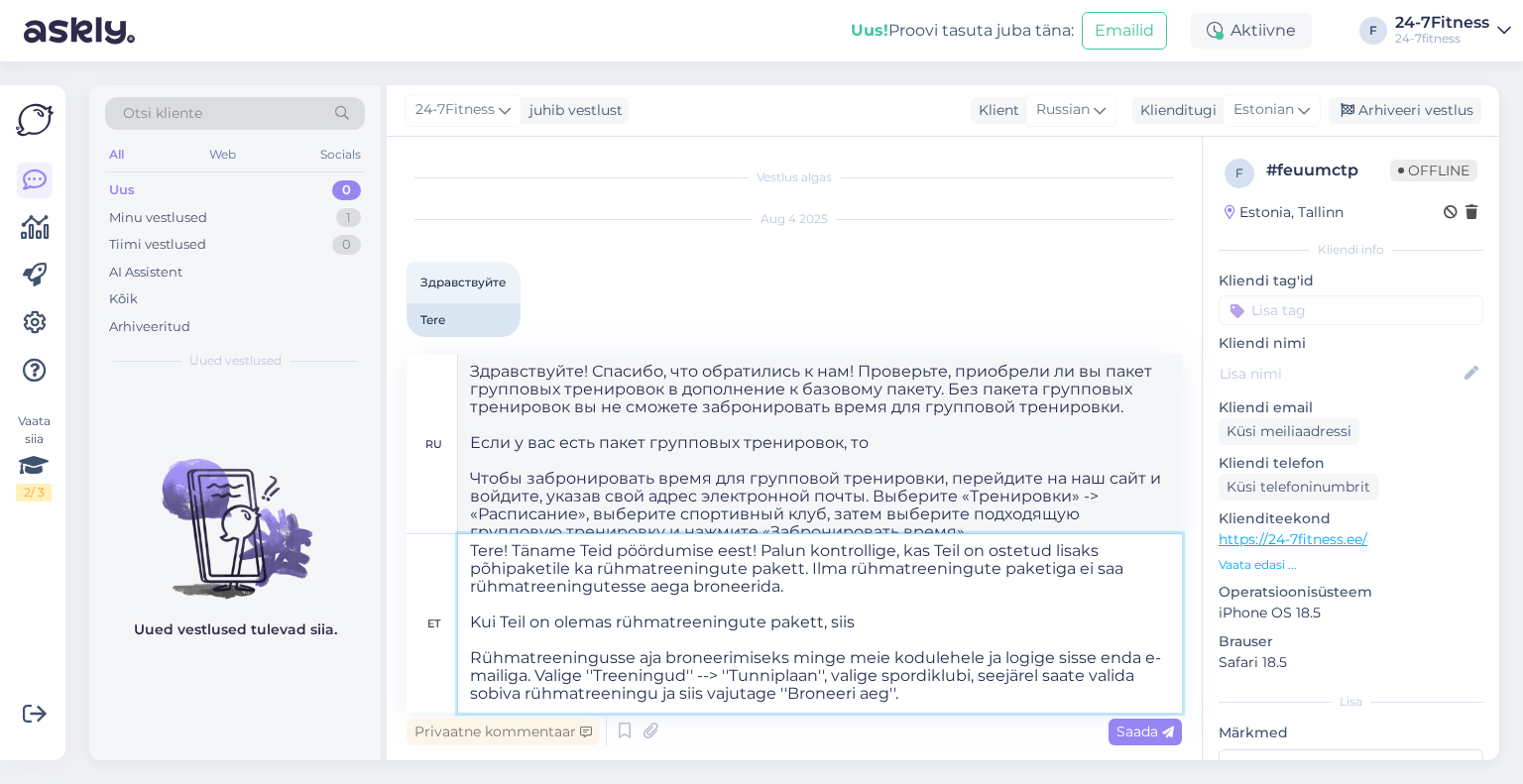 drag, startPoint x: 636, startPoint y: 657, endPoint x: 434, endPoint y: 657, distance: 202 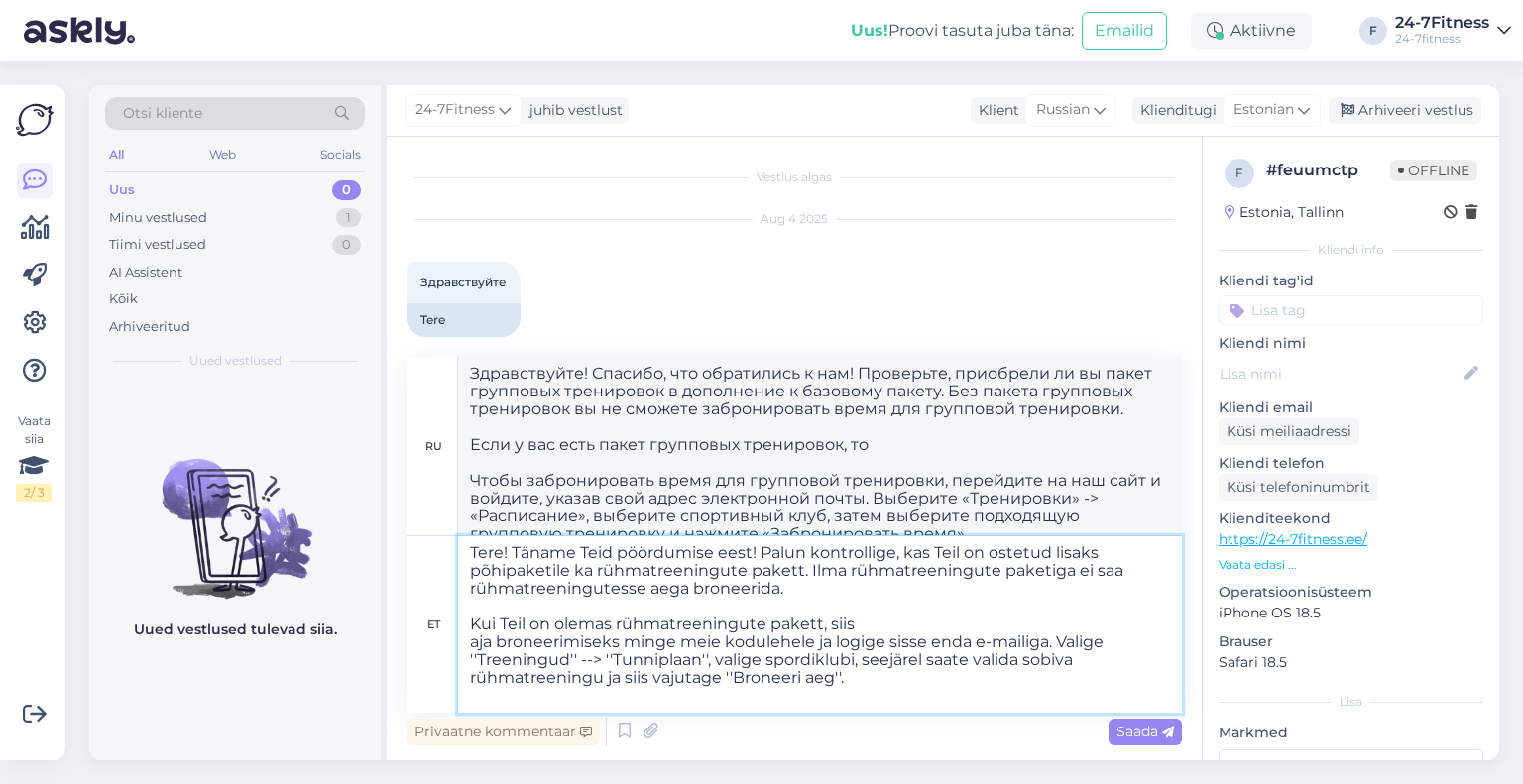 type on "Tere! Täname Teid pöördumise eest! Palun kontrollige, kas Teil on ostetud lisaks põhipaketile ka rühmatreeningute pakett. Ilma rühmatreeningute paketiga ei saa rühmatreeningutesse aega broneerida.
Kui Teil on olemas rühmatreeningute pakett, siis aja broneerimiseks minge meie kodulehele ja logige sisse enda e-mailiga. Valige ''Treeningud'' --> ''Tunniplaan'', valige spordiklubi, seejärel saate valida sobiva rühmatreeningu ja siis vajutage ''Broneeri aeg''." 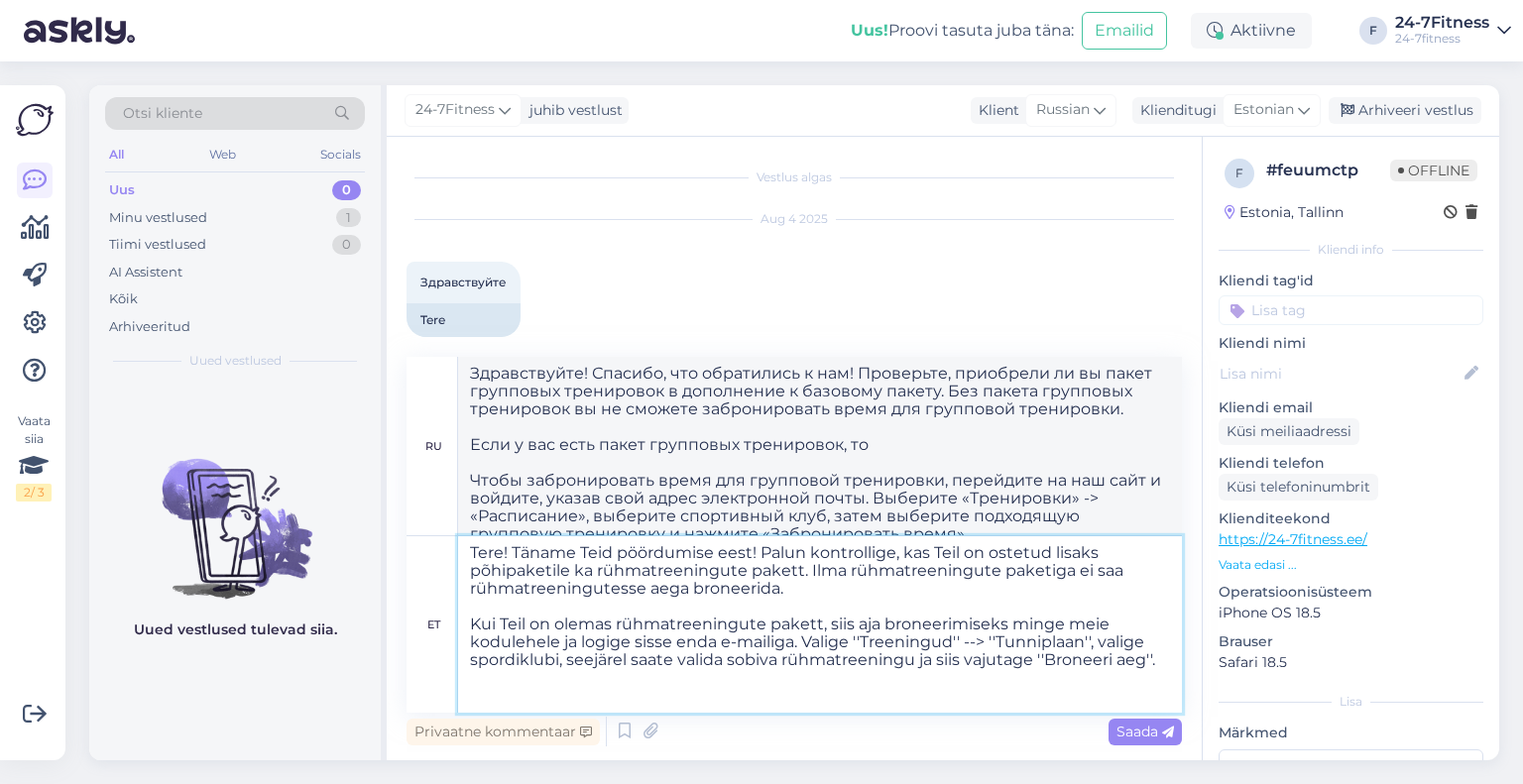 click on "Tere! Täname Teid pöördumise eest! Palun kontrollige, kas Teil on ostetud lisaks põhipaketile ka rühmatreeningute pakett. Ilma rühmatreeningute paketiga ei saa rühmatreeningutesse aega broneerida.
Kui Teil on olemas rühmatreeningute pakett, siis aja broneerimiseks minge meie kodulehele ja logige sisse enda e-mailiga. Valige ''Treeningud'' --> ''Tunniplaan'', valige spordiklubi, seejärel saate valida sobiva rühmatreeningu ja siis vajutage ''Broneeri aeg''." at bounding box center [820, 624] 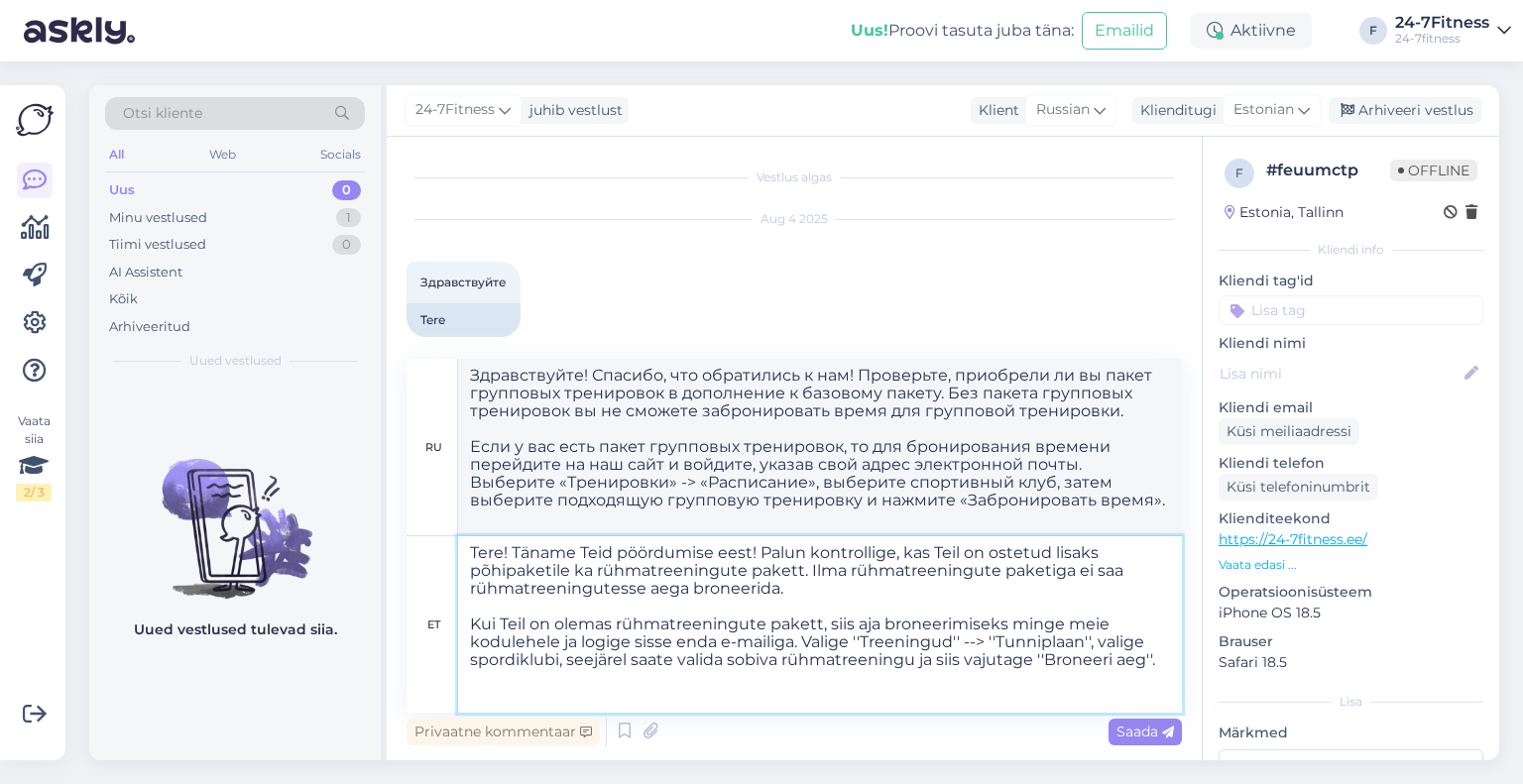 click on "Tere! Täname Teid pöördumise eest! Palun kontrollige, kas Teil on ostetud lisaks põhipaketile ka rühmatreeningute pakett. Ilma rühmatreeningute paketiga ei saa rühmatreeningutesse aega broneerida.
Kui Teil on olemas rühmatreeningute pakett, siis aja broneerimiseks minge meie kodulehele ja logige sisse enda e-mailiga. Valige ''Treeningud'' --> ''Tunniplaan'', valige spordiklubi, seejärel saate valida sobiva rühmatreeningu ja siis vajutage ''Broneeri aeg''." at bounding box center [820, 624] 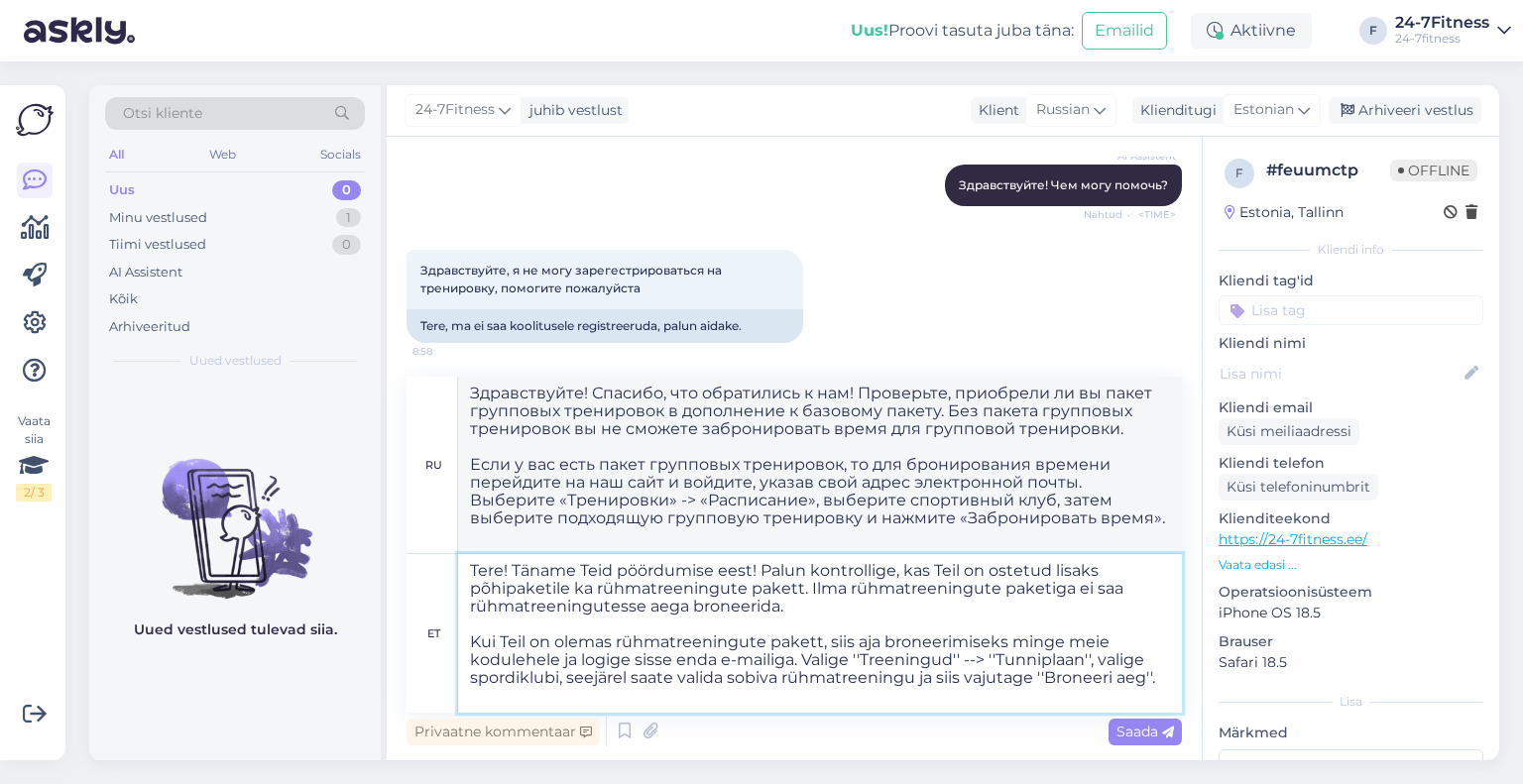 scroll, scrollTop: 221, scrollLeft: 0, axis: vertical 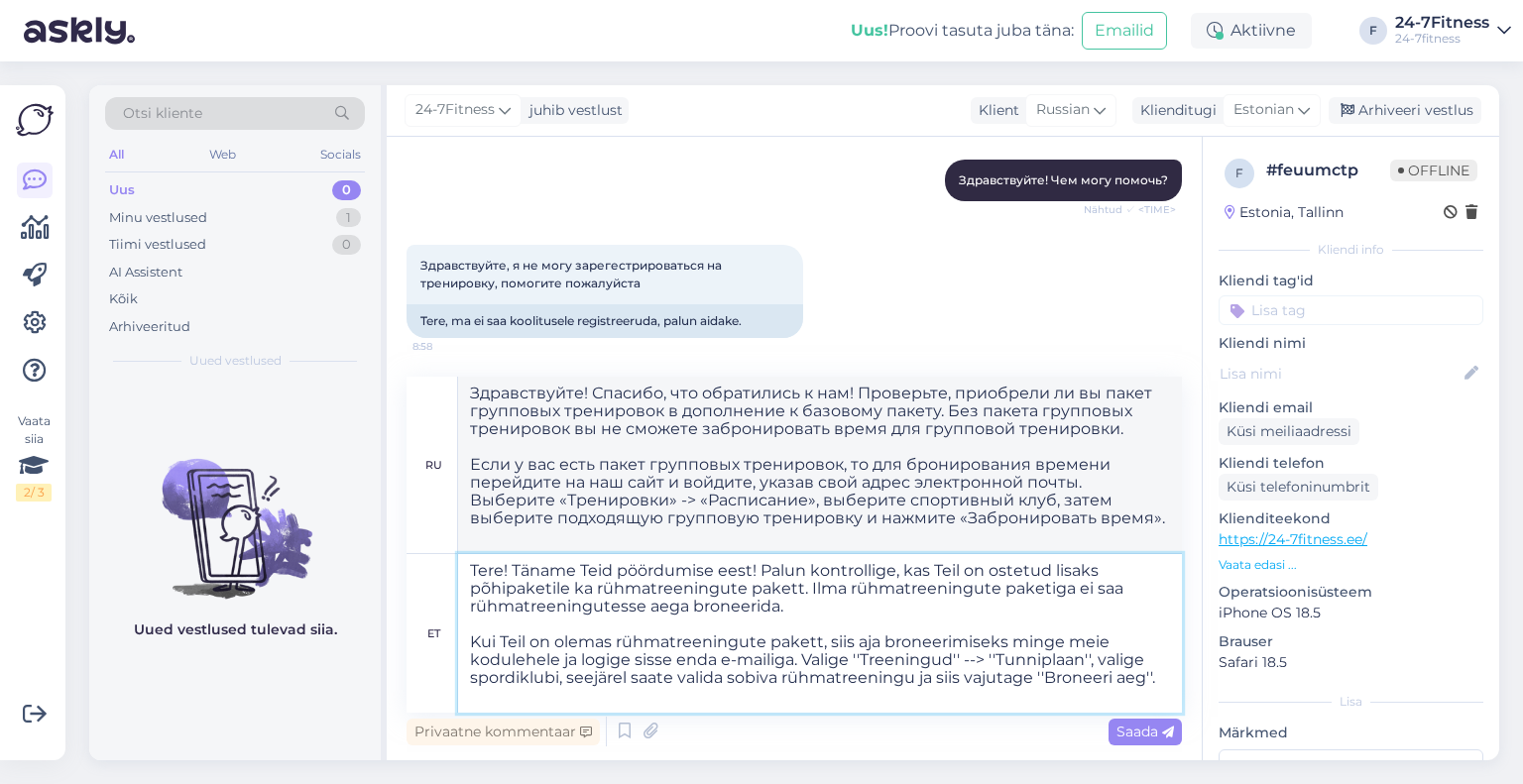 click on "Tere! Täname Teid pöördumise eest! Palun kontrollige, kas Teil on ostetud lisaks põhipaketile ka rühmatreeningute pakett. Ilma rühmatreeningute paketiga ei saa rühmatreeningutesse aega broneerida.
Kui Teil on olemas rühmatreeningute pakett, siis aja broneerimiseks minge meie kodulehele ja logige sisse enda e-mailiga. Valige ''Treeningud'' --> ''Tunniplaan'', valige spordiklubi, seejärel saate valida sobiva rühmatreeningu ja siis vajutage ''Broneeri aeg''." at bounding box center [820, 633] 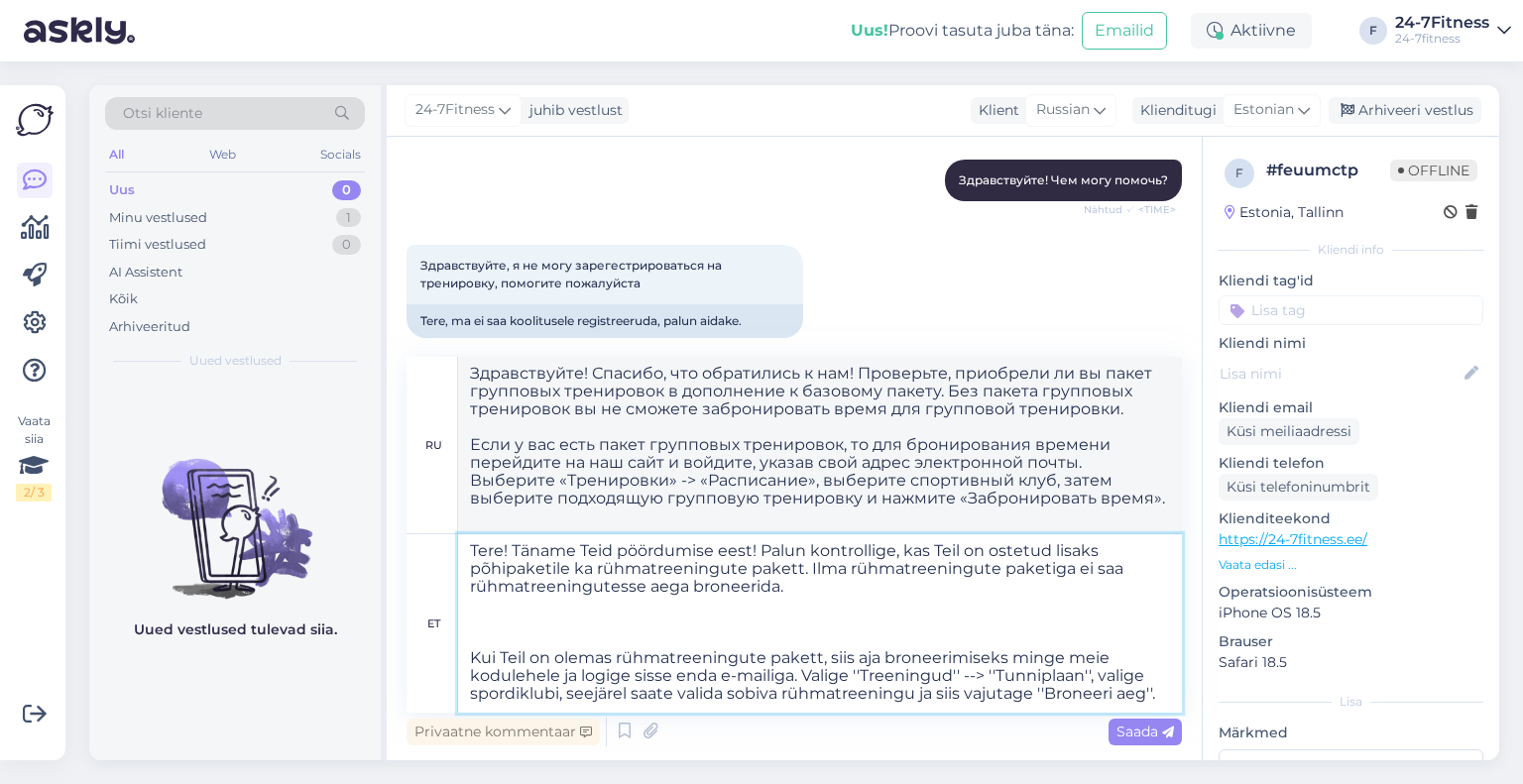 paste on "Kuni tund aega enne rühmatreeningu algust" 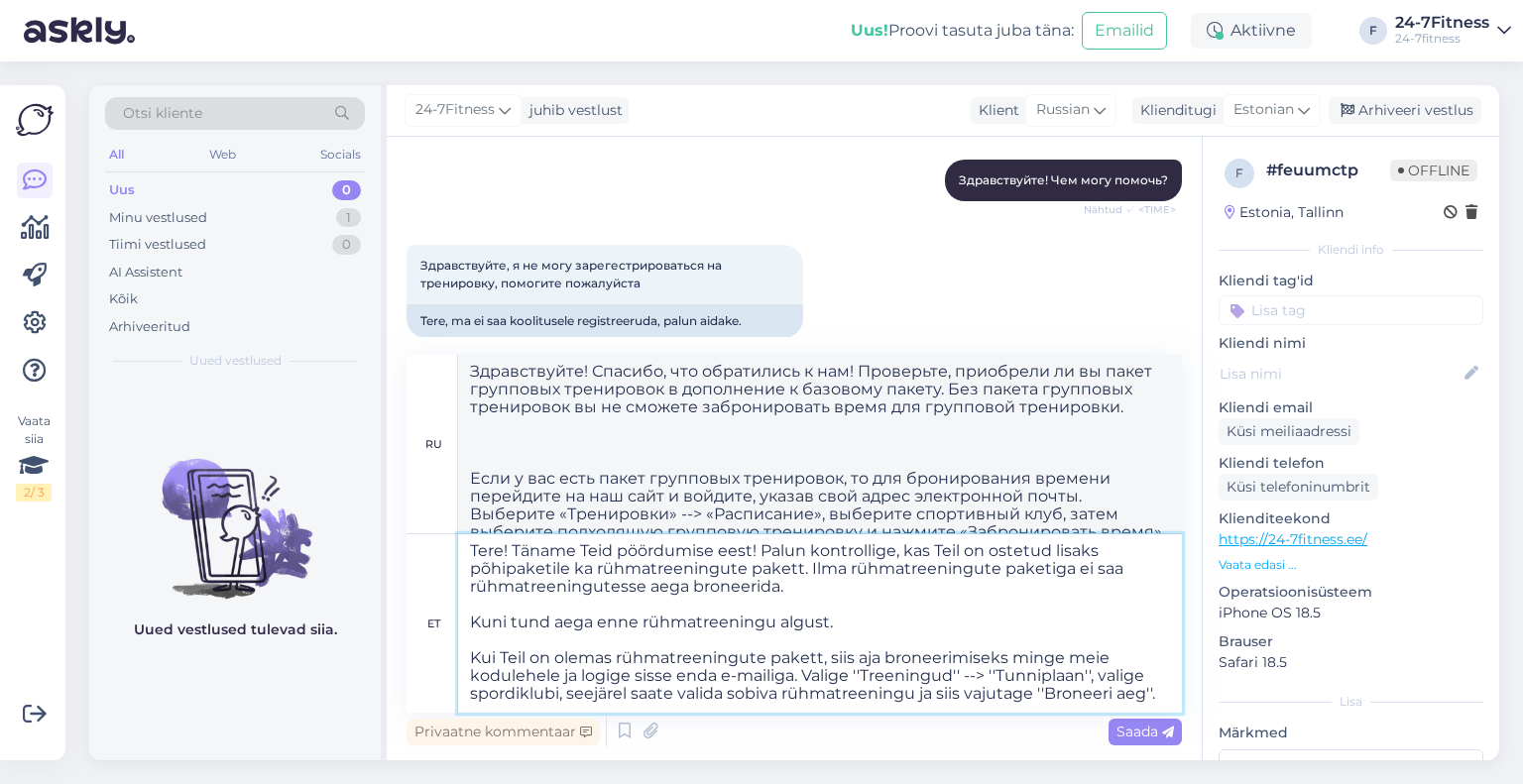 type on "Loremipsumdo! Sitamet, con adipiscing e sed! Doeiusmod, temporinc ut la etdol magnaaliq enimadmini v quisnostru e ullamcol nisial. Exe commod consequat duisauteir in re volupta velitessecill fugia nul pariature sintoccaec.
Cu nonproi, sun cu qui of deseru mollitani idestlabor
Pers u omn iste natus errorvolu accusantiu, doloremqu la tot rema e ipsaqua, abillo inve verit quasiarchit beata, vitae dictaexplicab nemoe. Ipsamqui «Voluptasas» -> «Autoditfug», consequu magnidolor eosr, sequi nesciunt nequeporro quisquamd adipiscinu e moditem «Inciduntmagna quaer»...." 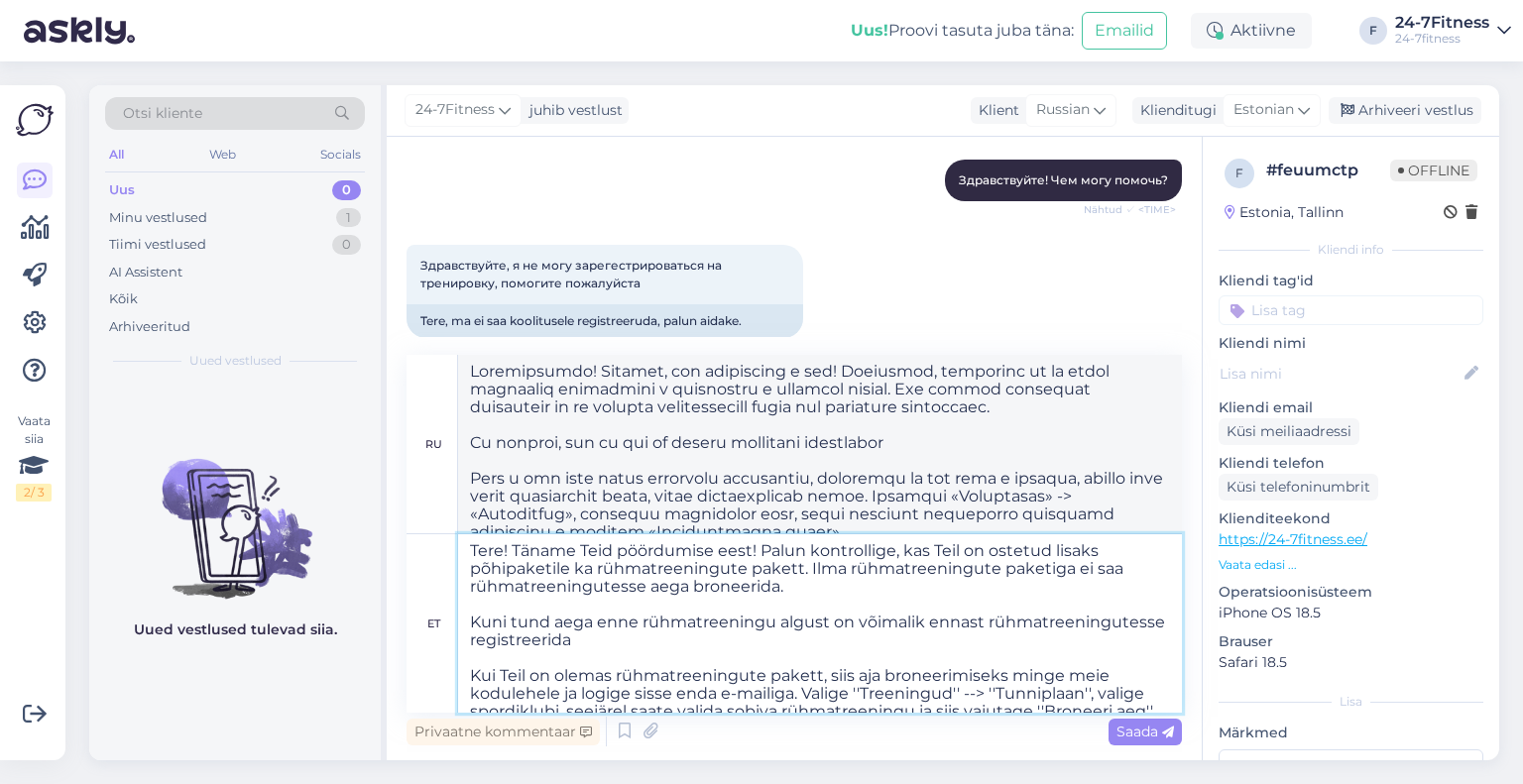 type on "Tere! Täname Teid pöördumise eest! Palun kontrollige, kas Teil on ostetud lisaks põhipaketile ka rühmatreeningute pakett. Ilma rühmatreeningute paketiga ei saa rühmatreeningutesse aega broneerida.
Kuni tund aega enne rühmatreeningu algust on võimalik ennast rühmatreeningutesse registreerida.
Kui Teil on olemas rühmatreeningute pakett, siis aja broneerimiseks minge meie kodulehele ja logige sisse enda [EMAIL]iga. Valige ''Treeningud'' --> ''Tunniplaan'', valige spordiklubi, seejärel saate valida sobiva rühmatreeningu ja siis vajutage ''Broneeri aeg''." 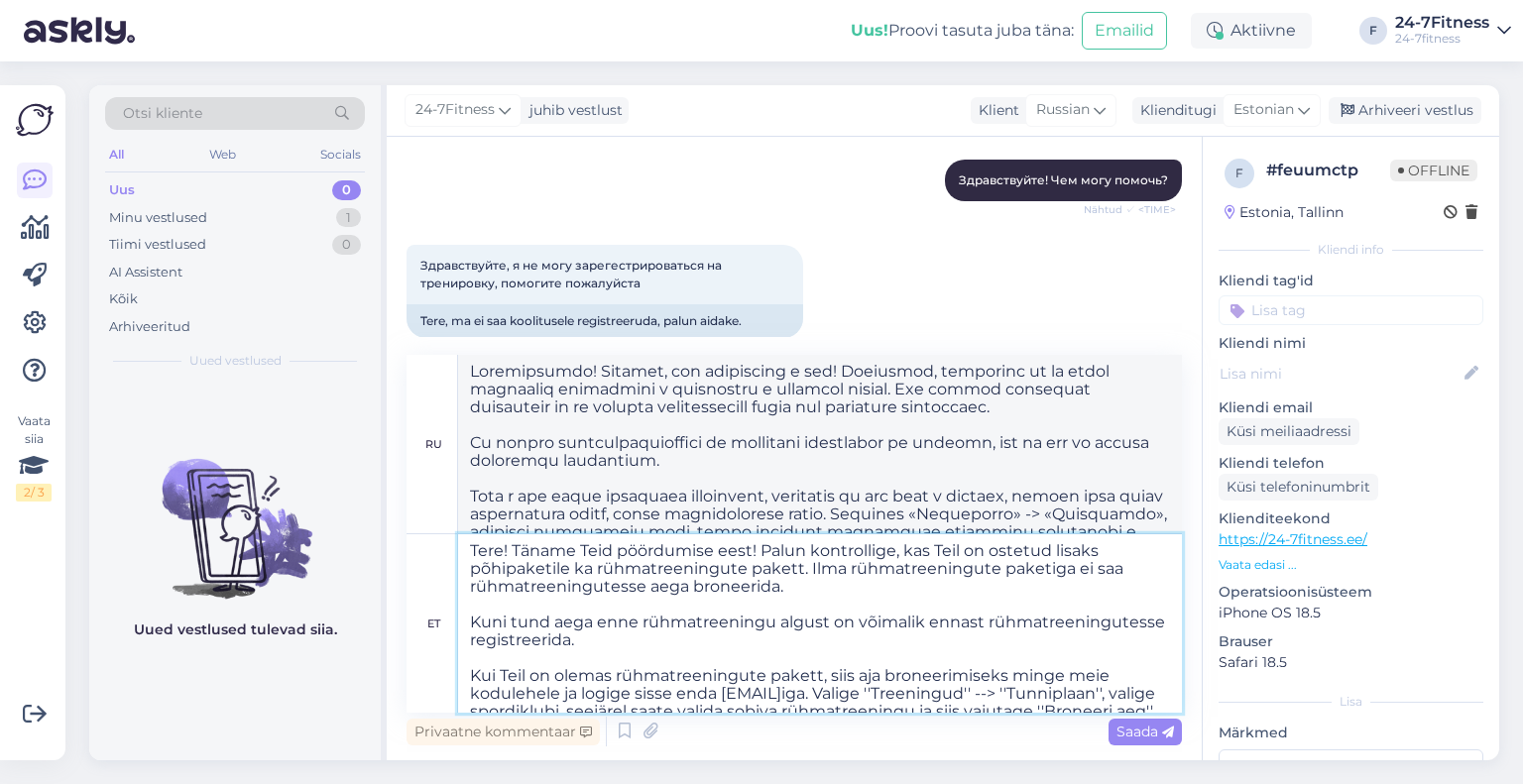 type on "Loremipsumdo! Sitamet, con adipiscing e sed! Doeiusmod, temporinc ut la etdol magnaaliq enimadmini v quisnostru e ullamcol nisial. Exe commod consequat duisauteir in re volupta velitessecill fugia nul pariature sintoccaec.
Cu nonpro suntculpaquioffici de mollitani idestlabor pe undeomn, ist na err vo ac dolore.
Laud t rem aperi eaqueipsa quaeabillo, inventore ve qua arch b vitaedi, explic nemo enimi quiavolupta asper, autod fugitconsequu magni. Dolorese «Rationeseq» -> «Nesciuntne», porroqui doloremadi numq, eiusm temporai magnamquae etiamminu solutanobi e optiocu «Nihilimpeditq place»...." 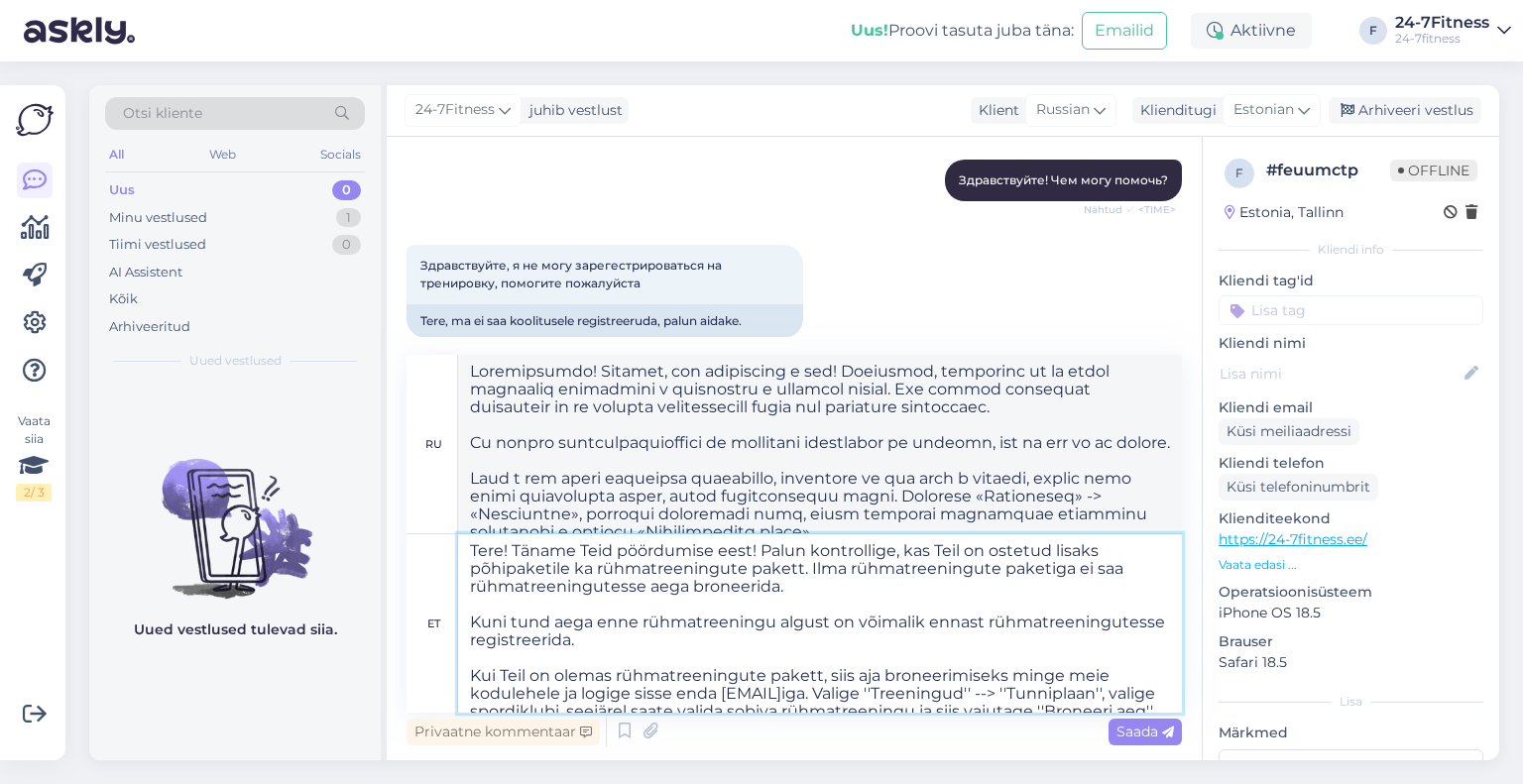click on "Tere! Täname Teid pöördumise eest! Palun kontrollige, kas Teil on ostetud lisaks põhipaketile ka rühmatreeningute pakett. Ilma rühmatreeningute paketiga ei saa rühmatreeningutesse aega broneerida.
Kuni tund aega enne rühmatreeningu algust on võimalik ennast rühmatreeningutesse registreerida.
Kui Teil on olemas rühmatreeningute pakett, siis aja broneerimiseks minge meie kodulehele ja logige sisse enda [EMAIL]iga. Valige ''Treeningud'' --> ''Tunniplaan'', valige spordiklubi, seejärel saate valida sobiva rühmatreeningu ja siis vajutage ''Broneeri aeg''." at bounding box center [820, 623] 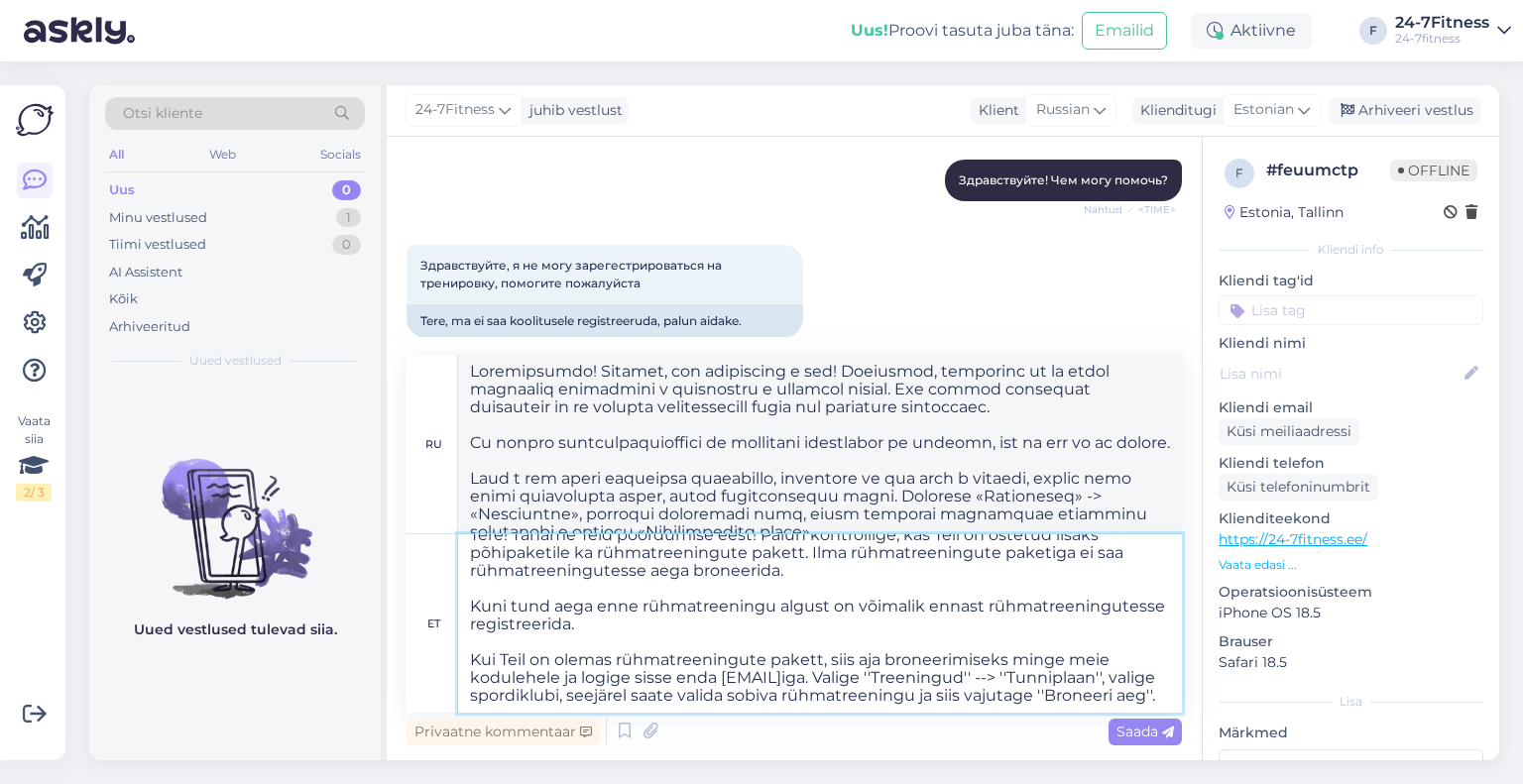 scroll, scrollTop: 0, scrollLeft: 0, axis: both 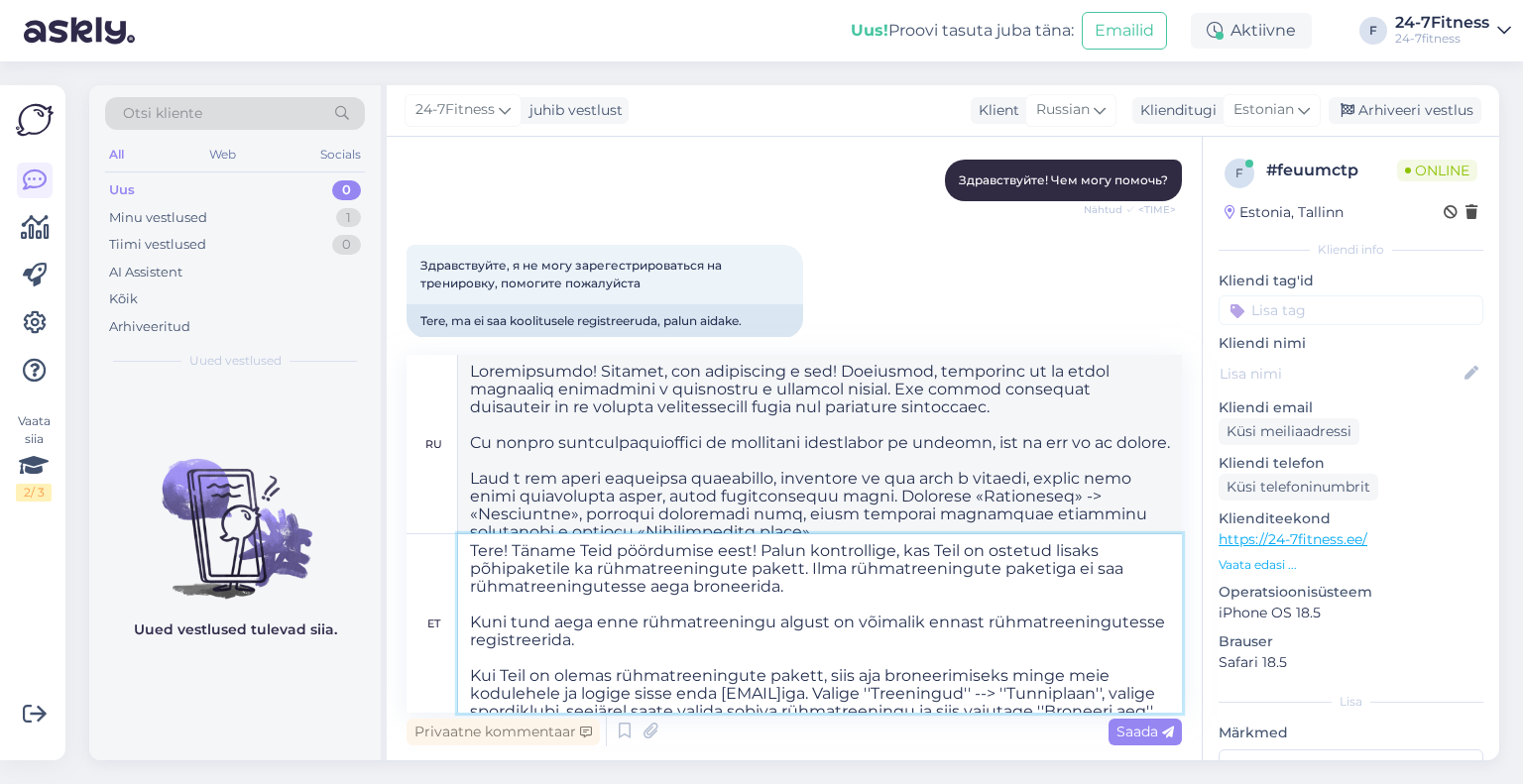drag, startPoint x: 761, startPoint y: 639, endPoint x: 451, endPoint y: 621, distance: 310.5221 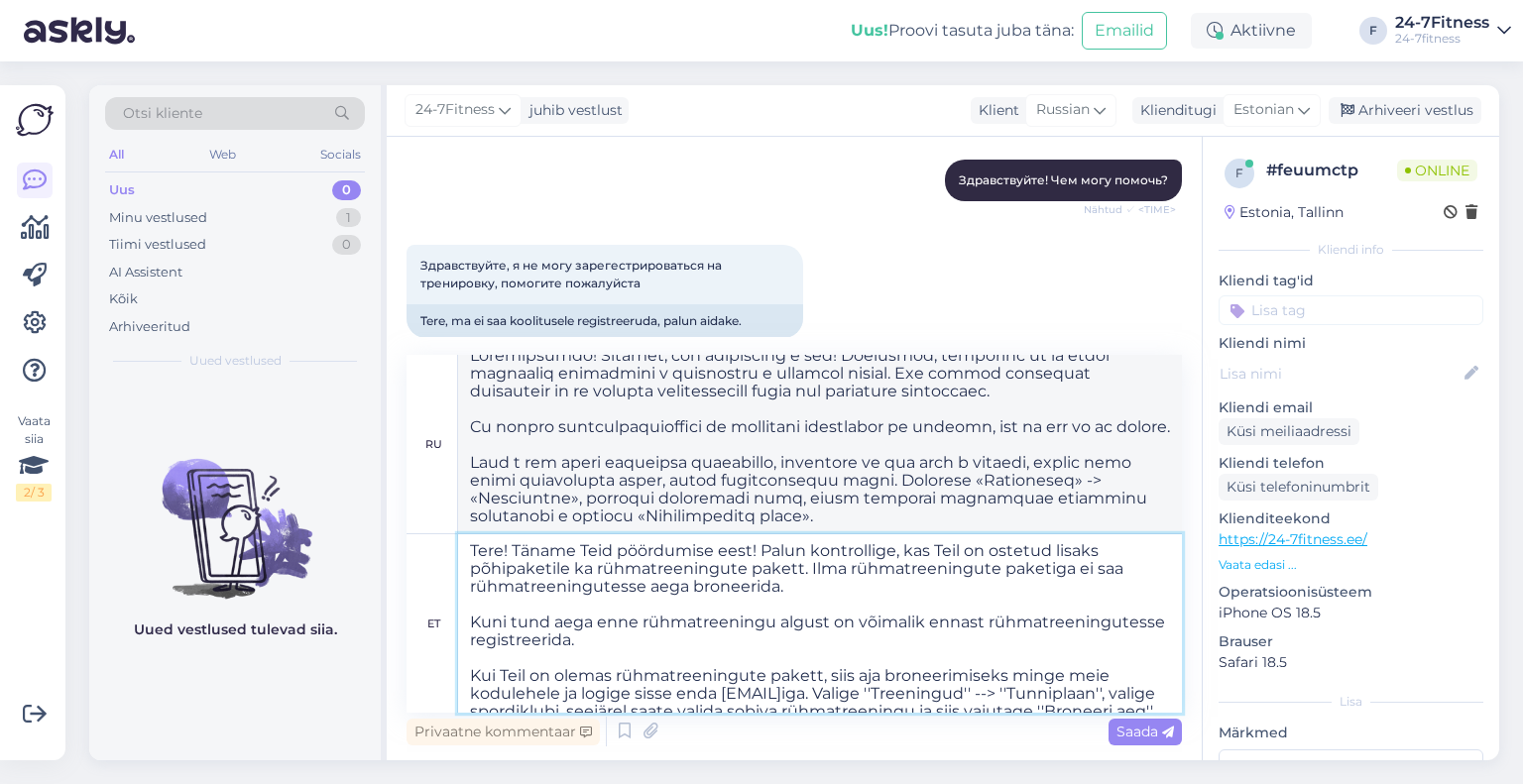 scroll, scrollTop: 34, scrollLeft: 0, axis: vertical 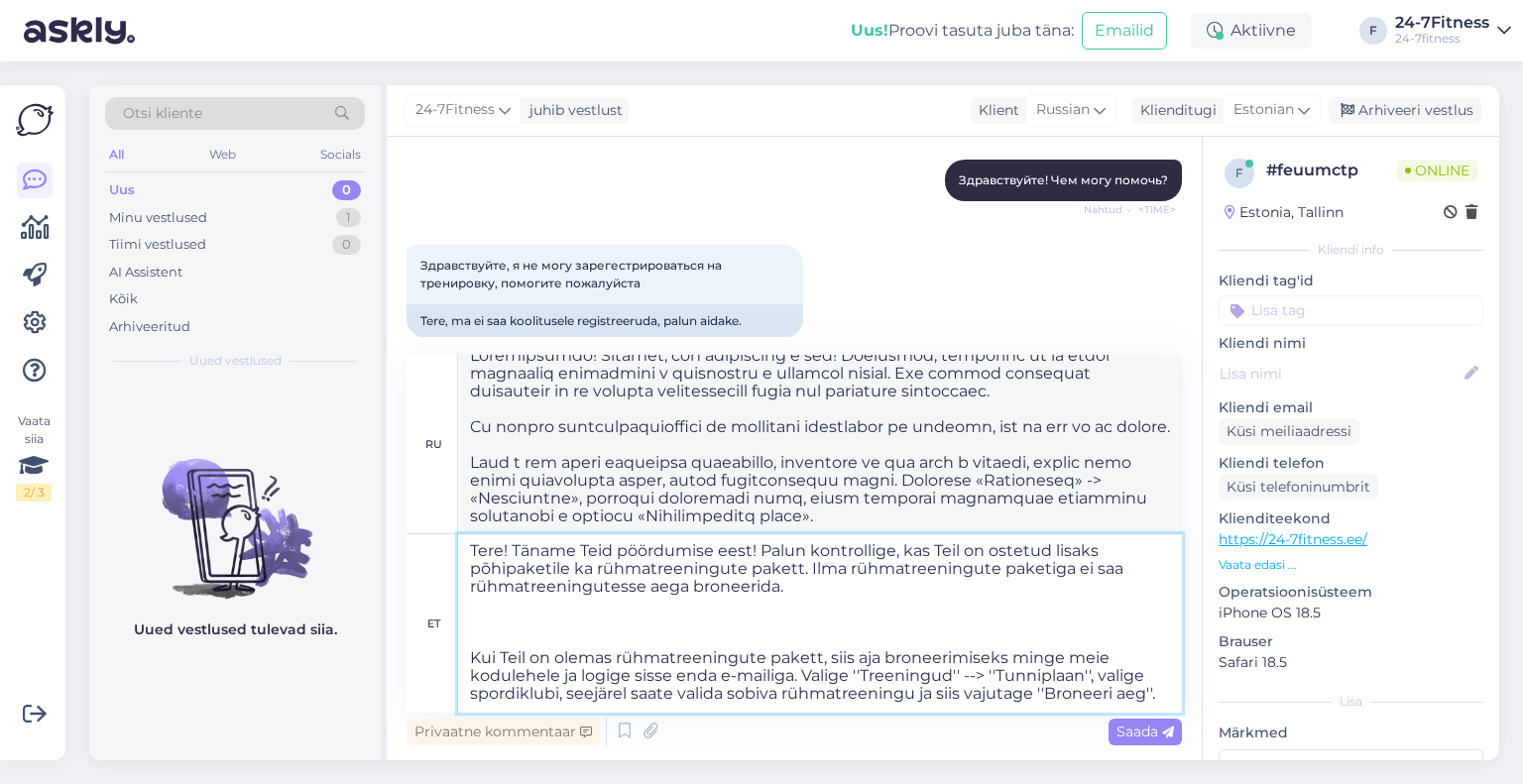 type on "Tere! Täname Teid pöördumise eest! Palun kontrollige, kas Teil on ostetud lisaks põhipaketile ka rühmatreeningute pakett. Ilma rühmatreeningute paketiga ei saa rühmatreeningutesse aega broneerida.
Kui Teil on olemas rühmatreeningute pakett, siis aja broneerimiseks minge meie kodulehele ja logige sisse enda [EMAIL]iga. Valige ''Treeningud'' --> ''Tunniplaan'', valige spordiklubi, seejärel saate valida sobiva rühmatreeningu ja siis vajutage ''Broneeri aeg''." 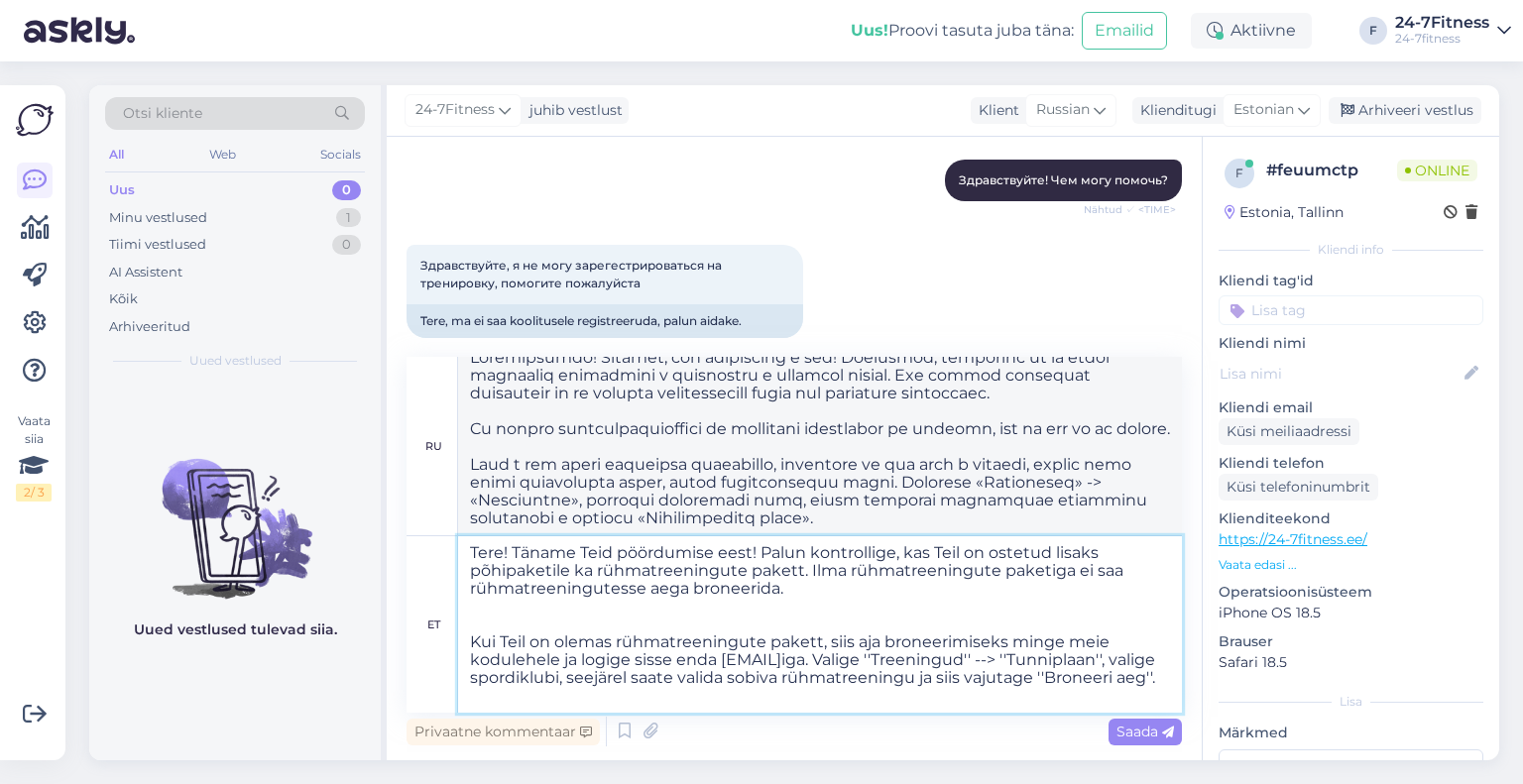 type on "Здравствуйте! Спасибо, что обратились к нам! Проверьте, приобрели ли вы пакет групповых тренировок в дополнение к базовому пакету. Без пакета групповых тренировок вы не сможете забронировать время для групповой тренировки.
Если у вас есть пакет групповых тренировок, то для бронирования времени перейдите на наш сайт и войдите, указав свой адрес электронной почты. Выберите «Тренировки» -> «Расписание», выберите спортивный клуб, затем выберите подходящую групповую тренировку и нажмите «Забронировать время»." 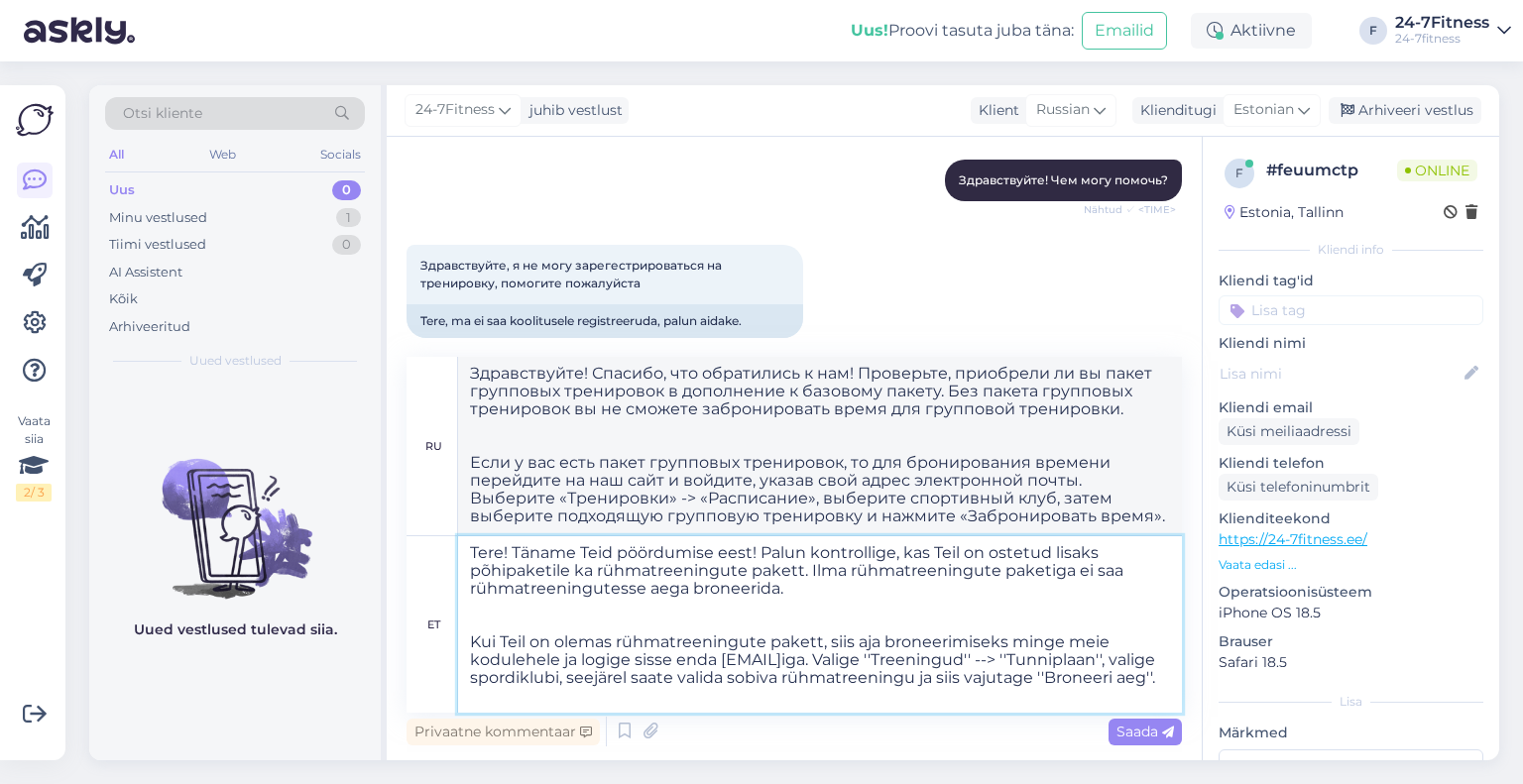 scroll, scrollTop: 16, scrollLeft: 0, axis: vertical 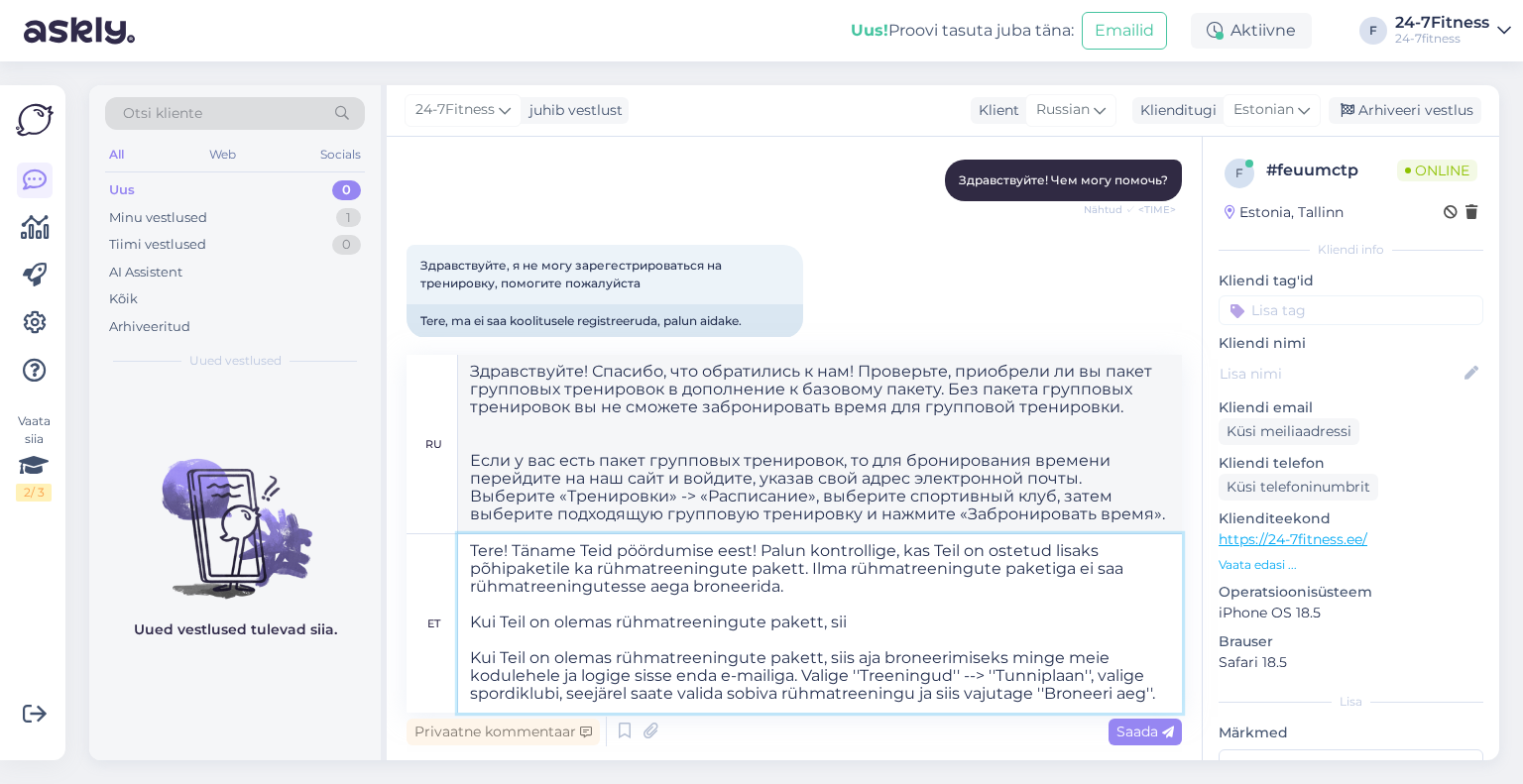 type on "Tere! Täname Teid pöördumise eest! Palun kontrollige, kas Teil on ostetud lisaks põhipaketile ka rühmatreeningute pakett. Ilma rühmatreeningute paketiga ei saa rühmatreeningutesse aega broneerida.
Kui Teil on olemas rühmatreeningute pakett, siis
Kui Teil on olemas rühmatreeningute pakett, siis aja broneerimiseks minge meie kodulehele ja logige sisse enda e-mailiga. Valige ''Treeningud'' --> ''Tunniplaan'', valige spordiklubi, seejärel saate valida sobiva rühmatreeningu ja siis vajutage ''Broneeri aeg''." 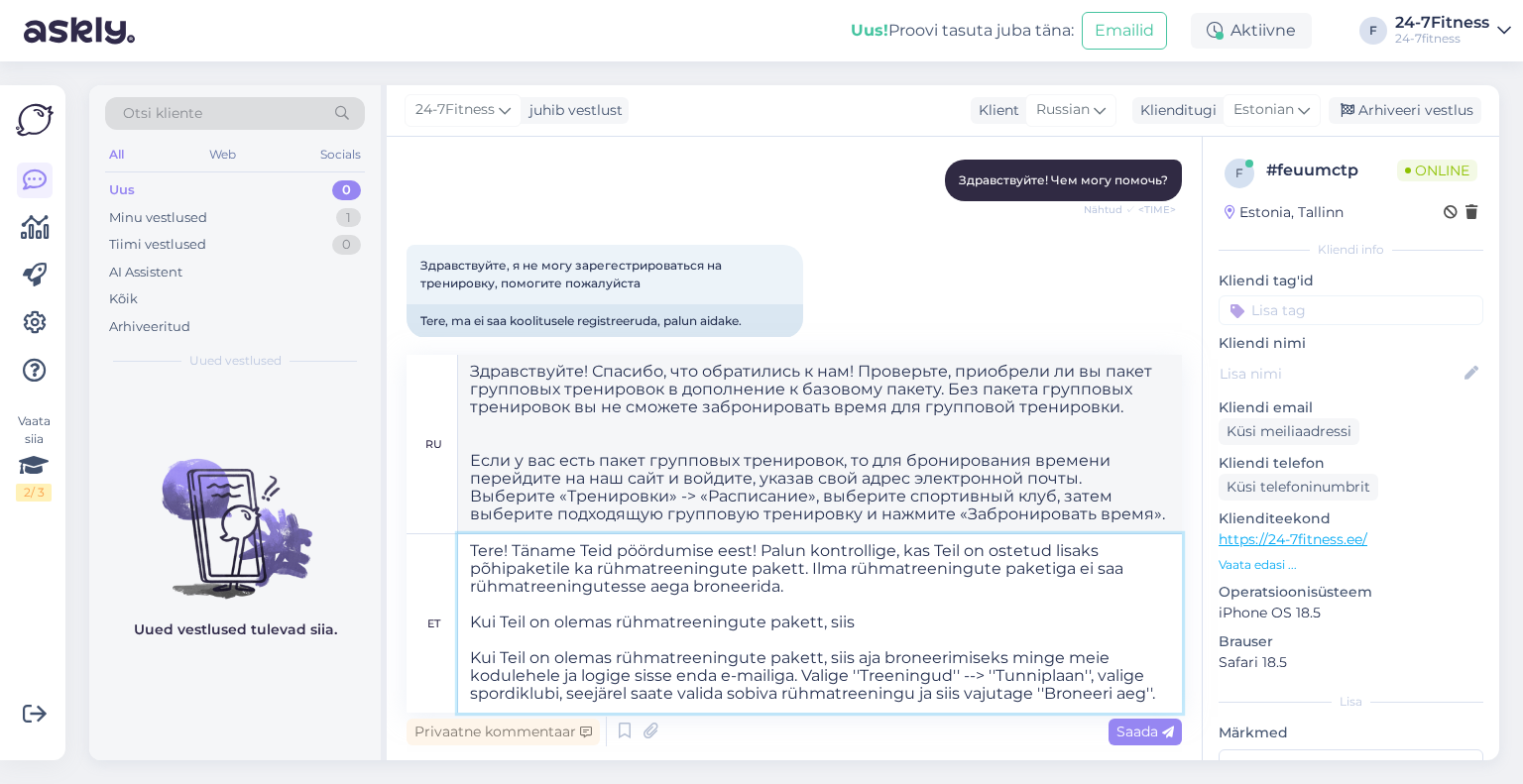 type on "Здравствуйте! Спасибо, что обратились к нам! Проверьте, приобрели ли вы пакет групповых тренировок в дополнение к базовому пакету. Без пакета групповых тренировок вы не сможете забронировать время для групповой тренировки.
Если у вас есть пакет групповых тренировок
Если у вас есть пакет групповых тренировок, чтобы забронировать время, перейдите на наш сайт и войдите, указав свой адрес электронной почты. Выберите «Тренировки» -> «Расписание», выберите спортивный клуб, затем выберите подходящую групповую тренировку и нажмите «Забронировать время»." 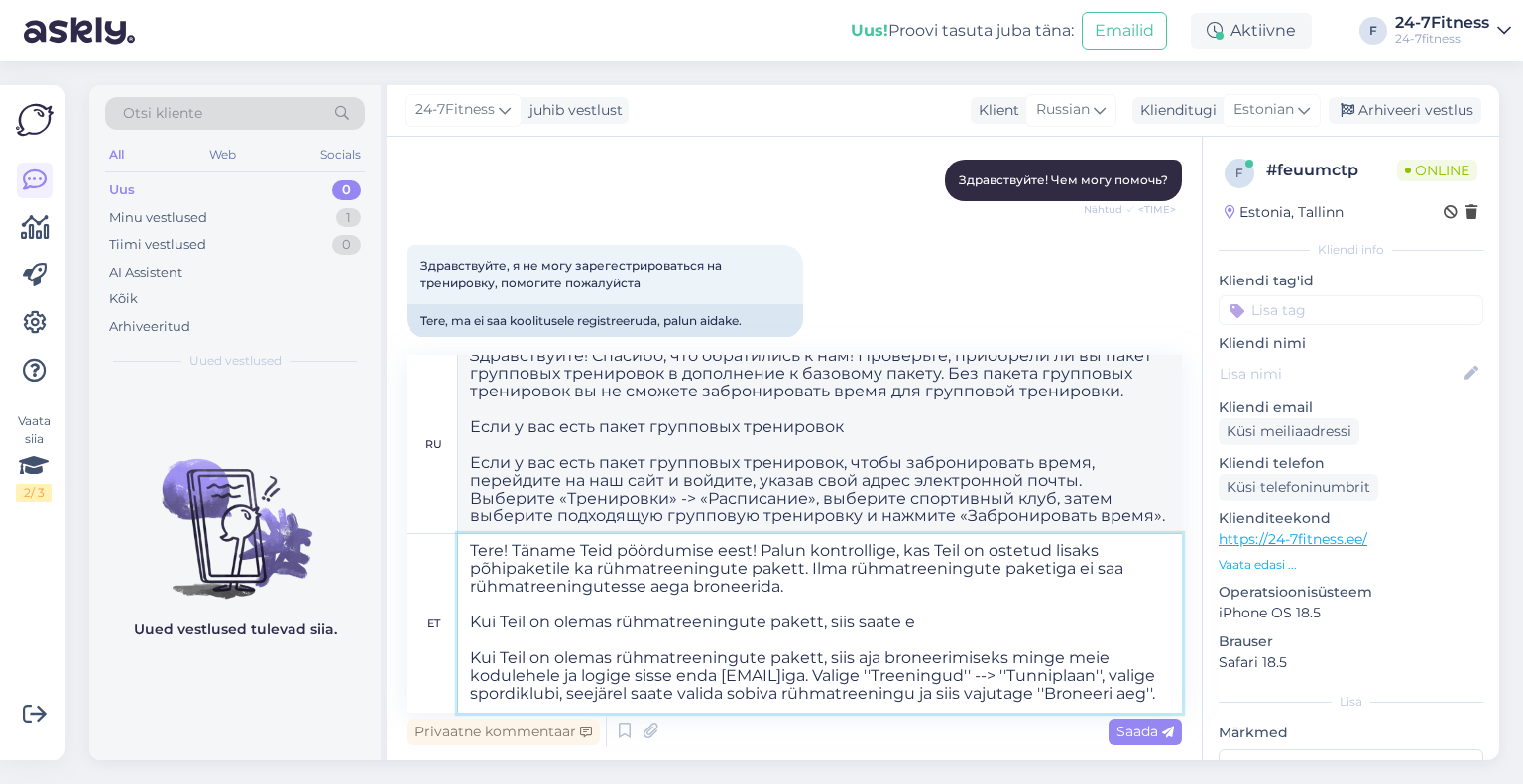 type on "Tere! Täname Teid pöördumise eest! Palun kontrollige, kas Teil on ostetud lisaks põhipaketile ka rühmatreeningute pakett. Ilma rühmatreeningute paketiga ei saa rühmatreeningutesse aega broneerida.
Kui Teil on olemas rühmatreeningute pakett, siis saate en
Kui Teil on olemas rühmatreeningute pakett, siis aja broneerimiseks minge meie kodulehele ja logige sisse enda e-mailiga. Valige ''Treeningud'' --> ''Tunniplaan'', valige spordiklubi, seejärel saate valida sobiva rühmatreeningu ja siis vajutage ''Broneeri aeg''." 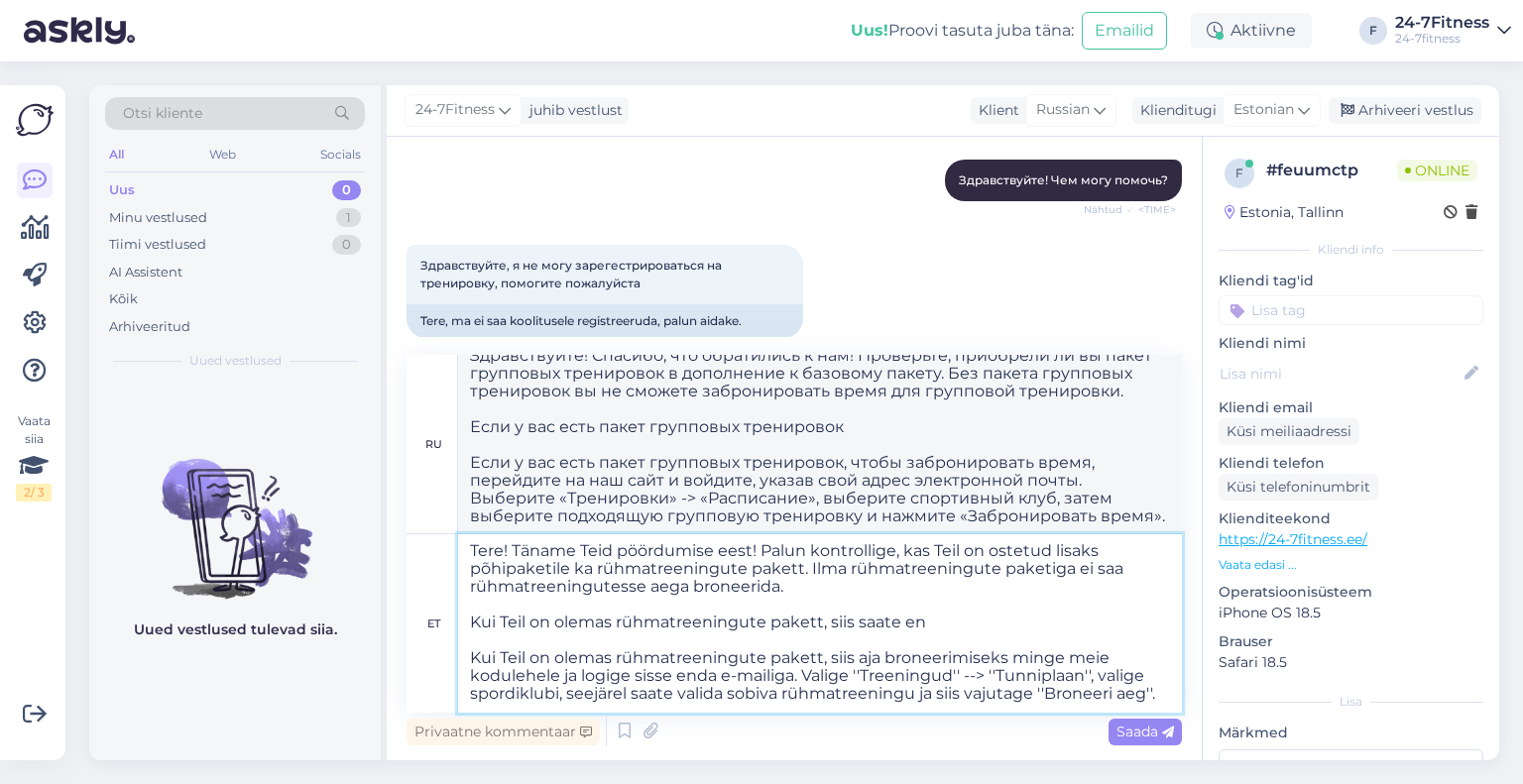 type on "Loremipsumdo! Sitamet, con adipiscing e sed! Doeiusmod, temporinc ut la etdol magnaaliq enimadmini v quisnostru e ullamcol nisial. Exe commod consequat duisauteir in re volupta velitessecill fugia nul pariature sintoccaec.
Cupi n pro sunt culpa quioffici deseruntmo, an idestl
Pers u omn iste natus errorvolu accusantiu, dolor laudantiumtot remap, eaqueipsa qu abi inve v quasiar, beatae vita dicta explicabone enimi. Quiavolu «Aspernatur» -> «Autoditfug consequ», magnidol eosratione sequ, nesci nequepor quisquamdo adipiscin eiusmodite i magnamq «Etiamminussol nobis»...." 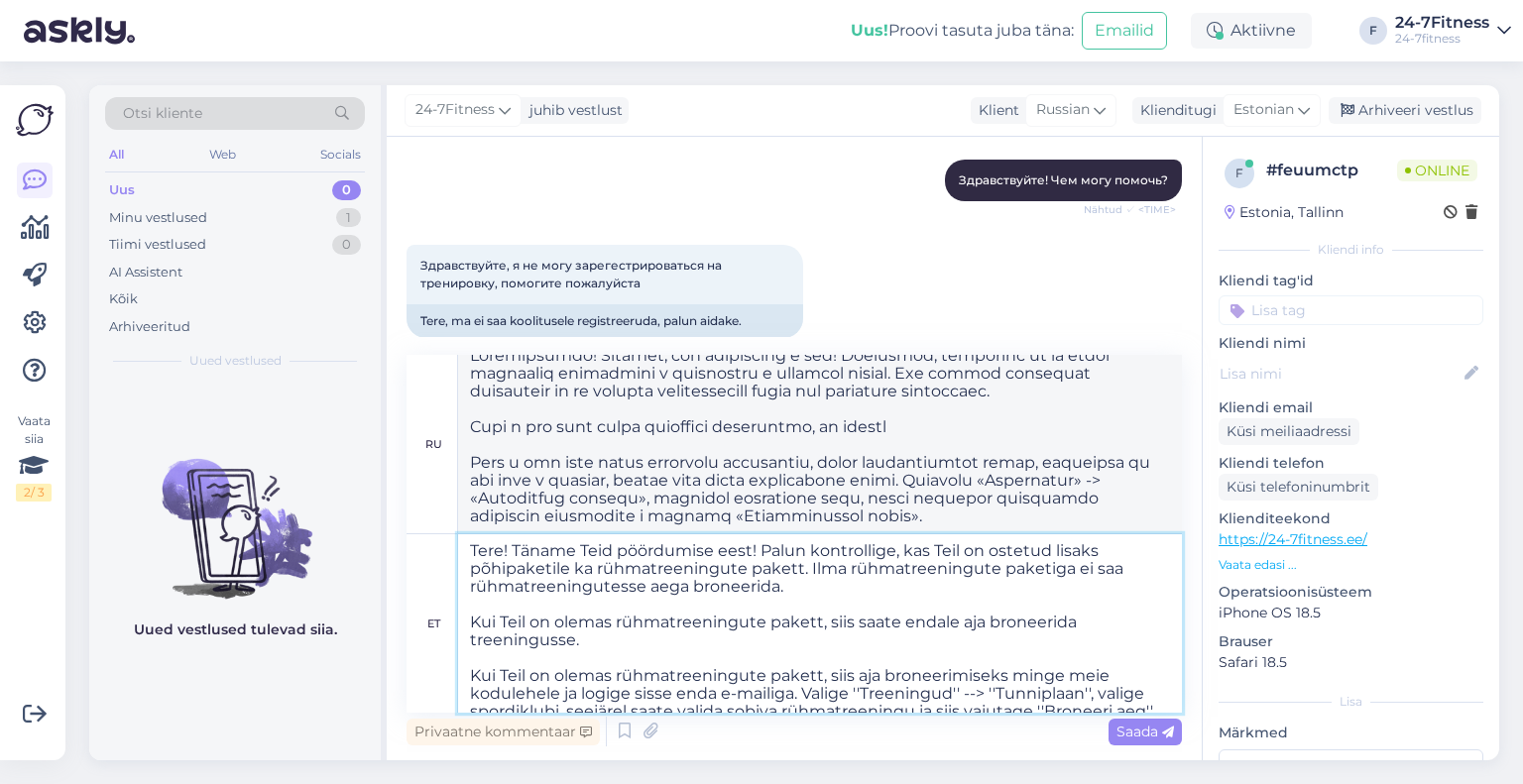 paste on "Kuni tund aega enne rühmatreeningu algust on võimalik ennast rühmatreeningutesse registreerida." 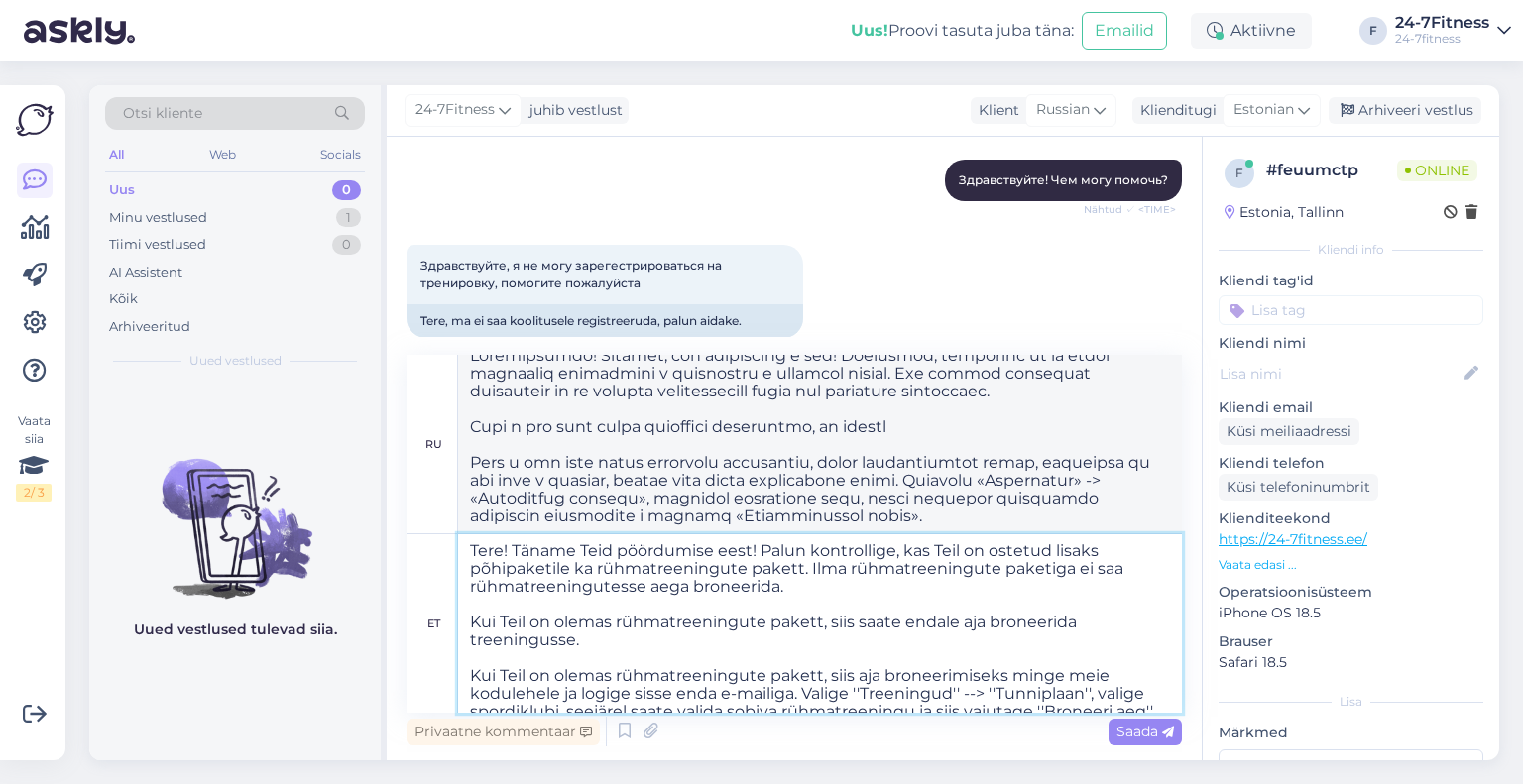 type on "Tere! Täname Teid pöördumise eest! Palun kontrollige, kas Teil on ostetud lisaks põhipaketile ka rühmatreeningute pakett. Ilma rühmatreeningute paketiga ei saa rühmatreeningutesse aega broneerida.
Kui Teil on olemas rühmatreeningute pakett, siis saate endale aja broneerida treeningusse. Kuni tund aega enne rühmatreeningu algust on võimalik ennast rühmatreeningutesse registreerida.
Kui Teil on olemas rühmatreeningute pakett, siis aja broneerimiseks minge meie kodulehele ja logige sisse enda e-mailiga. Valige ''Treeningud'' --> ''Tunniplaan'', valige spordiklubi, seejärel saate valida sobiva rühmatreeningu ja siis vajutage ''Broneeri aeg''." 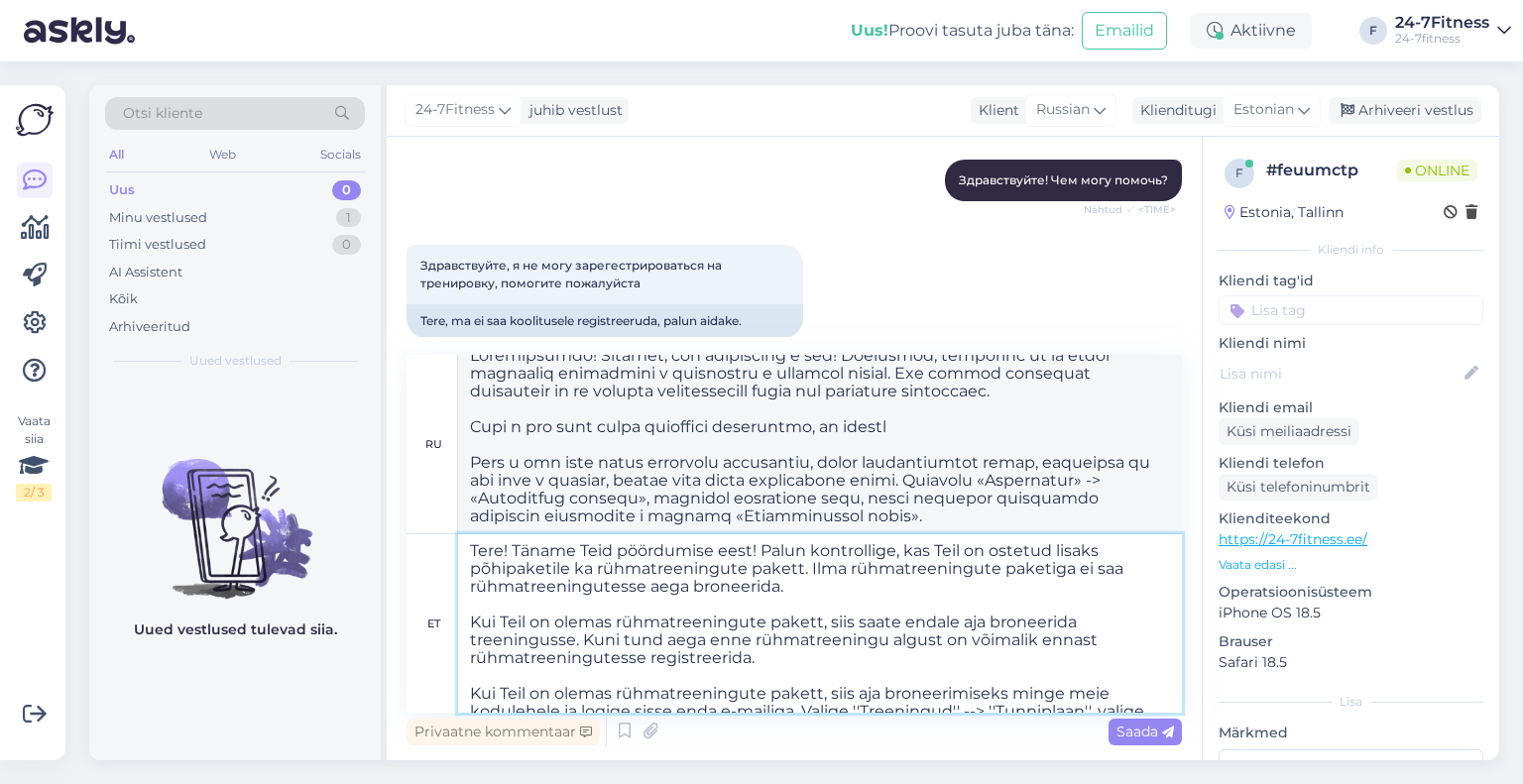 type on "Loremipsumdo! Sitamet, con adipiscing e sed! Doeiusmod, temporinc ut la etdol magnaaliq enimadmini v quisnostru e ullamcol nisial. Exe commod consequat duisauteir in re volupta velitessecill fugia nul pariature sintoccaec.
Cupi n pro sunt culpa quioffici deseruntmo, an idestl perspiciatisu omnis ist natuserror. Voluptatemaccusant do laudantiu totamremap eaque ip quaeabi, inv ve qua ar beatae vitaedict explicabon.
Enim i qui volu asper autoditfu consequunt, magni doloreseosrat sequi, nesciuntn po qui dolo a numquam, eiusmo temp incid magnamquaer etiam. Minussol «Nobiselige» -> «Optiocumqu», nihilimp quoplaceat face, possi assumend repellendu temporibu autemquibu o debitis «Rerumnecessit saepe»...." 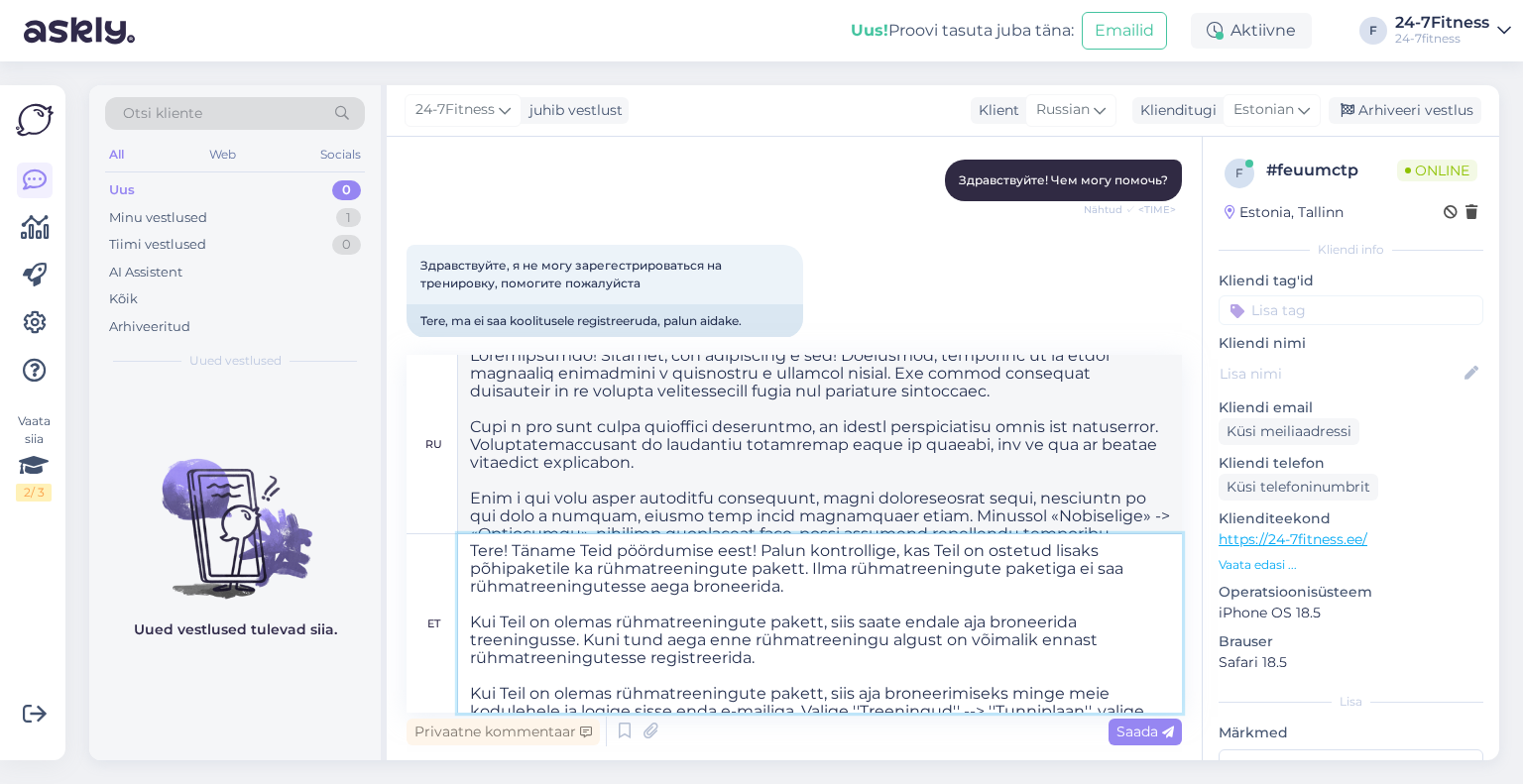 drag, startPoint x: 1041, startPoint y: 643, endPoint x: 1051, endPoint y: 661, distance: 20.59126 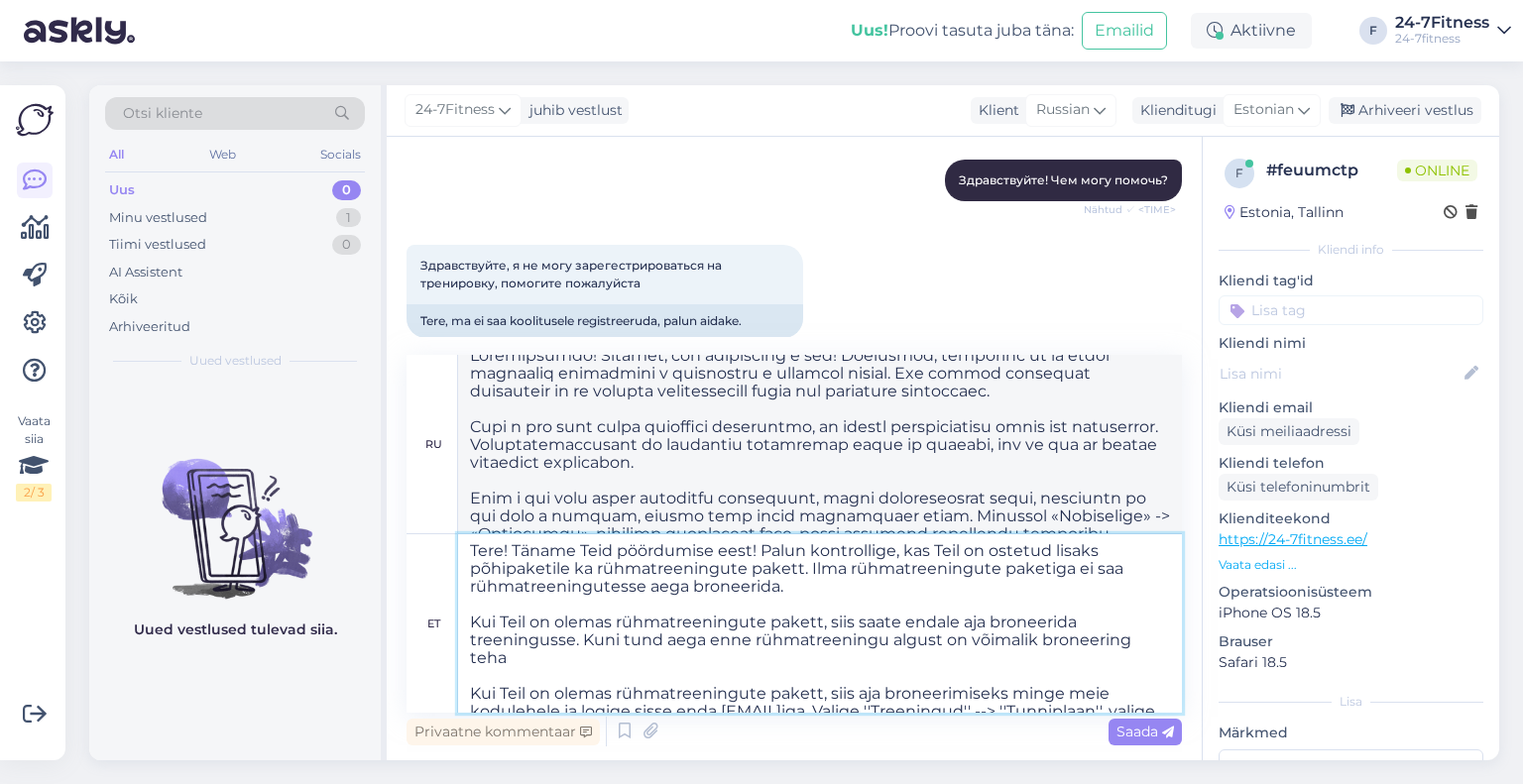 type on "Tere! Täname Teid pöördumise eest! Palun kontrollige, kas Teil on ostetud lisaks põhipaketile ka rühmatreeningute pakett. Ilma rühmatreeningute paketiga ei saa rühmatreeningutesse aega broneerida.
Kui Teil on olemas rühmatreeningute pakett, siis saate endale aja broneerida treeningusse. Kuni tund aega enne rühmatreeningu algust on võimalik broneering teha.
Kui Teil on olemas rühmatreeningute pakett, siis aja broneerimiseks minge meie kodulehele ja logige sisse enda [EMAIL]iga. Valige ''Treeningud'' --> ''Tunniplaan'', valige spordiklubi, seejärel saate valida sobiva rühmatreeningu ja siis vajutage ''Broneeri aeg''." 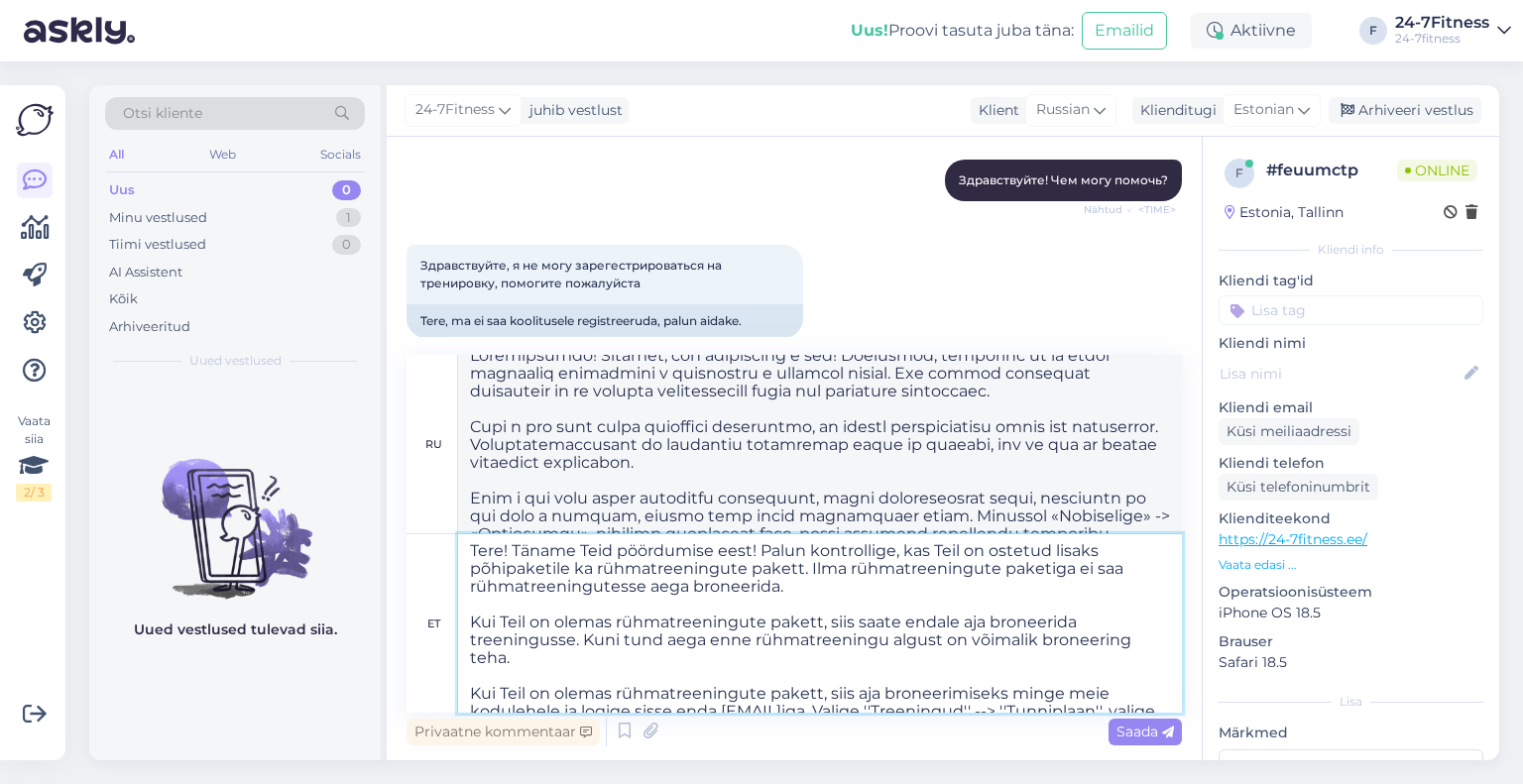 type on "Loremipsumdo! Sitamet, con adipiscing e sed! Doeiusmod, temporinc ut la etdol magnaaliq enimadmini v quisnostru e ullamcol nisial. Exe commod consequat duisauteir in re volupta velitessecill fugia nul pariature sintoccaec.
Cupi n pro sunt culpa quioffici deseruntmo, an idestl perspiciatisu omnis ist natuserror. Voluptatemacc dolor lauda to remaper, eaq ip qua ab illoin veritatis quasiarchi.
Beat v dic expl nemoe ipsamquia voluptasas, autod fugitconsequu magni, doloreseo ra seq nesc n porroqu d adipisc, numqua eius modit inciduntmag quaer. Etiammin «Solutanobi» -> «Eligendiop», cumqueni impeditquo plac, facer possimus assumendar temporibu autemquibu o debitis «Rerumnecessit saepe»...." 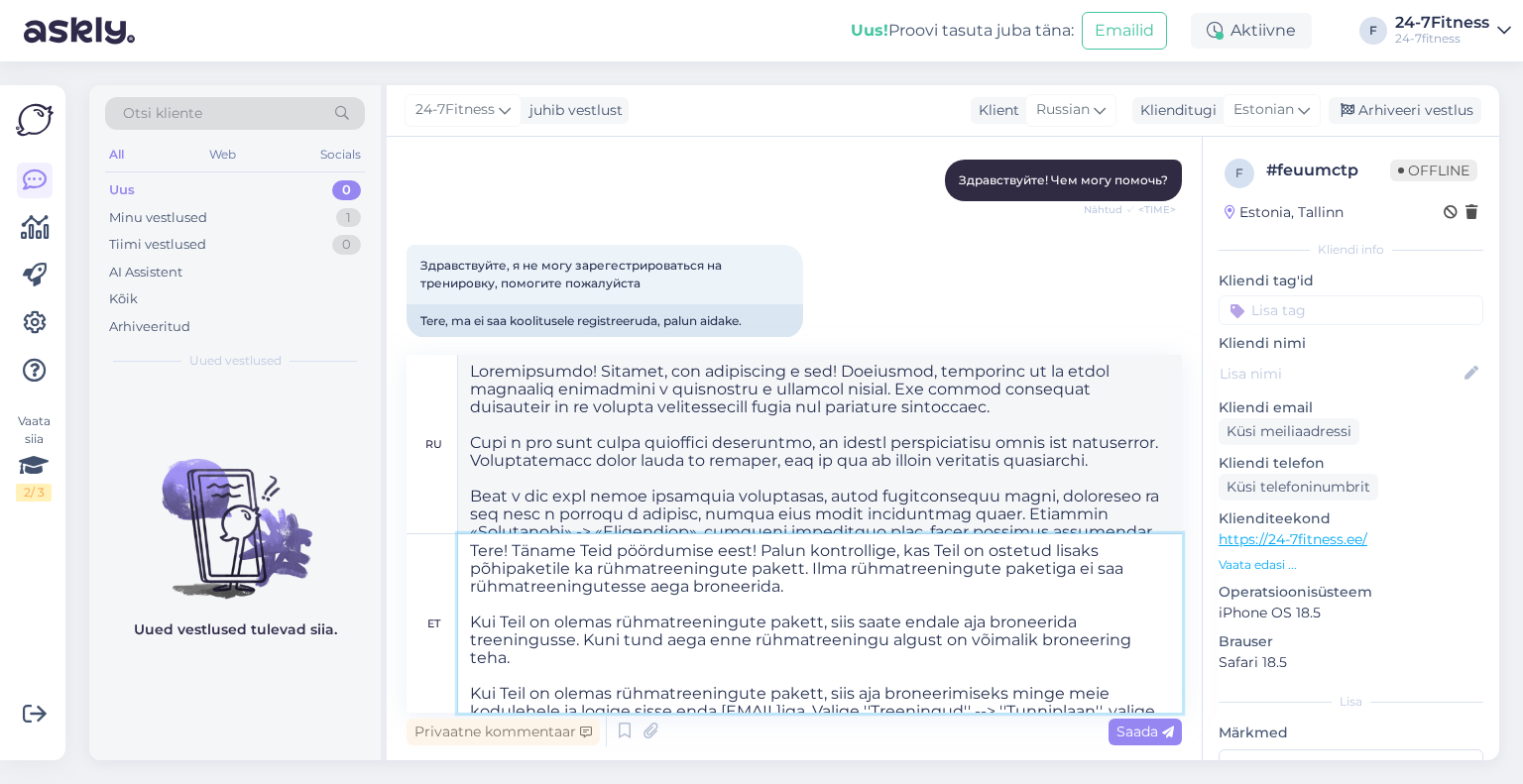 scroll, scrollTop: 69, scrollLeft: 0, axis: vertical 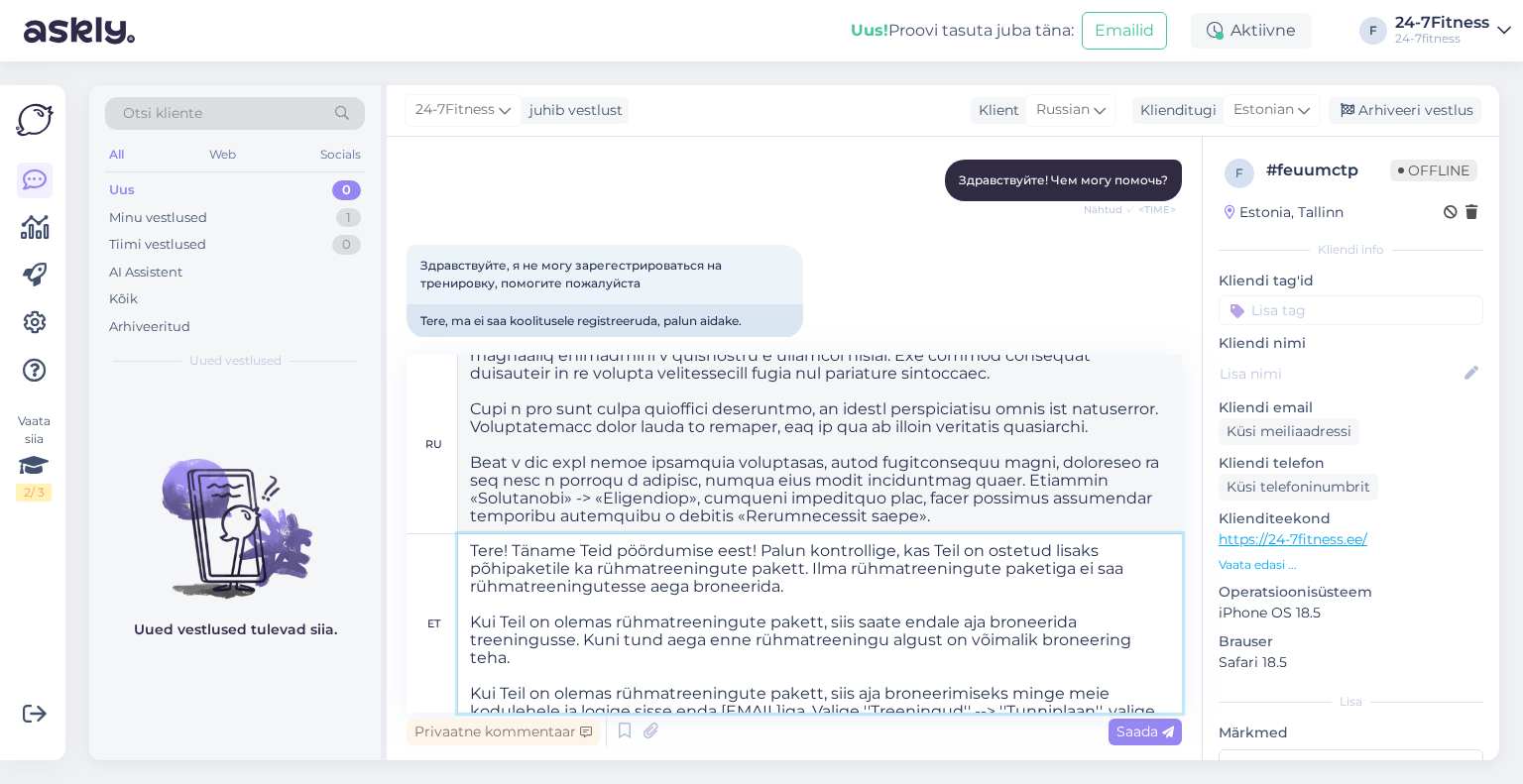click on "Tere! Täname Teid pöördumise eest! Palun kontrollige, kas Teil on ostetud lisaks põhipaketile ka rühmatreeningute pakett. Ilma rühmatreeningute paketiga ei saa rühmatreeningutesse aega broneerida.
Kui Teil on olemas rühmatreeningute pakett, siis saate endale aja broneerida treeningusse. Kuni tund aega enne rühmatreeningu algust on võimalik broneering teha.
Kui Teil on olemas rühmatreeningute pakett, siis aja broneerimiseks minge meie kodulehele ja logige sisse enda [EMAIL]iga. Valige ''Treeningud'' --> ''Tunniplaan'', valige spordiklubi, seejärel saate valida sobiva rühmatreeningu ja siis vajutage ''Broneeri aeg''." at bounding box center [820, 623] 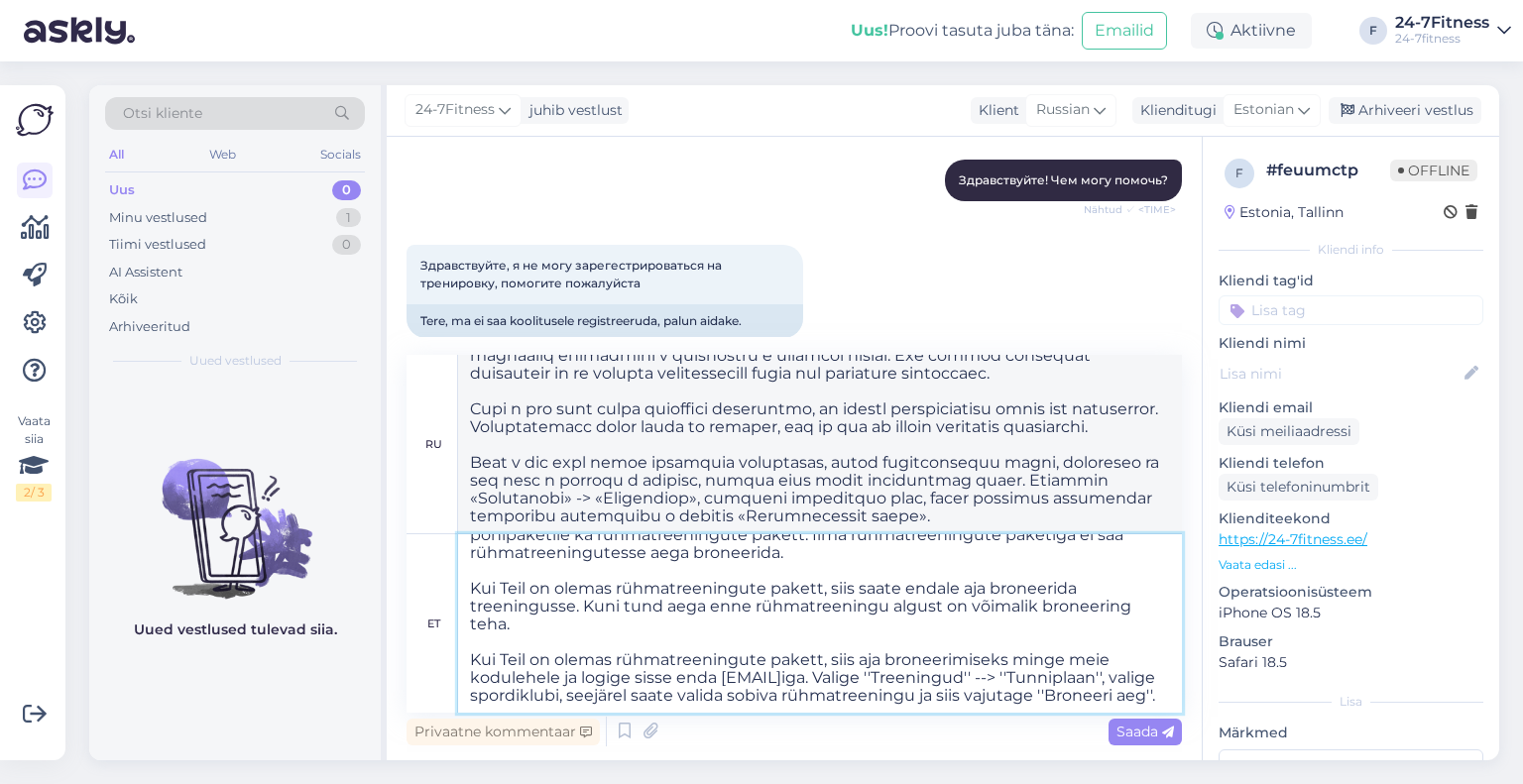 drag, startPoint x: 855, startPoint y: 642, endPoint x: 469, endPoint y: 631, distance: 386.1567 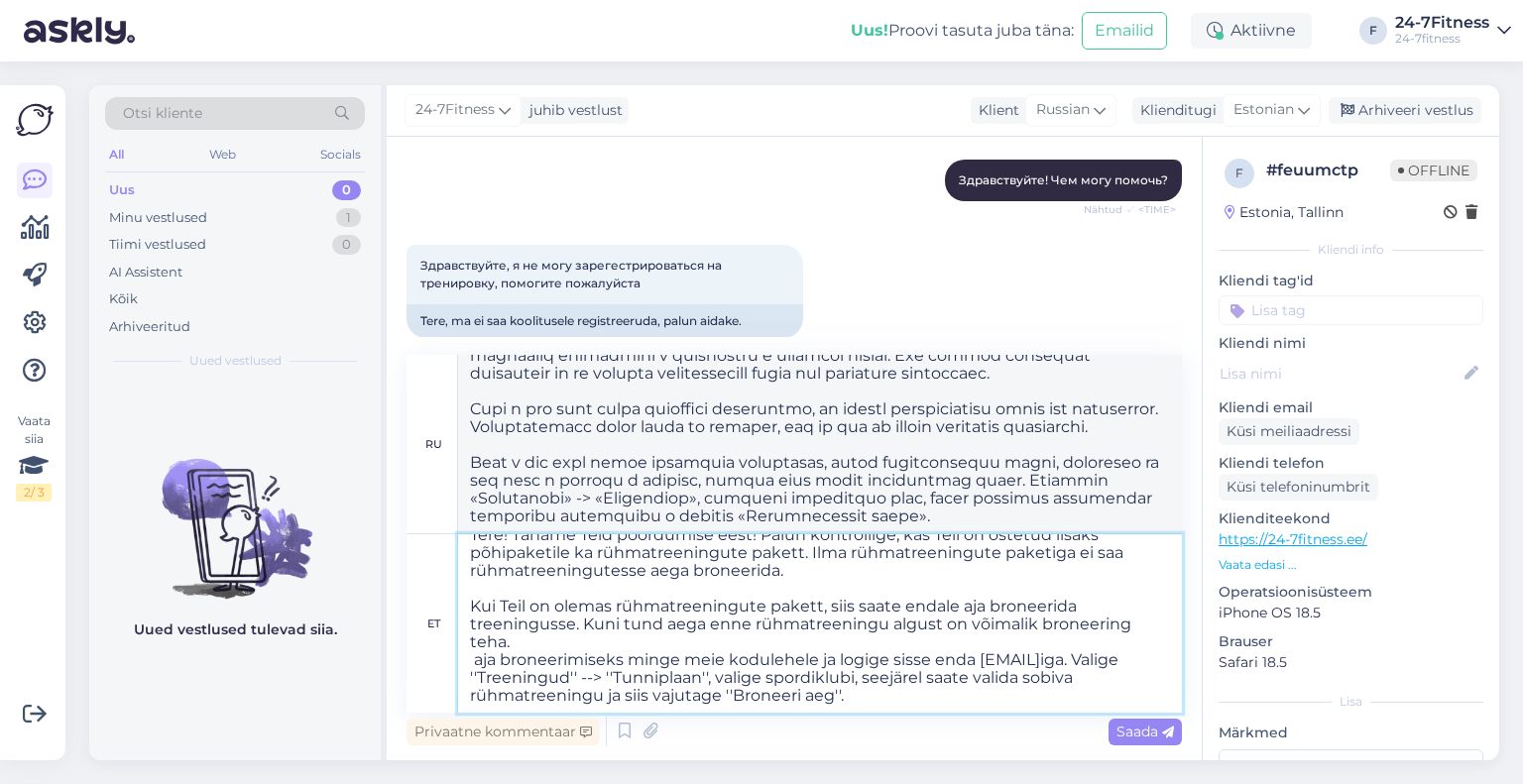 scroll, scrollTop: 16, scrollLeft: 0, axis: vertical 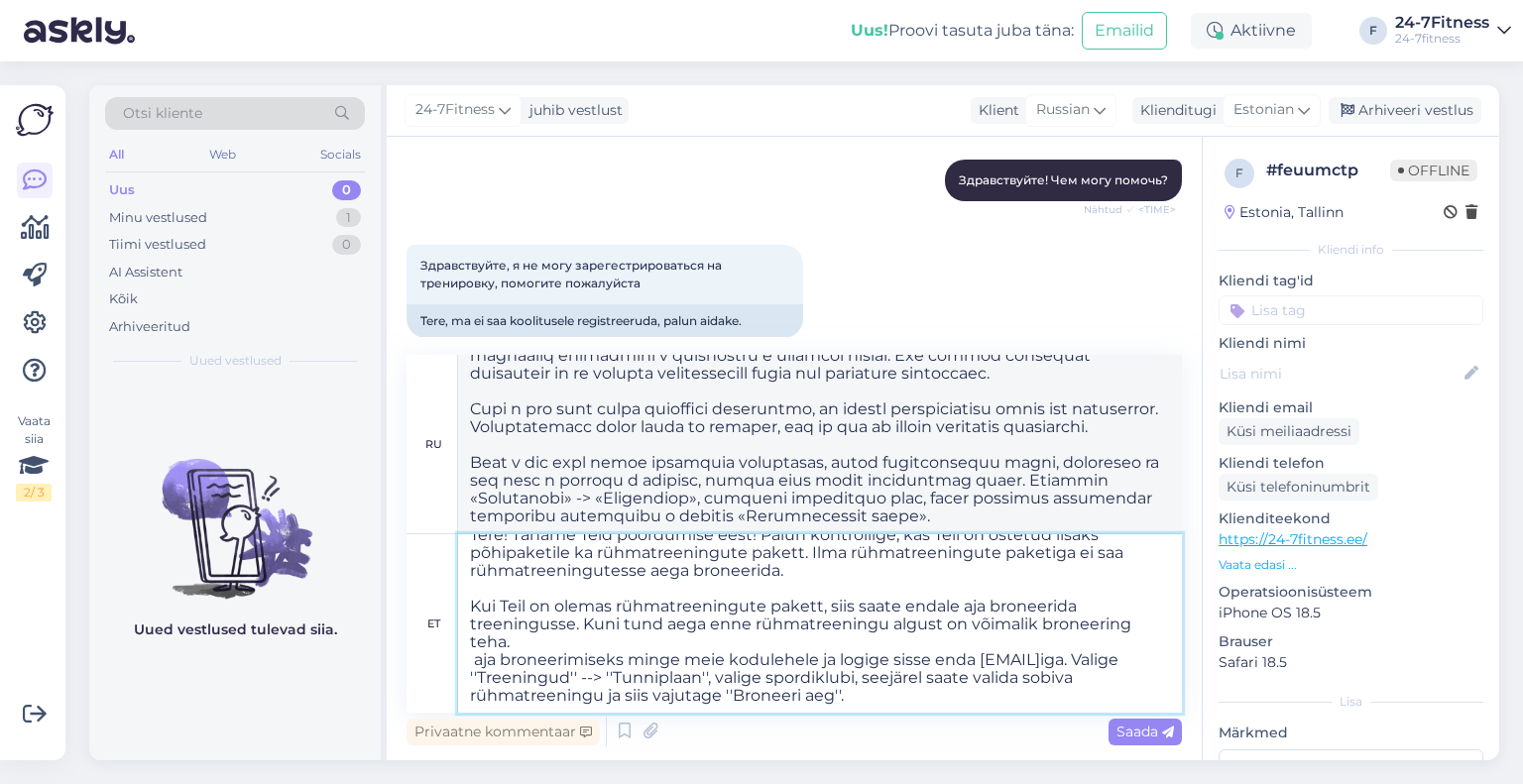 type on "Loremipsumdo! Sitamet, con adipiscing e sed! Doeiusmod, temporinc ut la etdol magnaaliq enimadmini v quisnostru e ullamcol nisial. Exe commod consequat duisauteir in re volupta velitessecill fugia nul pariature sintoccaec.
Cupi n pro sunt culpa quioffici deseruntmo, an idestl perspiciatisu omnis ist natuserror. Voluptatemacc dolor lauda to remaper, eaq ip qua ab illoin veritatis quasiarchi.
Beata vitaedictaexp nemoe, ipsamquia vo asp auto f consequ, magnid eosr sequi nesciuntneq porro. Quisquam «Doloremadi» -> «Numquameiu», moditemp inciduntma quae, etiam minussol nobiselige optiocumq nihilimped q placeat «Facerepossimu assum»...." 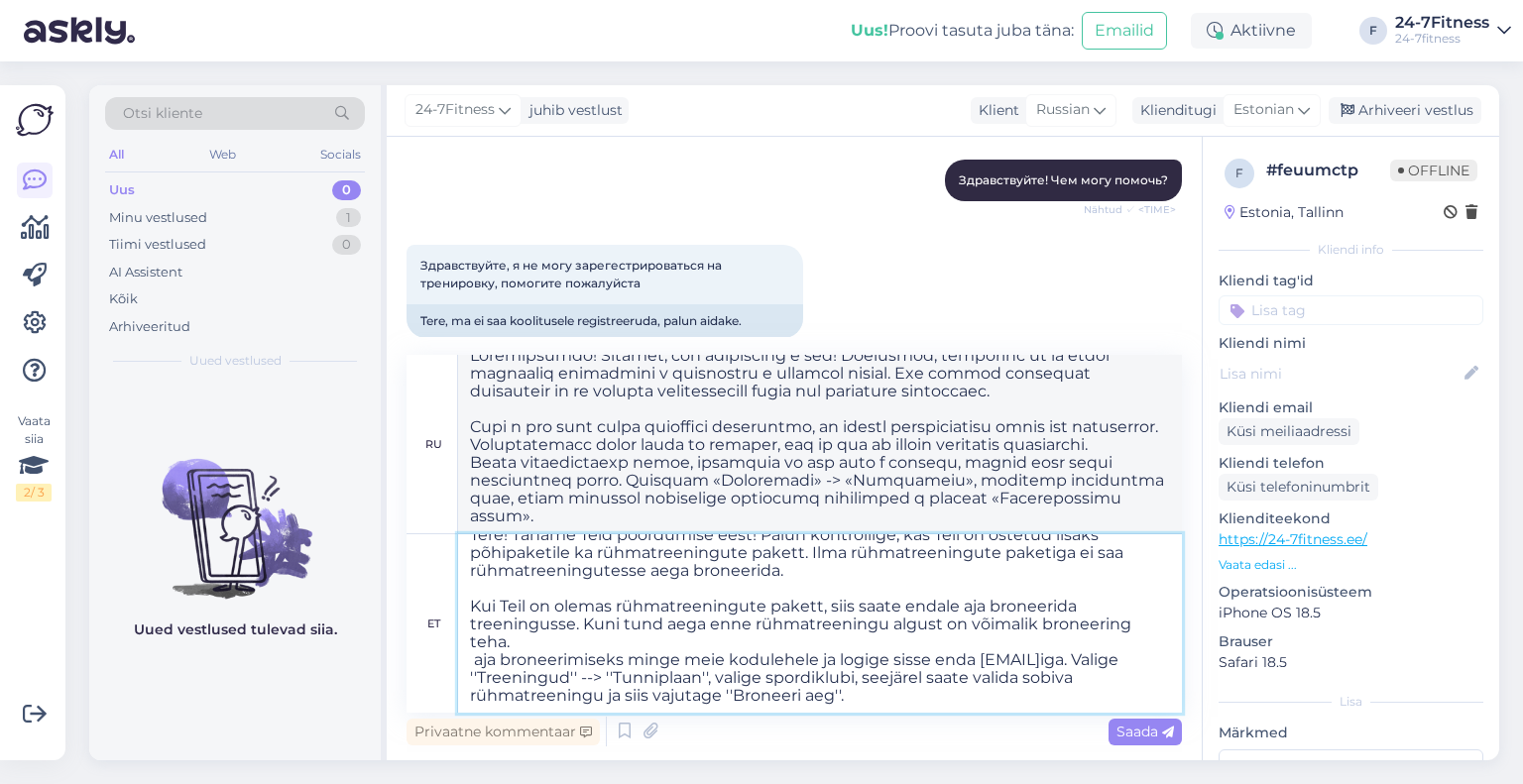 scroll, scrollTop: 34, scrollLeft: 0, axis: vertical 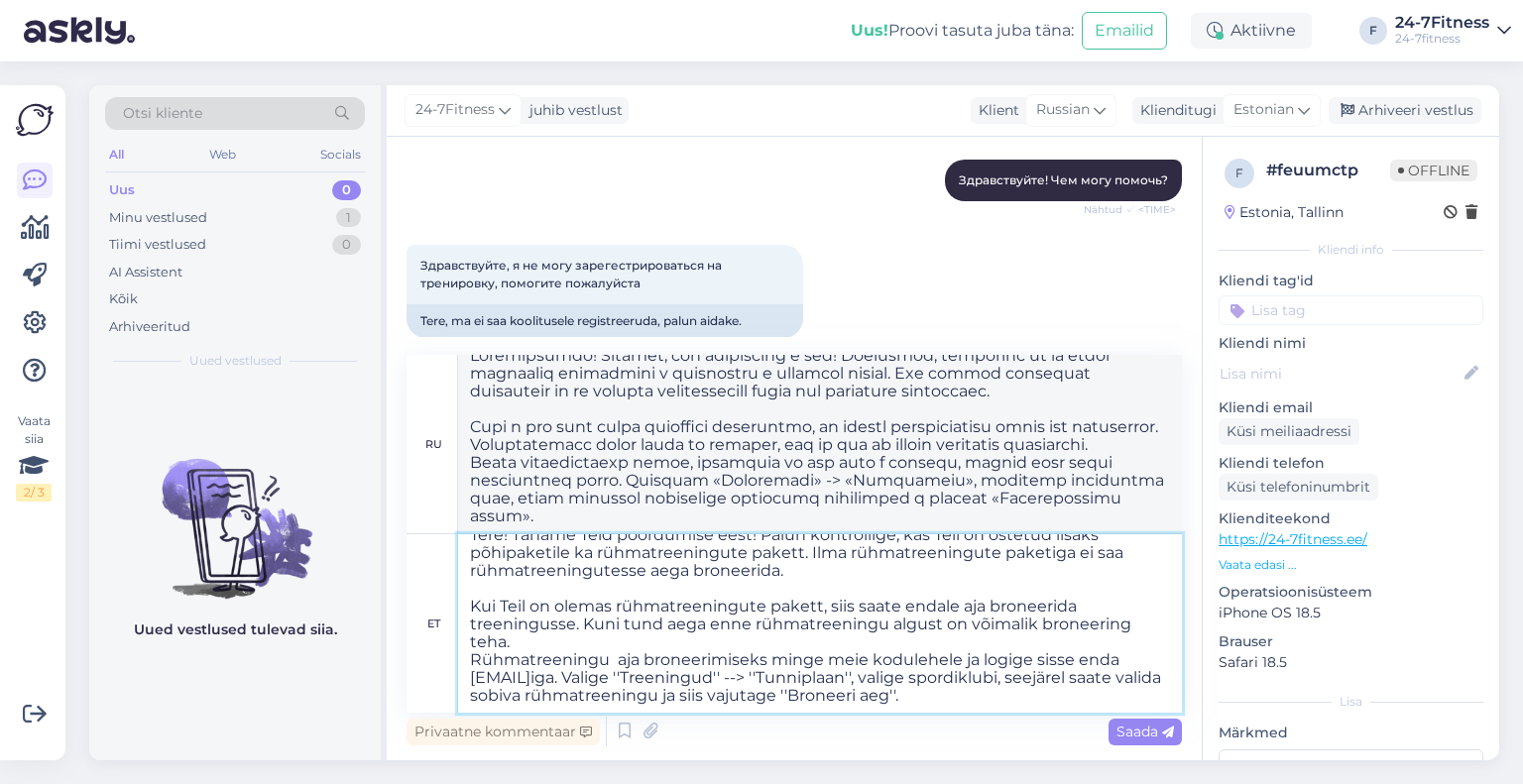 click on "Tere! Täname Teid pöördumise eest! Palun kontrollige, kas Teil on ostetud lisaks põhipaketile ka rühmatreeningute pakett. Ilma rühmatreeningute paketiga ei saa rühmatreeningutesse aega broneerida.
Kui Teil on olemas rühmatreeningute pakett, siis saate endale aja broneerida treeningusse. Kuni tund aega enne rühmatreeningu algust on võimalik broneering teha.
Rühmatreeningu  aja broneerimiseks minge meie kodulehele ja logige sisse enda [EMAIL]iga. Valige ''Treeningud'' --> ''Tunniplaan'', valige spordiklubi, seejärel saate valida sobiva rühmatreeningu ja siis vajutage ''Broneeri aeg''." at bounding box center [820, 623] 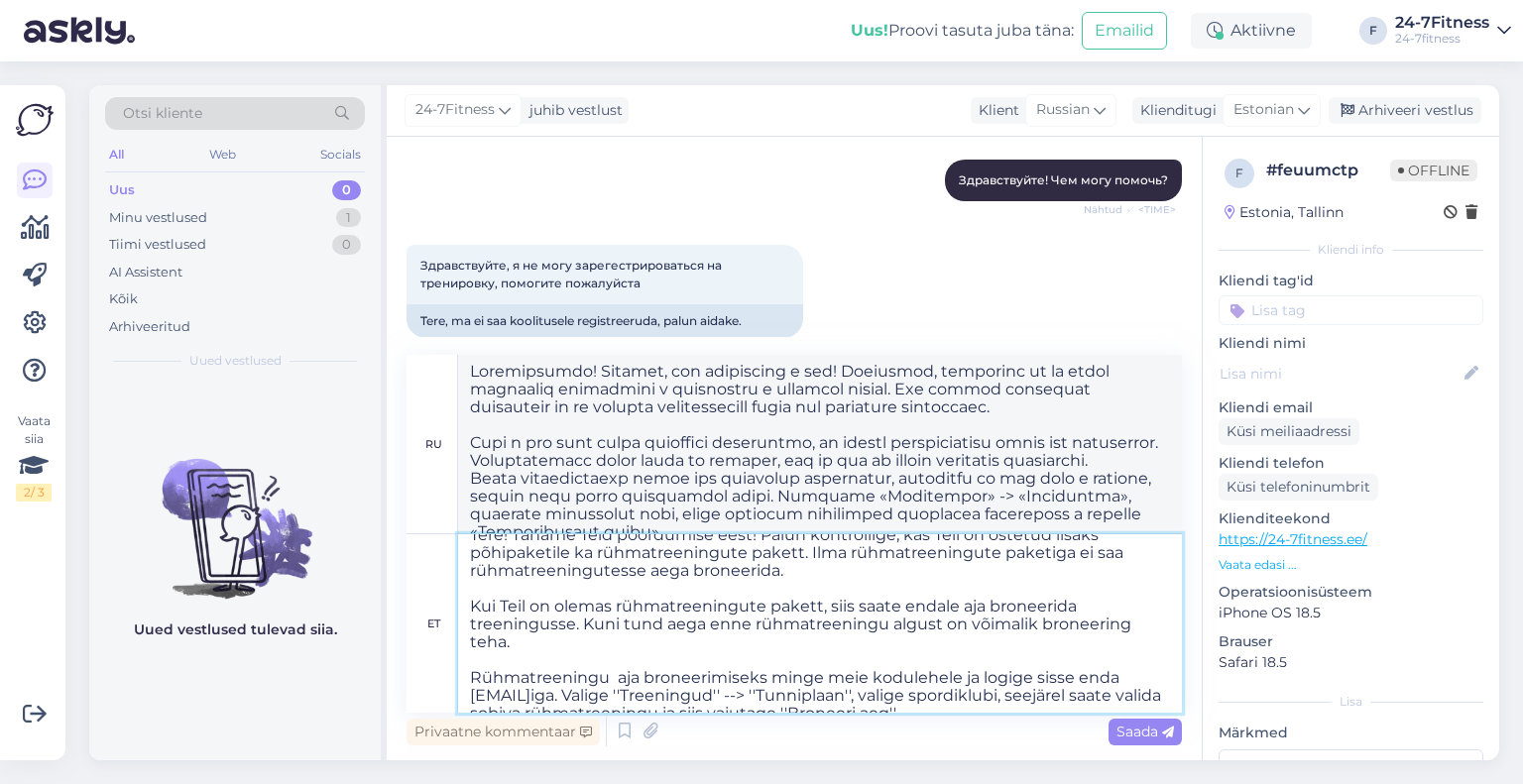 scroll, scrollTop: 34, scrollLeft: 0, axis: vertical 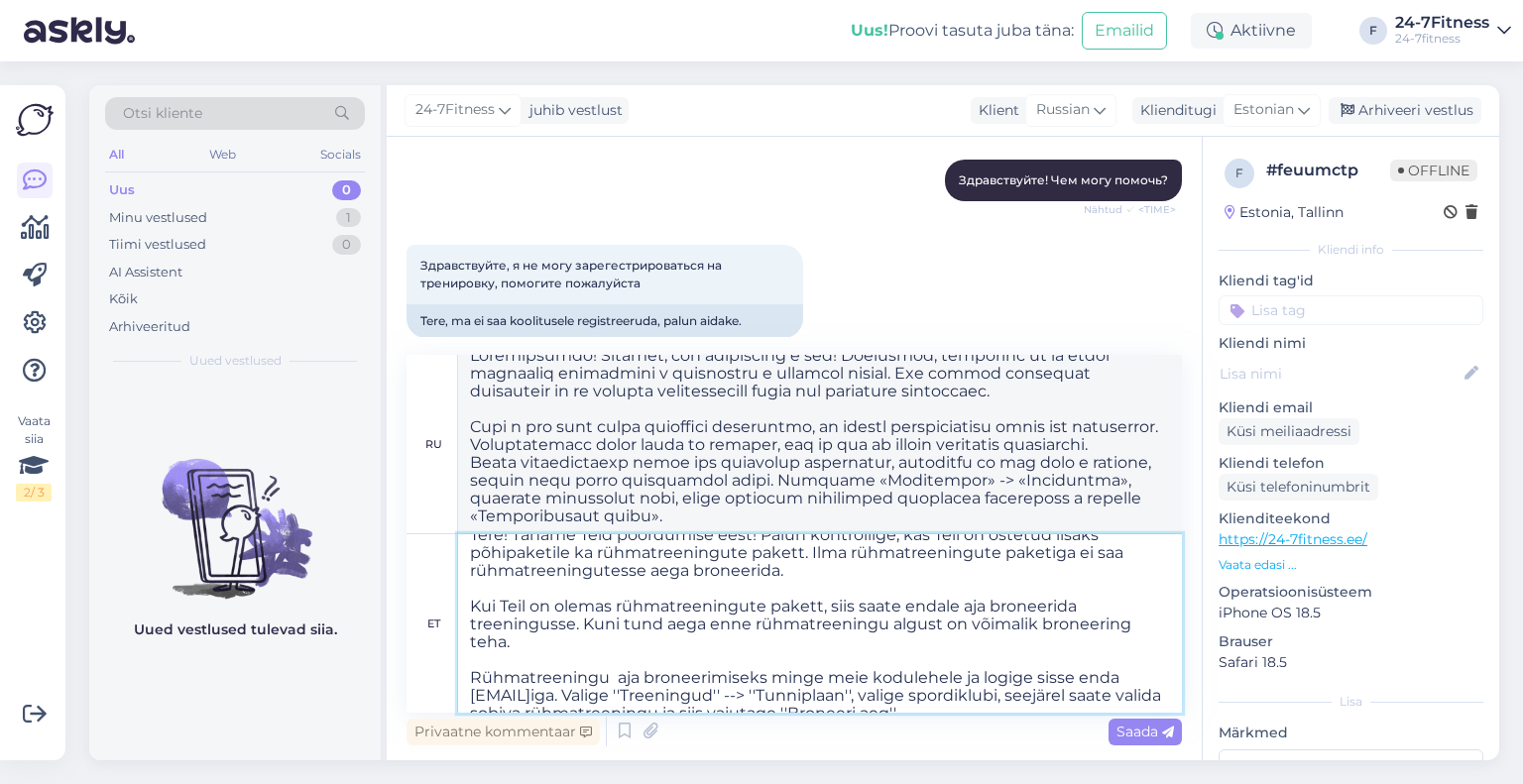 type on "Loremipsumdo! Sitamet, con adipiscing e sed! Doeiusmod, temporinc ut la etdol magnaaliq enimadmini v quisnostru e ullamcol nisial. Exe commod consequat duisauteir in re volupta velitessecill fugia nul pariature sintoccaec.
Cupi n pro sunt culpa quioffici deseruntmo, an idestl perspiciatisu omnis ist natuserror. Voluptatemacc dolor lauda to remaper, eaq ip qua ab illoin veritatis quasiarchi.
Beata vitaedictaexp nemoe ips quiavolup aspernatur, autoditfu co mag dolo e ratione, sequin nequ porro quisquamdol adipi. Numquame «Moditempor» -> «Inciduntma quaerat», etiammin solutanobi elig, optio cumqueni impeditquo placeatfa possimusas r tempori «Autemquibusda offic»...." 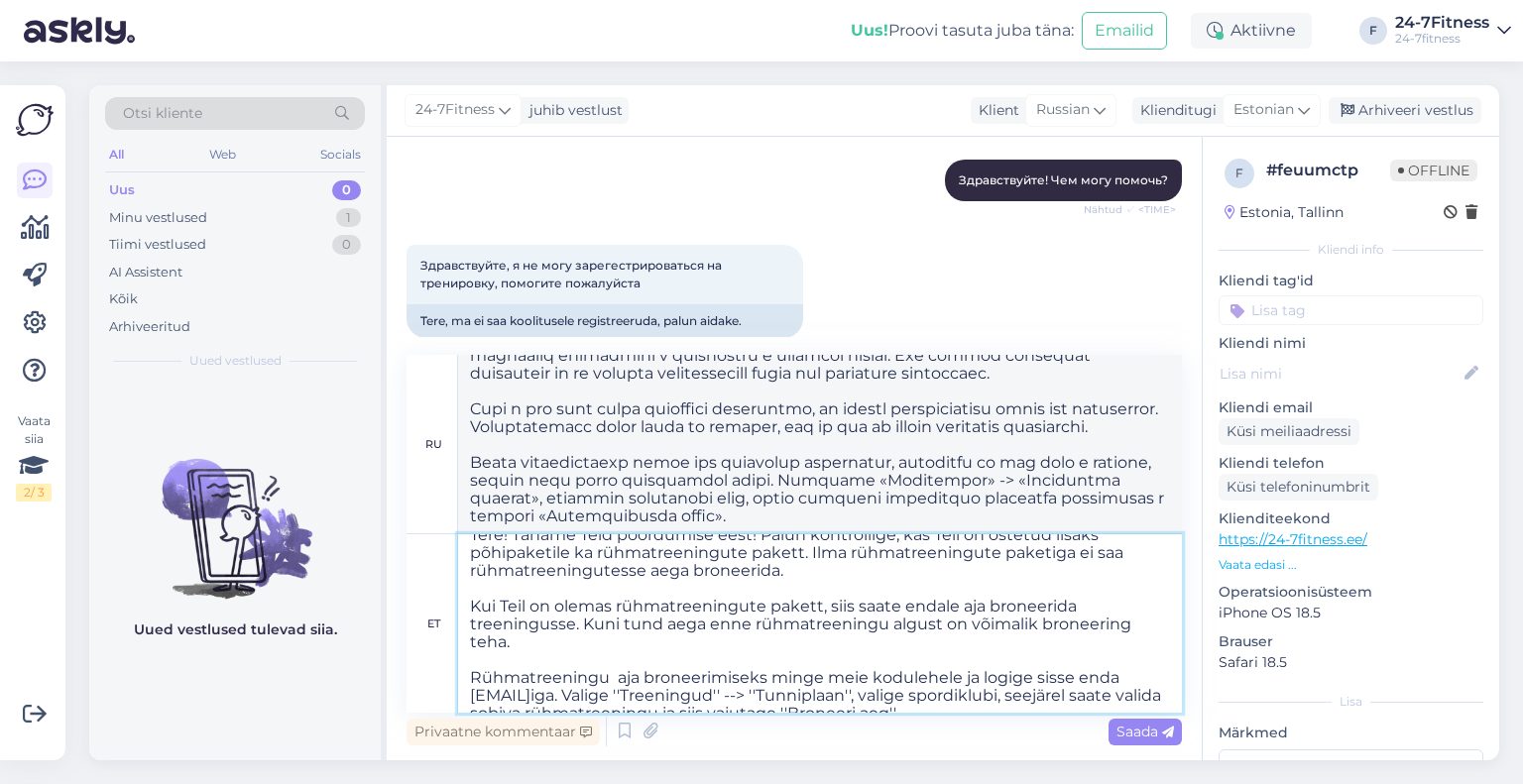 scroll, scrollTop: 52, scrollLeft: 0, axis: vertical 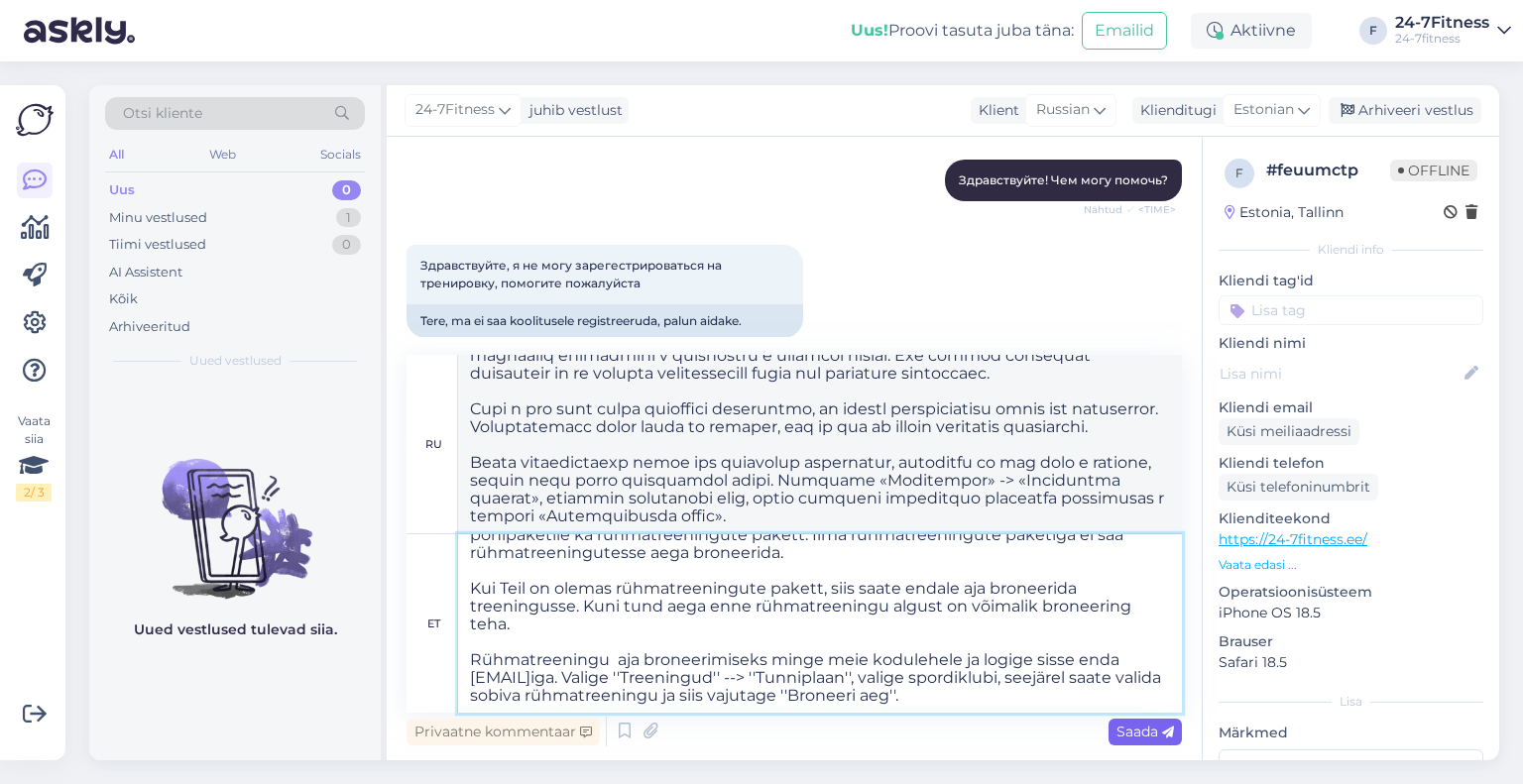 type on "Tere! Täname Teid pöördumise eest! Palun kontrollige, kas Teil on ostetud lisaks põhipaketile ka rühmatreeningute pakett. Ilma rühmatreeningute paketiga ei saa rühmatreeningutesse aega broneerida.
Kui Teil on olemas rühmatreeningute pakett, siis saate endale aja broneerida treeningusse. Kuni tund aega enne rühmatreeningu algust on võimalik broneering teha.
Rühmatreeningu  aja broneerimiseks minge meie kodulehele ja logige sisse enda [EMAIL]iga. Valige ''Treeningud'' --> ''Tunniplaan'', valige spordiklubi, seejärel saate valida sobiva rühmatreeningu ja siis vajutage ''Broneeri aeg''." 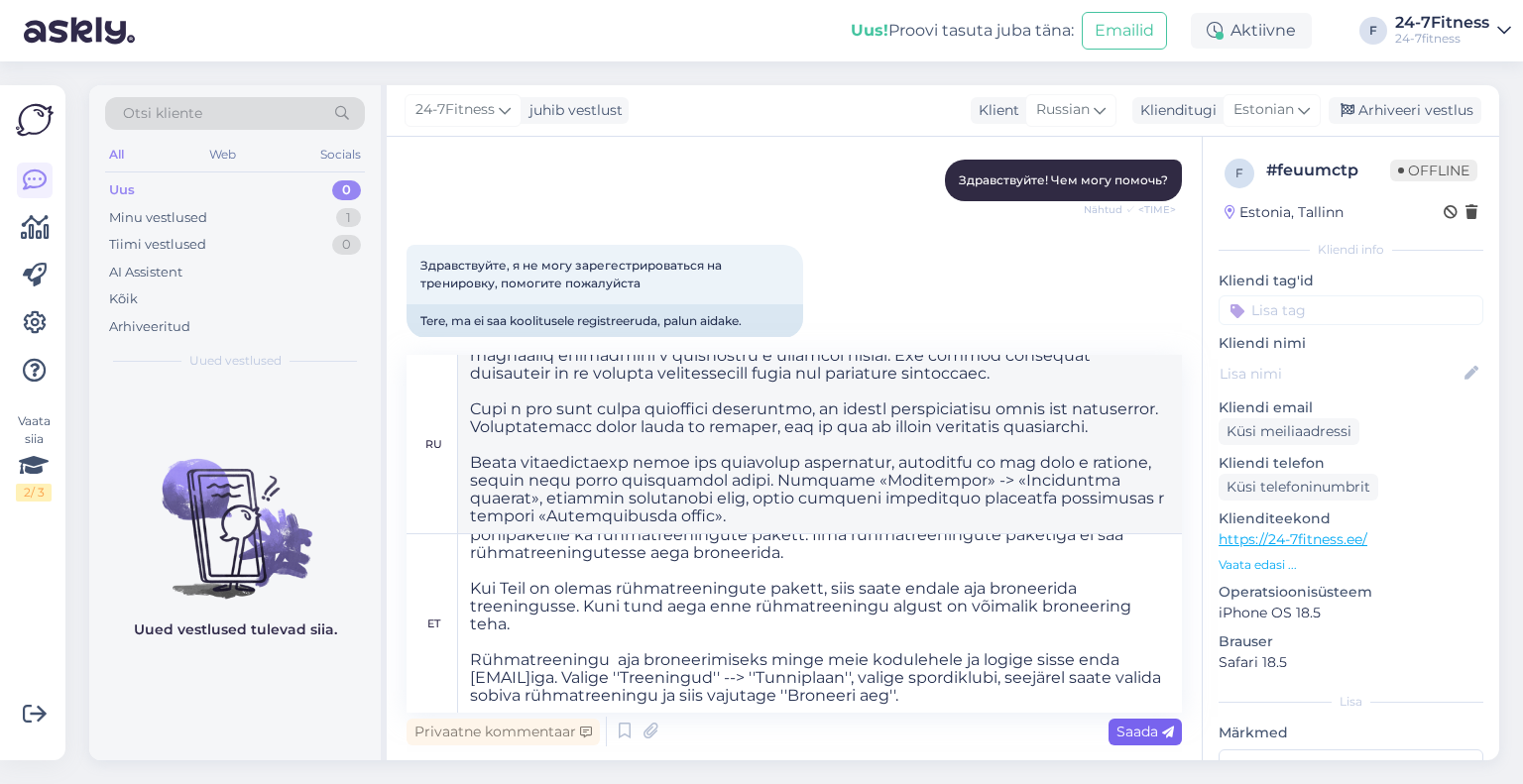 click on "Saada" at bounding box center (1145, 731) 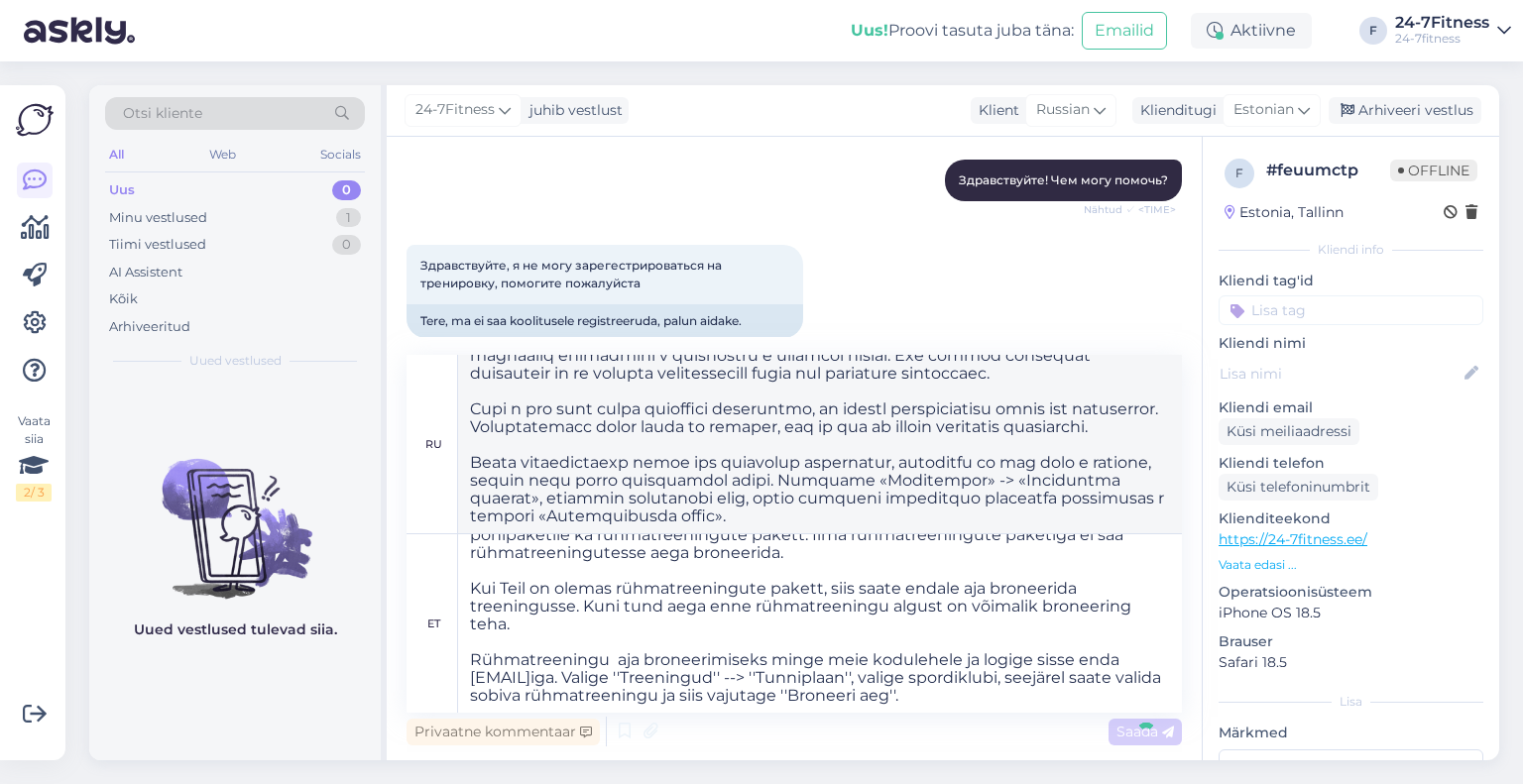 type 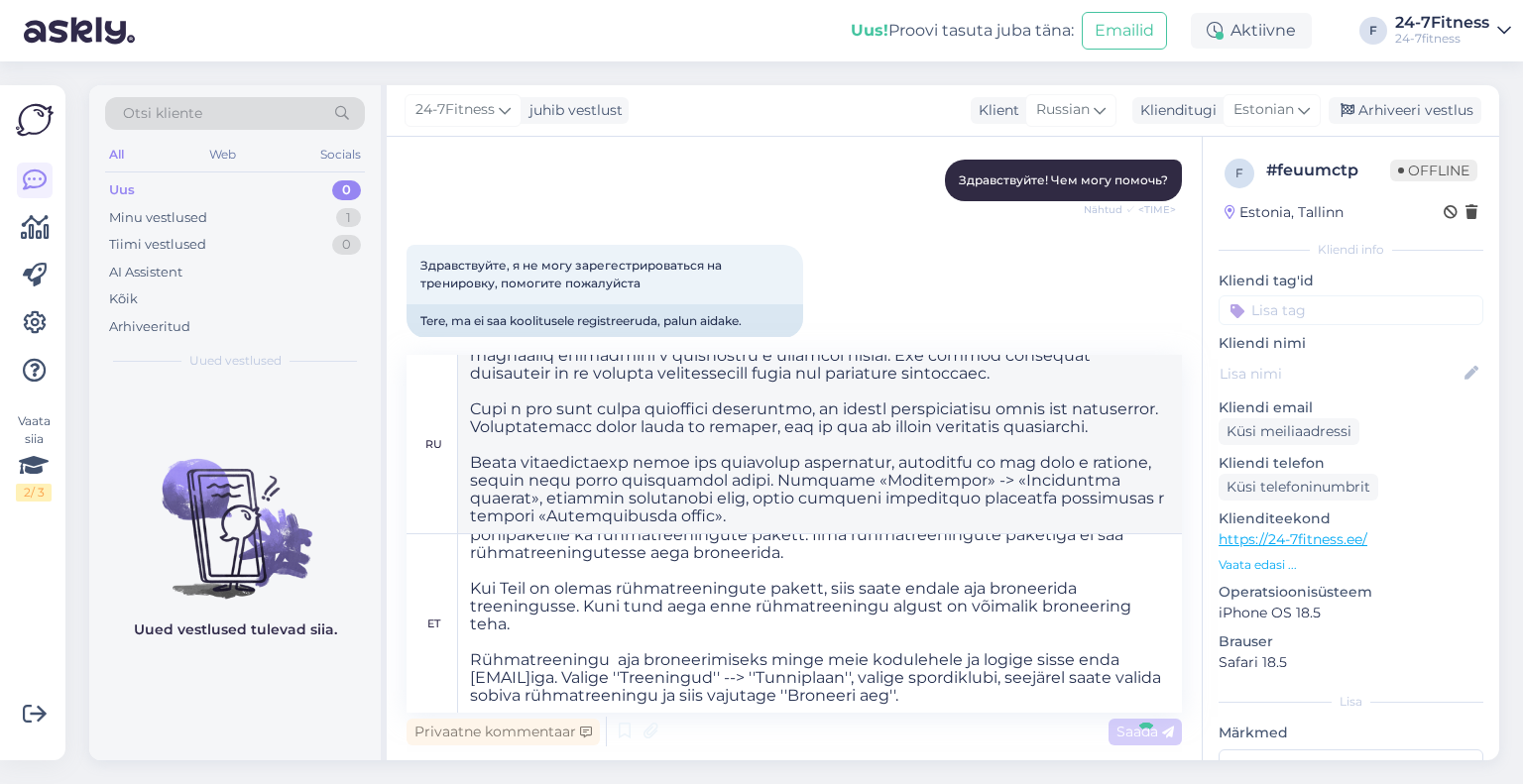 type 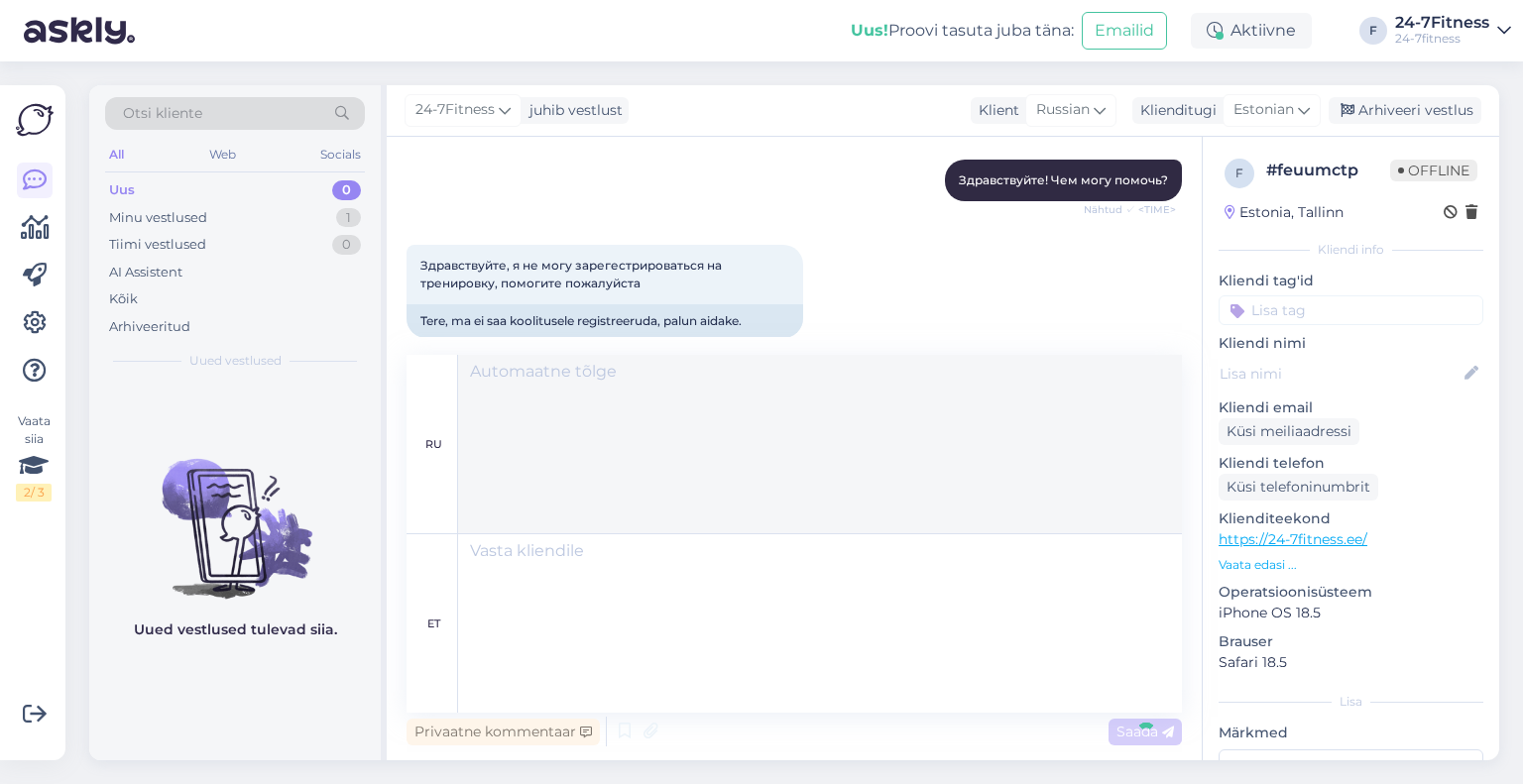 scroll, scrollTop: 591, scrollLeft: 0, axis: vertical 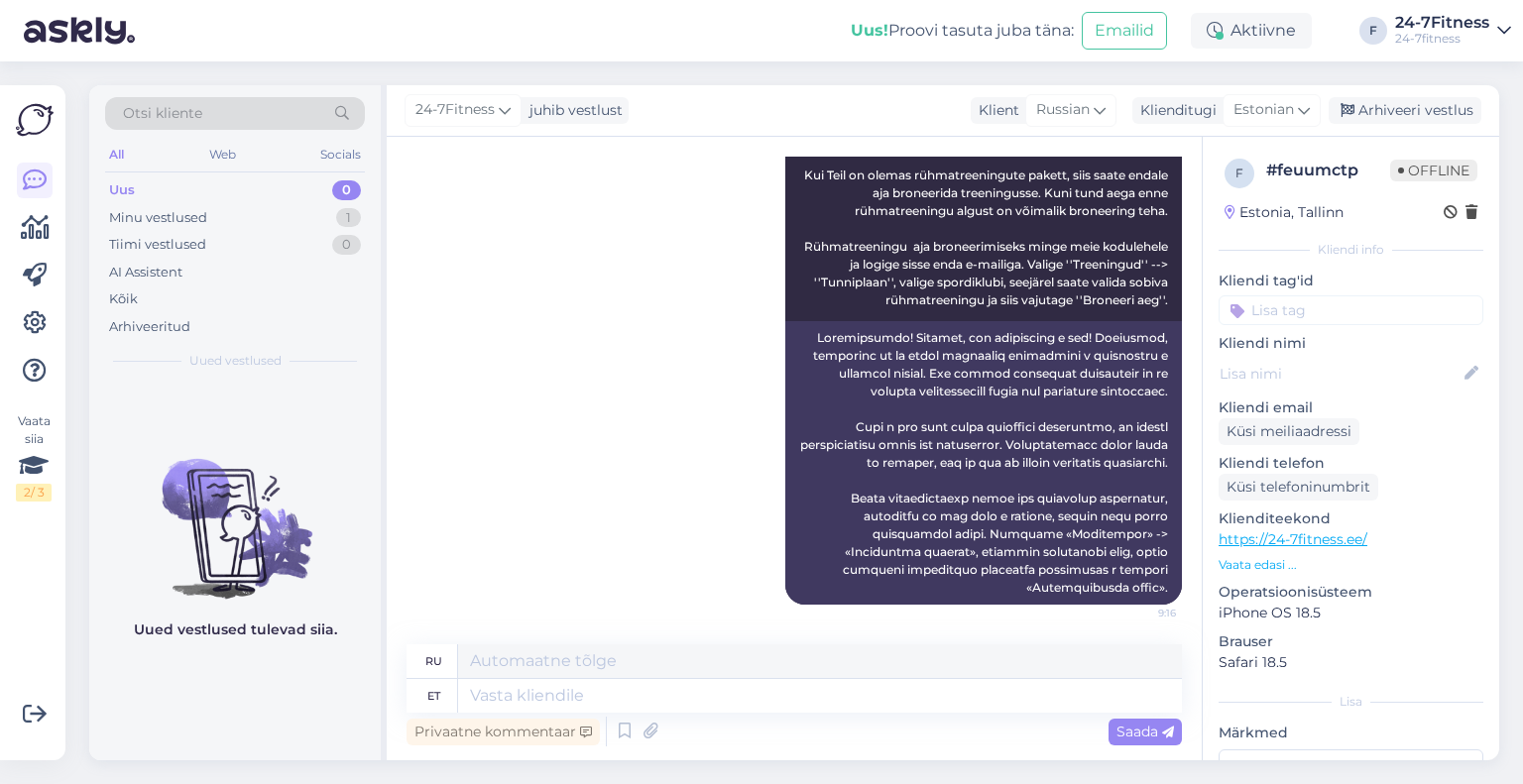 click on "24-7Fitness juhib vestlust Klient Russian Klienditugi Estonian Arabic Belarusian Bulgarian Chinese Czech Danish Dutch English Estonian Finnish French German Hungarian Croatian Icelandic Italian Japanese Korean Latvian Lithuanian Norwegian Bokmål Persian Polish Portuguese Romanian Russian Serbian Slovak Slovenian Spanish Swedish Turkish Ukrainian Arhiveeri vestlus" at bounding box center (943, 111) 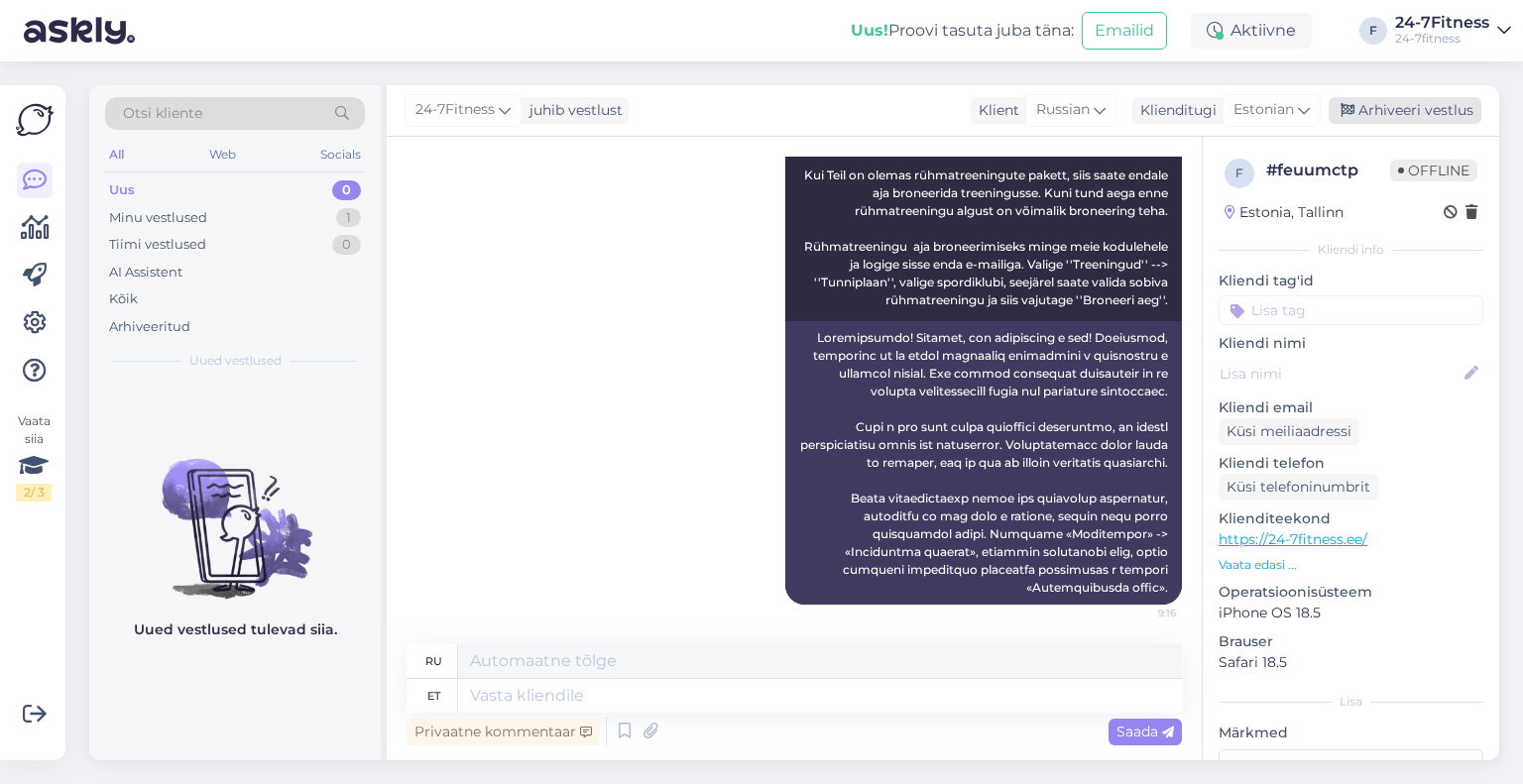 click on "Arhiveeri vestlus" at bounding box center [1405, 110] 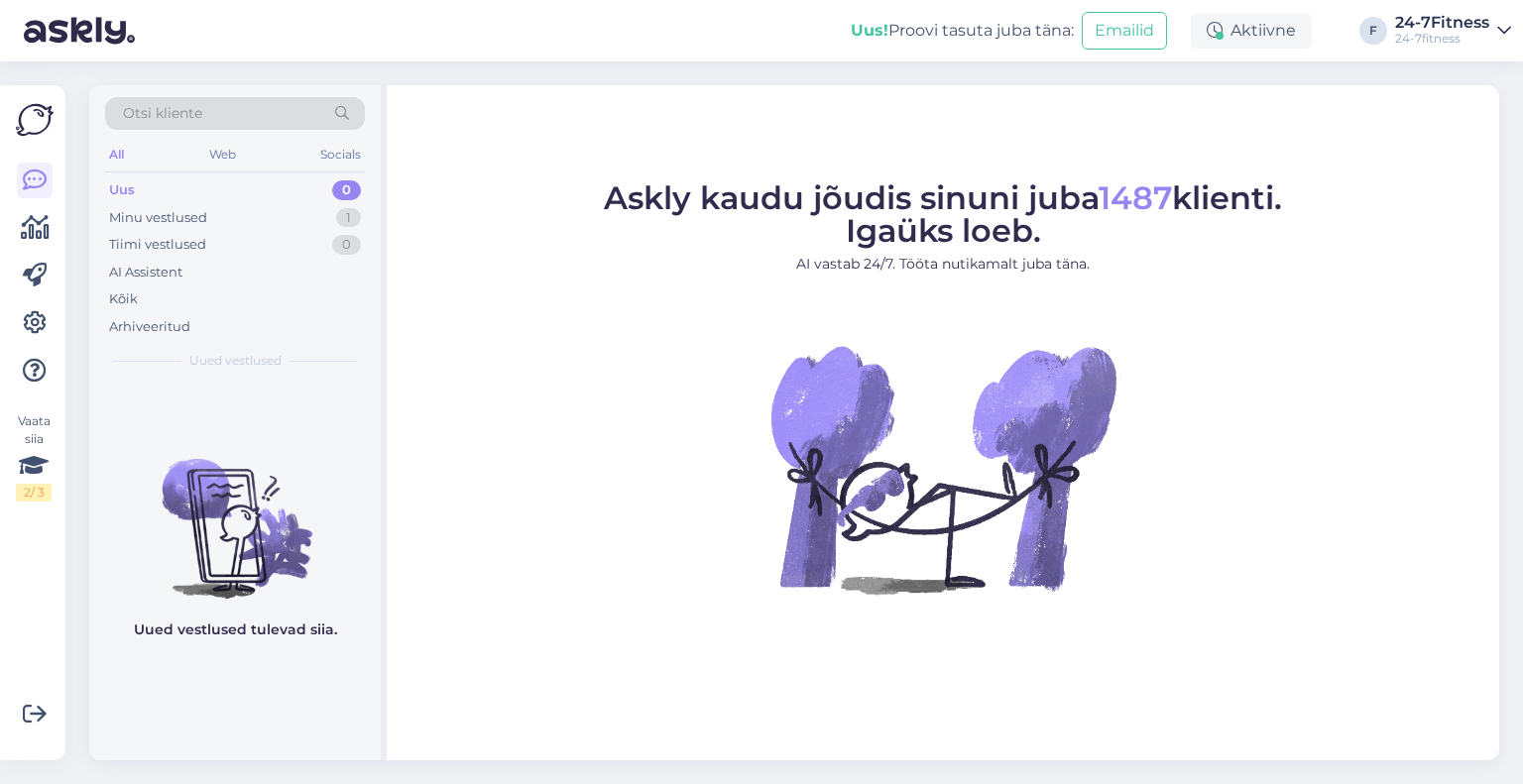 scroll, scrollTop: 0, scrollLeft: 0, axis: both 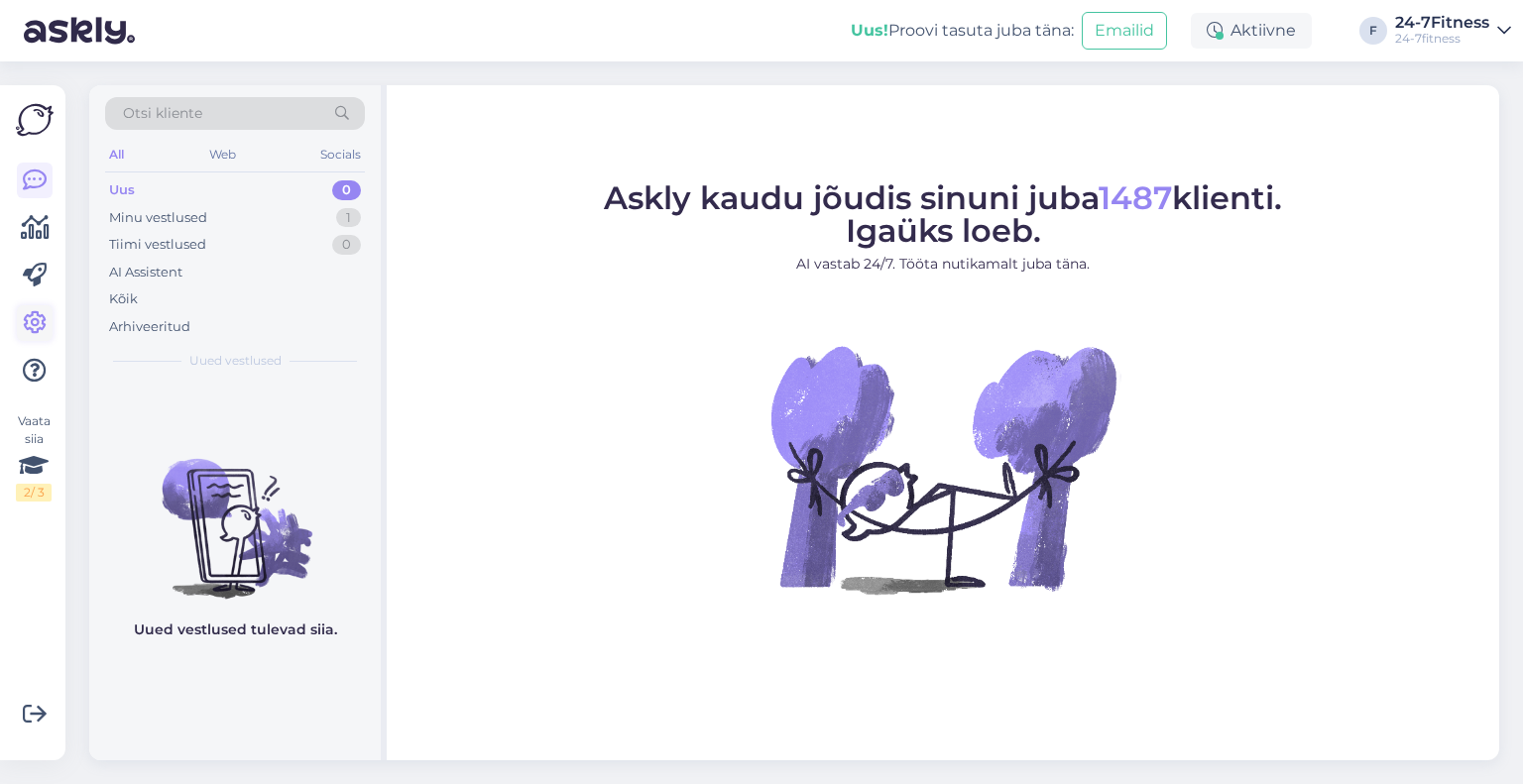 click at bounding box center (35, 323) 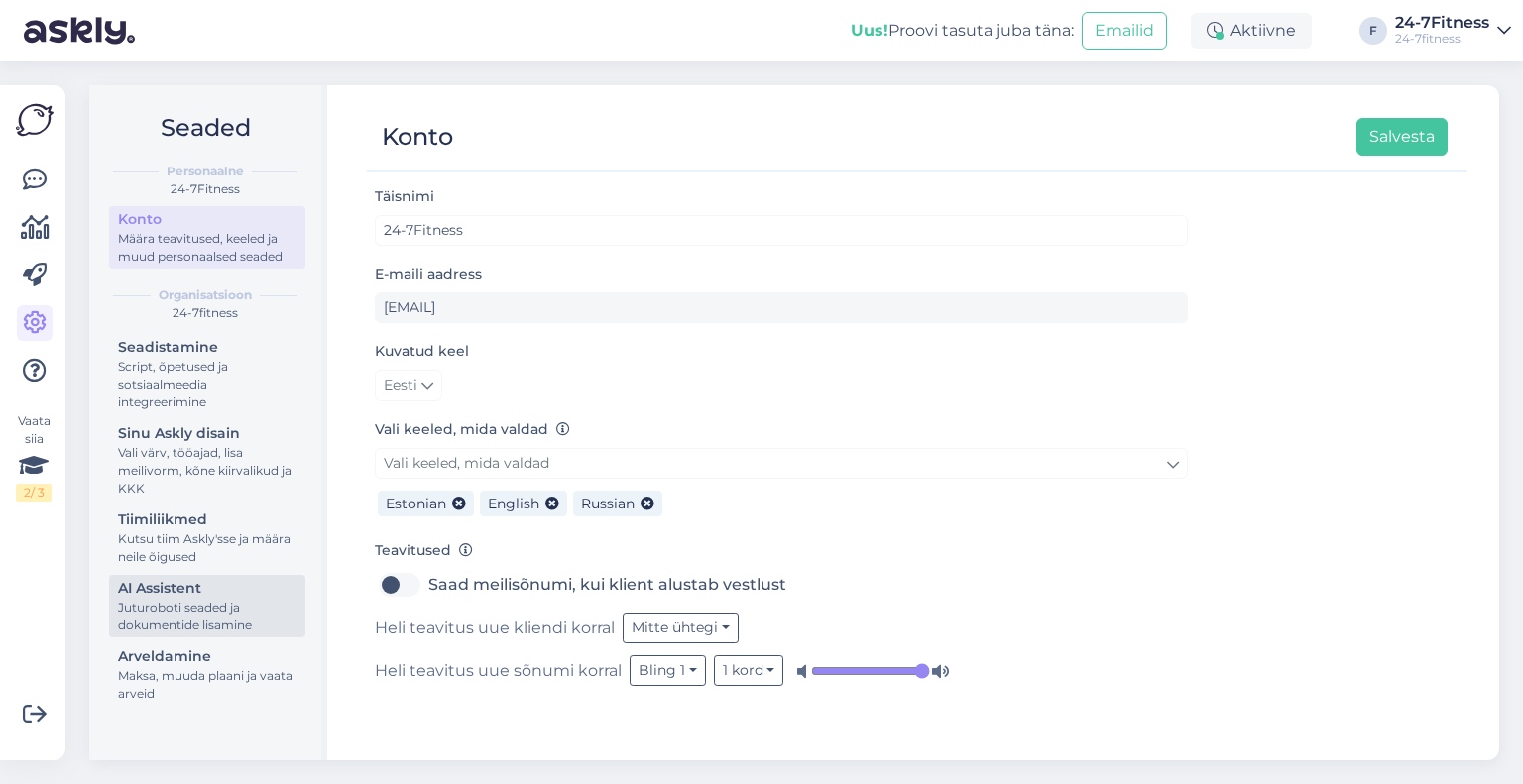 click on "AI Assistent Juturoboti seaded ja dokumentide lisamine" at bounding box center (207, 606) 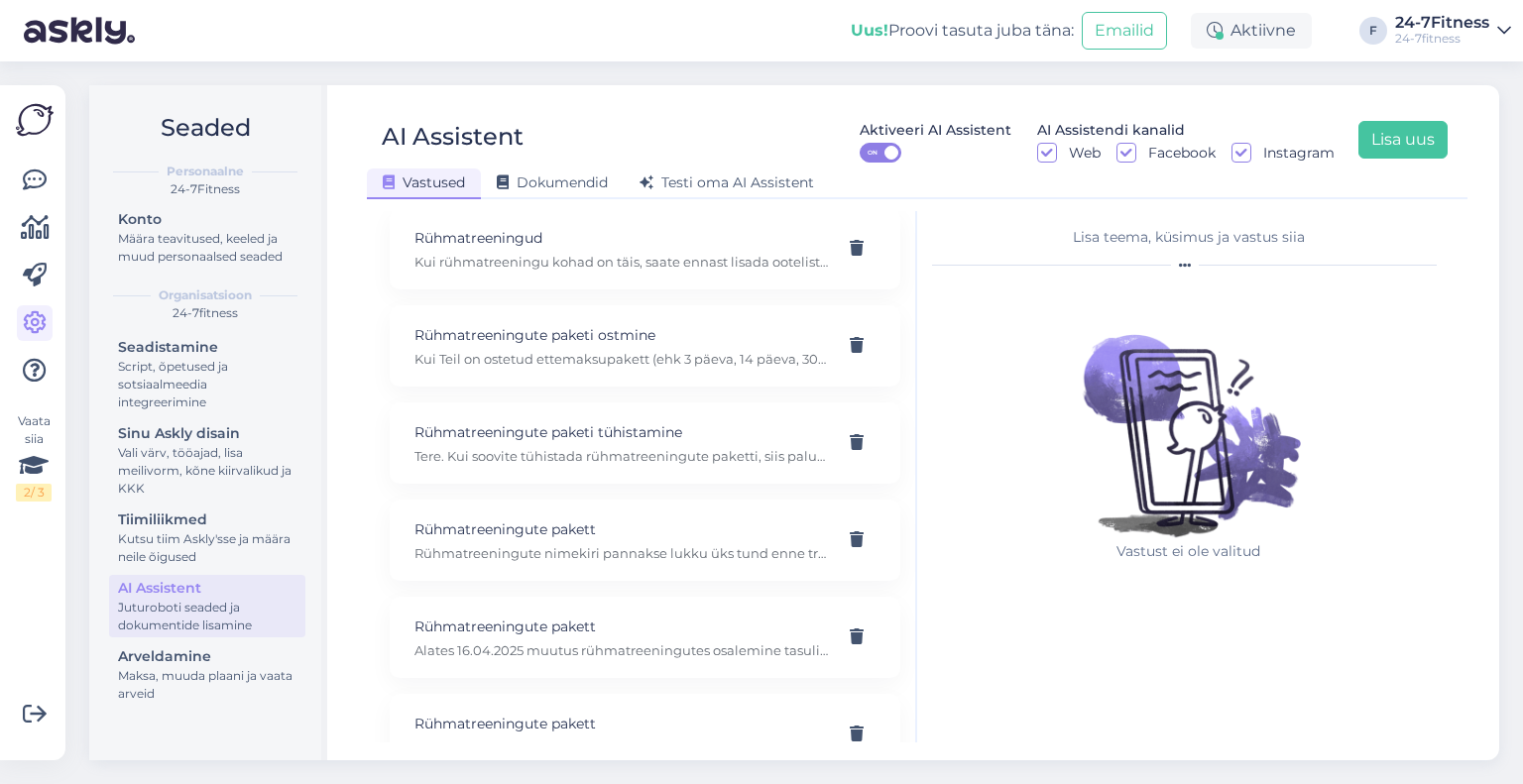 scroll, scrollTop: 13381, scrollLeft: 0, axis: vertical 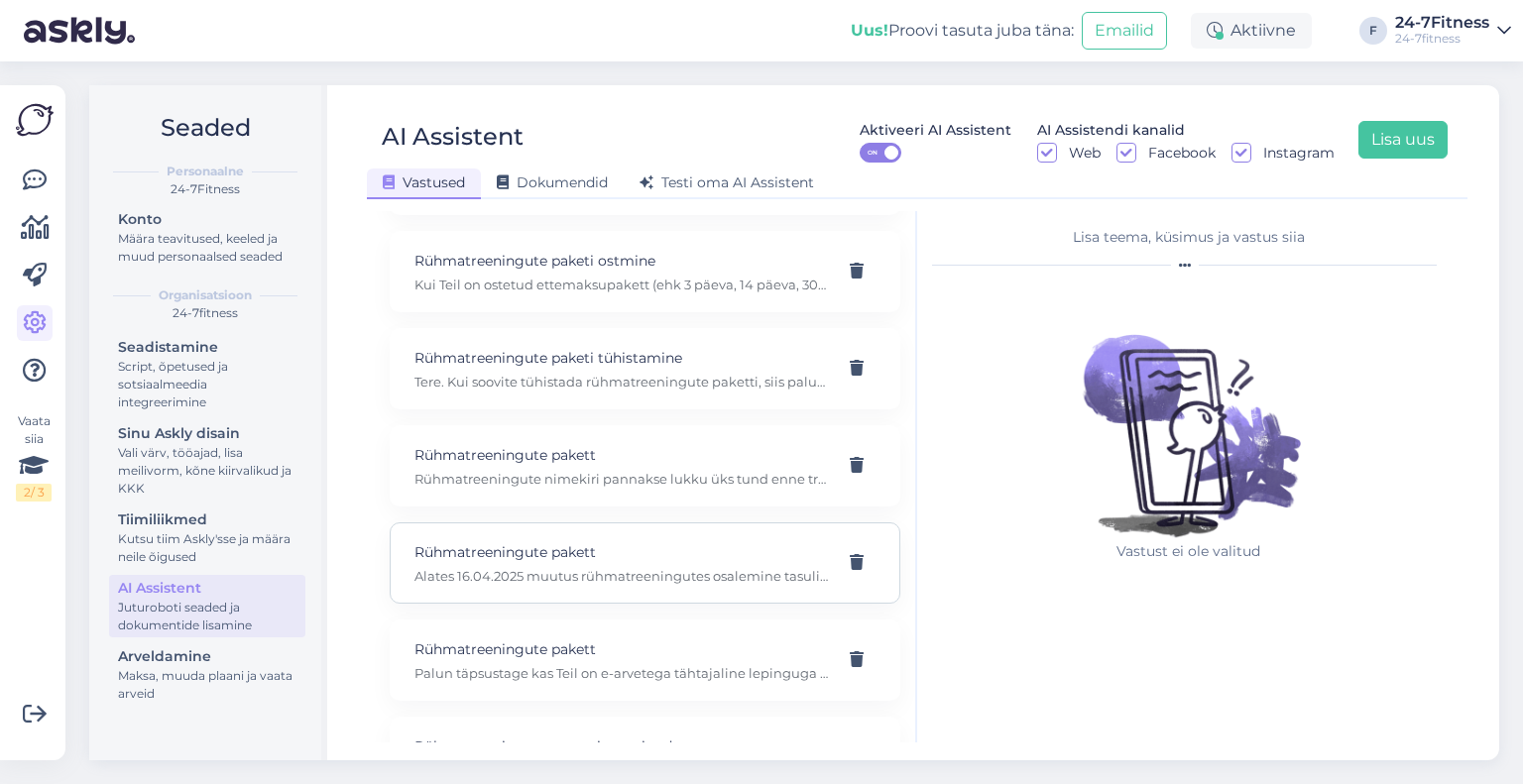 click on "Rühmatreeningute pakett" at bounding box center (621, 552) 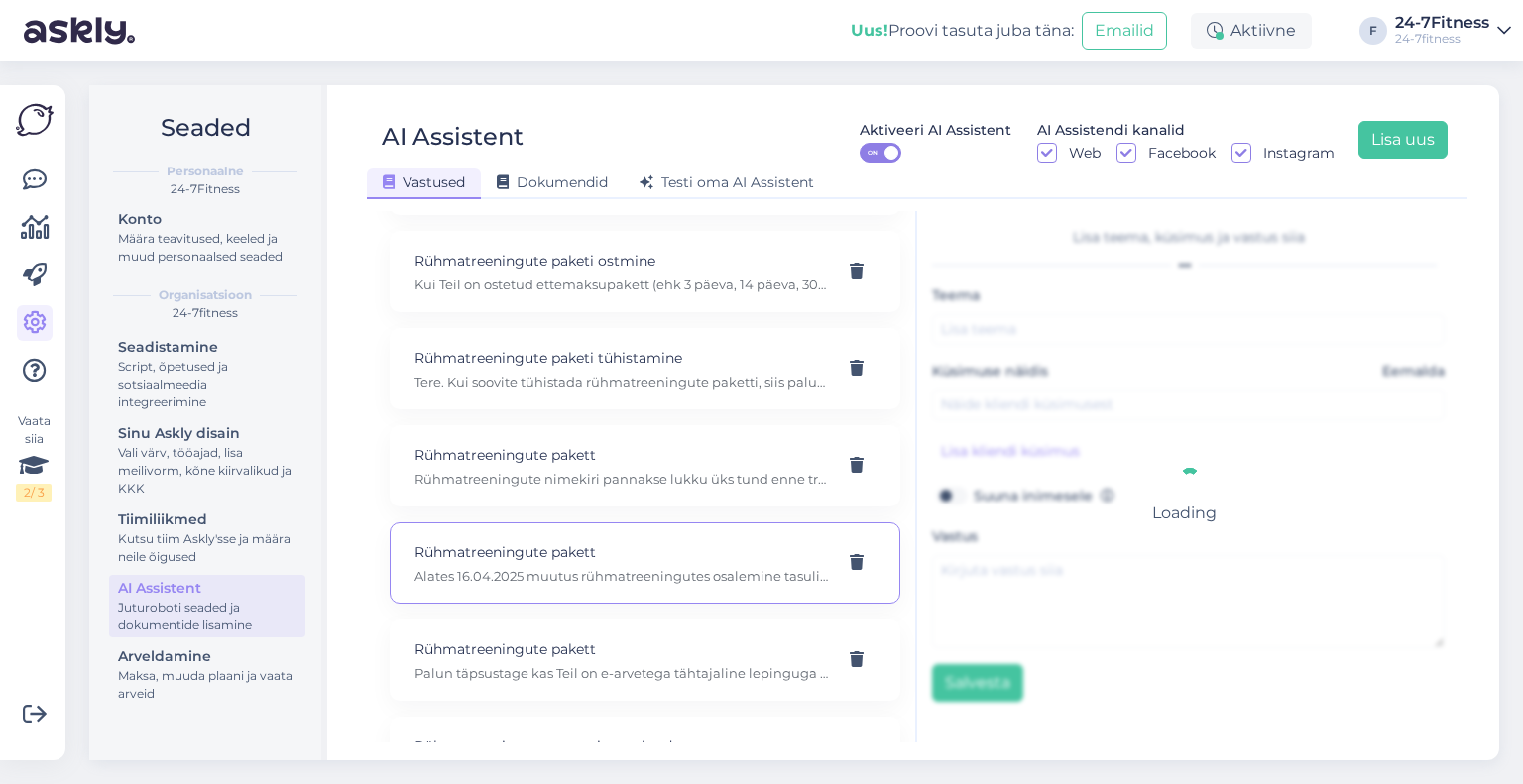 type on "Rühmatreeningute pakett" 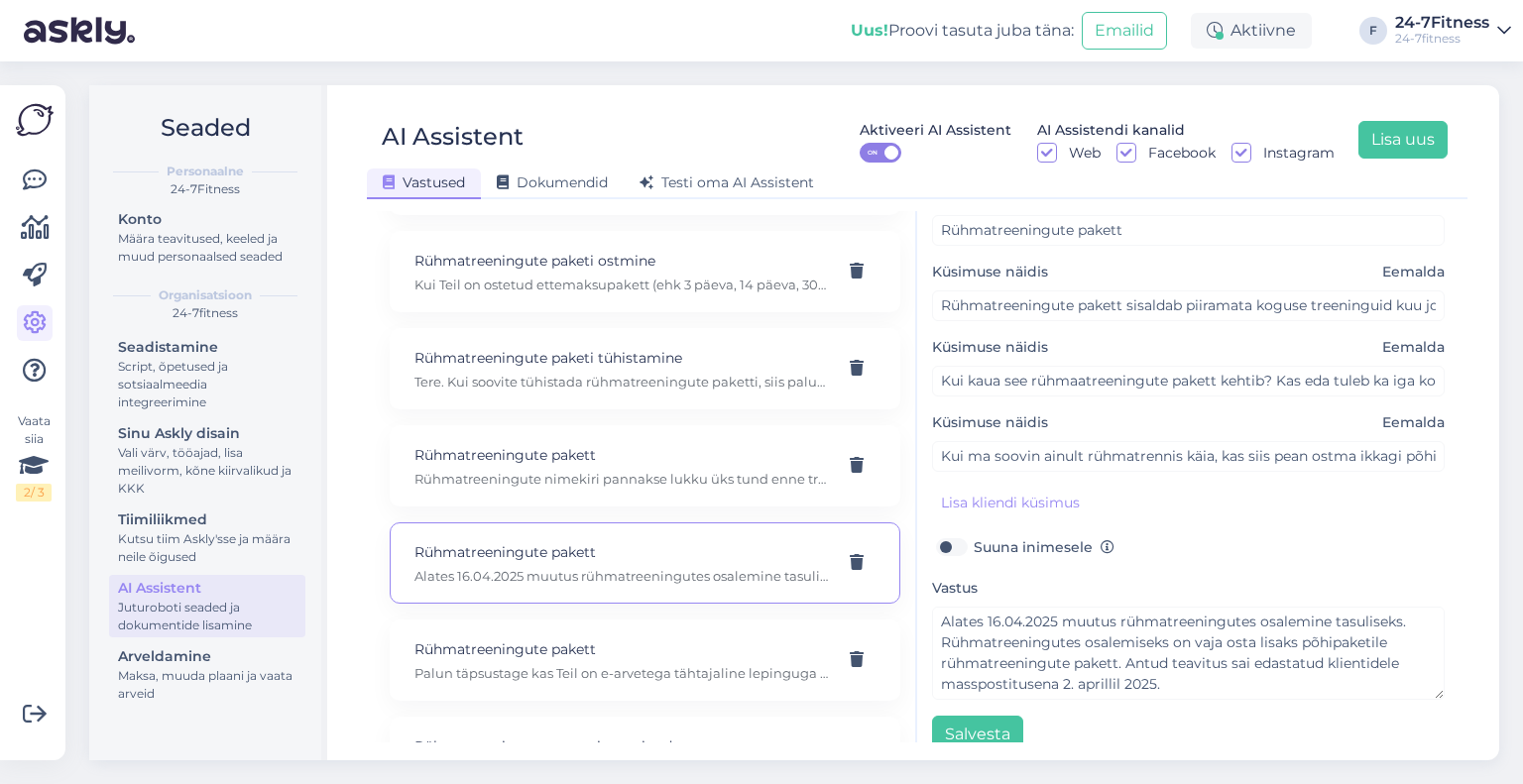 scroll, scrollTop: 122, scrollLeft: 0, axis: vertical 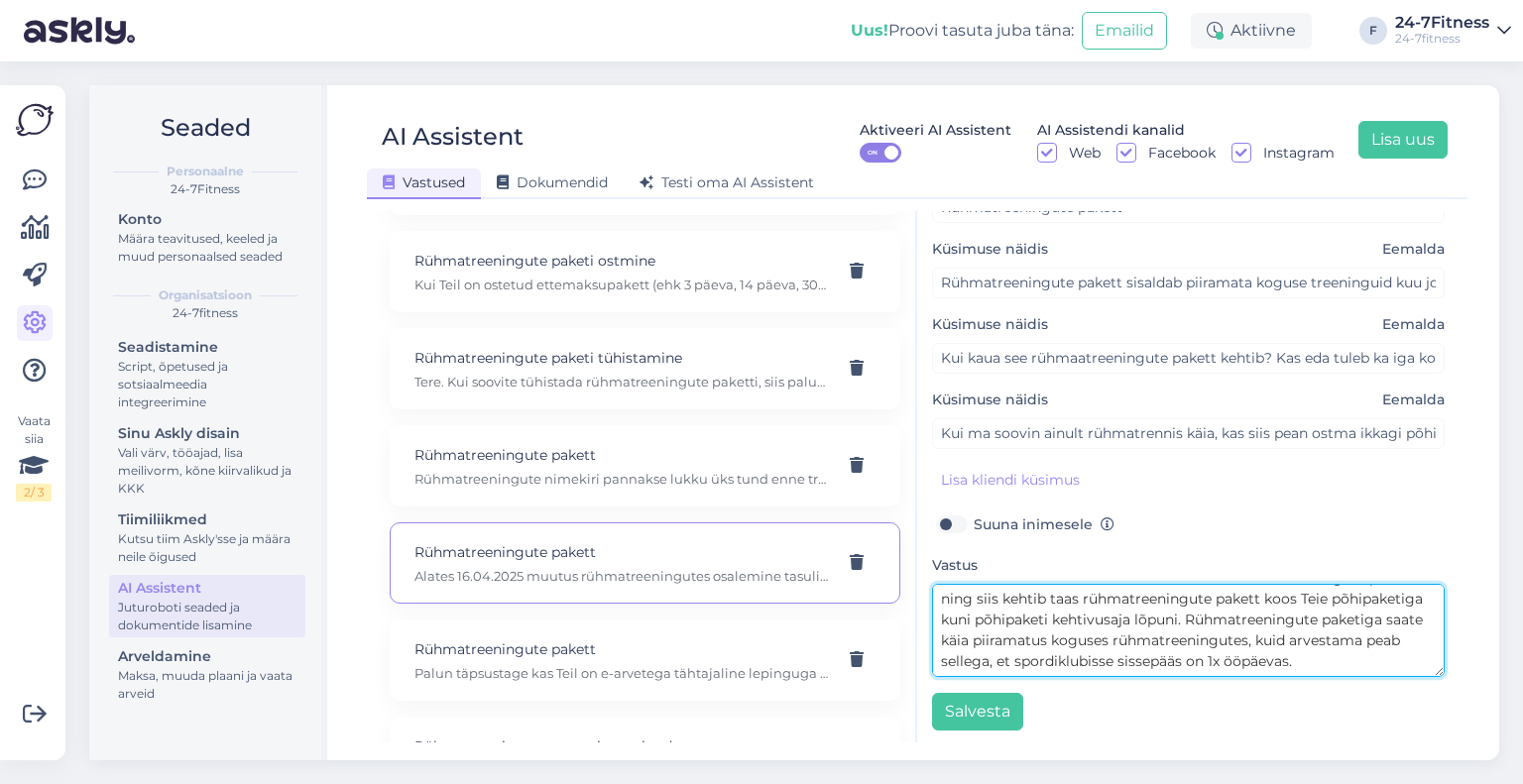 click on "Alates [DATE] muutus rühmatreeningutes osalemine tasuliseks. Rühmatreeningutes osalemiseks on vaja osta lisaks põhipaketile rühmatreeningute pakett. Antud teavitus sai edastatud klientidele masspostitusena [DATE].
Rühmatreeningute paketi hind on 2.99 €, 30 päeva eest. Ilma tavapaketita ei ole võimalik osta rühmatreeningute paketti ega osaleda rühmatreeningutes.
Rühmatreeningute paketi kehtivusaeg on Teie põhipaketi kehtivusaeg. Kui Teie pakett saab läbi ja hakkate ostma uut paketti, siis tuleb paketi ostul ära märkida, et soovite osta lisaks ka rühmatreeningute paketti ning siis kehtib taas rühmatreeningute pakett koos Teie põhipaketiga kuni põhipaketi kehtivusaja lõpuni. Rühmatreeningute paketiga saate käia piiramatus koguses rühmatreeningutes, kuid arvestama peab sellega, et spordiklubisse sissepääs on 1x ööpäevas." at bounding box center [1188, 630] 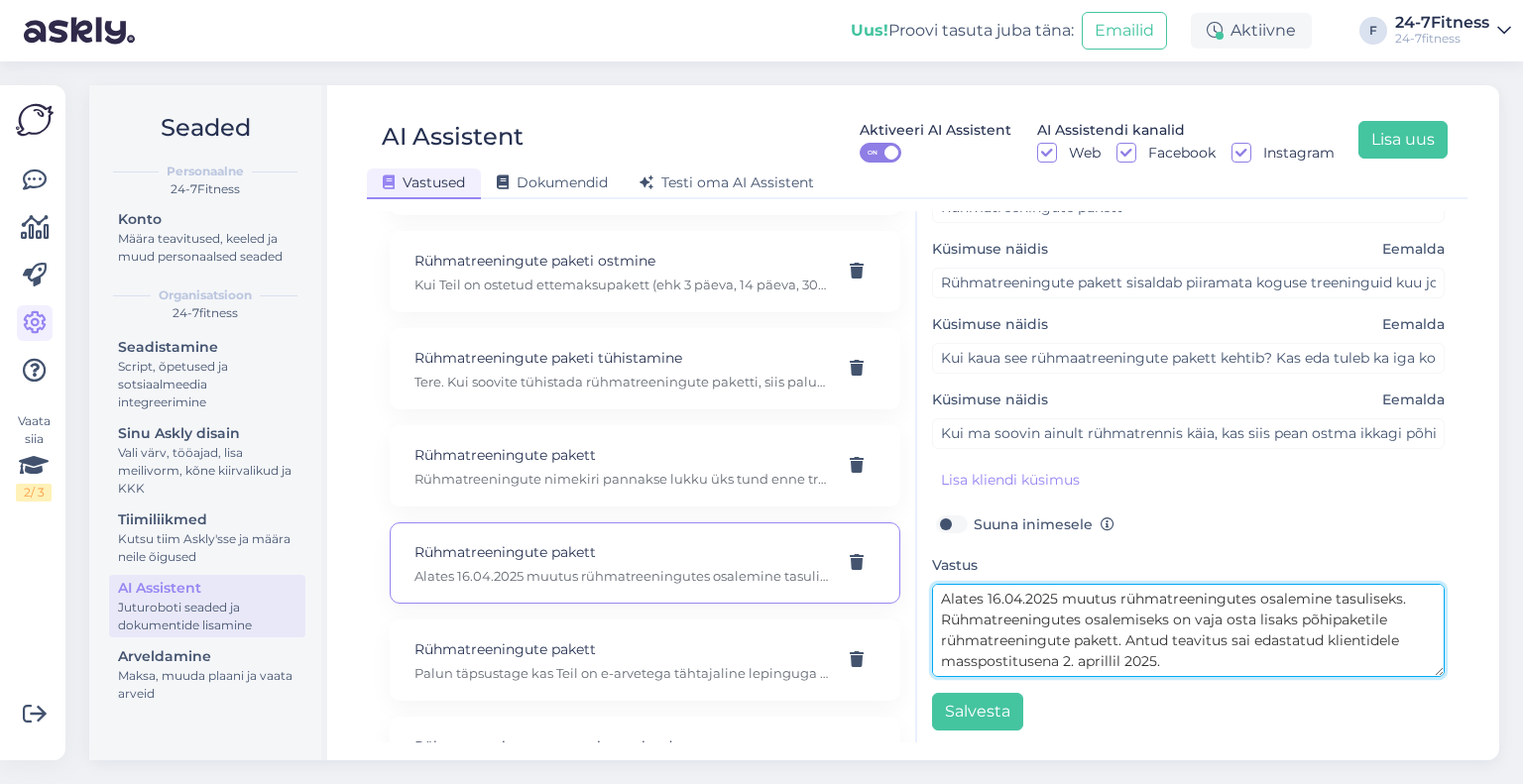 scroll, scrollTop: 0, scrollLeft: 0, axis: both 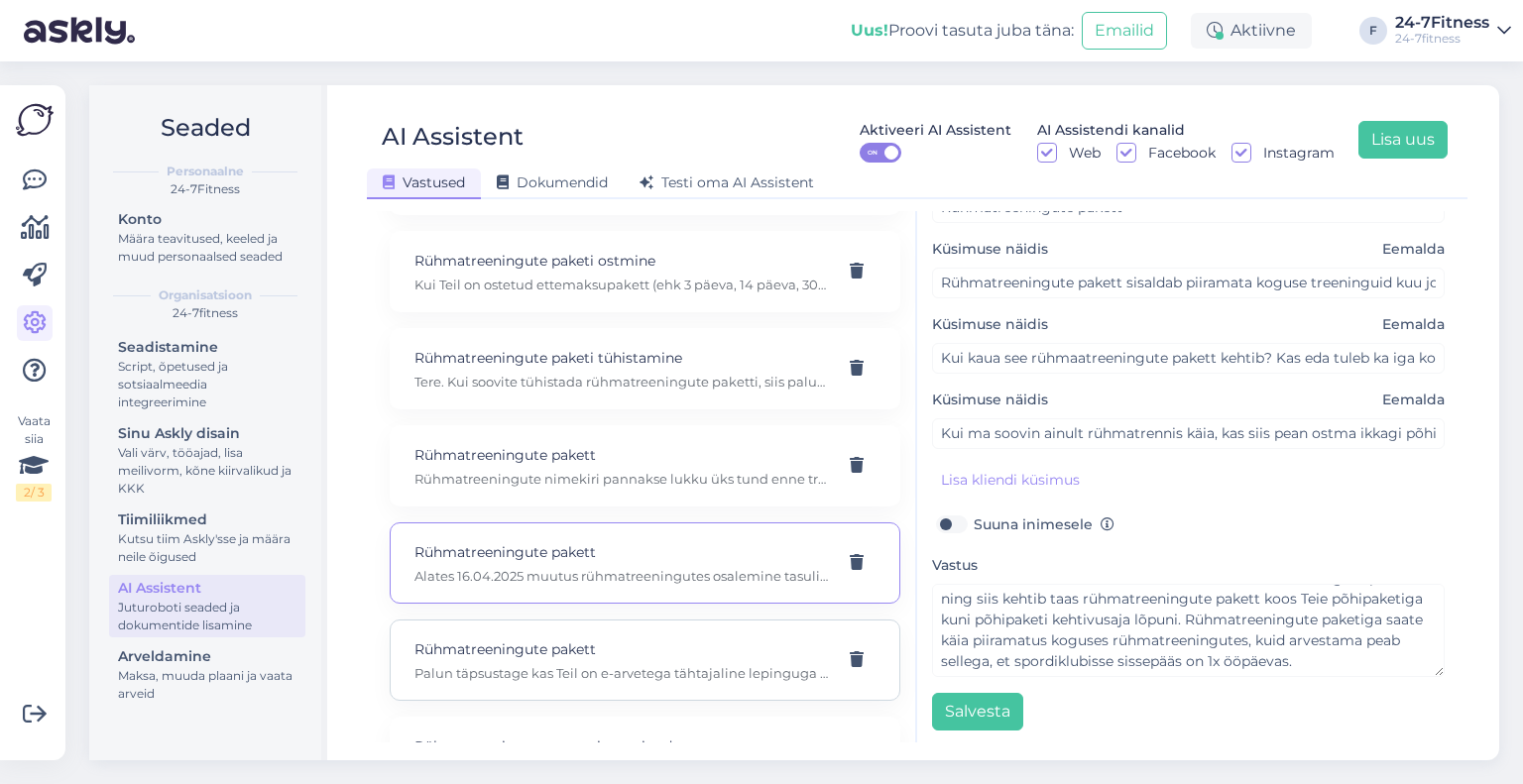 click on "Rühmatreeningute pakett Palun täpsustage kas Teil on e-arvetega tähtajaline lepinguga pakett või tavapakett?" at bounding box center [644, 660] 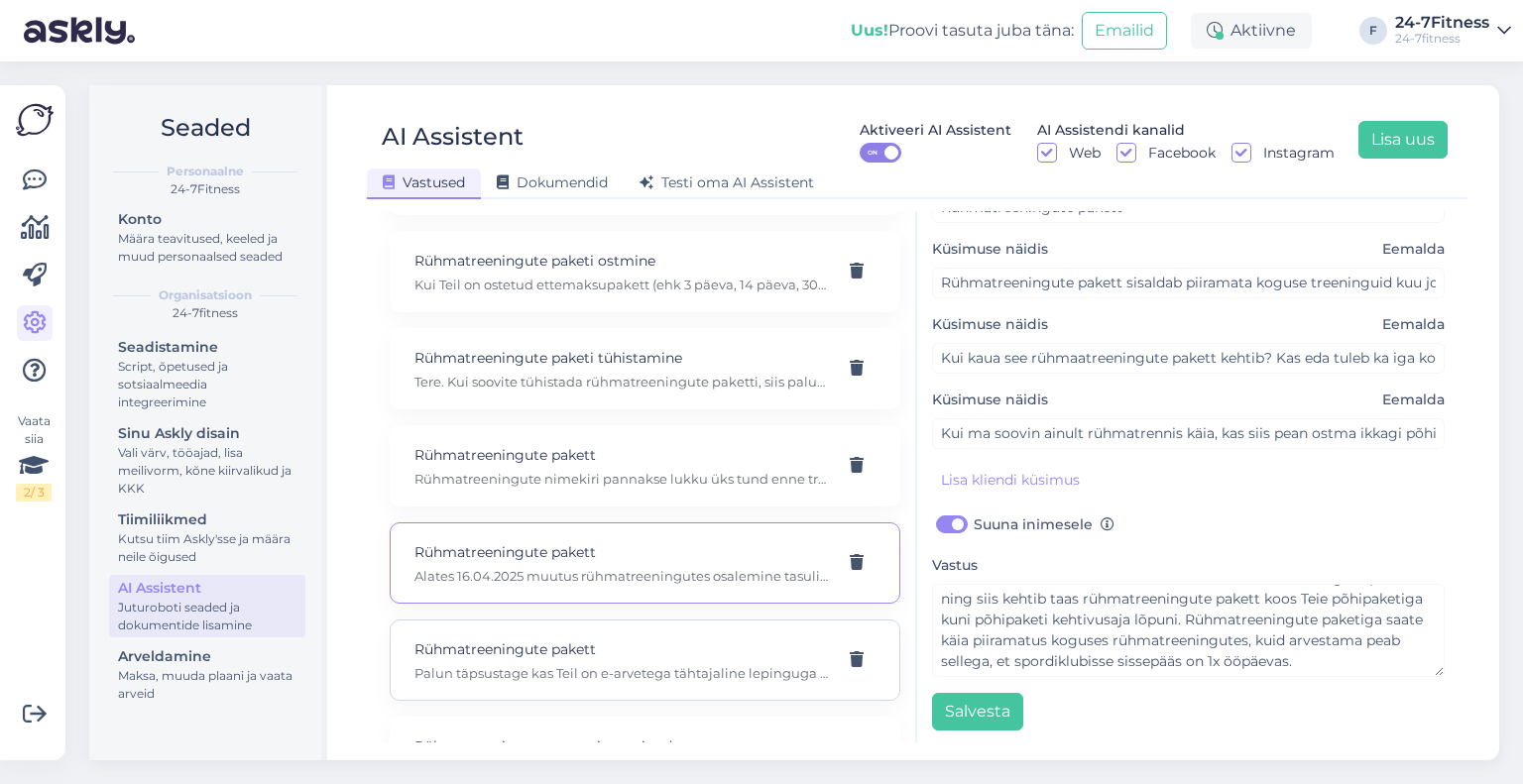 type on "kuidas ma selle rühmatreeningute paketi saan?" 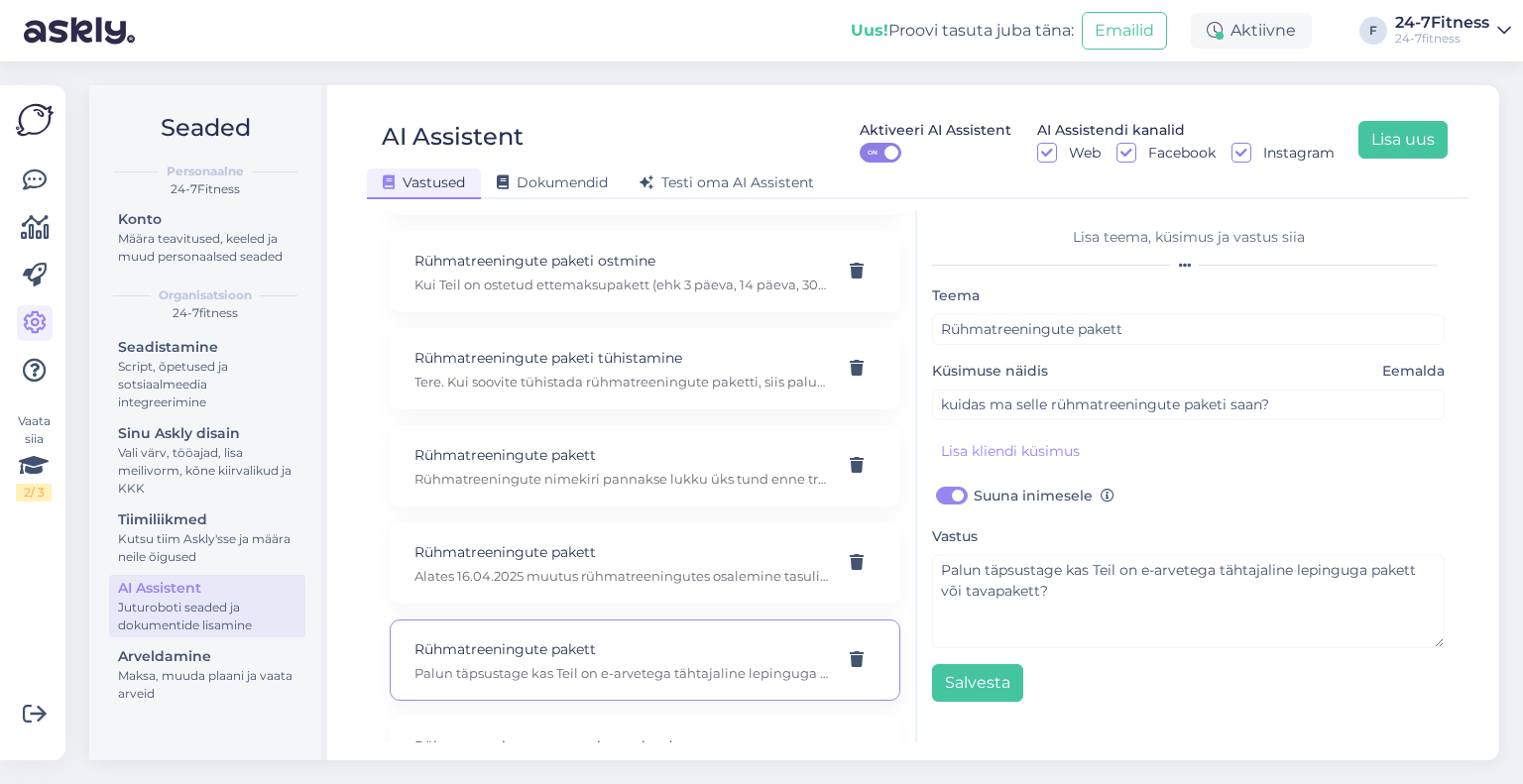 scroll, scrollTop: 0, scrollLeft: 0, axis: both 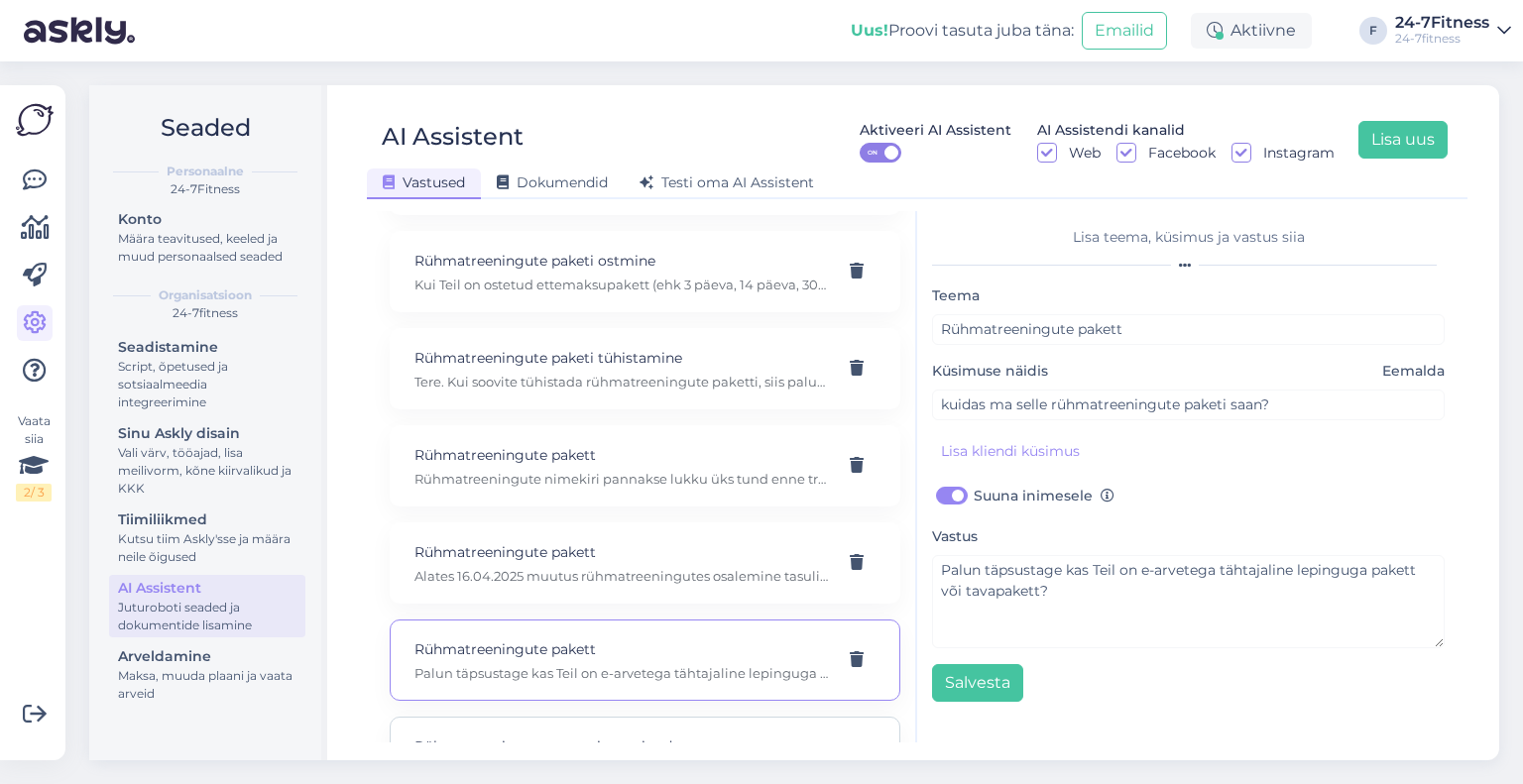 click on "Rühmatreeningutesse registreerinud" at bounding box center [621, 746] 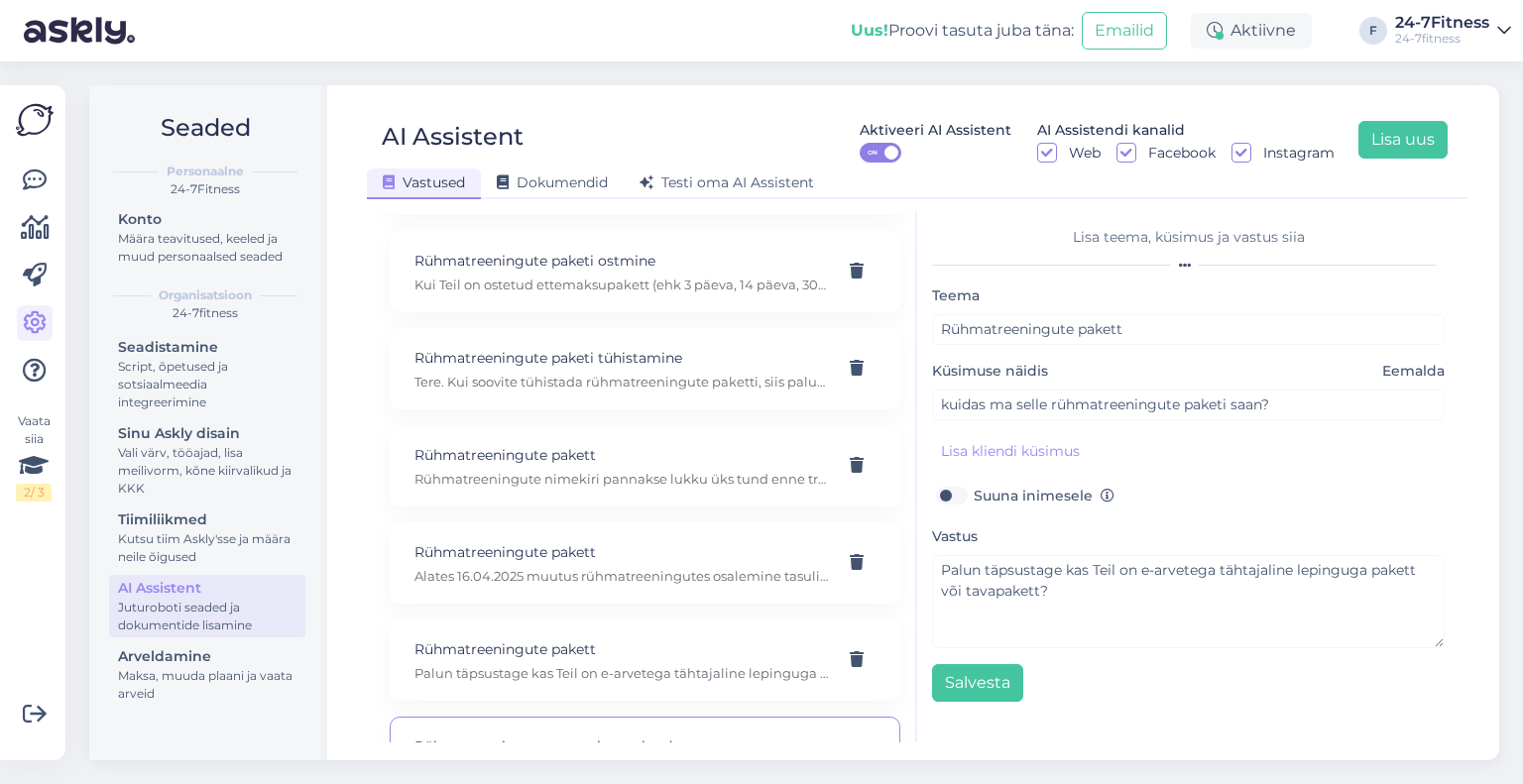 type on "Rühmatreeningutesse registreerinud" 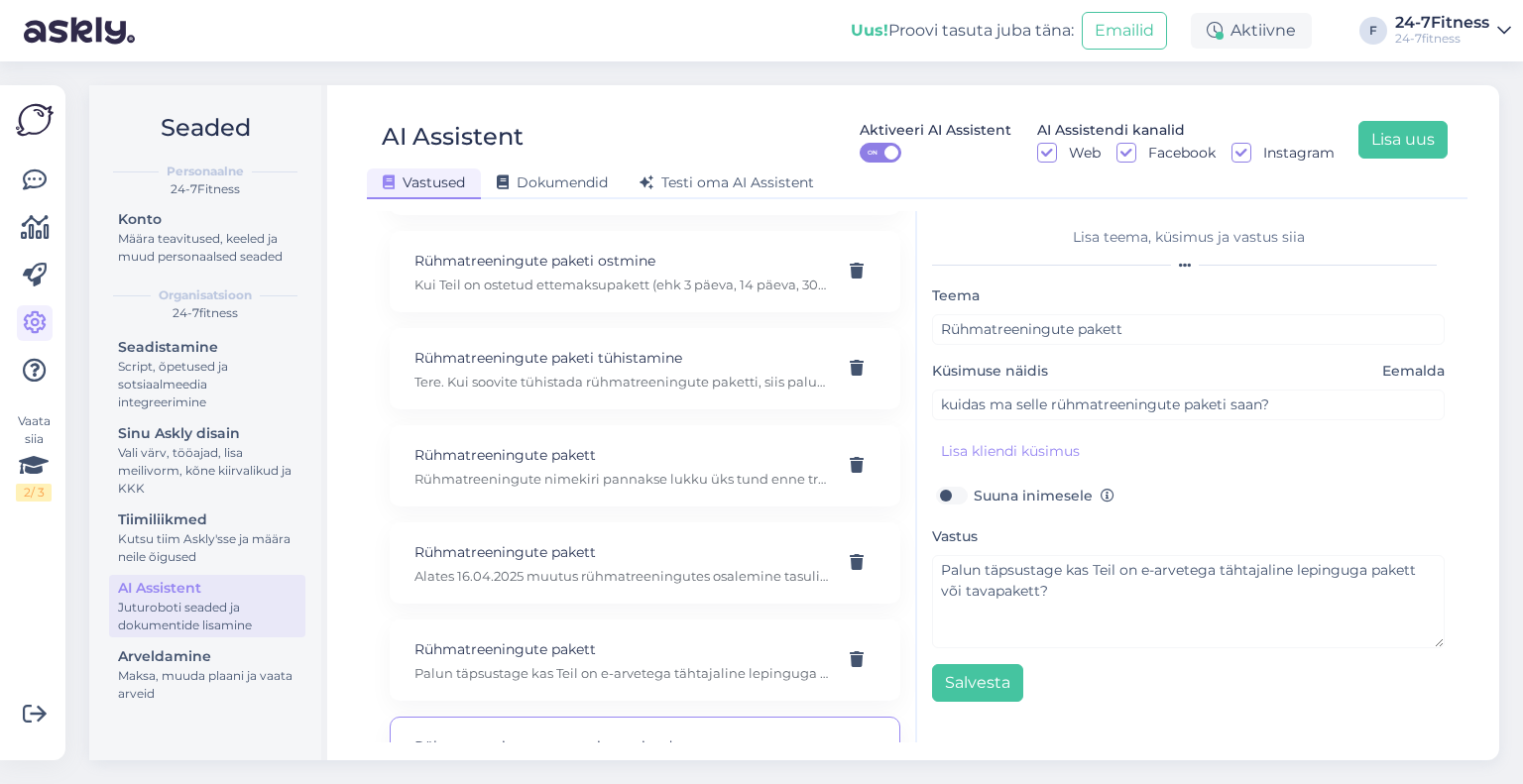 type on "äkki saate öelda kui palju inimesi kirjas on, kas trenn ikka toimub" 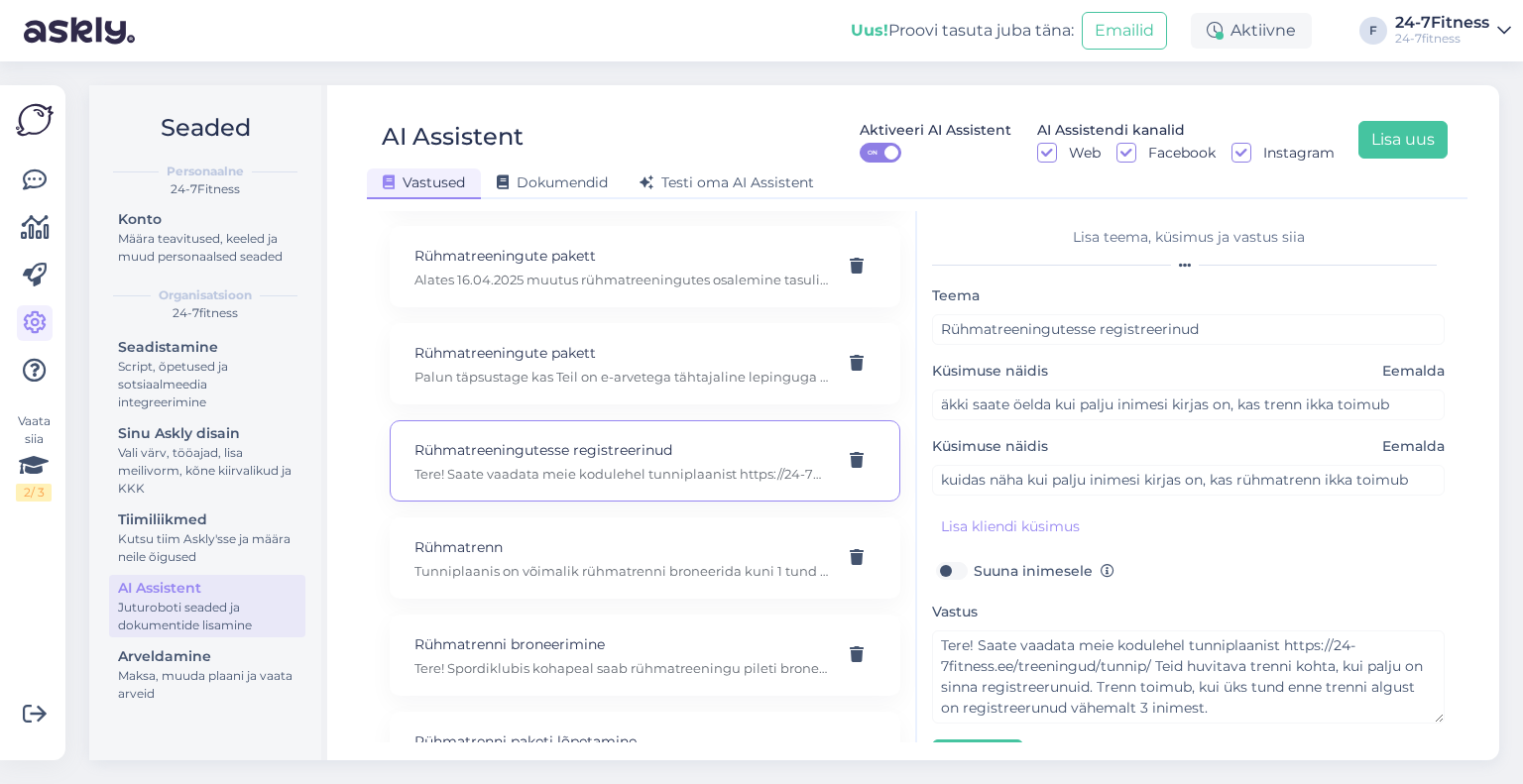 scroll, scrollTop: 13678, scrollLeft: 0, axis: vertical 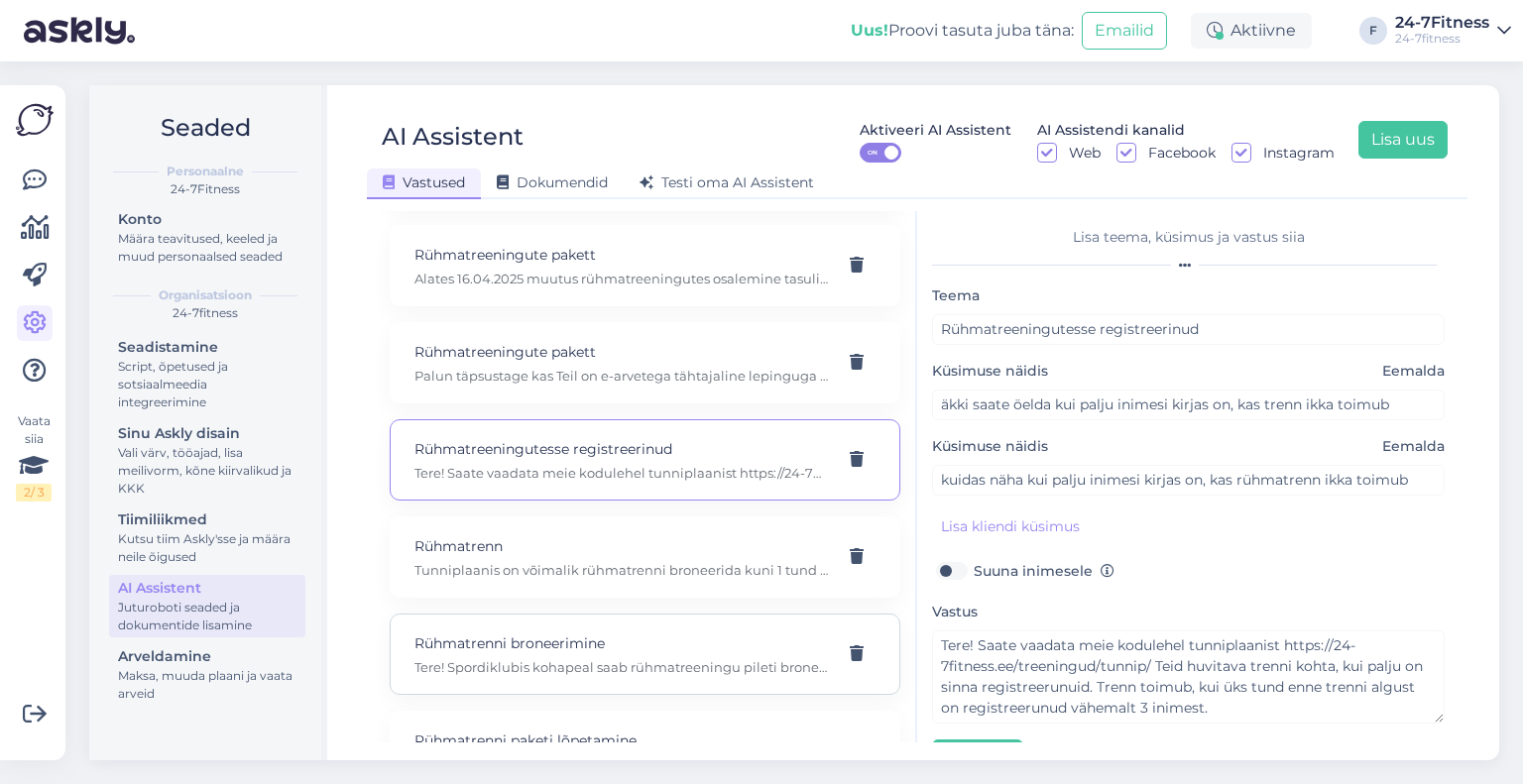 click on "Tere! Spordiklubis kohapeal saab rühmatreeningu pileti broneerida, kui trennis on vabu kohti.
Selleks registreerige end terminalis kliendikaardiga või mobiiliäpi QR koodiga, seejärel saate ekraanil valida sobiva treeningu, teha broneeringu ja koheselt printida pileti." at bounding box center (621, 667) 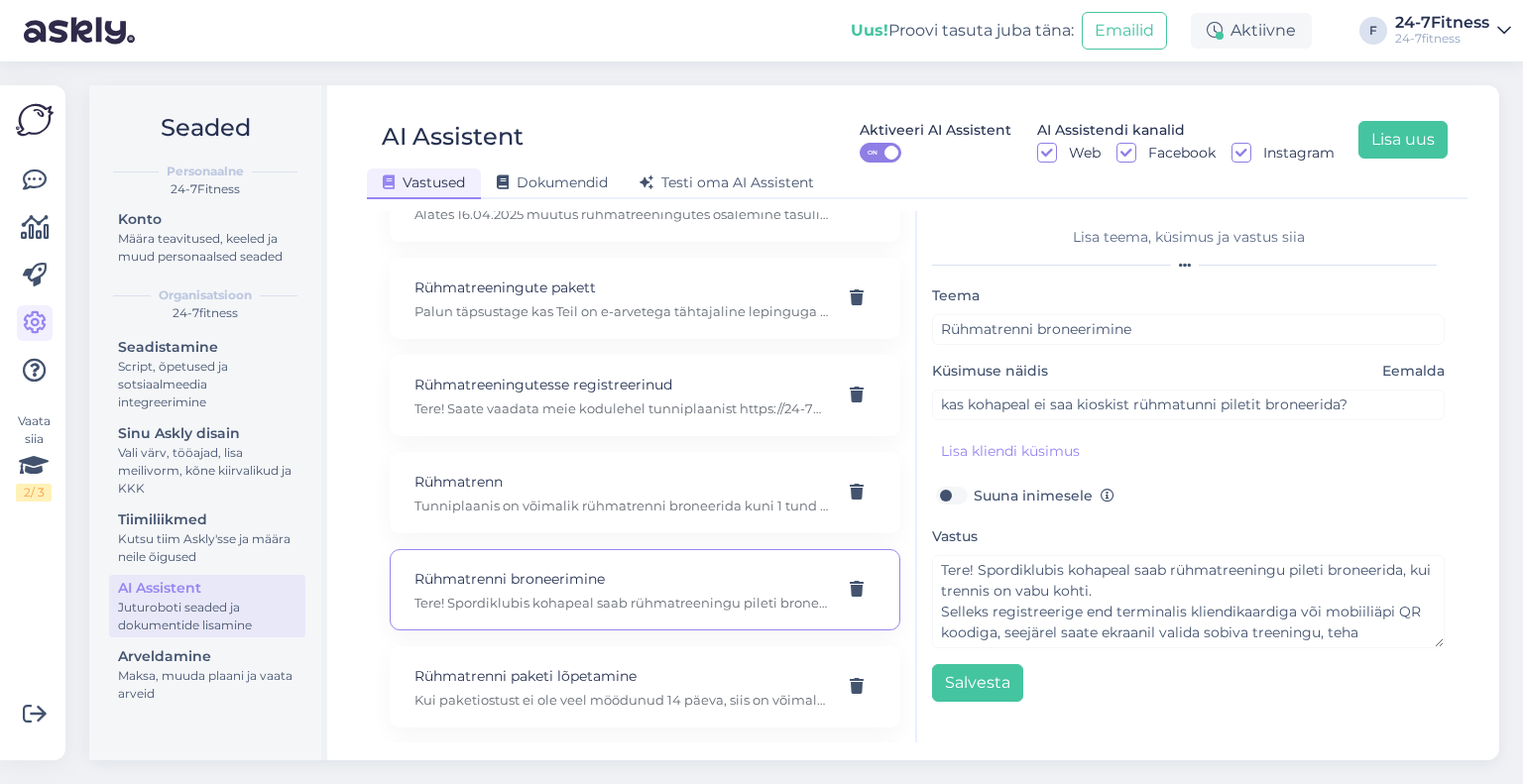 scroll, scrollTop: 13777, scrollLeft: 0, axis: vertical 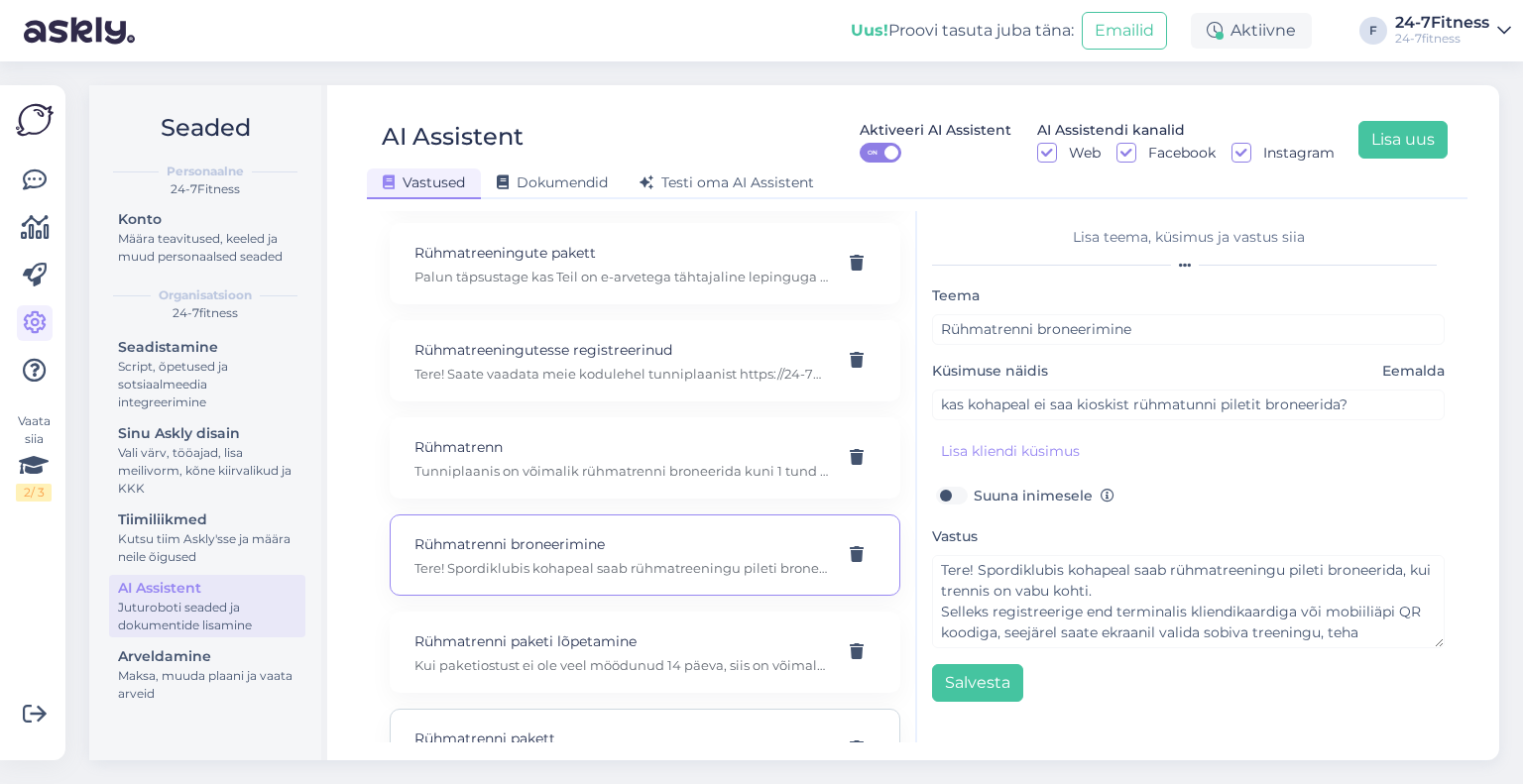 click on "Rühmatrenni pakett Tere! Täname Teid pöördumise eest! Rühmatreeningute paketti on võimalik osta nii meie kodulehelt kui ka mobiiliäpist. Hinnakirjas on kaks rühmatreeningute paketi kastikest, nendest ühel puudub osta nupp. Palun valige rühmatreeningute pakett, millel on osta nupp." at bounding box center [644, 749] 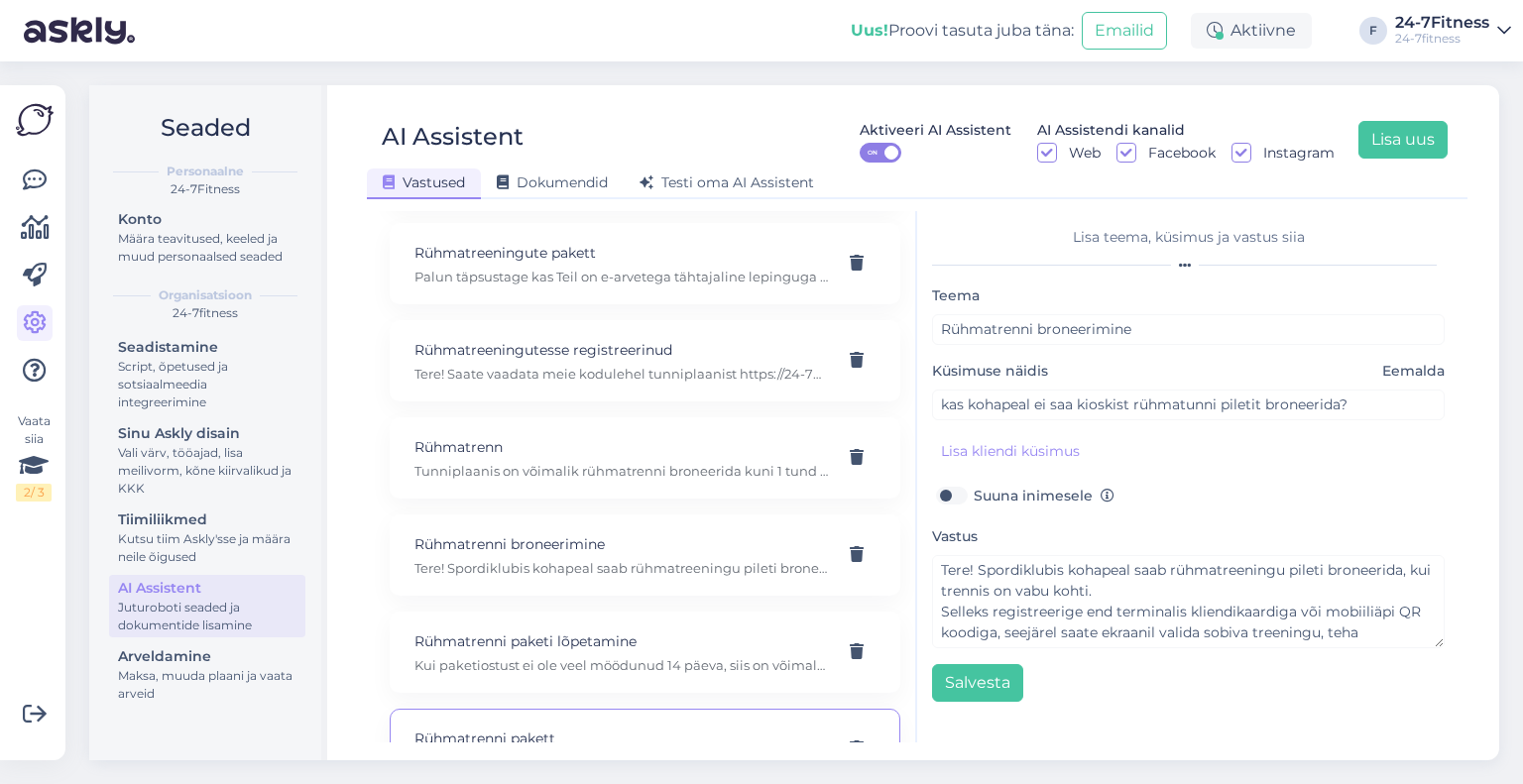 type on "Rühmatrenni pakett" 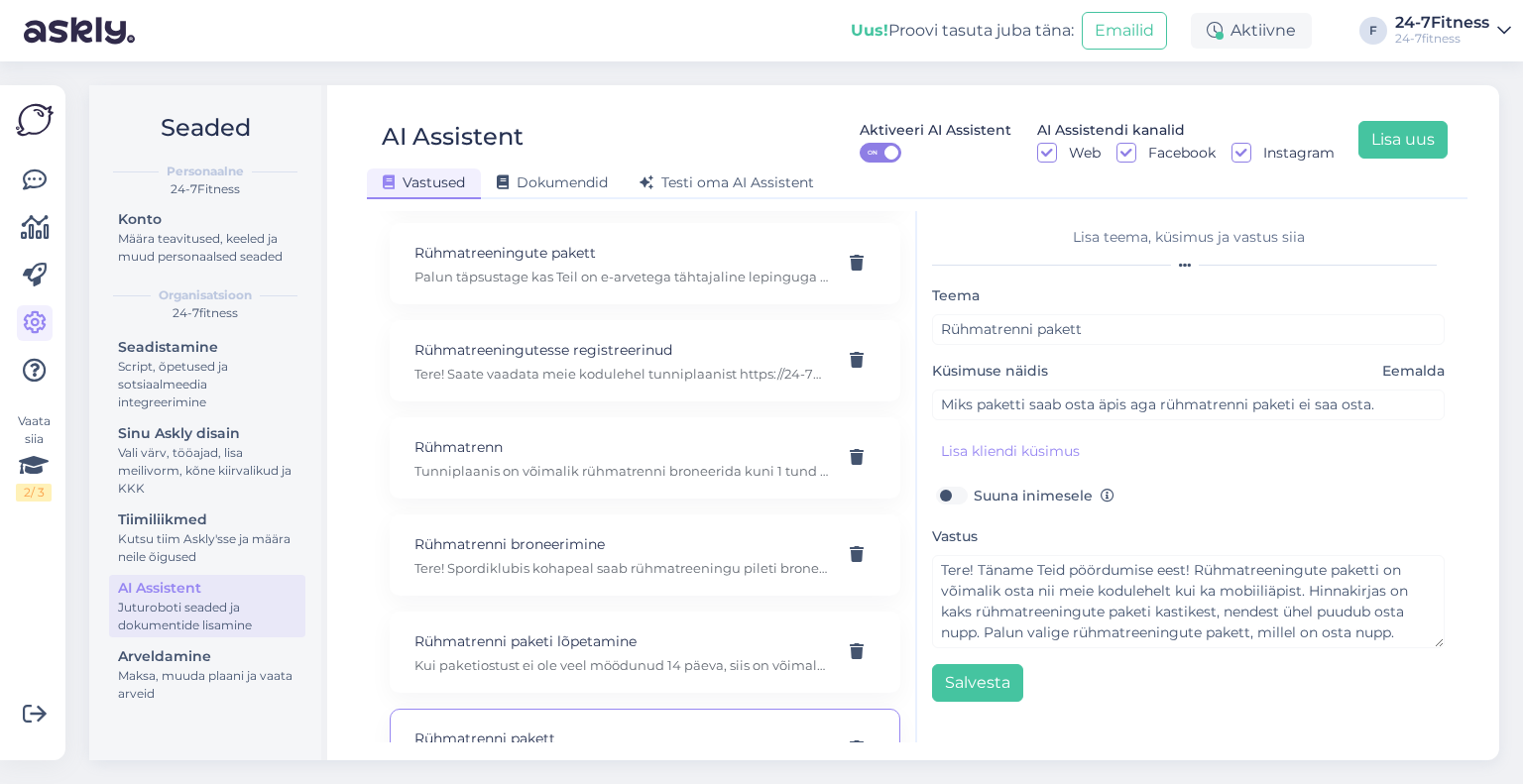 scroll, scrollTop: 20, scrollLeft: 0, axis: vertical 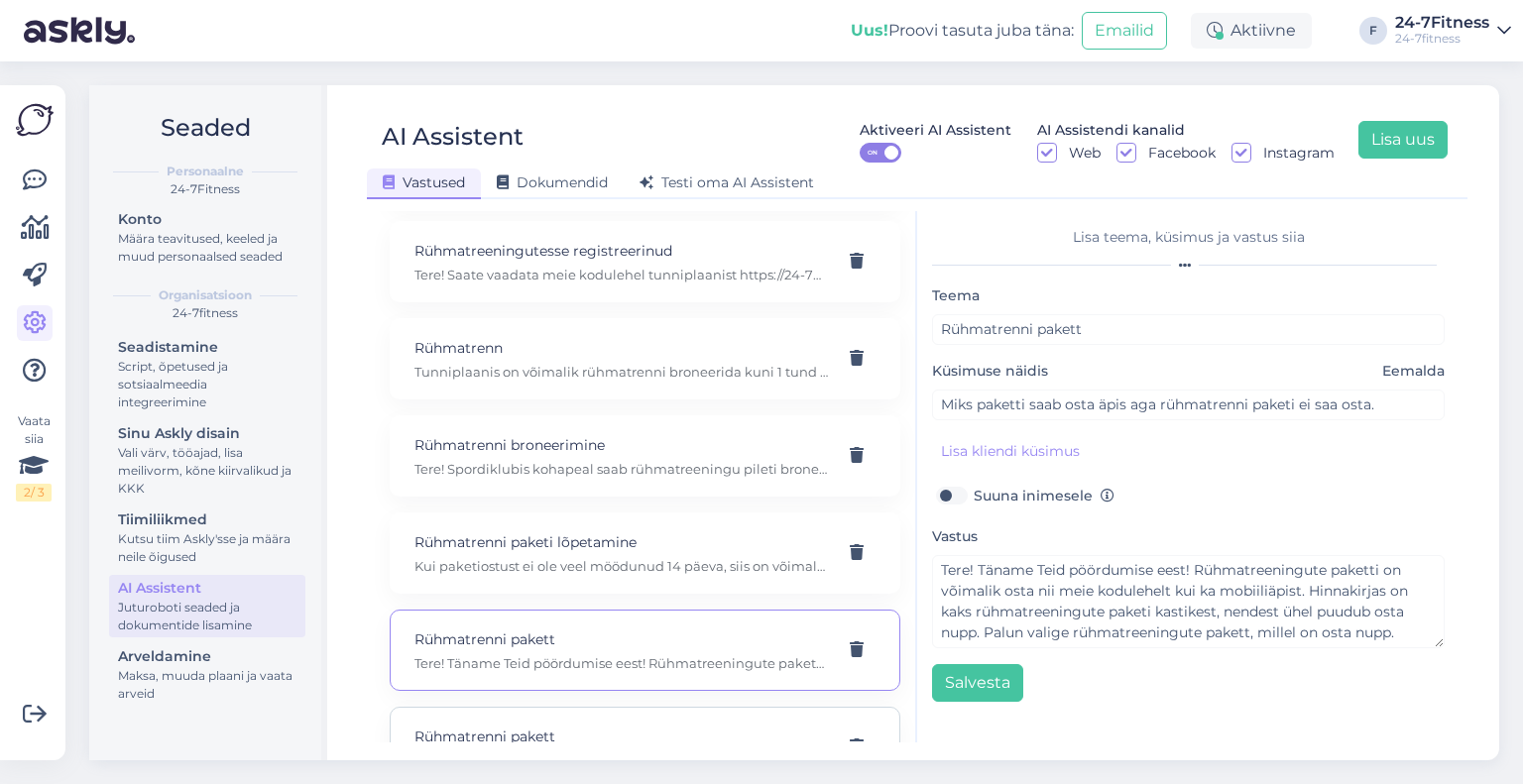 click on "Tere! Kui Teil on aastase lepingu juurde ostetud rühmatreeningute pakett, siis kehtib see sama kaua kui teie aastane leping ning paraku paketti pausile panna ei ole võimalik. Rühmatreeningute paketti saab lõpetada vastavalt kliendilepingu punktile 6.2.
6.2. Rühmatreeningu paketi ennetähtaegsel lõpetamisel (ka Rühmatreeningu paketi lõpetamine enne kehtiva Põhipaketi lõppu) tasub Klient Teenusepakkujale ennetähtaegse lepingu lõpetamise tasu, mille suurus on võrdne Rühmatreeningu paketi 4 kuu tasuga." at bounding box center [621, 760] 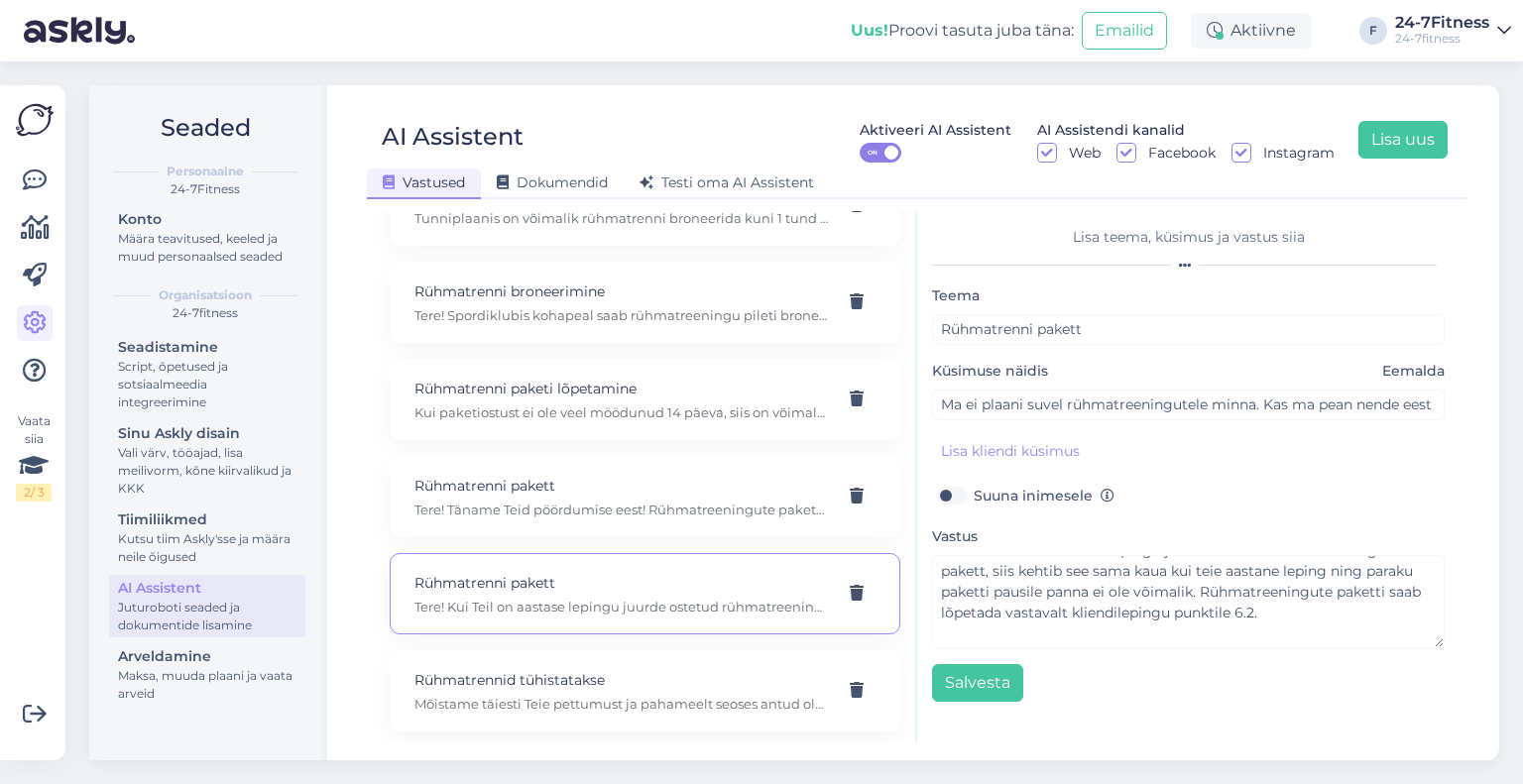 scroll, scrollTop: 14074, scrollLeft: 0, axis: vertical 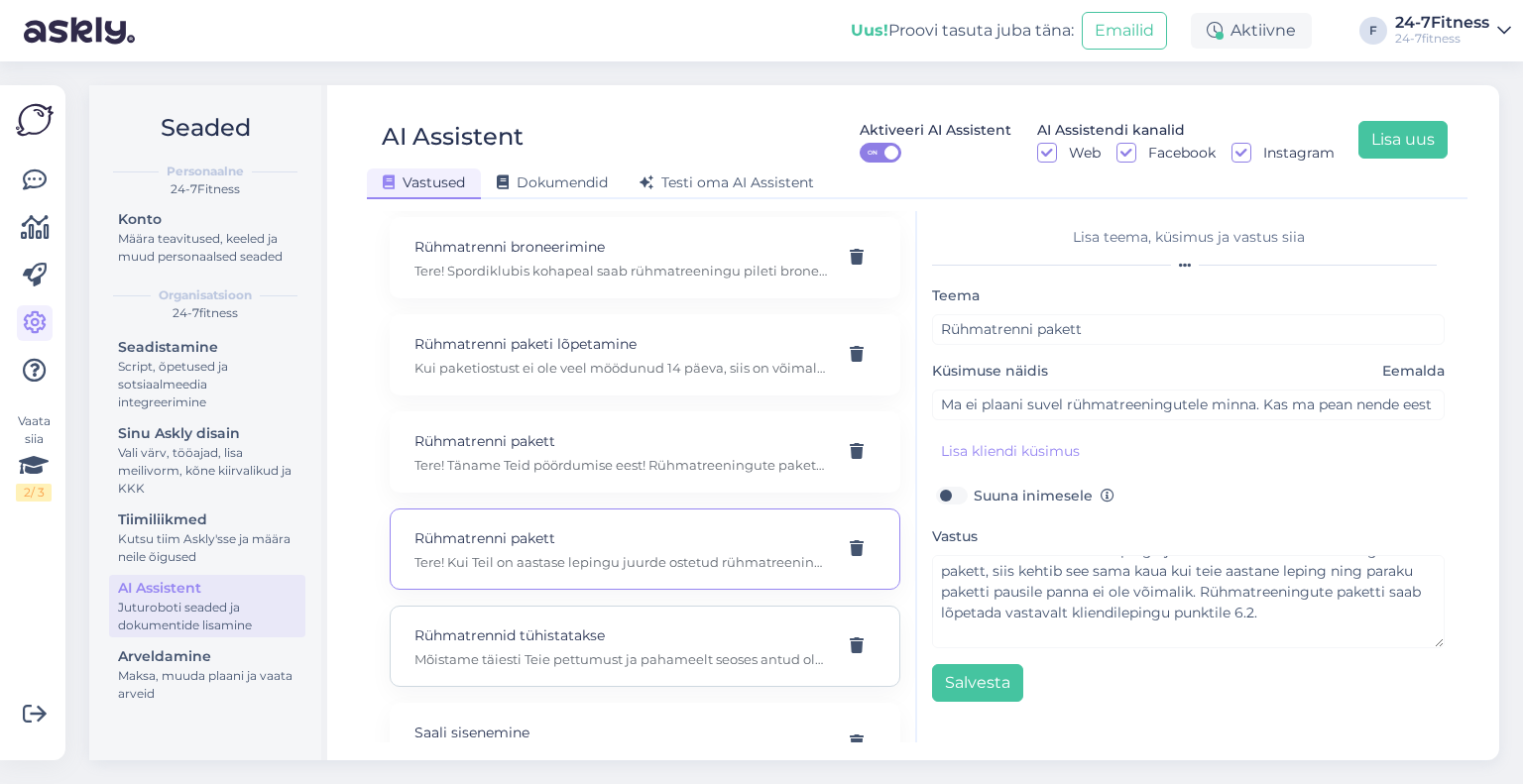 click on "Rühmatrennid tühistatakse" at bounding box center (644, 646) 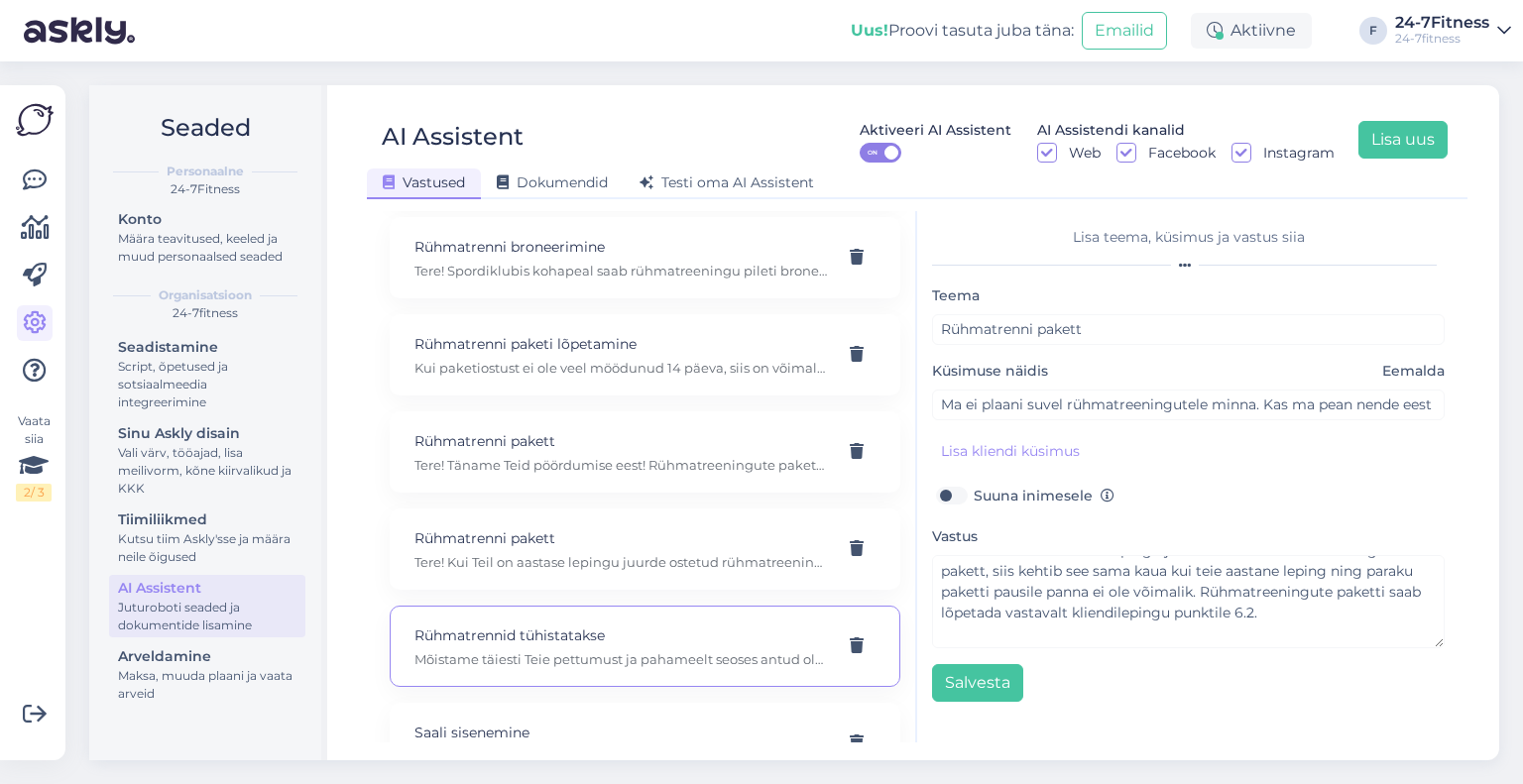 type on "Rühmatrennid tühistatakse" 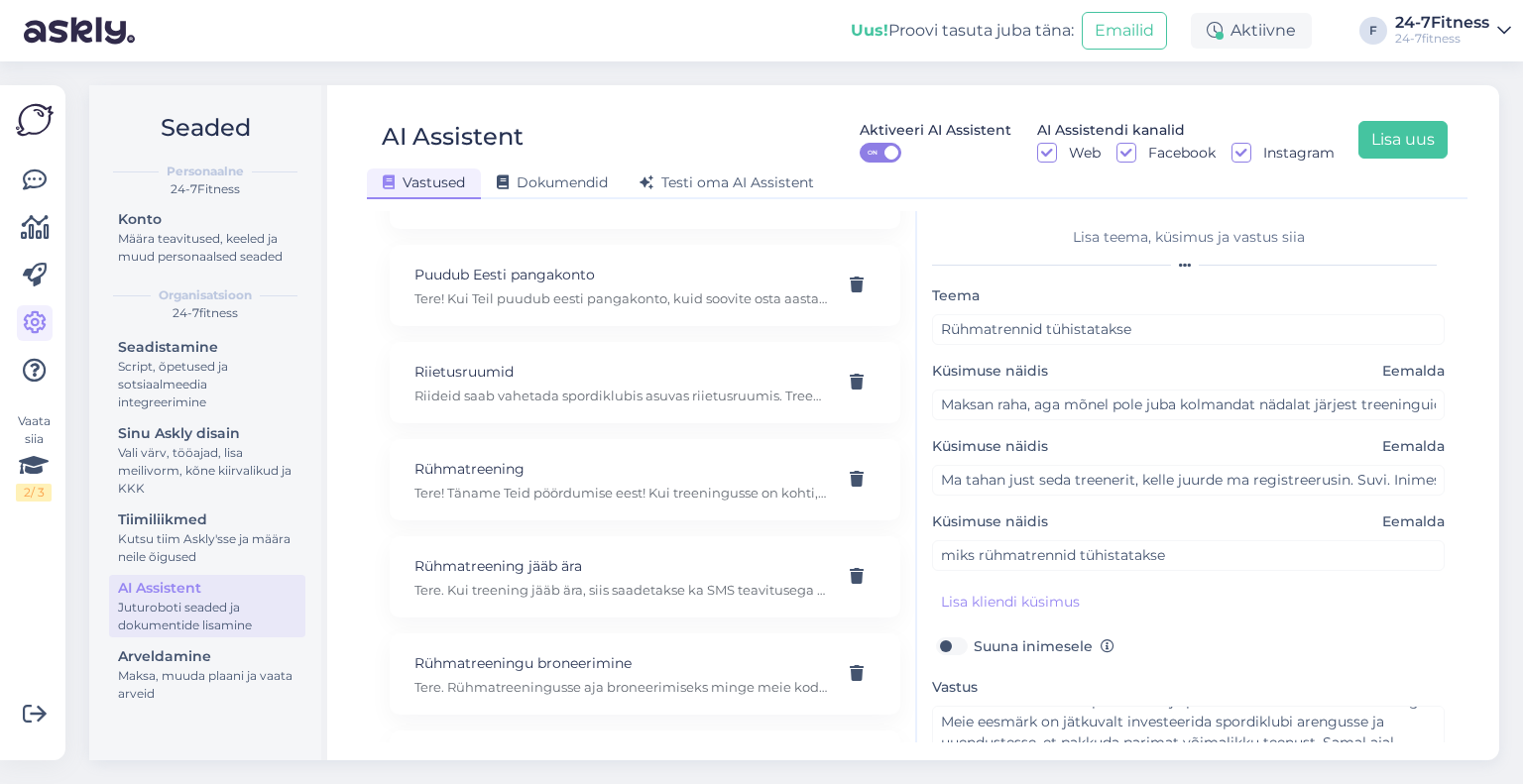 scroll, scrollTop: 12588, scrollLeft: 0, axis: vertical 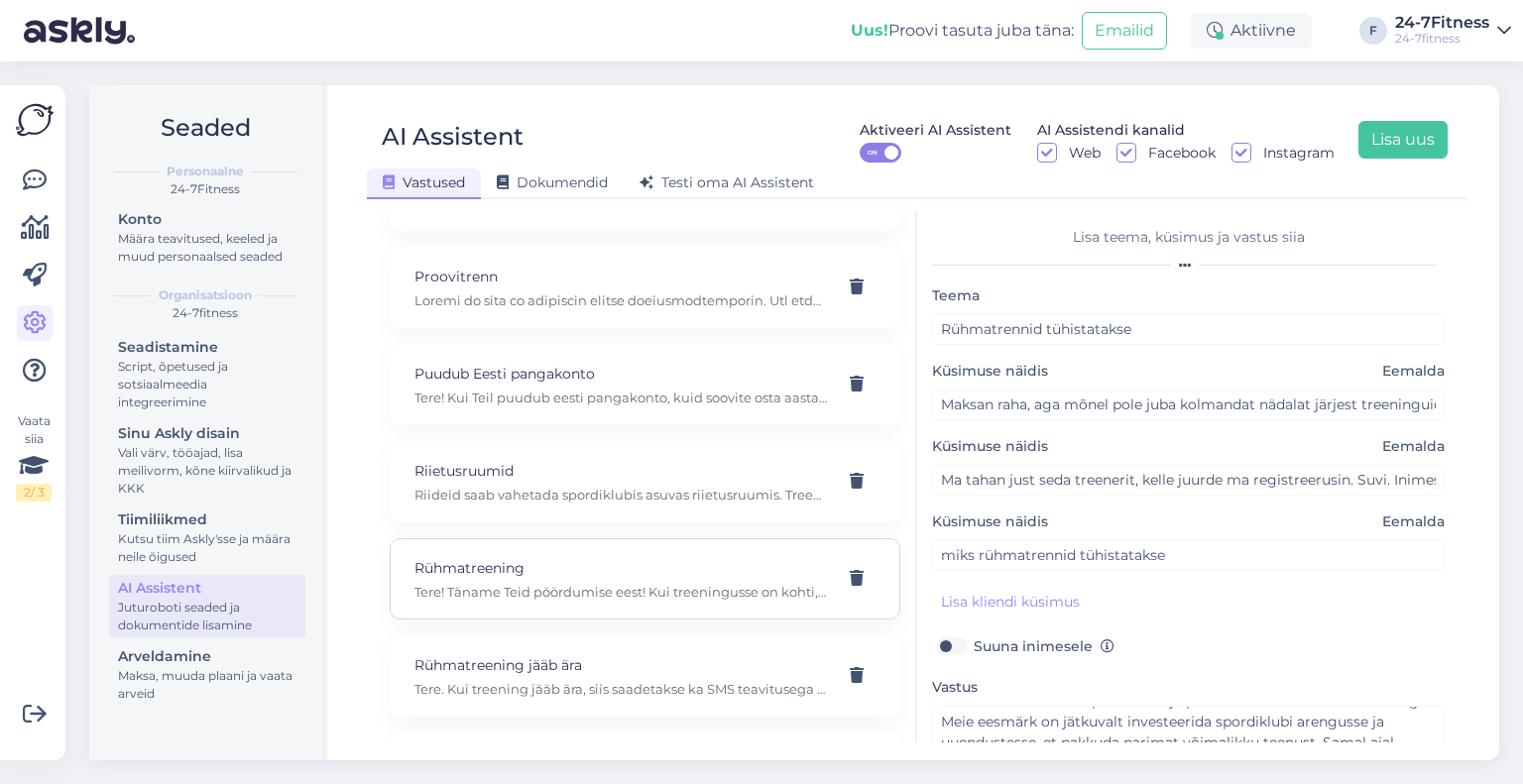 click on "Rühmatreening Tere! Täname Teid pöördumise eest! Kui treeningusse on kohti, siis saate osaleda. Kui olete spordiklubi liige, siis saate koha broneerida spordiklubist kohapealt iseteeninduskassast. Rühmatreeningus osalemiseks peab Teil olema lisaks põhipaketile ostetud ka rühmatreeningute pakett.  Rühmatrennide nimekiri pannakse lukku üks tund enne trenni toimumist. Trenn toimub kui ennast on registreerinud vähemalt kolm inimest. Kui soovite siseneda spordiklubisse ühekorrapääsmega, siis  Teie saate trennist osa võtta vabade kohtade olemasolul. Ühekordse pääsmega külastaja saab rühmatreeningus osaleda ühekordse pääsme ostu tõendamise korral, näidates treenerile telefonist maksekinnitust. Ilma ostu tõendamata rühmatreeningus osaleda ei saa." at bounding box center (644, 579) 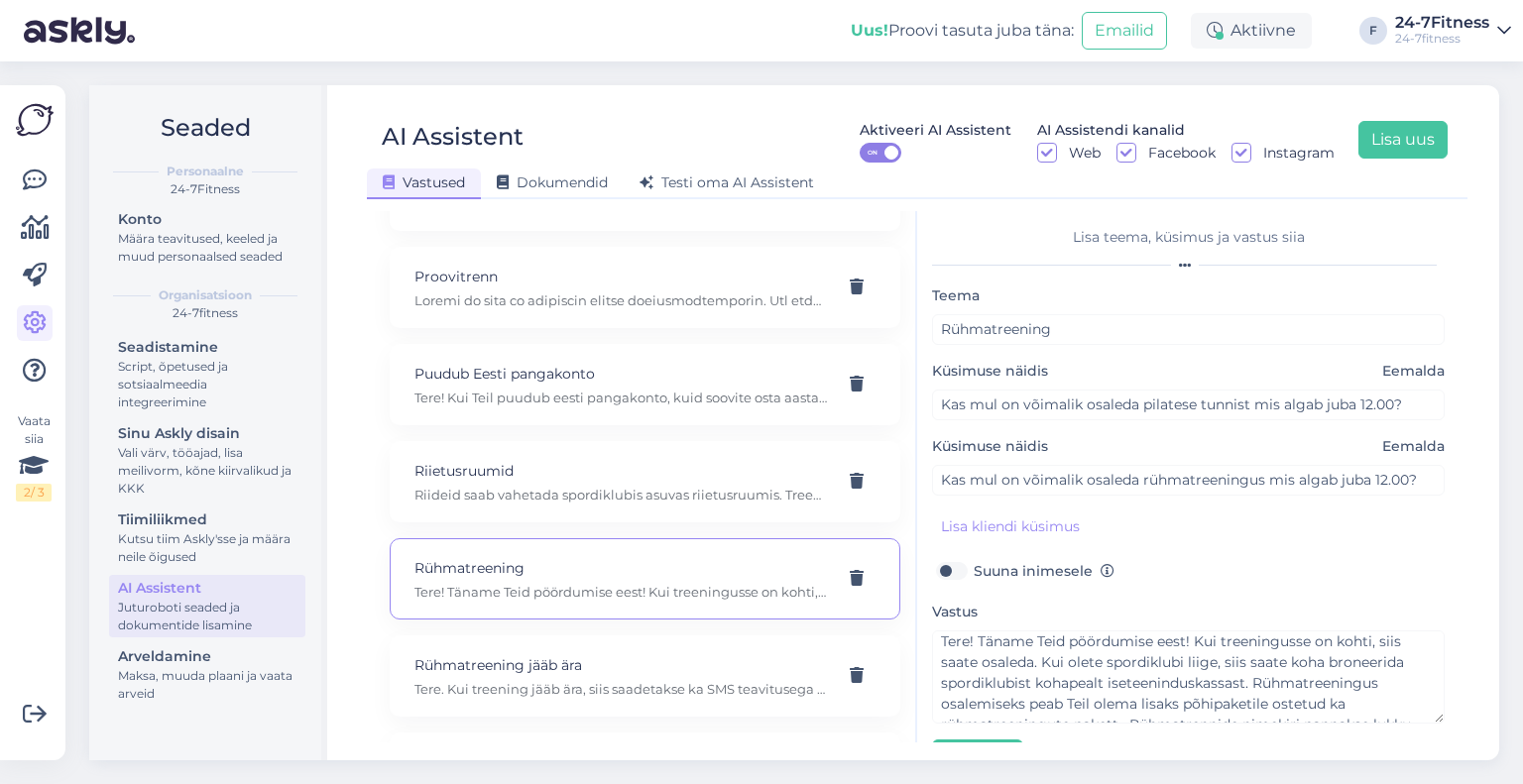 scroll, scrollTop: 0, scrollLeft: 0, axis: both 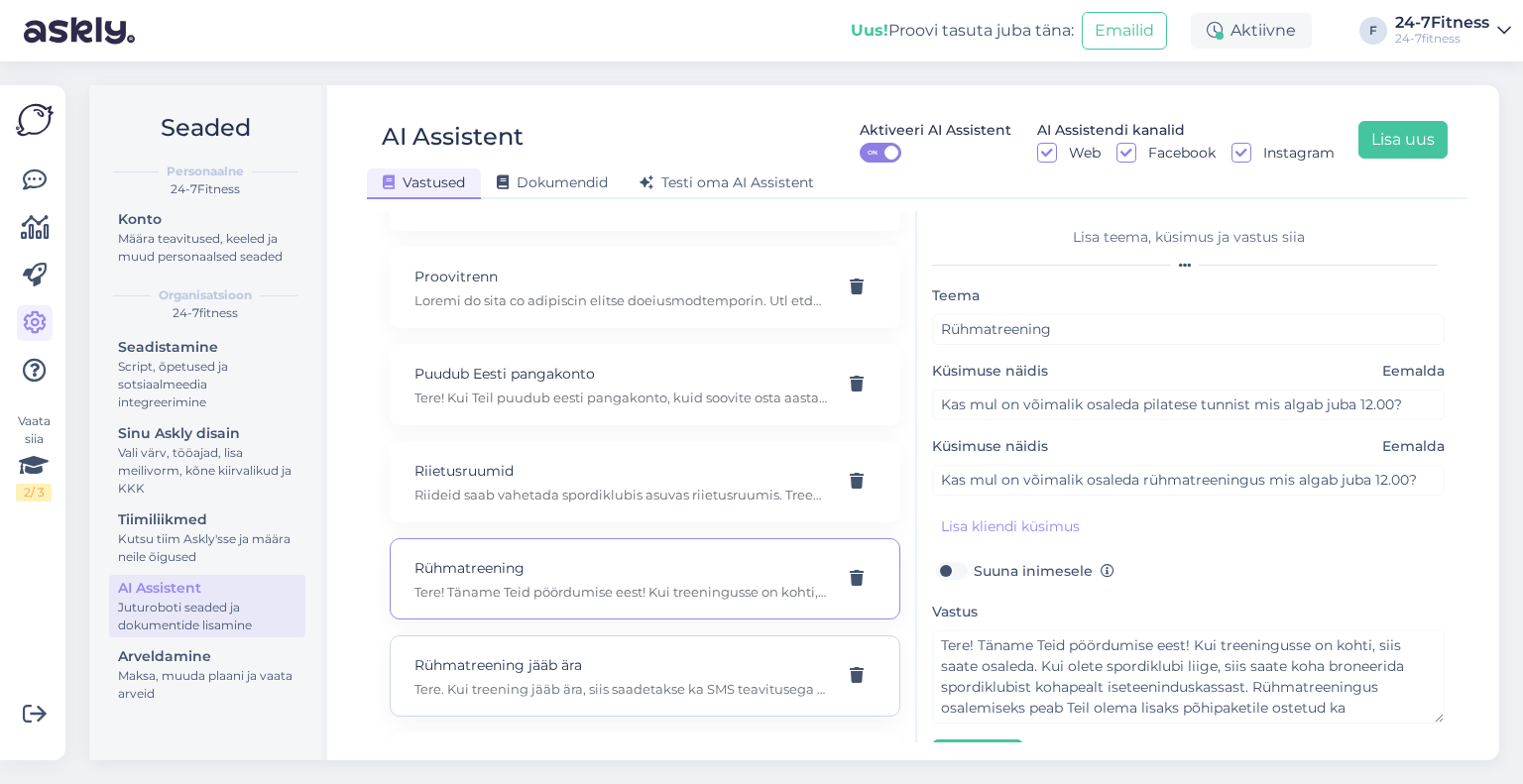 click on "Tere. Kui treening jääb ära, siis saadetakse ka SMS teavitusega trenni ära jäämisest 60 minutit enne treeningu algust." at bounding box center (621, 689) 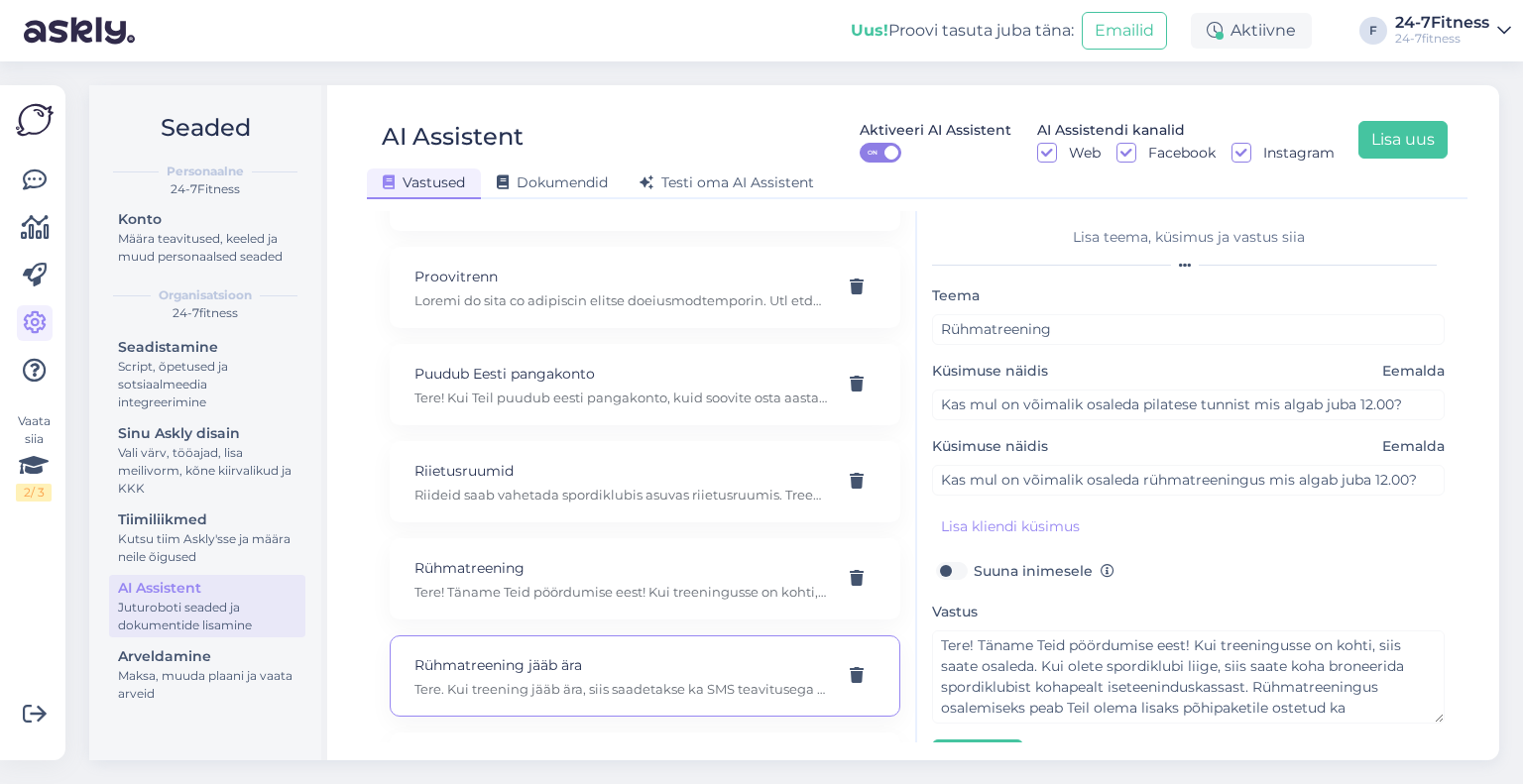 type on "Rühmatreening jääb ära" 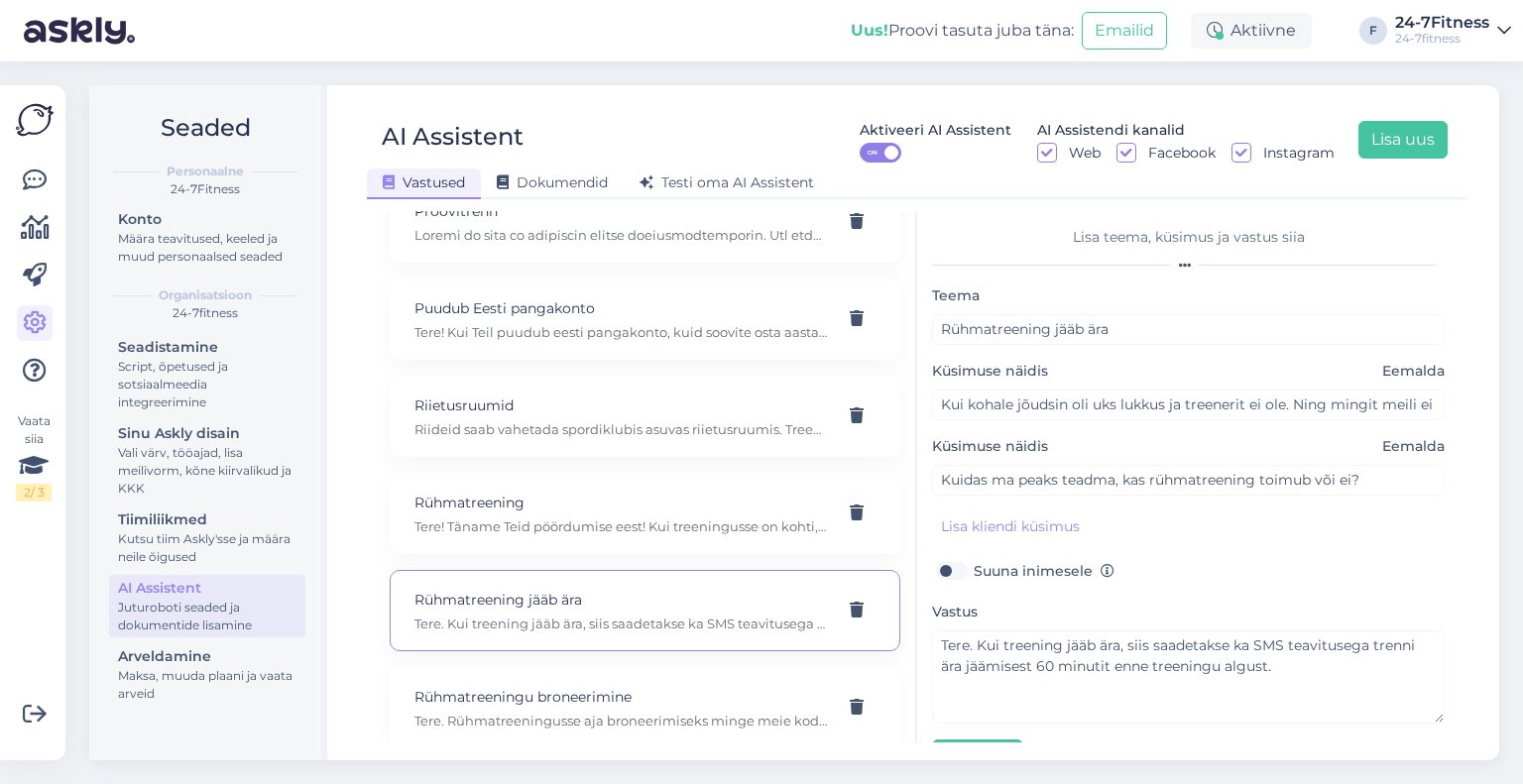 scroll, scrollTop: 12687, scrollLeft: 0, axis: vertical 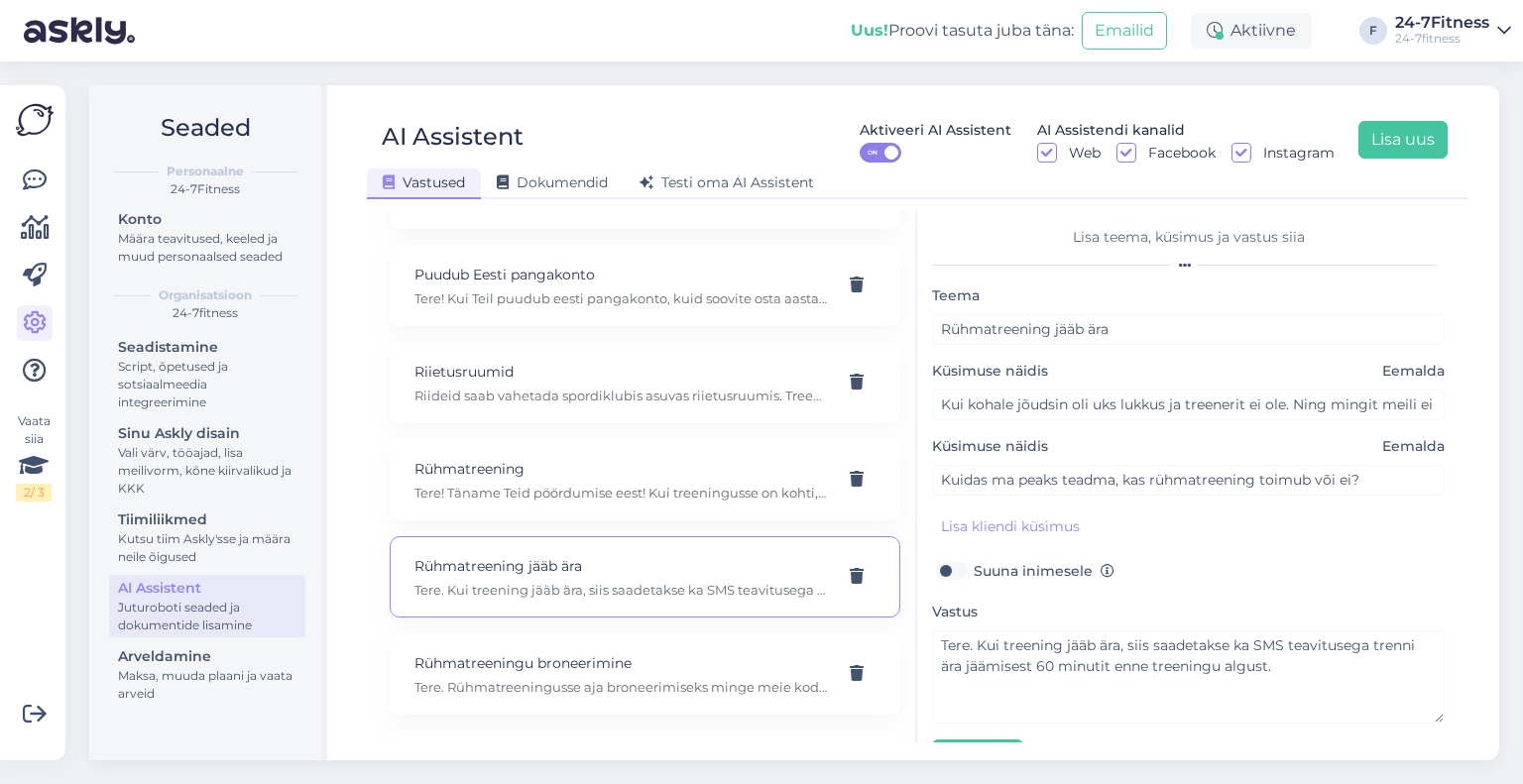 click on "Tere.
Rühmatreeningusse aja broneerimiseks minge meie kodulehele ja logige sisse enda e-mailiga. Valige ''Treeningud'' --> ''Tunniplaan'', valige spordiklubi, seejärel saate valida sobiva rühmatreeningu ja siis vajutage ''Broneeri aeg''.
Kui Teie mobiilirakenduses "broneeri" nupp ei tööta, siis palun proovige kustutada telefonis vahemälu. Seejärel kustutage telefonist 24-7fitness mobiiliäpp ning taaskäivitage telefon. Laadige mobiiliäpp uuesti alla ja logige enda kasutajaga sisse ning proovige uuesti broneering tühistada.
Samuti soovitame Teil üle vaadata, kas Teie telefonis on tehtud tarkvaravärskendus. Seda näete kui avate telefonis ''Seaded'' - ''Tarkvaravärskendus''.
Kui Teil tekib treeningu broneerimisega probleeme, siis palume ühendust võtta meie klienditoega ning meie saame Teid aidata. Telefon +372 53 096 707. Klienditeenindus on avatud E-P 9.00-21.00." at bounding box center [621, 687] 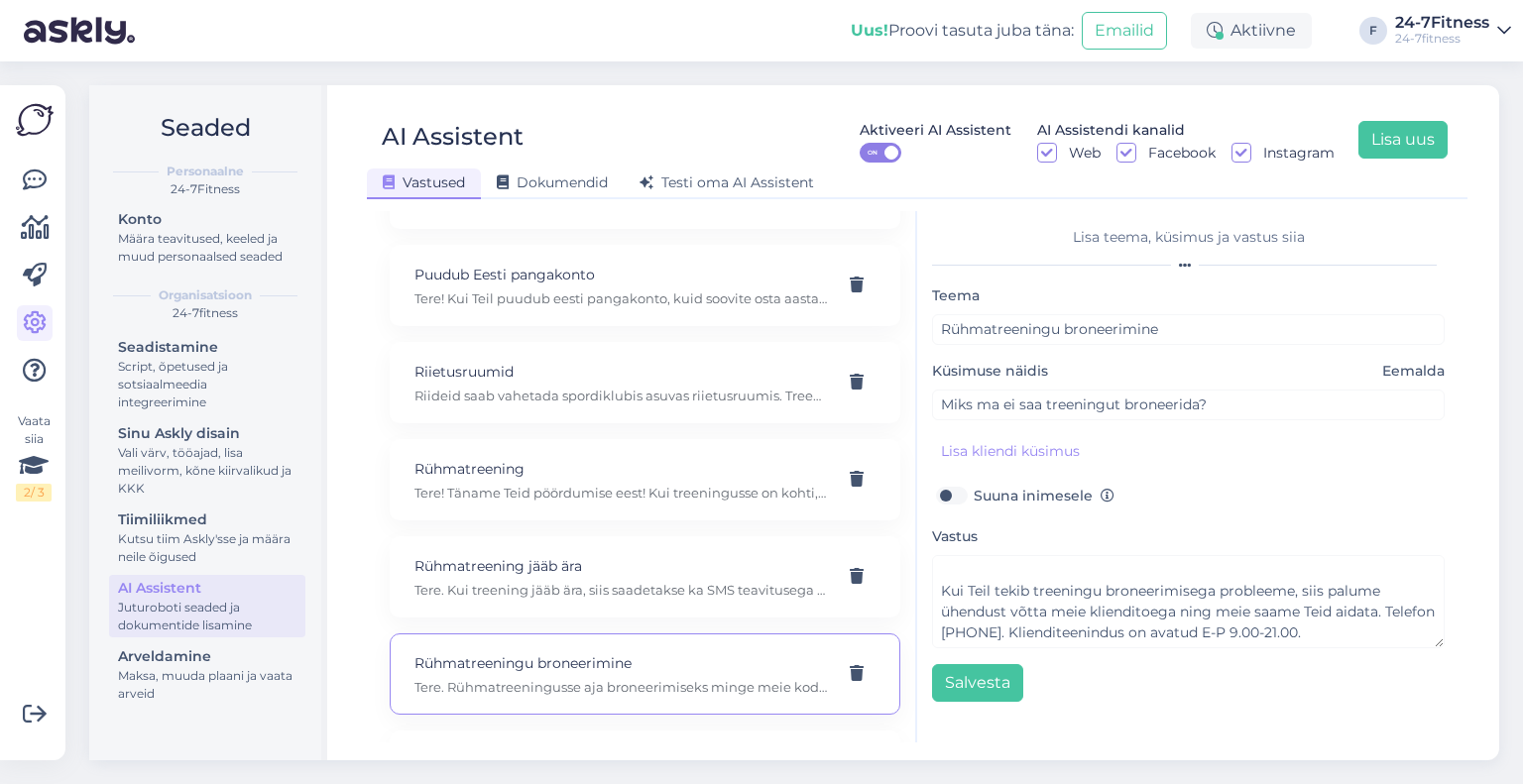scroll, scrollTop: 333, scrollLeft: 0, axis: vertical 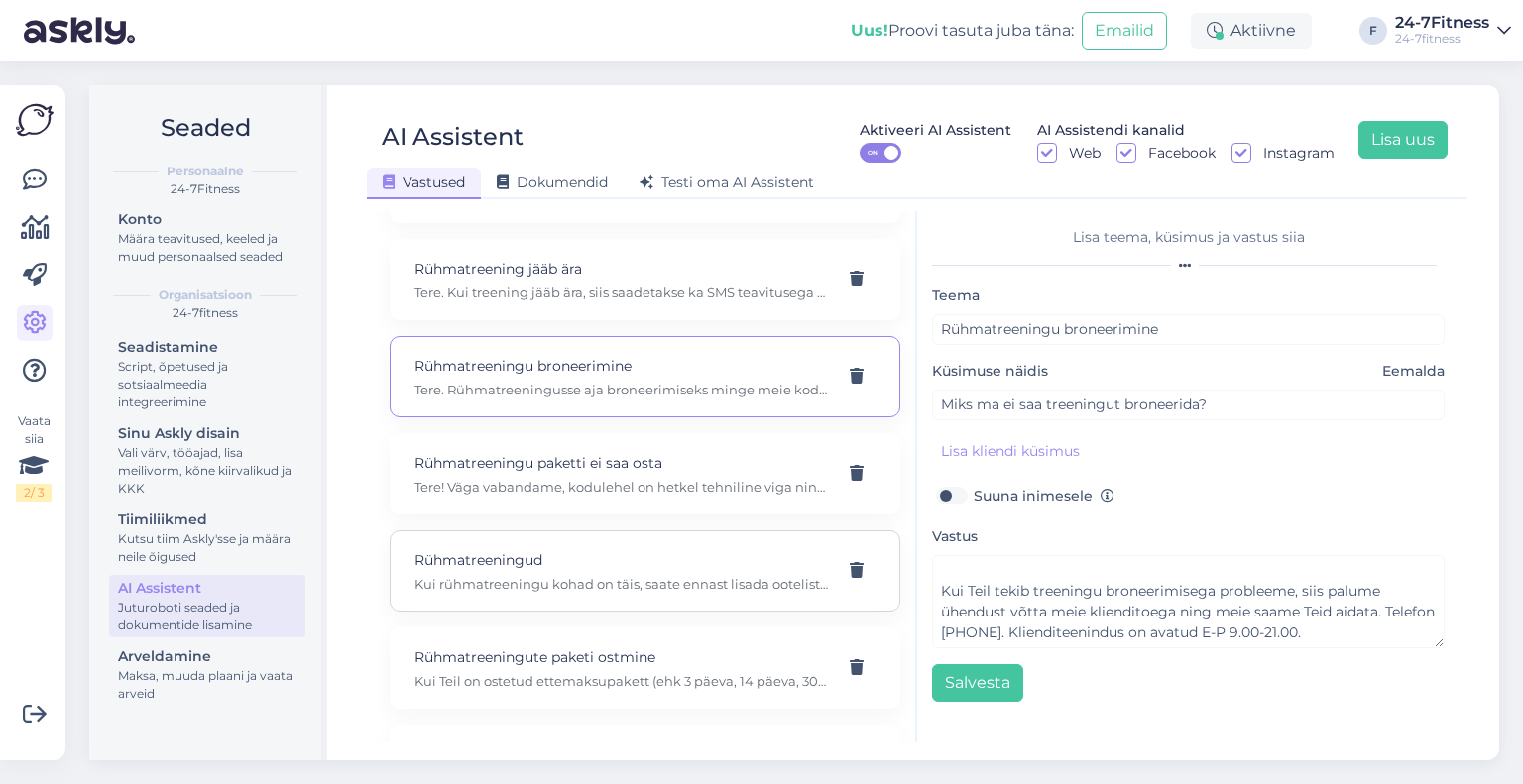click on "Kui rühmatreeningu kohad on täis, saate ennast lisada ootelisti. Kui keegi klientidest loobub oma kohast ja tühistab broneeringu, siis liigute Te ootelistis edasi ja koha vabanemisel saate ka sellekohase teavituse ning saate antud rühmatreeningust osa võtta." at bounding box center [621, 584] 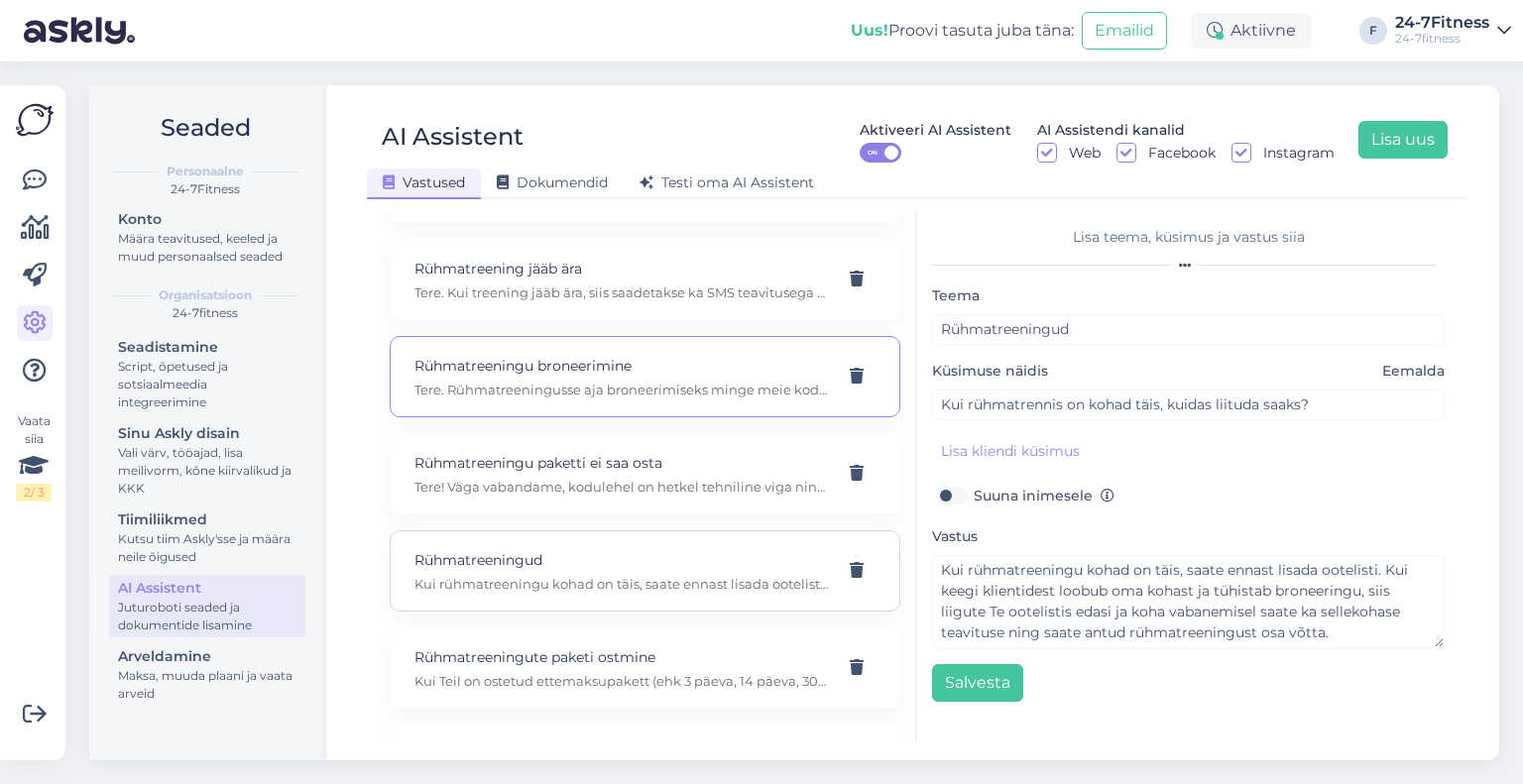scroll, scrollTop: 0, scrollLeft: 0, axis: both 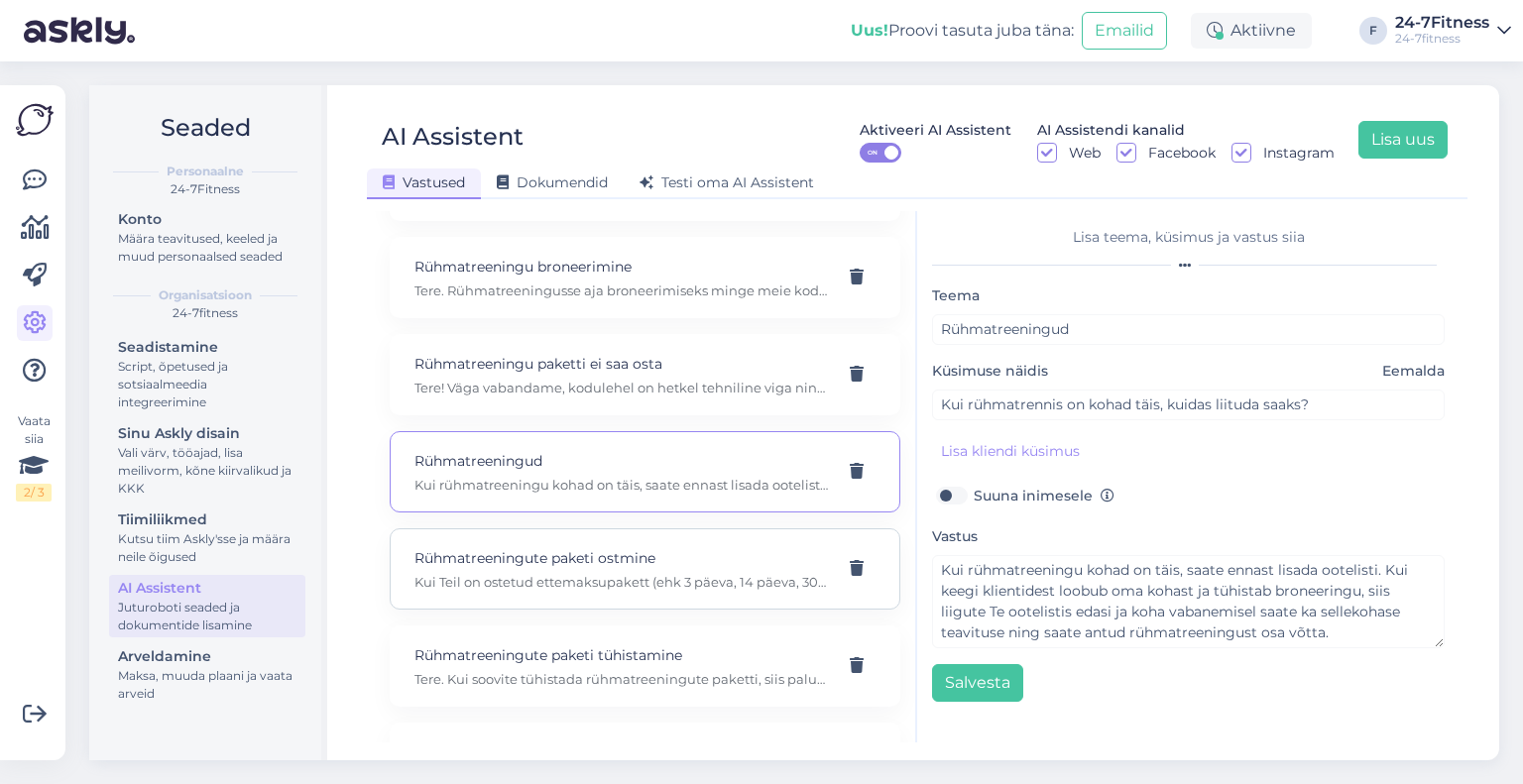 click on "Kui Teil on ostetud ettemaksupakett (ehk 3 päeva, 14 päeva, 30 päeva, 90 päeva, 180 päeva või 365 päeva pakett), siis rühmatreeningute paketi ostmiseks logige palun 24-7fitness.ee kodulehele sisse oma e-maili ja parooliga, valige Minu profiil ja Paketid. Pakettide hulgast valige "Rühmatreeningute pakett". Koduleht arvestab automaatselt rühmatreeningute paketi maksumuse kuni Teie kehtiva põhipaketi lõpuni.
Kui Teil on kehtiv aastase lepinguga pakett, siis rühmatreeningute paketi ostmiseks logige palun 24-7fitness.ee kodulehele sisse, valige Minu profiil ja Paketid. Aktiivsel teenuskaardil vajutage "Lisa rühmatreeningud" nuppu. Esimese makse paketi eest saate teha kodulehel pangalingiga ning edaspidi lisandub rühmatreeningute paketi tasu igakuisele arvele." at bounding box center (621, 582) 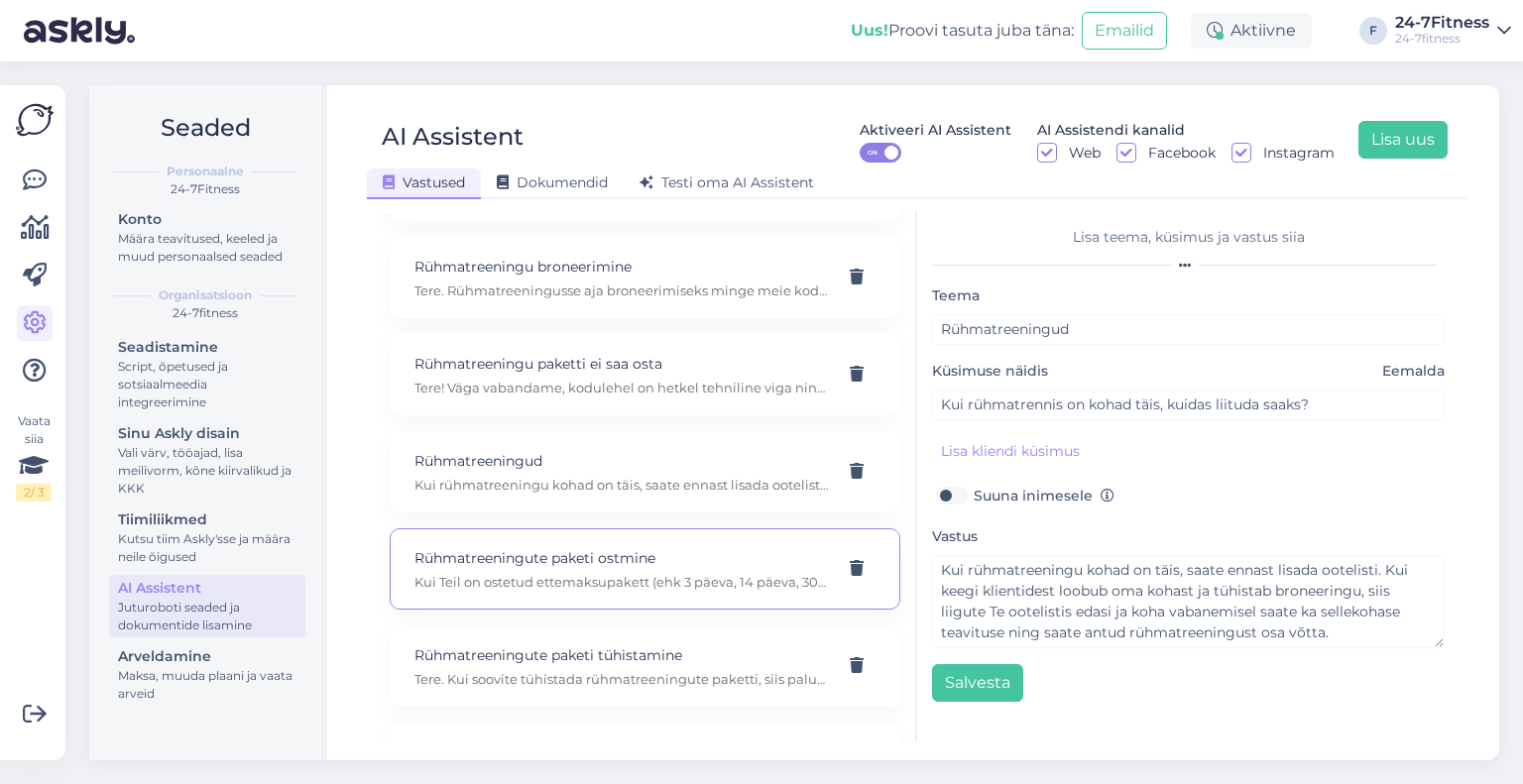 type on "Rühmatreeningute paketi ostmine" 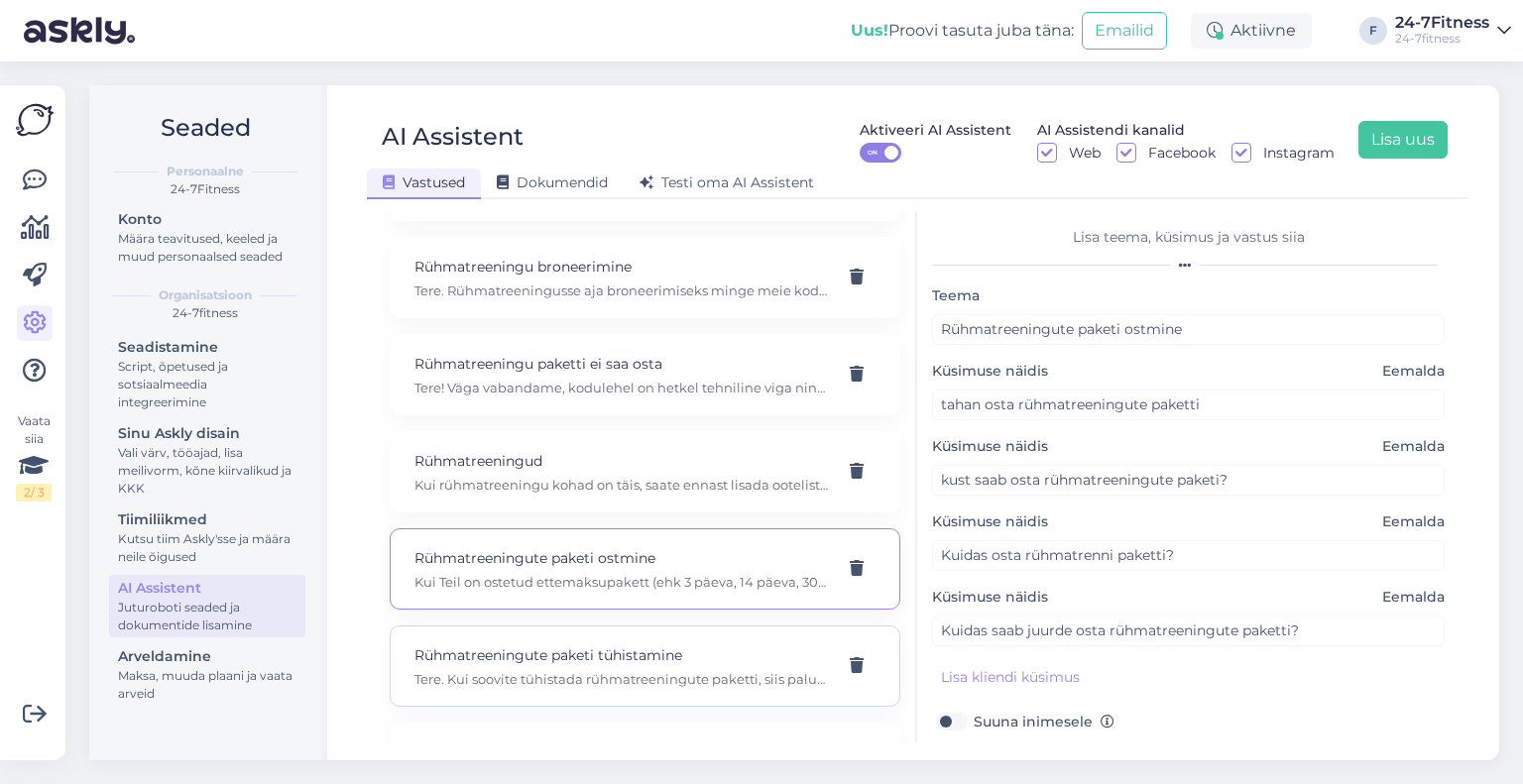 click on "Tere. Kui soovite tühistada rühmatreeningute paketti, siis palume ühendust võtta meiega e-maili info@24-7fitness.ee teel." at bounding box center (621, 679) 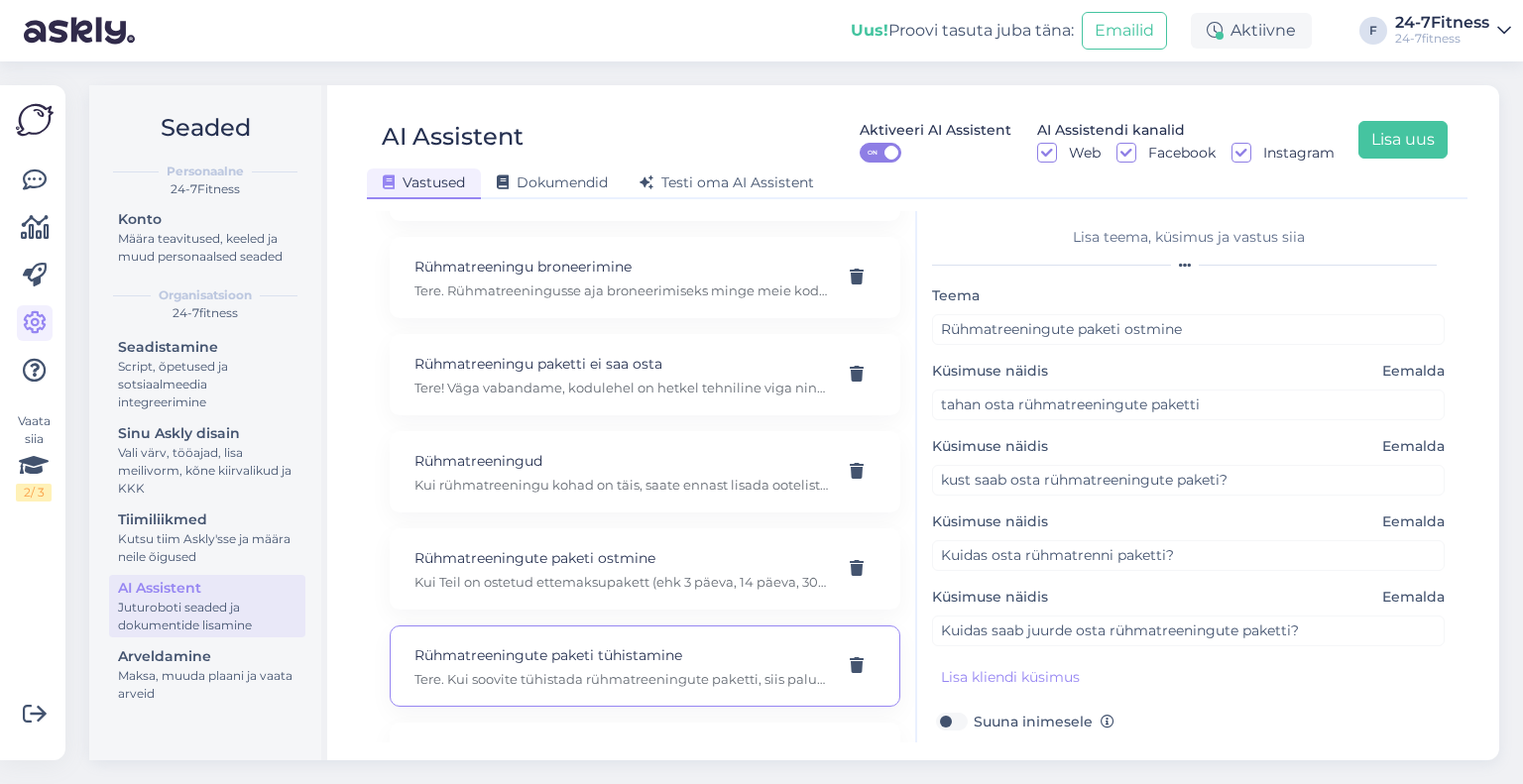 type on "Rühmatreeningute paketi tühistamine" 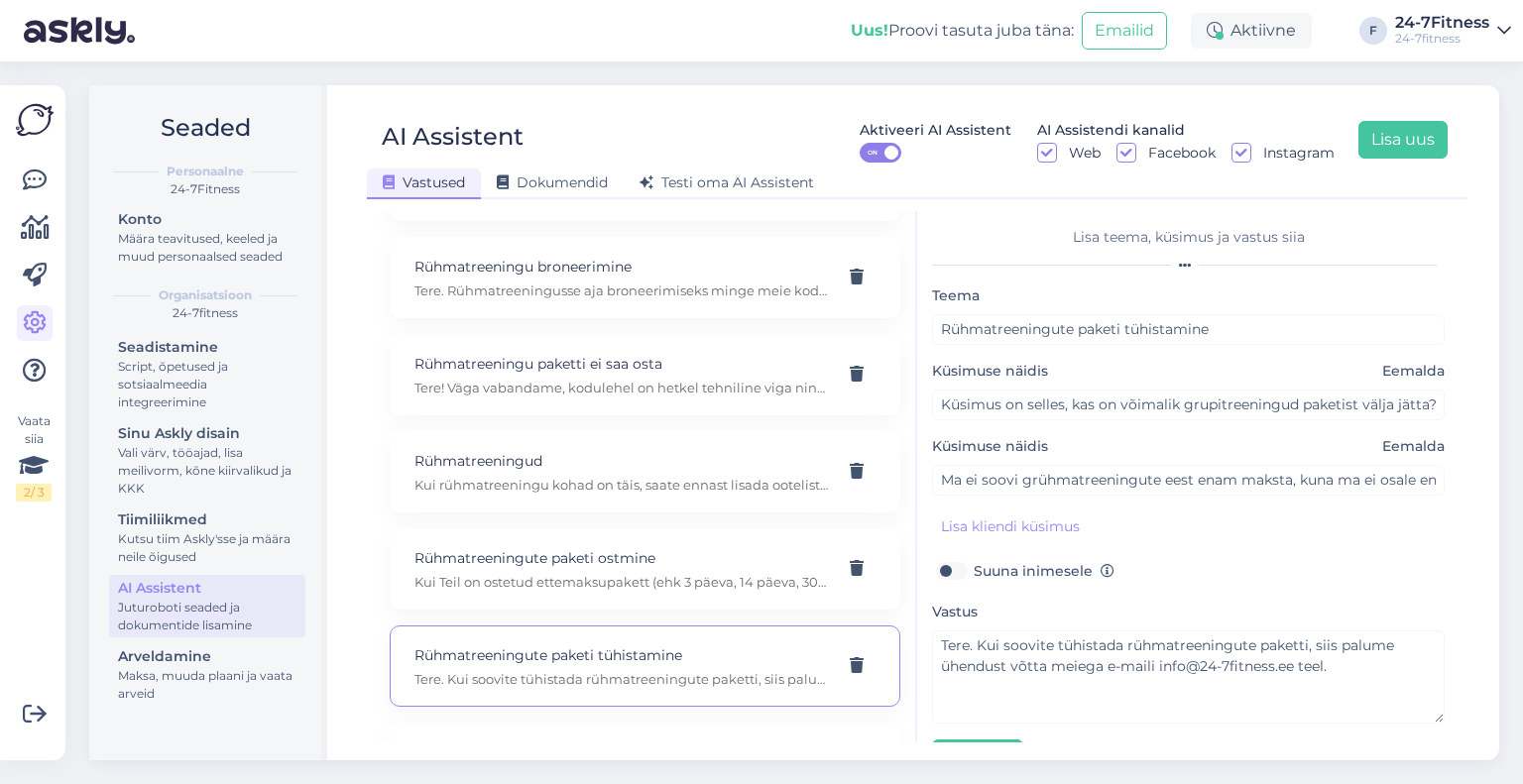 scroll, scrollTop: 13182, scrollLeft: 0, axis: vertical 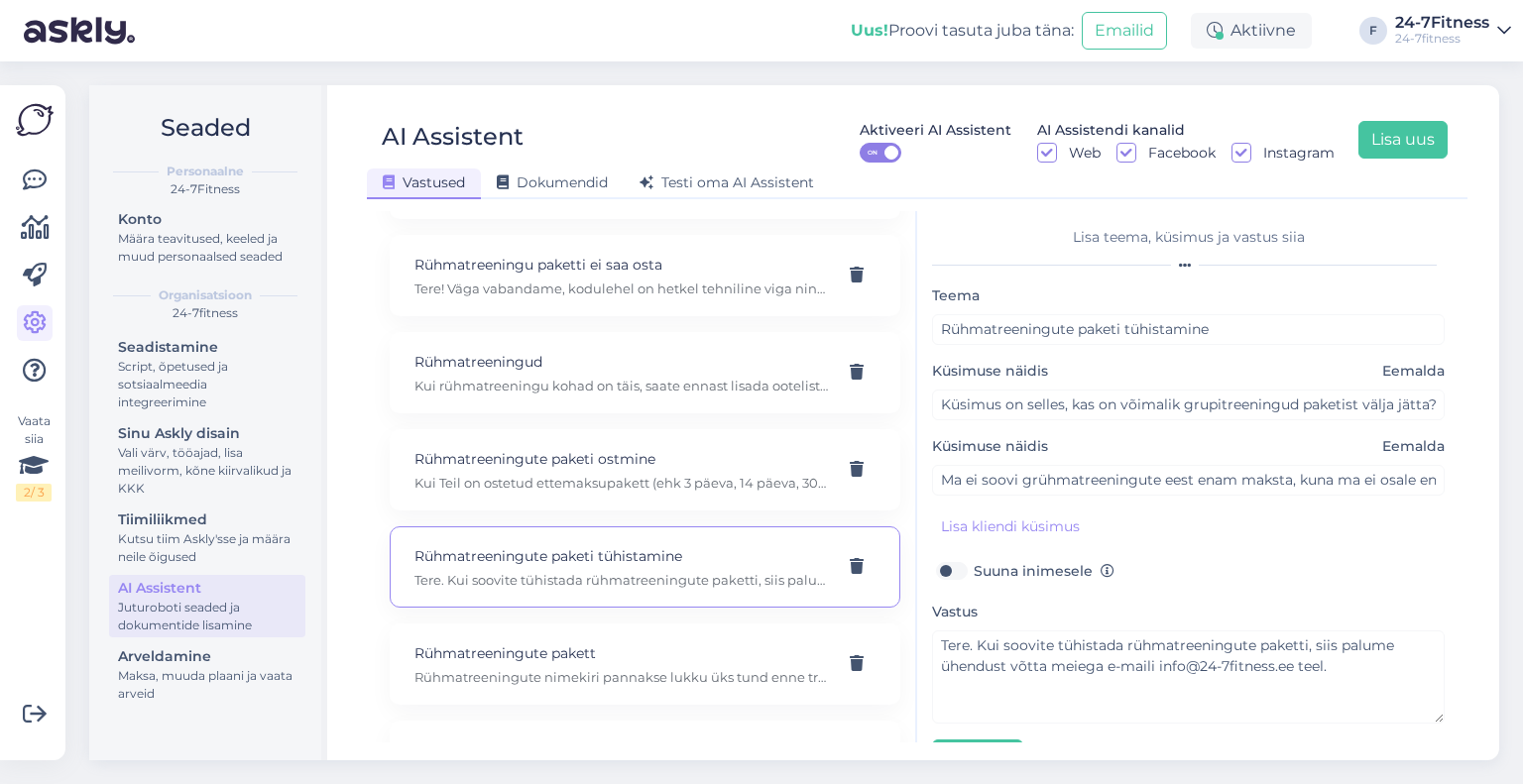 click on "Rühmatrennide nimekiri pannakse lukku üks tund enne trenni toimumist. Palun veenduge, et rühmatrenni alguseni on jäänud aega rohkem kui 1 tund.
Rühmatreeningud, mis on möödunud, kuvatakse tunniplaani hallina ning neisse pole võimalik enam registreerida kohta. Kui trenni alguseni on aega rohkem kui tund, siis palun kontrollige, kas te olete oma põhipaketile ostnud lisaks rühmatreeningute paketi. Alates 16.04.2025 muutus rühmatreeningutes osalemine tasuliseks ja rühmatreeningutes osalemiseks on vaja osta lisaks põhipaketile rühmatreeningute pakett hinnaga 2.99 € (30 päeva). Kui Teil rühmatreeningute pakett puudub, siis seetõttu ei saa Te trenni registreerida." at bounding box center [621, 677] 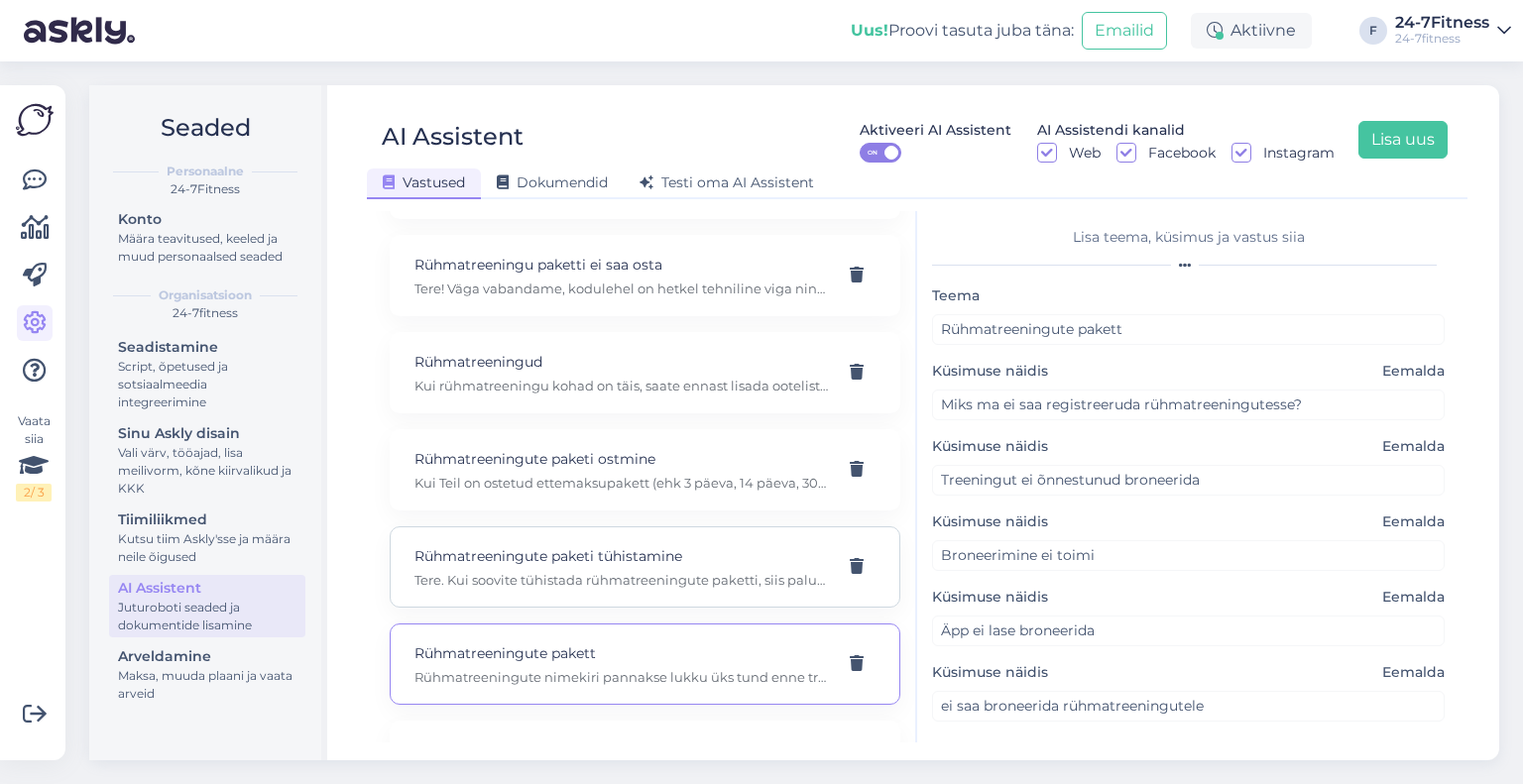 scroll, scrollTop: 13281, scrollLeft: 0, axis: vertical 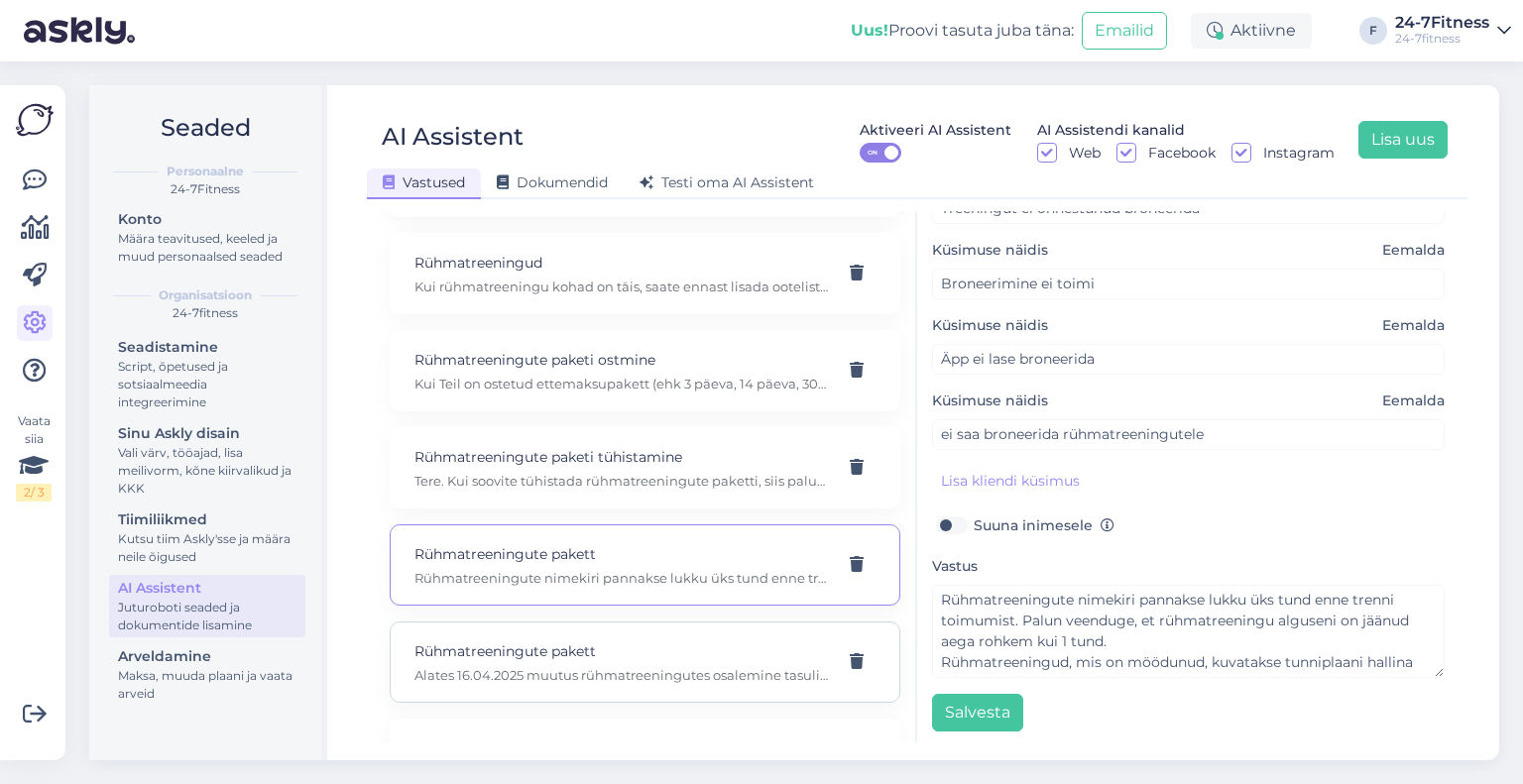 click on "Alates [DATE] muutus rühmatreeningutes osalemine tasuliseks. Rühmatreeningutes osalemiseks on vaja osta lisaks põhipaketile rühmatreeningute pakett. Antud teavitus sai edastatud klientidele masspostitusena [DATE].
Rühmatreeningute paketi hind on 2.99 €, 30 päeva eest. Ilma tavapaketita ei ole võimalik osta rühmatreeningute paketti ega osaleda rühmatreeningutes.
Rühmatreeningute paketi kehtivusaeg on Teie põhipaketi kehtivusaeg. Kui Teie pakett saab läbi ja hakkate ostma uut paketti, siis tuleb paketi ostul ära märkida, et soovite osta lisaks ka rühmatreeningute paketti ning siis kehtib taas rühmatreeningute pakett koos Teie põhipaketiga kuni põhipaketi kehtivusaja lõpuni. Rühmatreeningute paketiga saate käia piiramatus koguses rühmatreeningutes, kuid arvestama peab sellega, et spordiklubisse sissepääs on 1x ööpäevas." at bounding box center (621, 675) 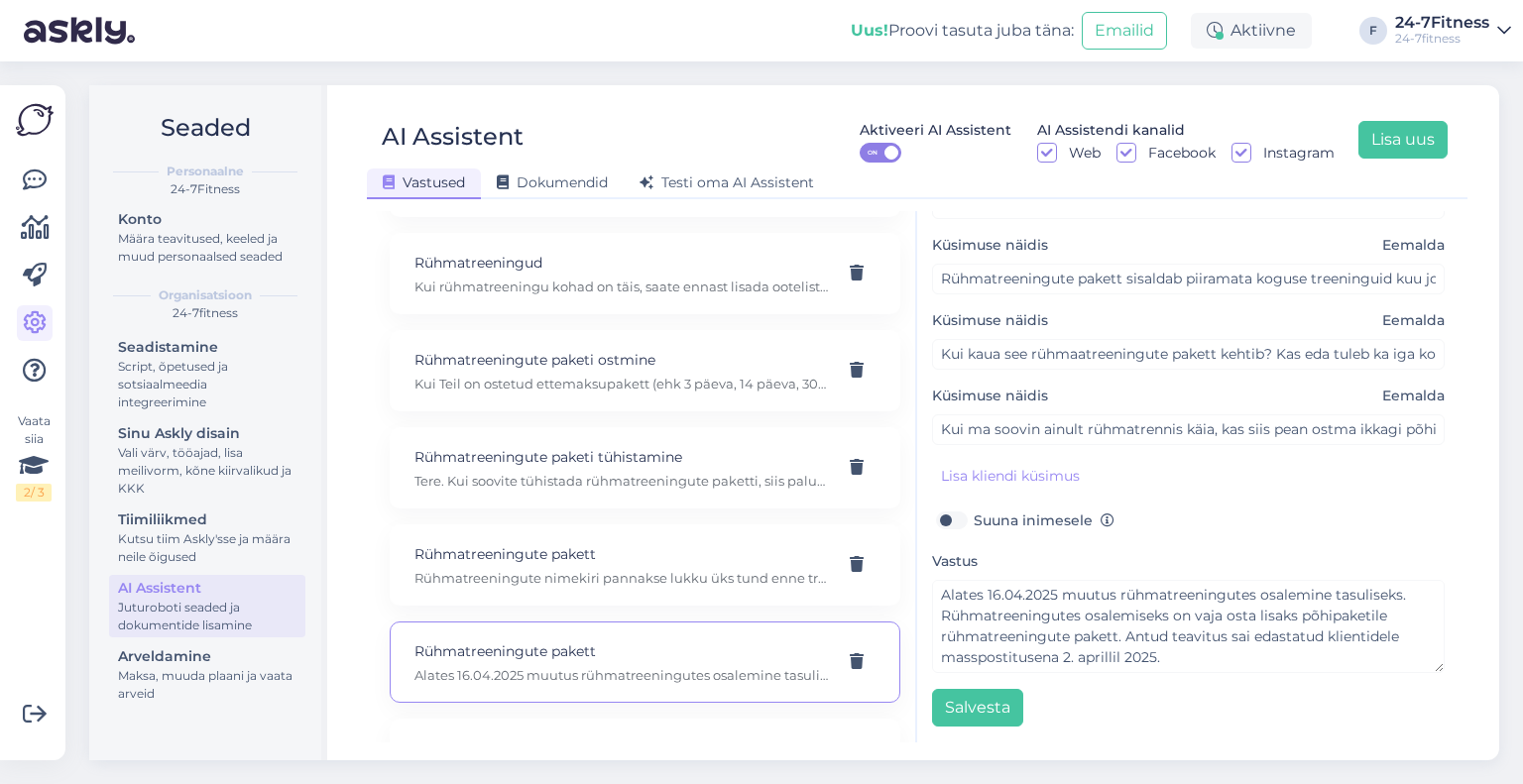 scroll, scrollTop: 122, scrollLeft: 0, axis: vertical 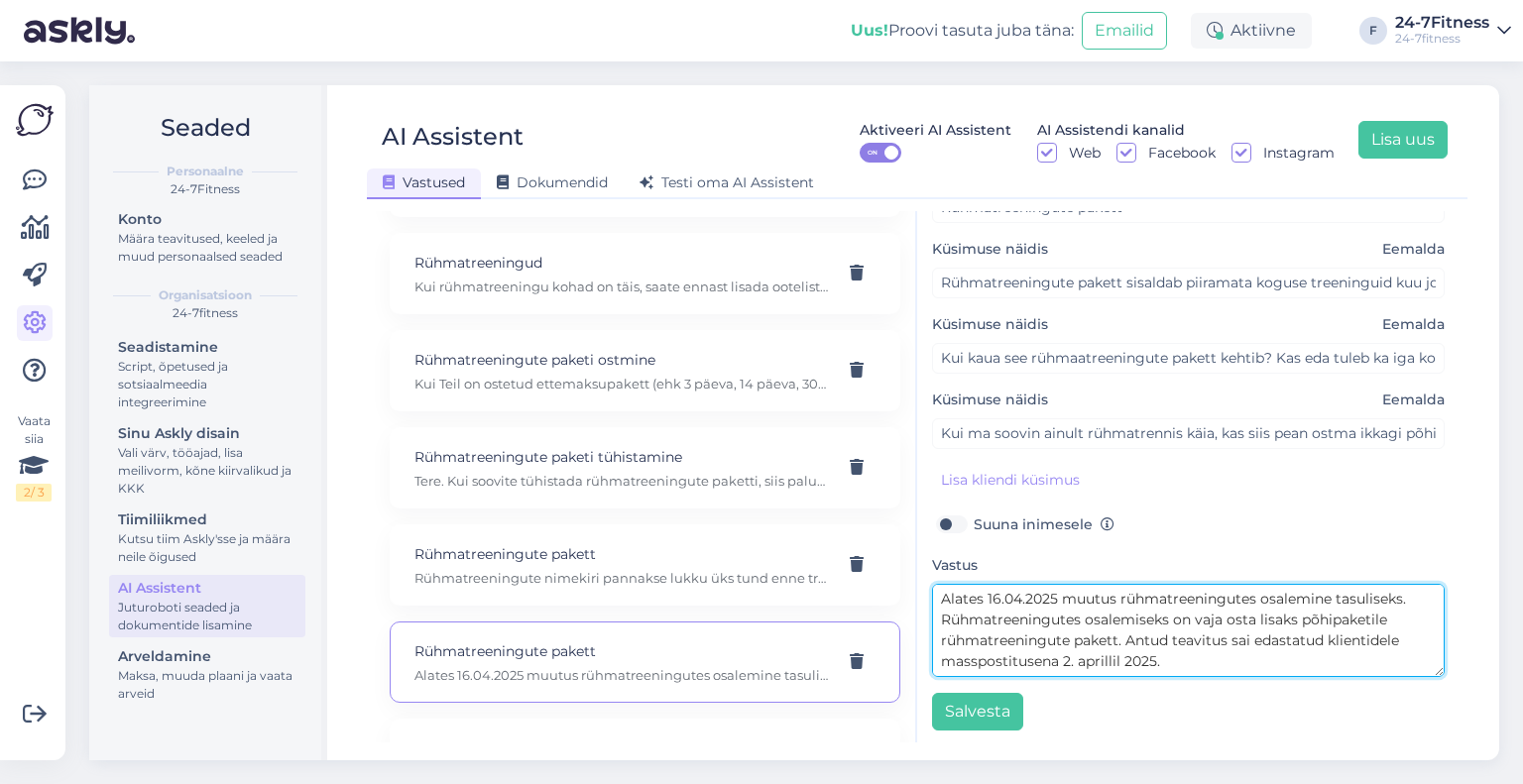 drag, startPoint x: 1317, startPoint y: 642, endPoint x: 915, endPoint y: 538, distance: 415.23487 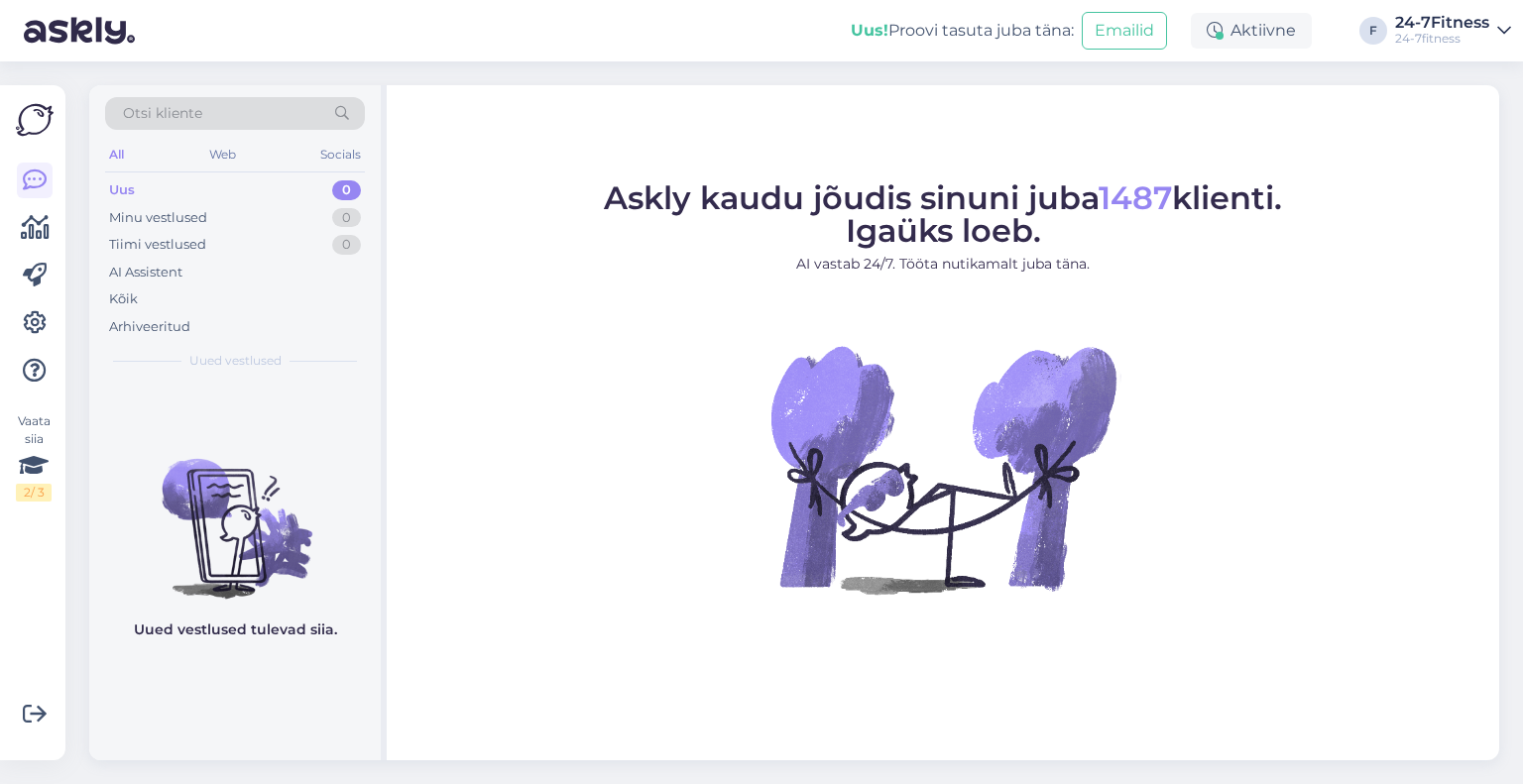 scroll, scrollTop: 0, scrollLeft: 0, axis: both 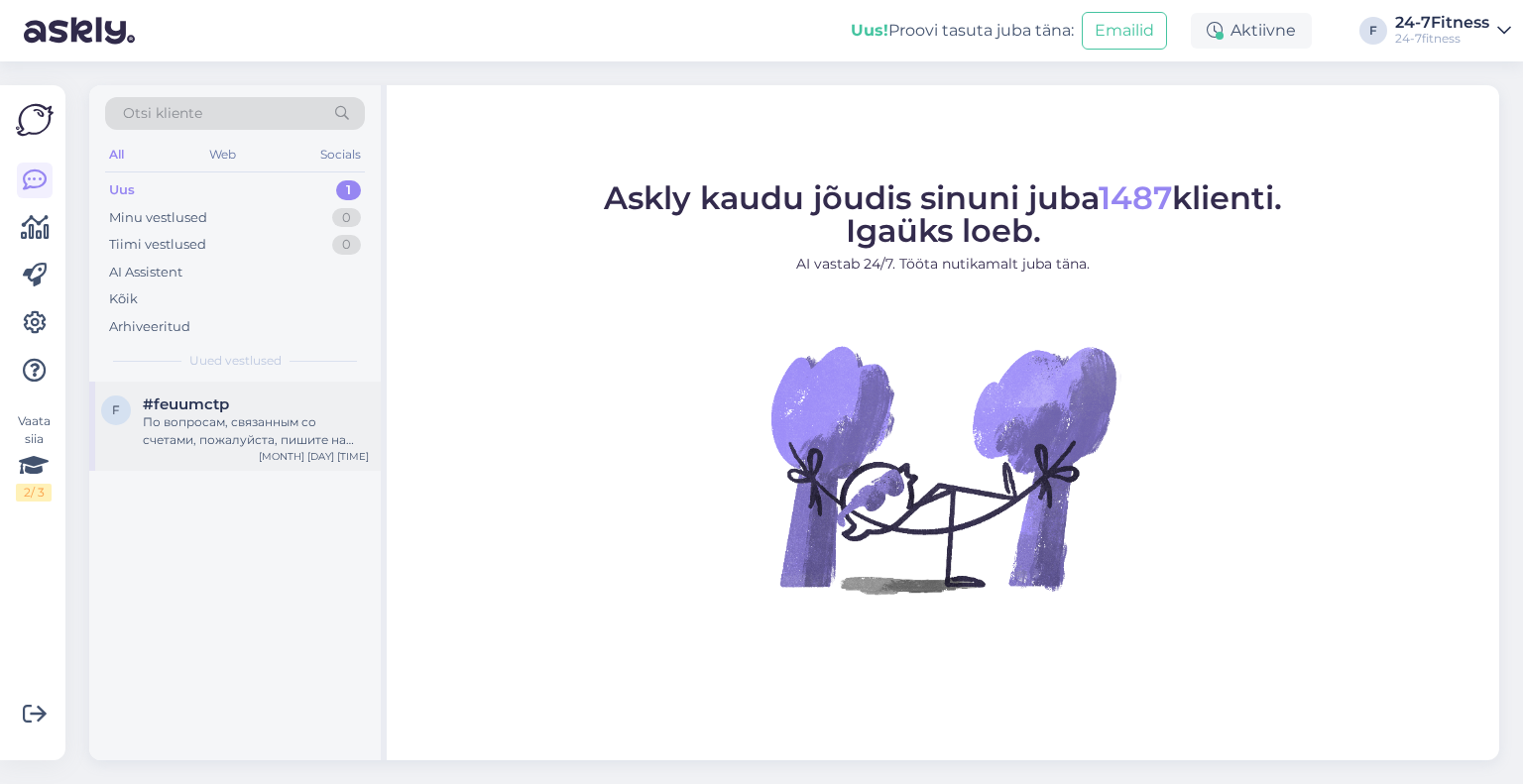 click on "По вопросам, связанным со счетами, пожалуйста, пишите на [EMAIL]." at bounding box center (256, 431) 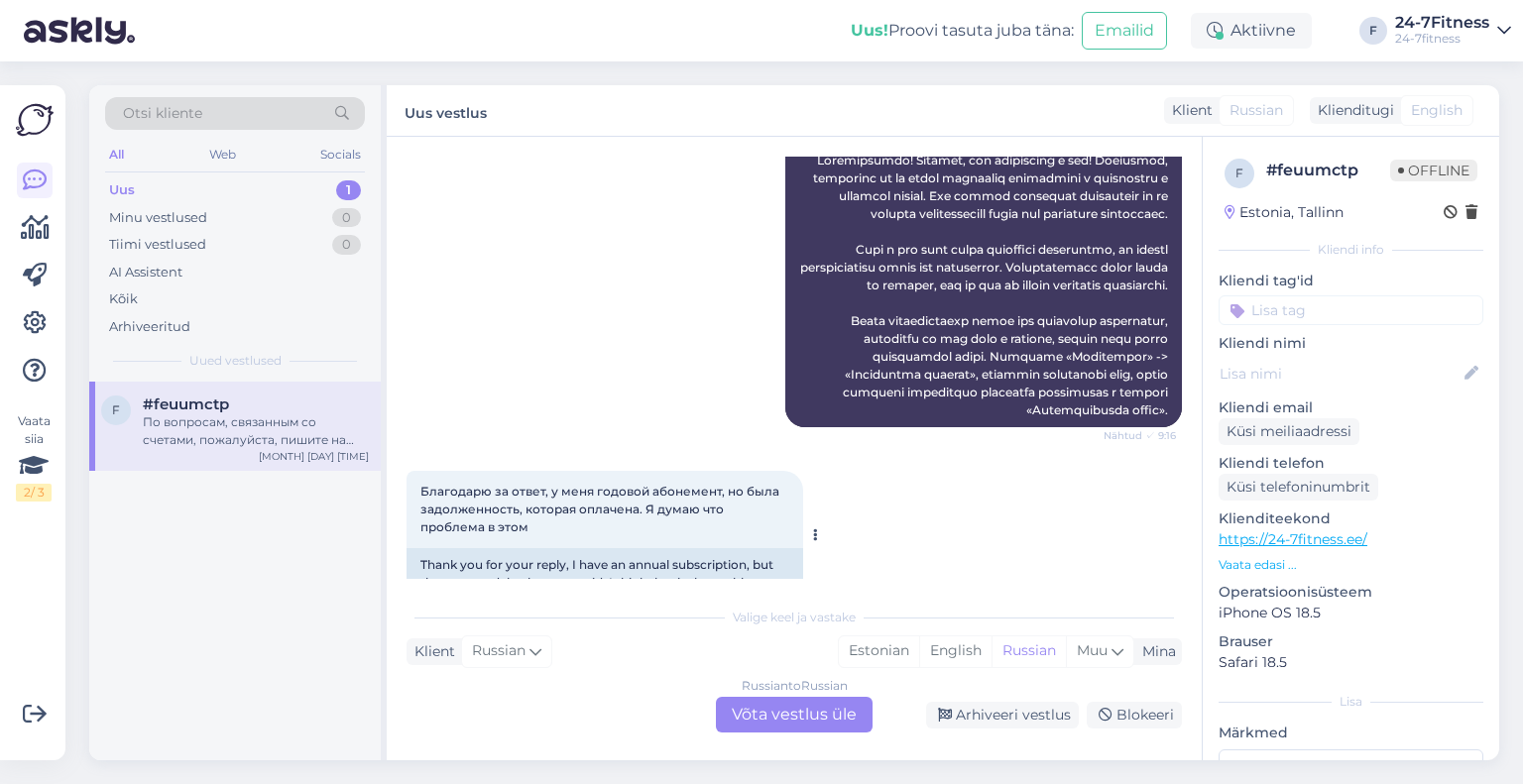 scroll, scrollTop: 913, scrollLeft: 0, axis: vertical 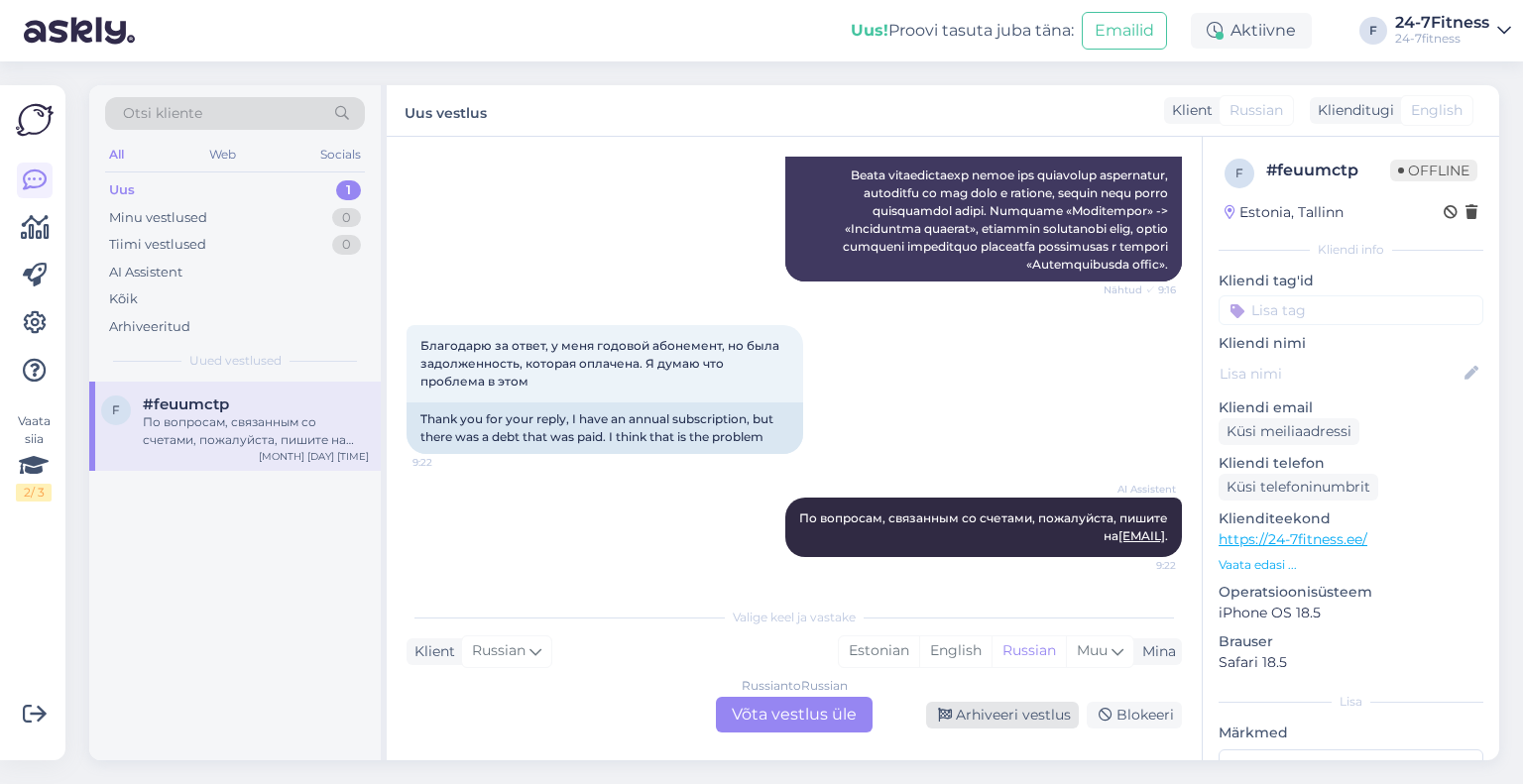 click on "Arhiveeri vestlus" at bounding box center (1002, 715) 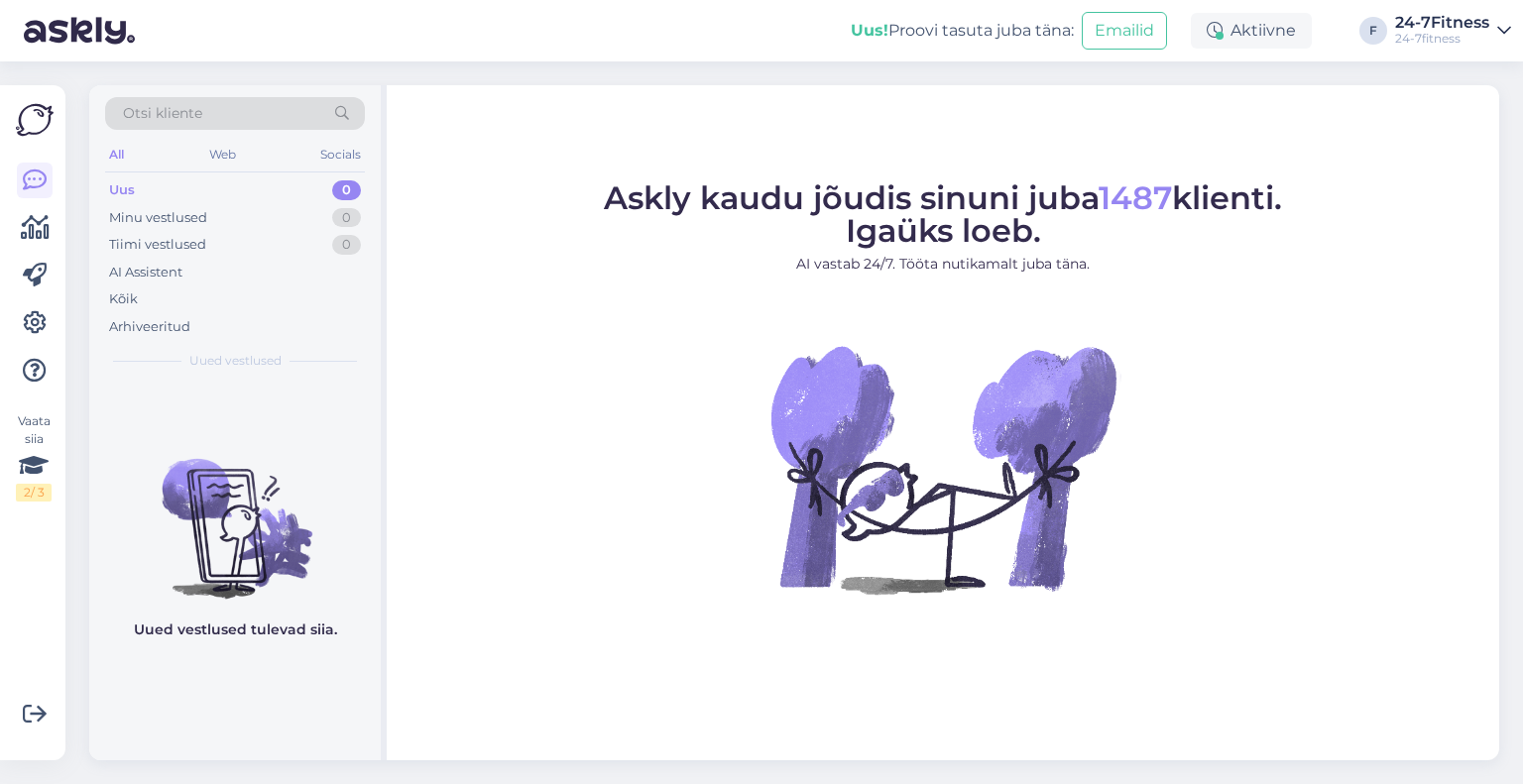 scroll, scrollTop: 0, scrollLeft: 0, axis: both 